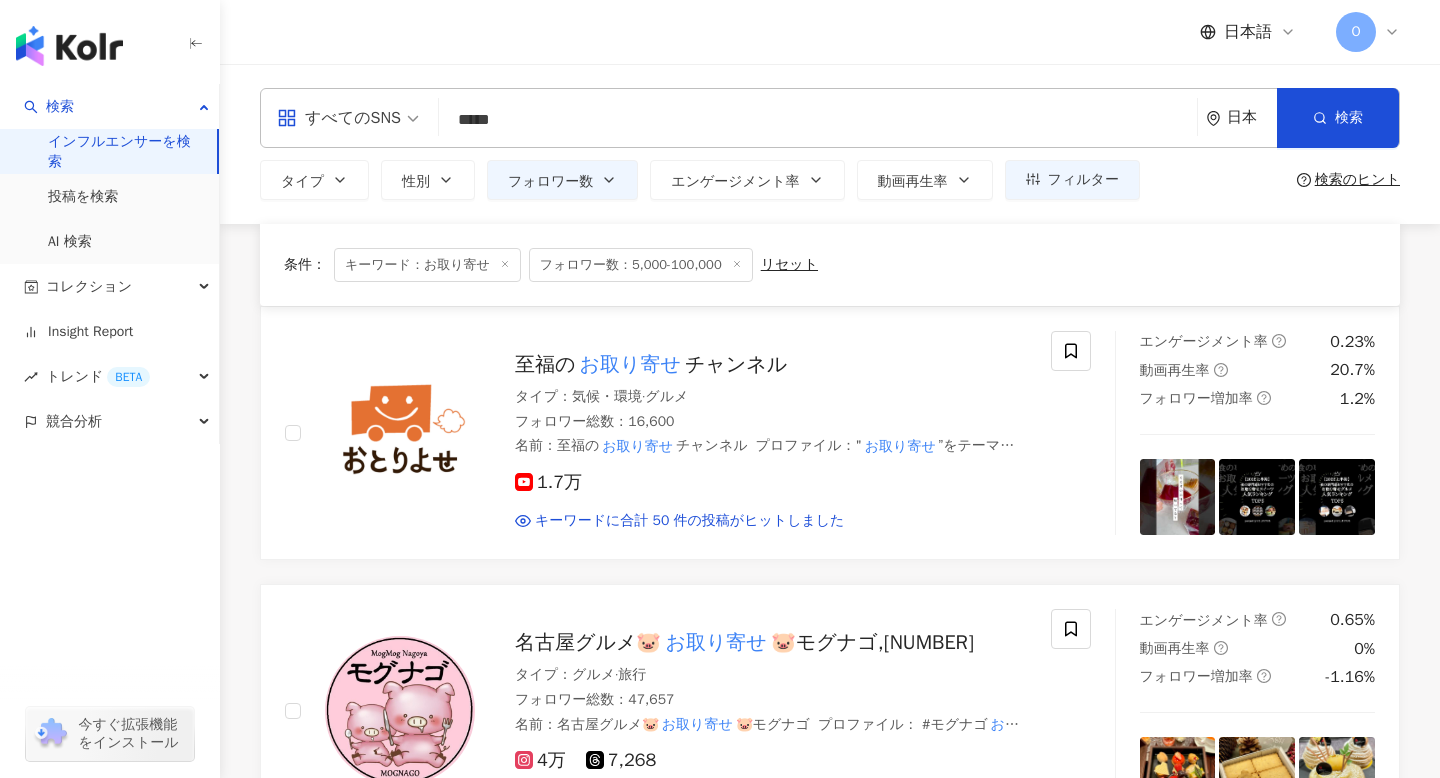 scroll, scrollTop: 8453, scrollLeft: 0, axis: vertical 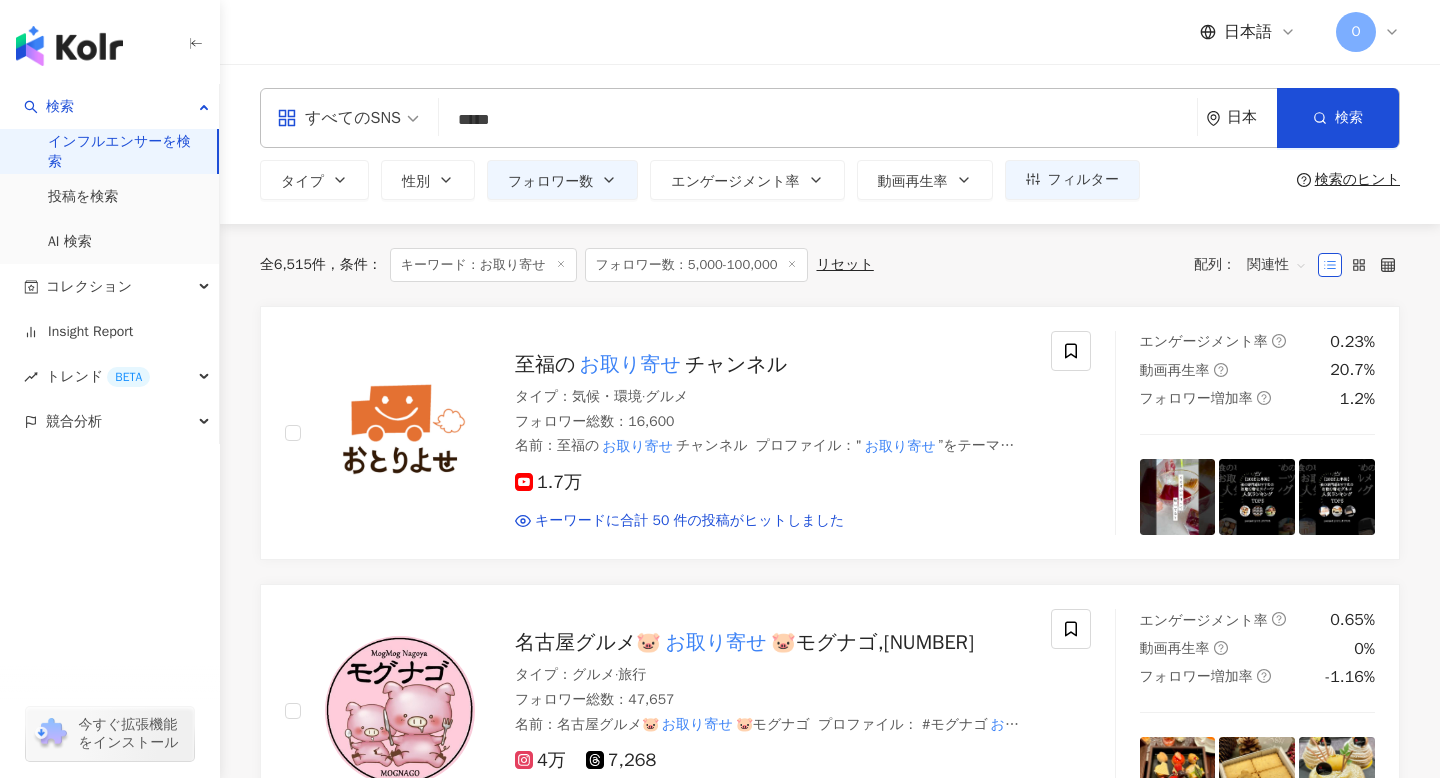 click on "*****" at bounding box center (818, 120) 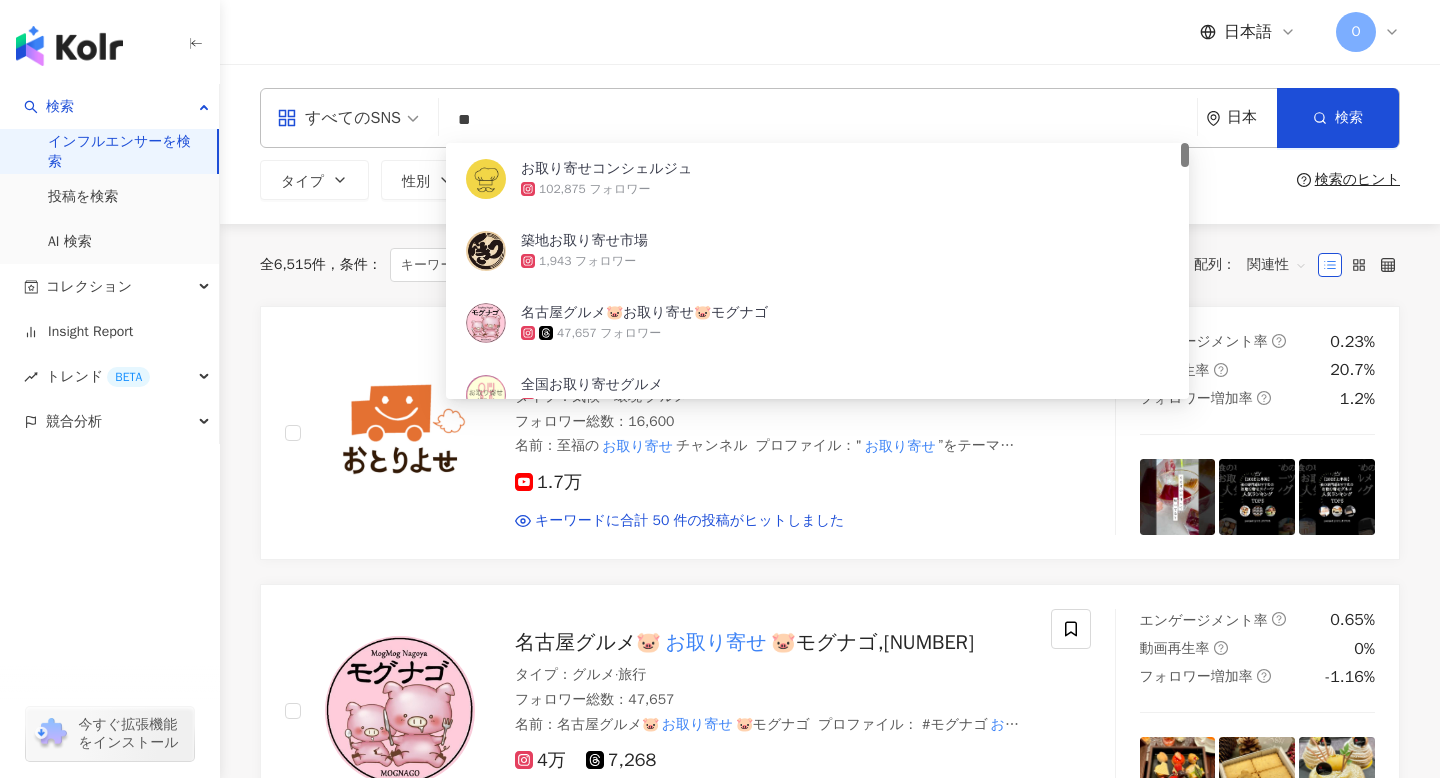 type on "*" 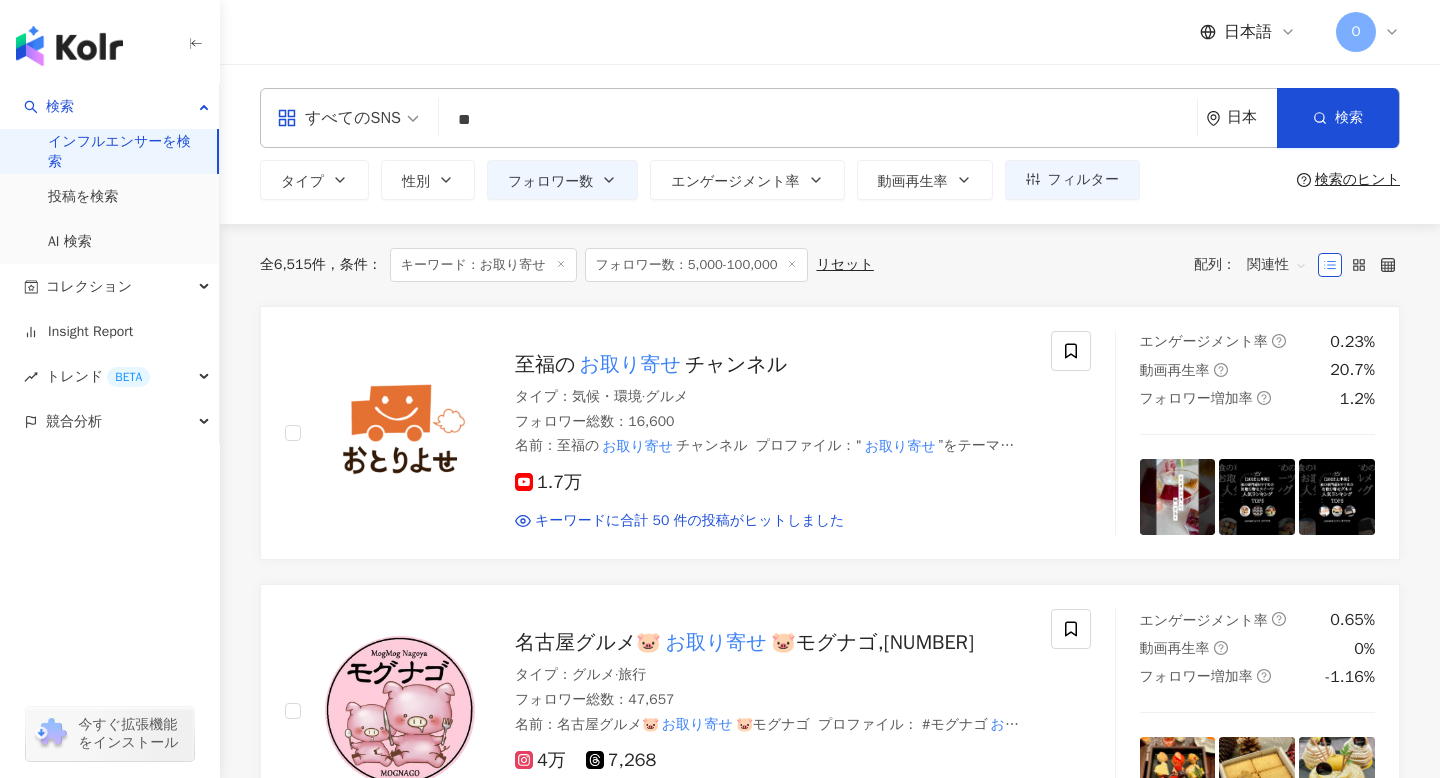 type on "*" 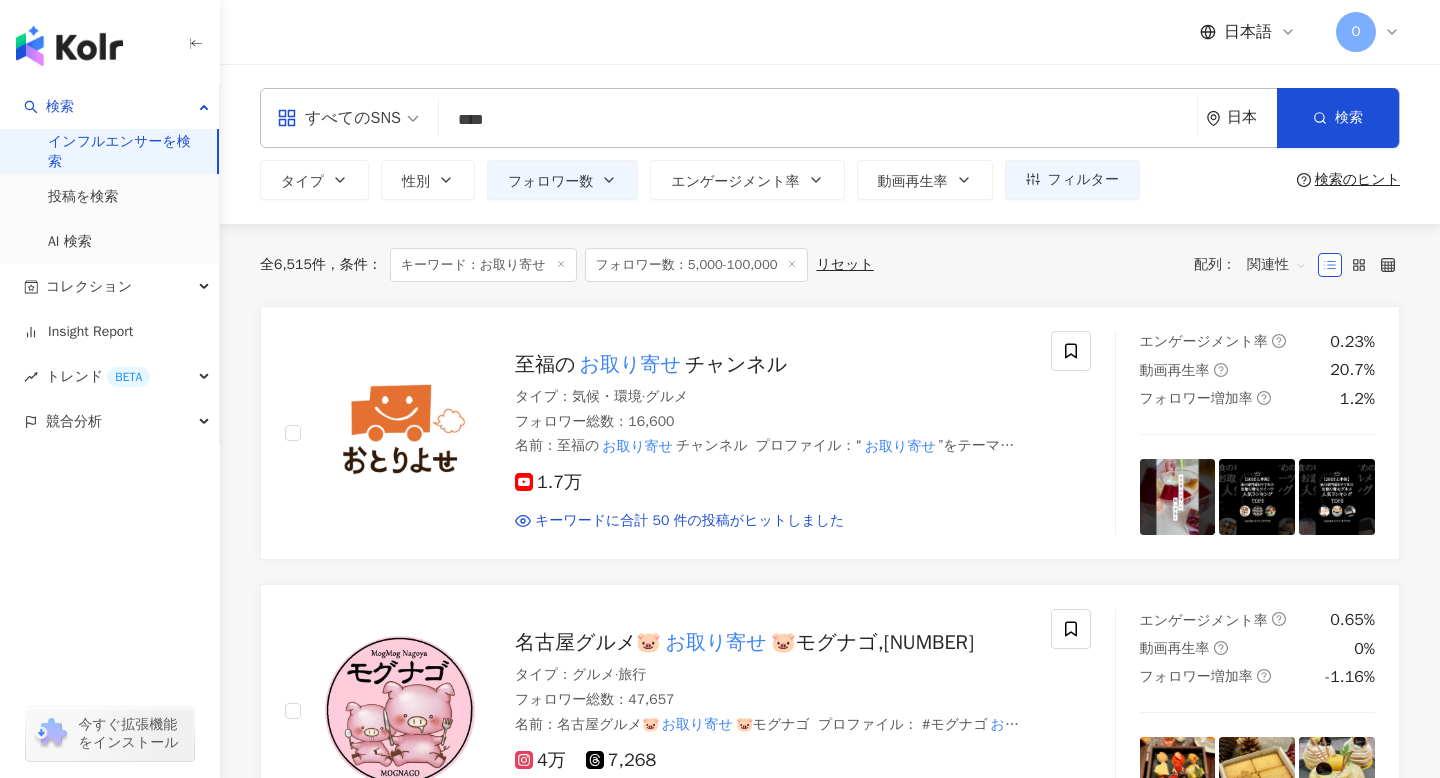 type on "****" 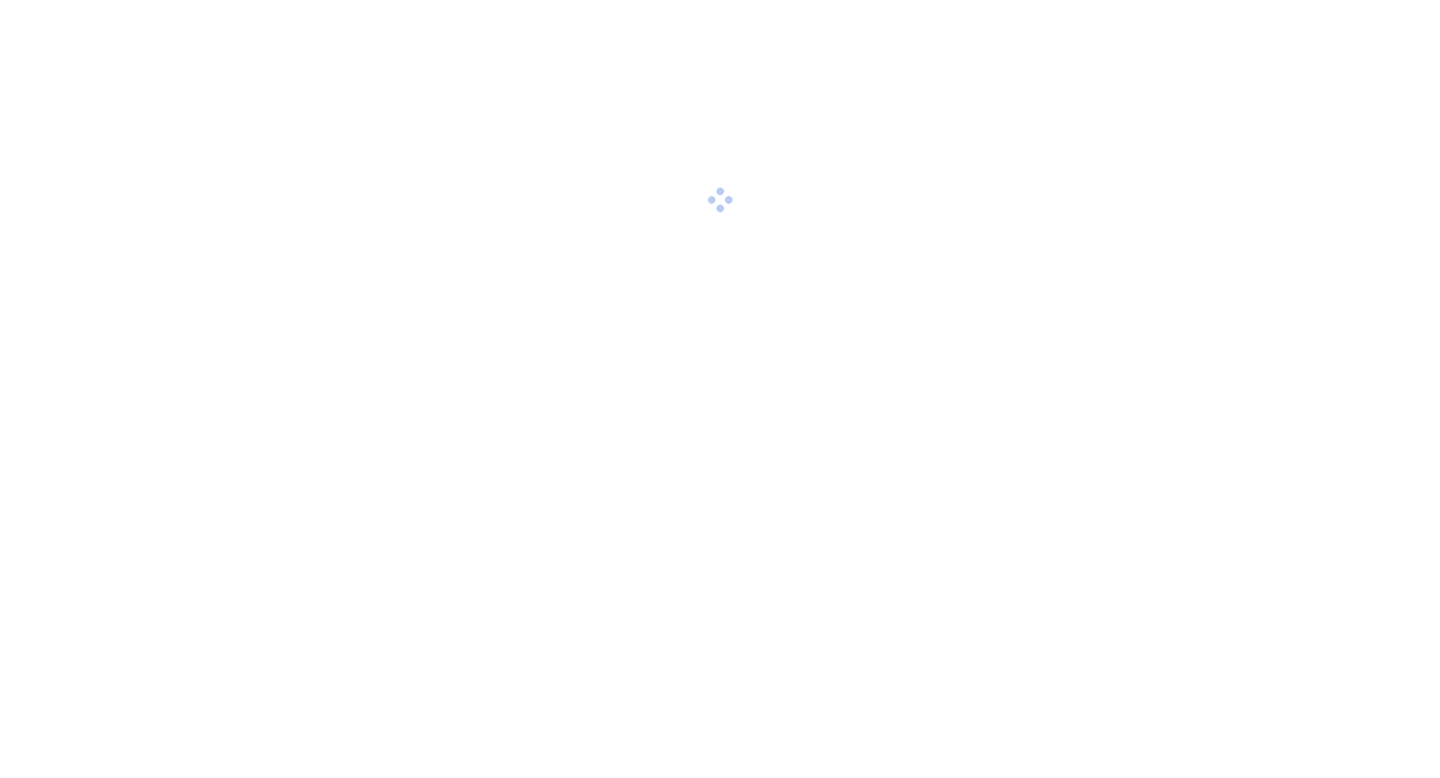scroll, scrollTop: 0, scrollLeft: 0, axis: both 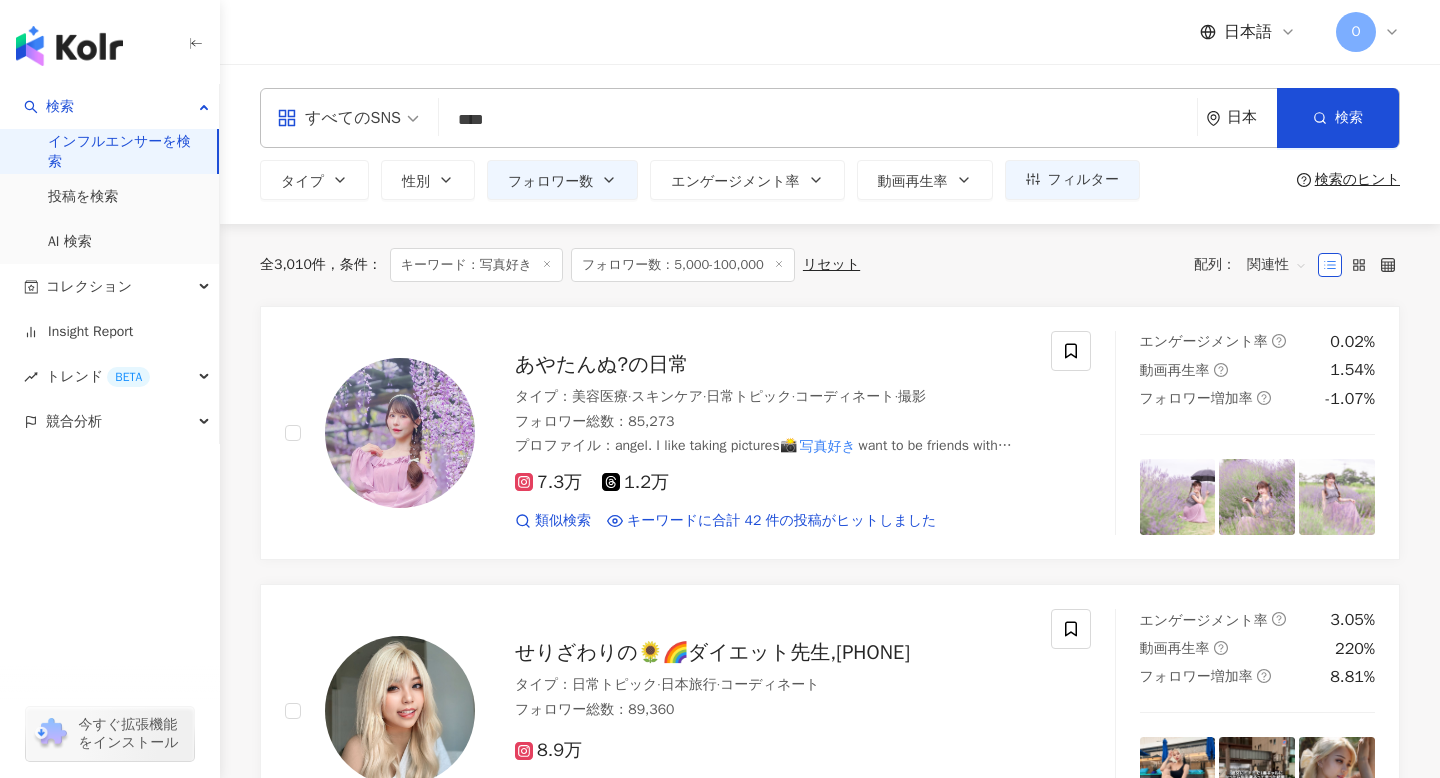 click on "検索のヒント" at bounding box center (1357, 180) 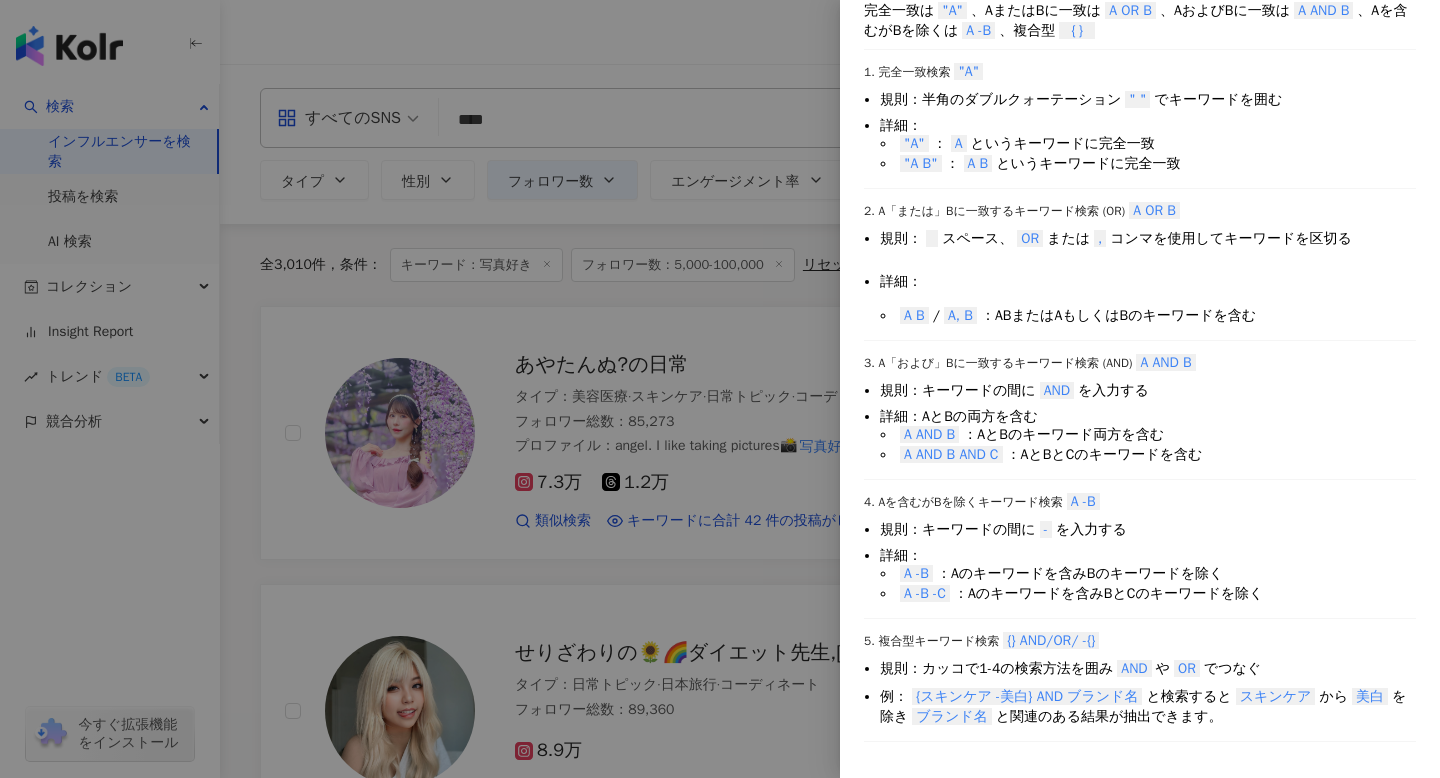 scroll, scrollTop: 0, scrollLeft: 0, axis: both 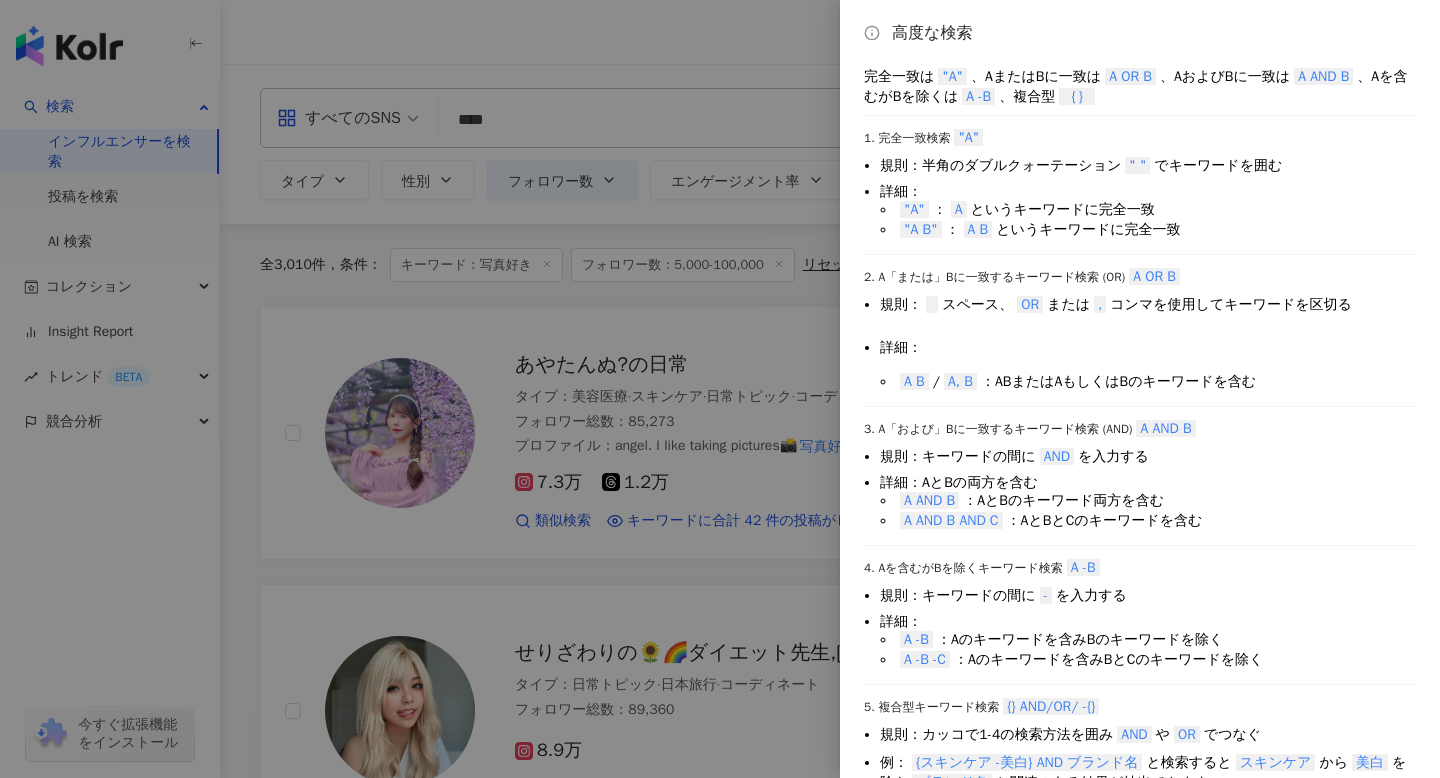 click at bounding box center [720, 389] 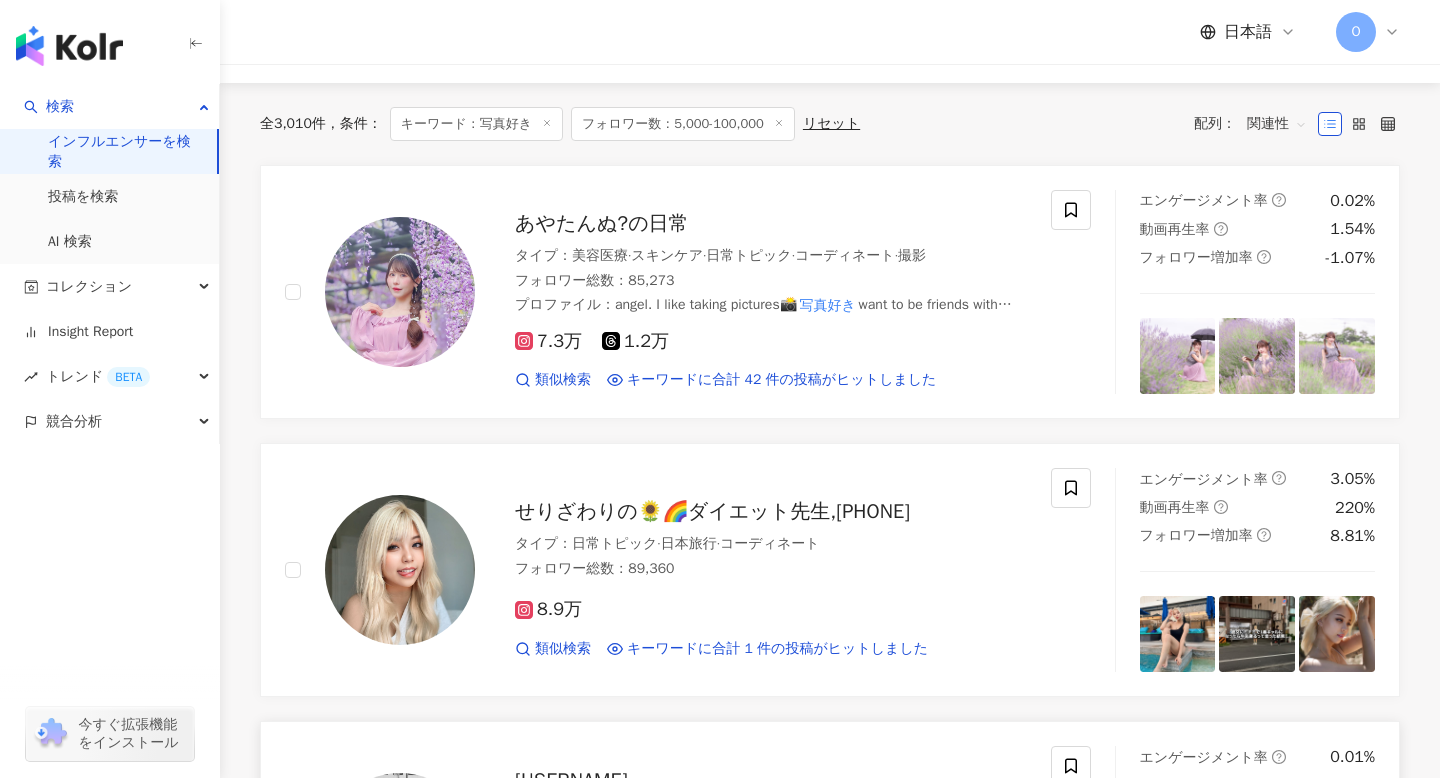 scroll, scrollTop: 0, scrollLeft: 0, axis: both 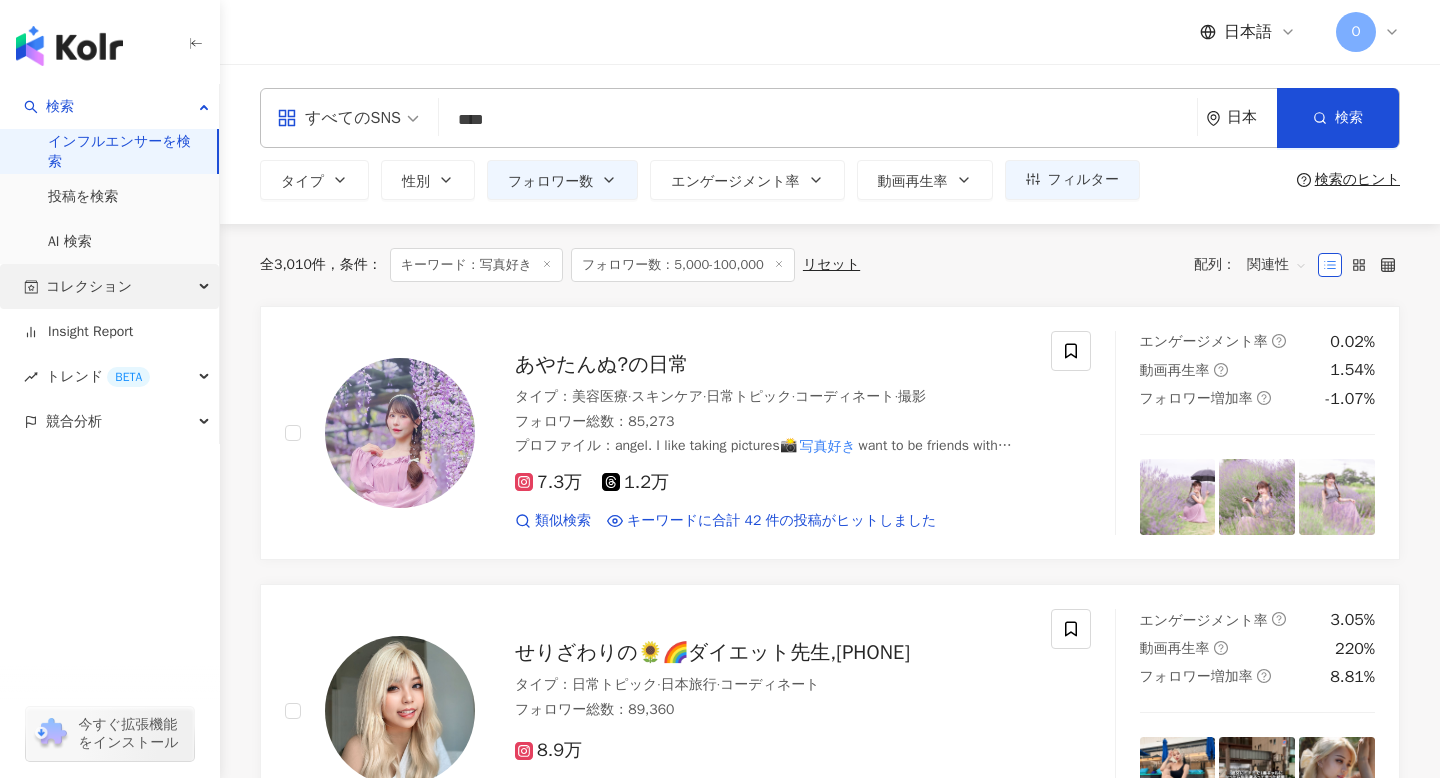 click on "コレクション" at bounding box center (109, 286) 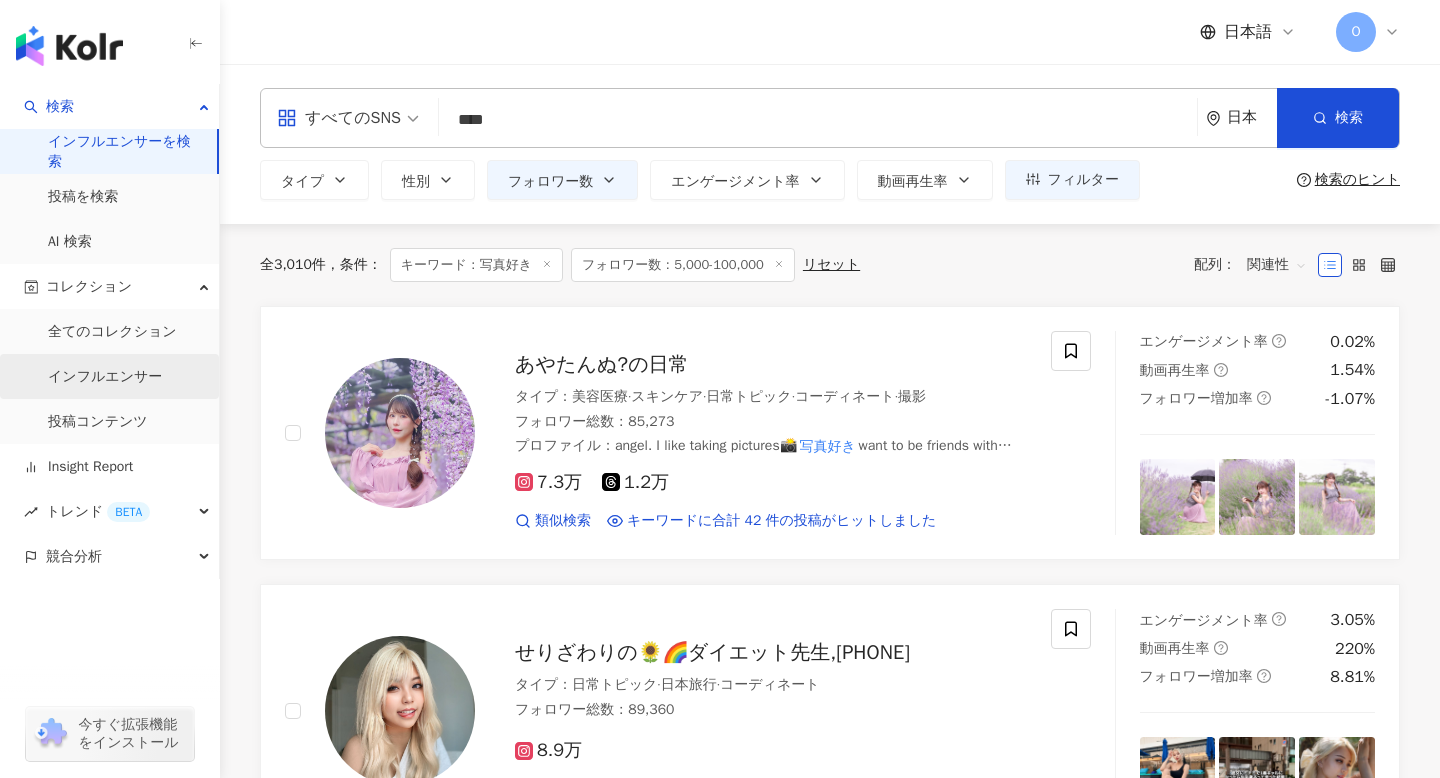 click on "インフルエンサー" at bounding box center [105, 377] 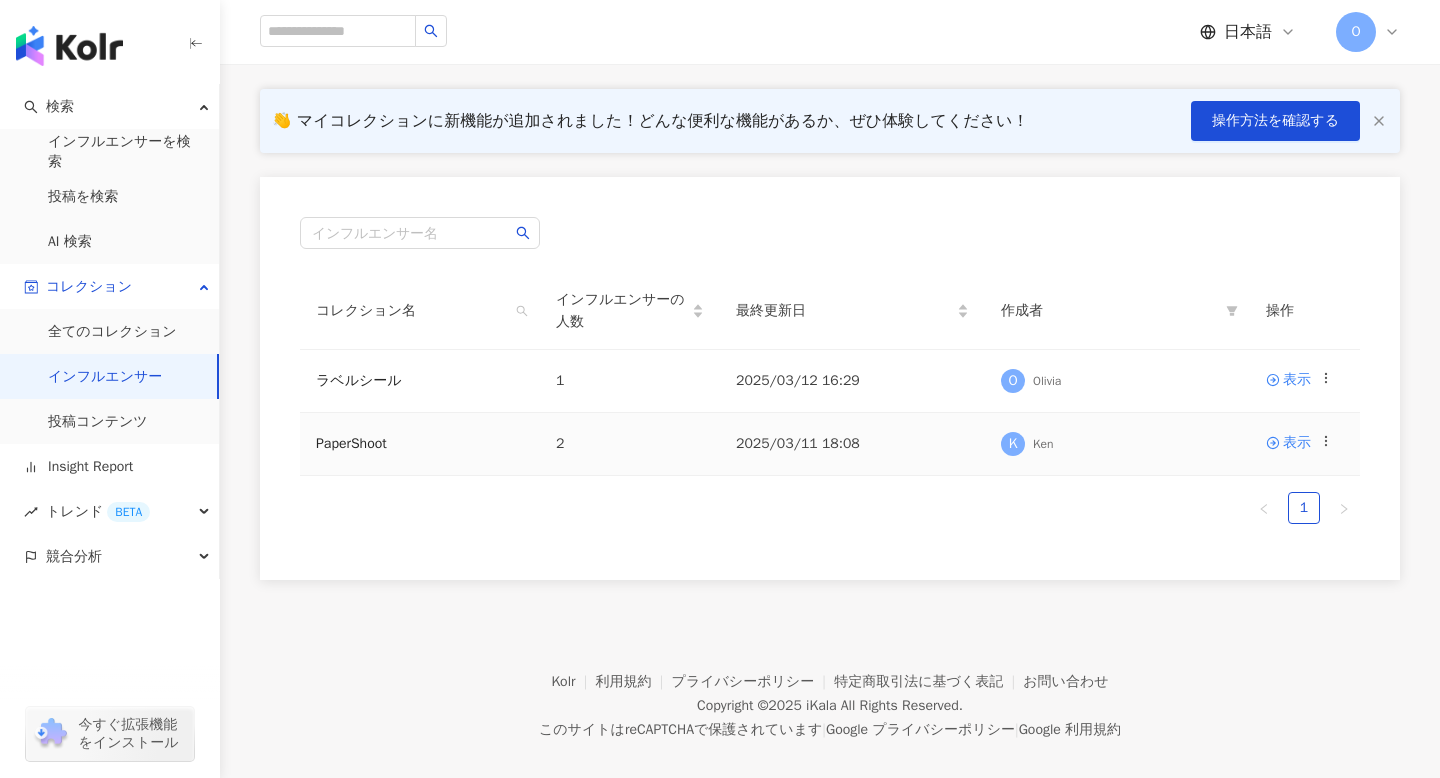 scroll, scrollTop: 145, scrollLeft: 0, axis: vertical 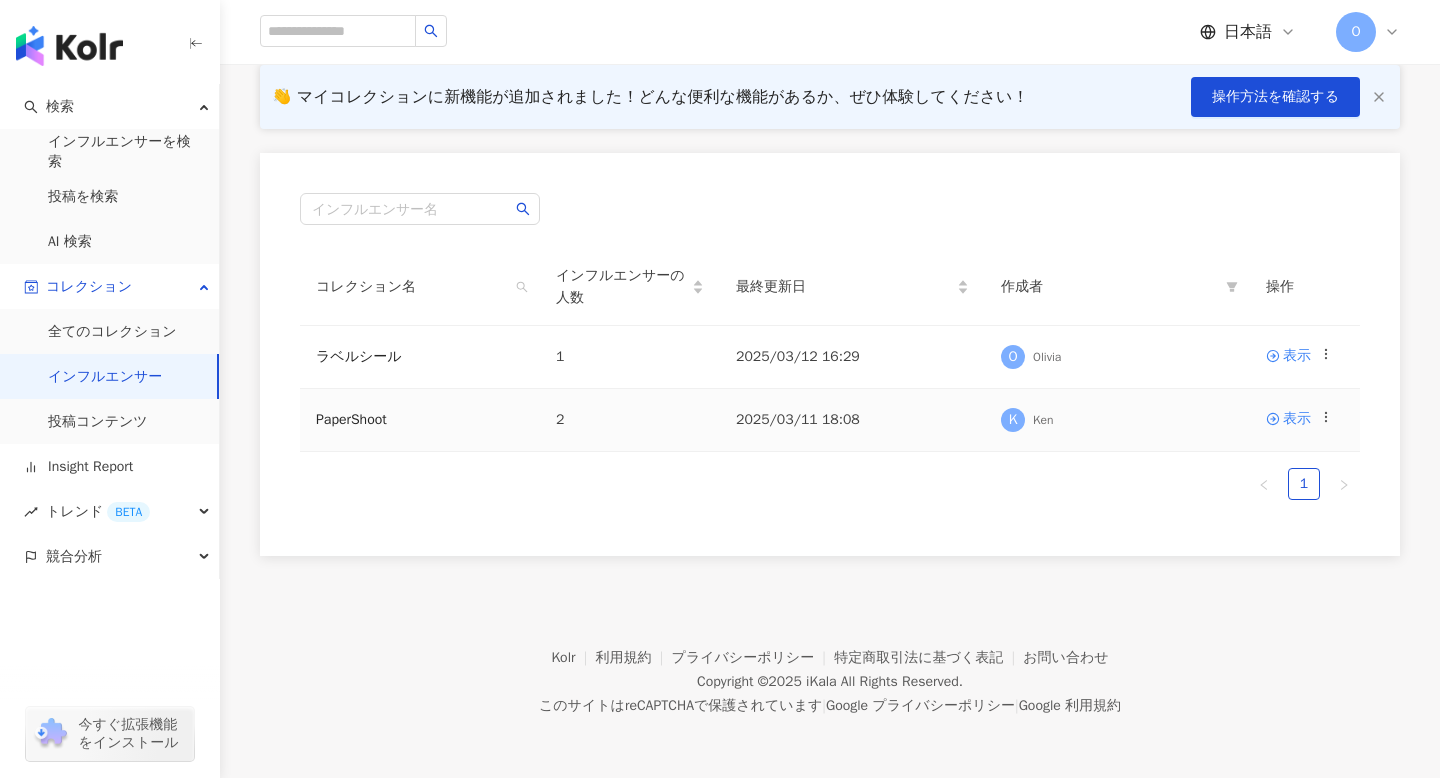 click on "PaperShoot" at bounding box center [420, 420] 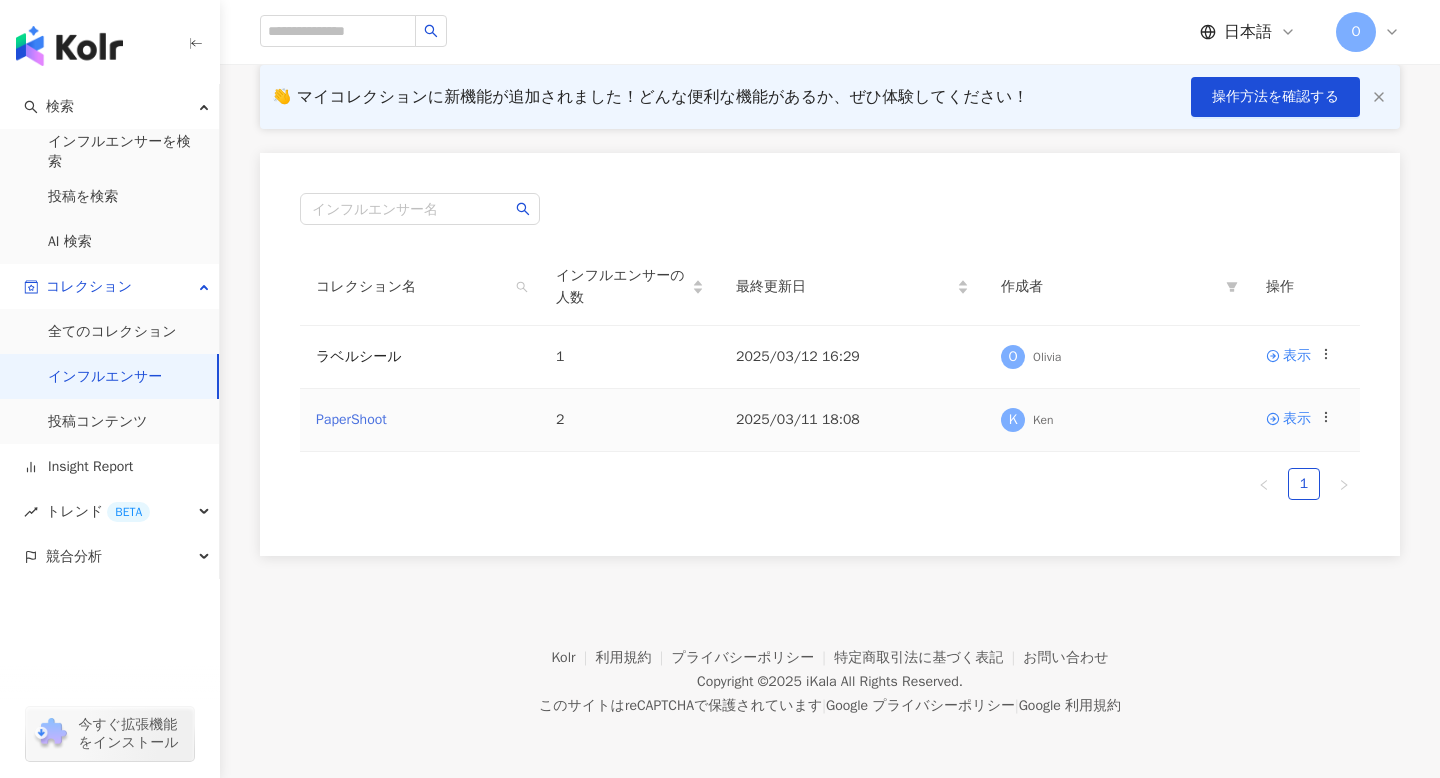 click on "PaperShoot" at bounding box center [351, 419] 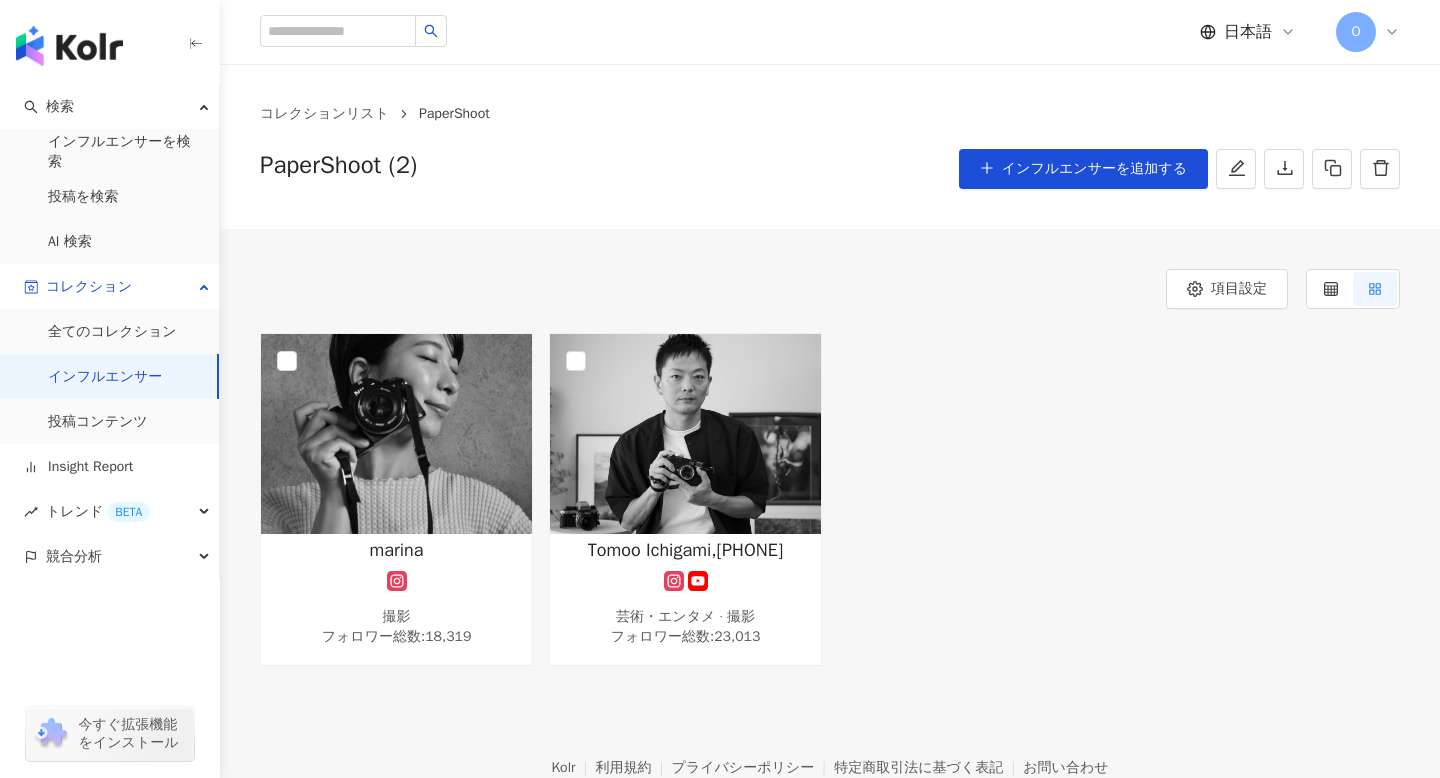 scroll, scrollTop: 0, scrollLeft: 0, axis: both 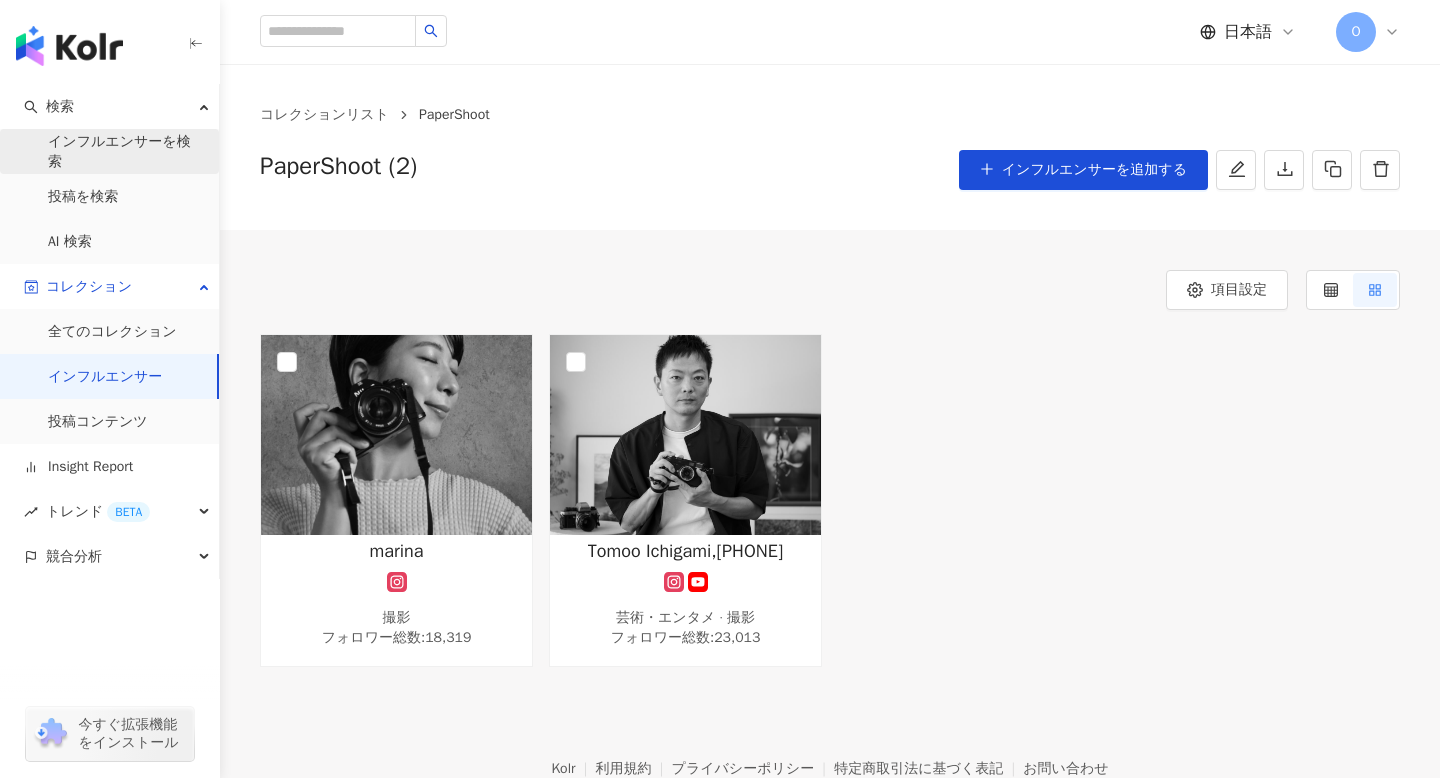 click on "インフルエンサーを検索" at bounding box center [125, 151] 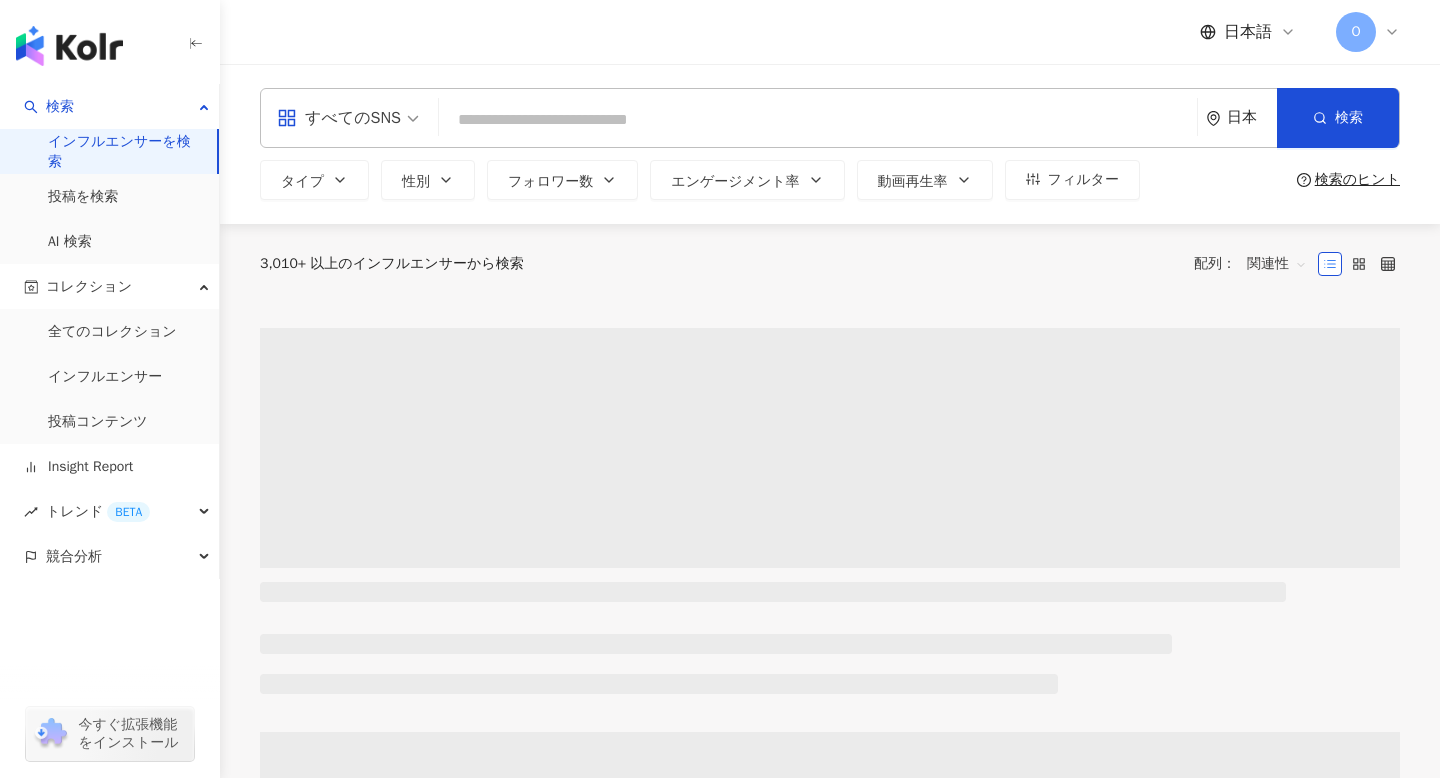 click on "日本" at bounding box center (1252, 117) 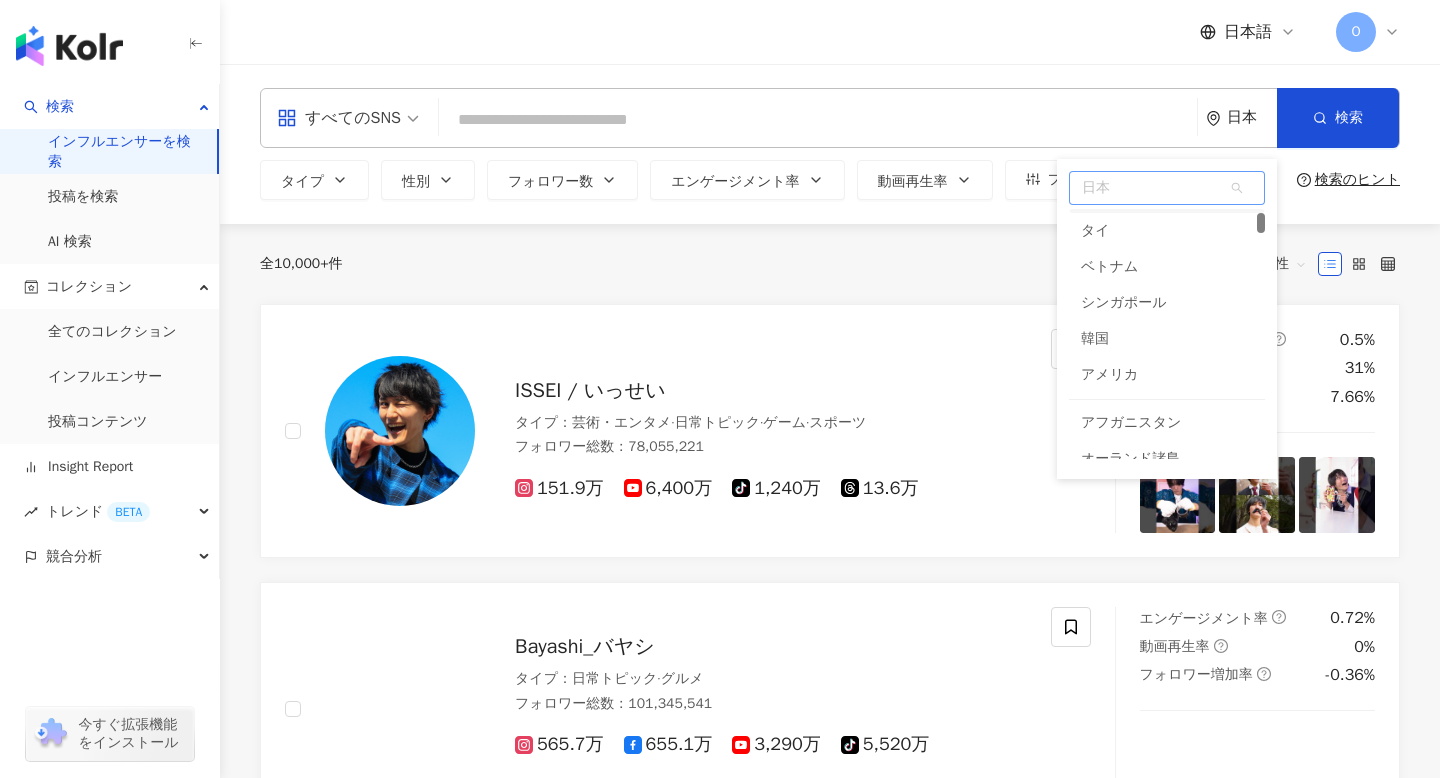scroll, scrollTop: 0, scrollLeft: 0, axis: both 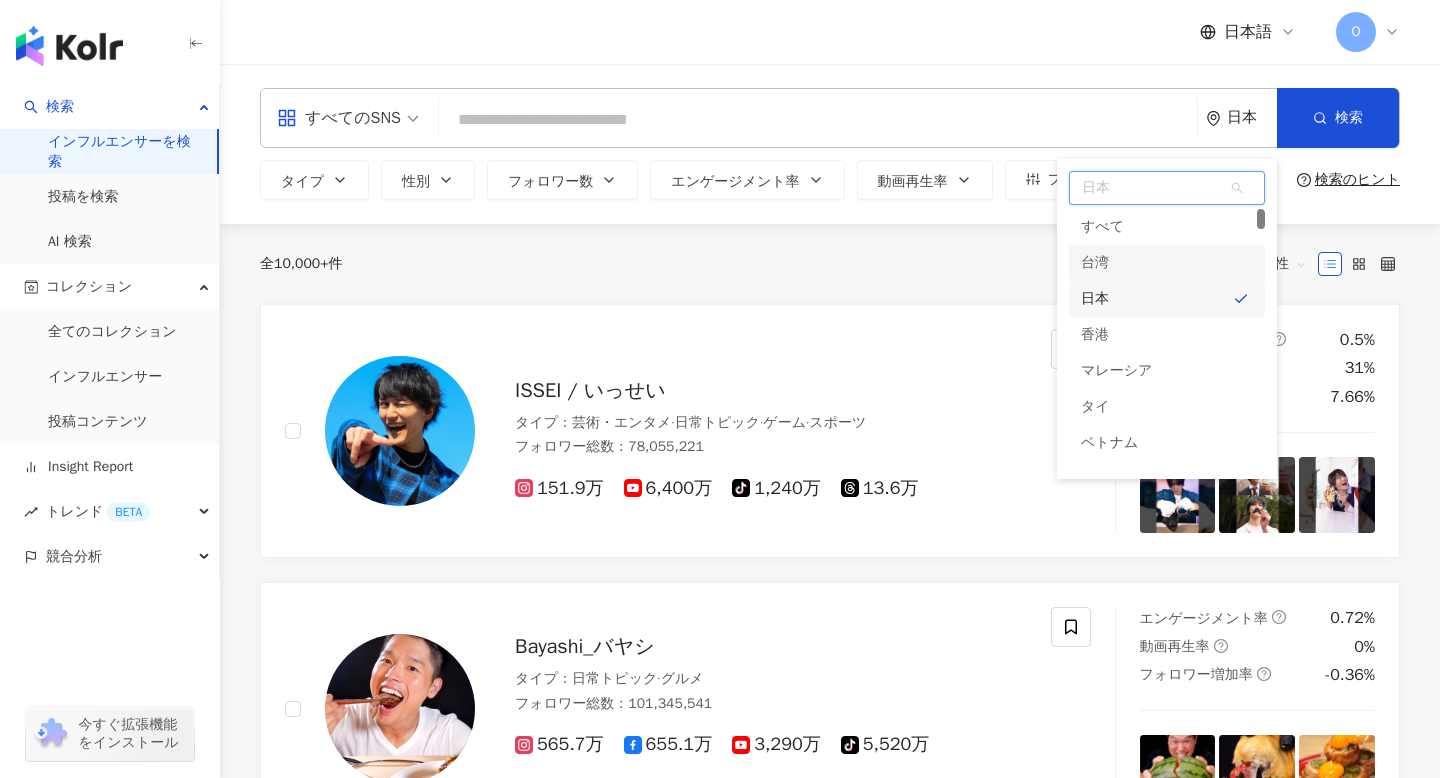click on "台湾" at bounding box center (1095, 263) 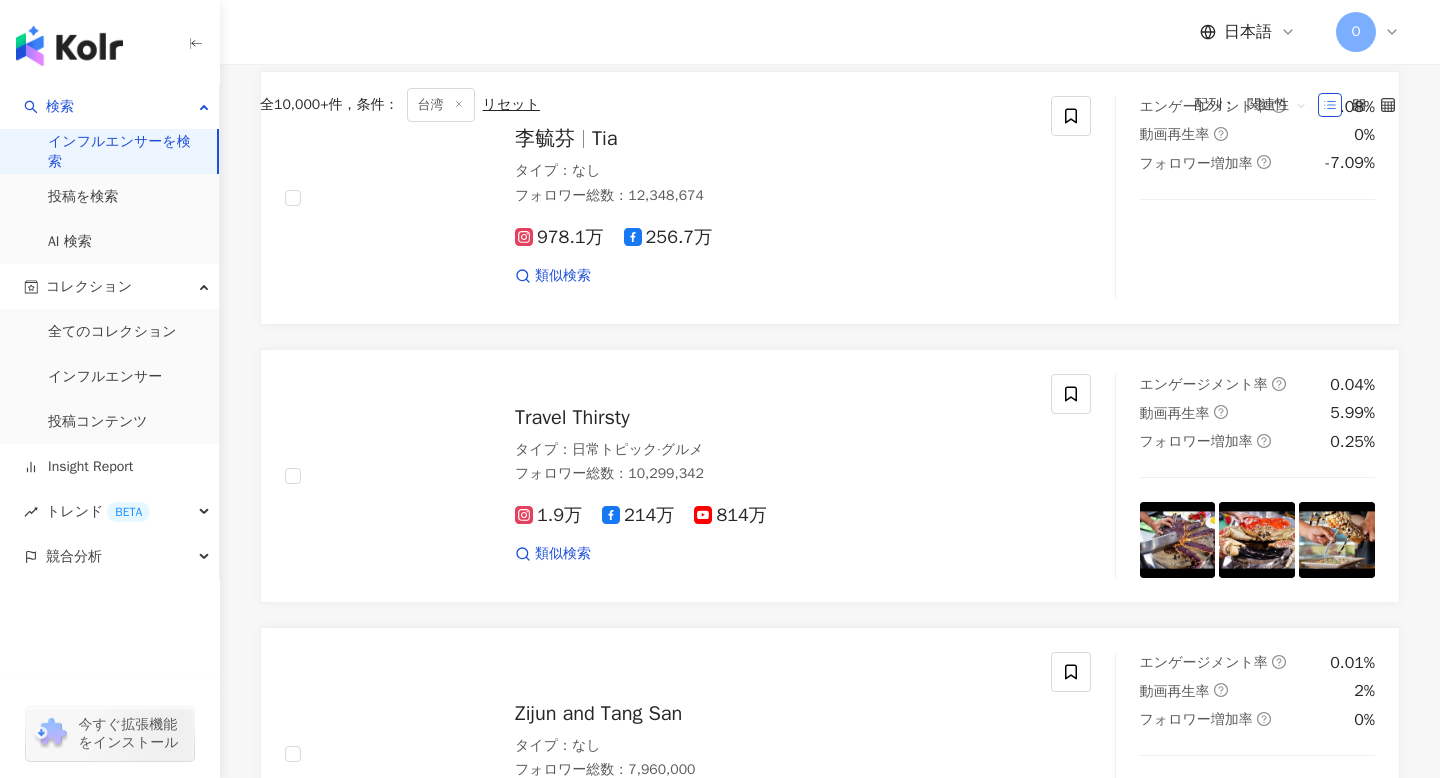 scroll, scrollTop: 0, scrollLeft: 0, axis: both 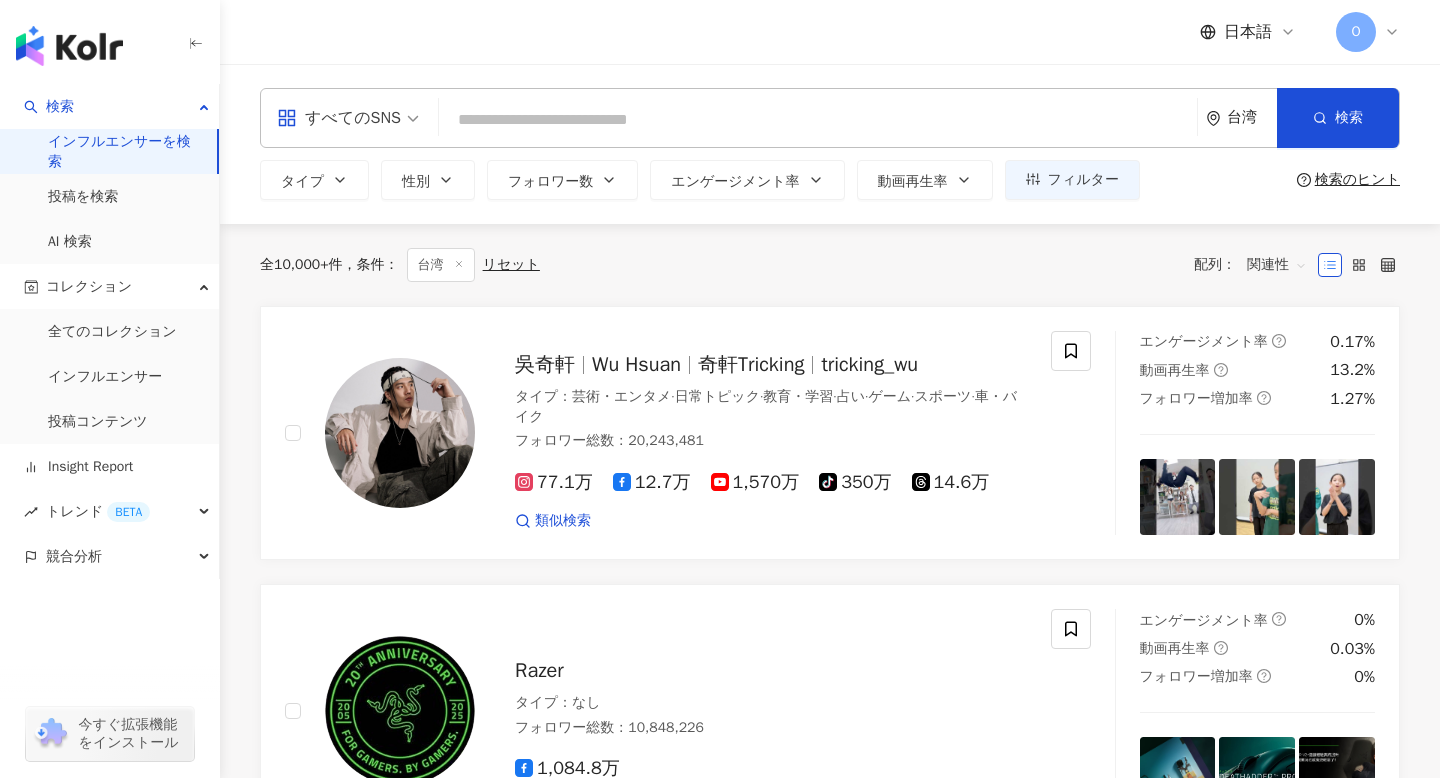 click on "台湾" at bounding box center [1241, 118] 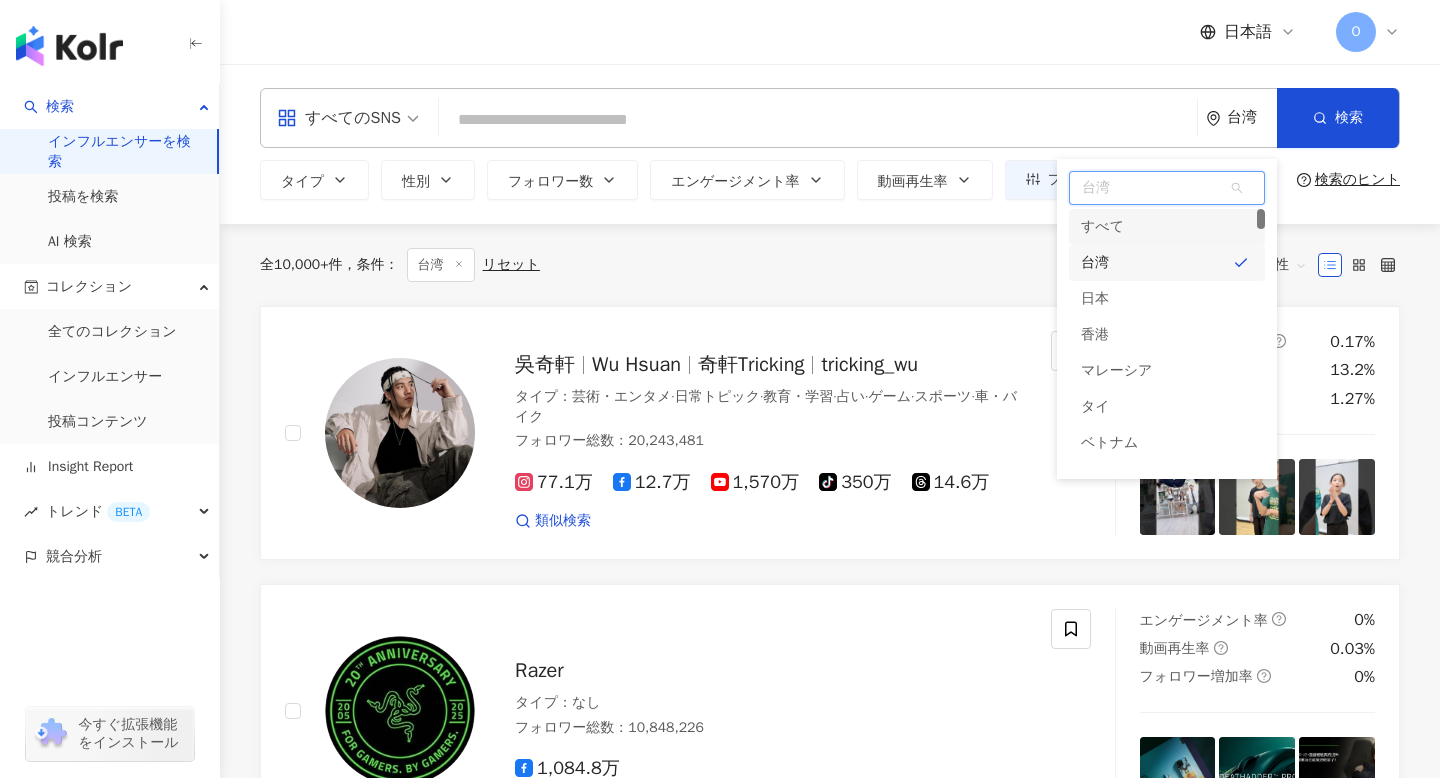 click on "すべて" at bounding box center [1102, 227] 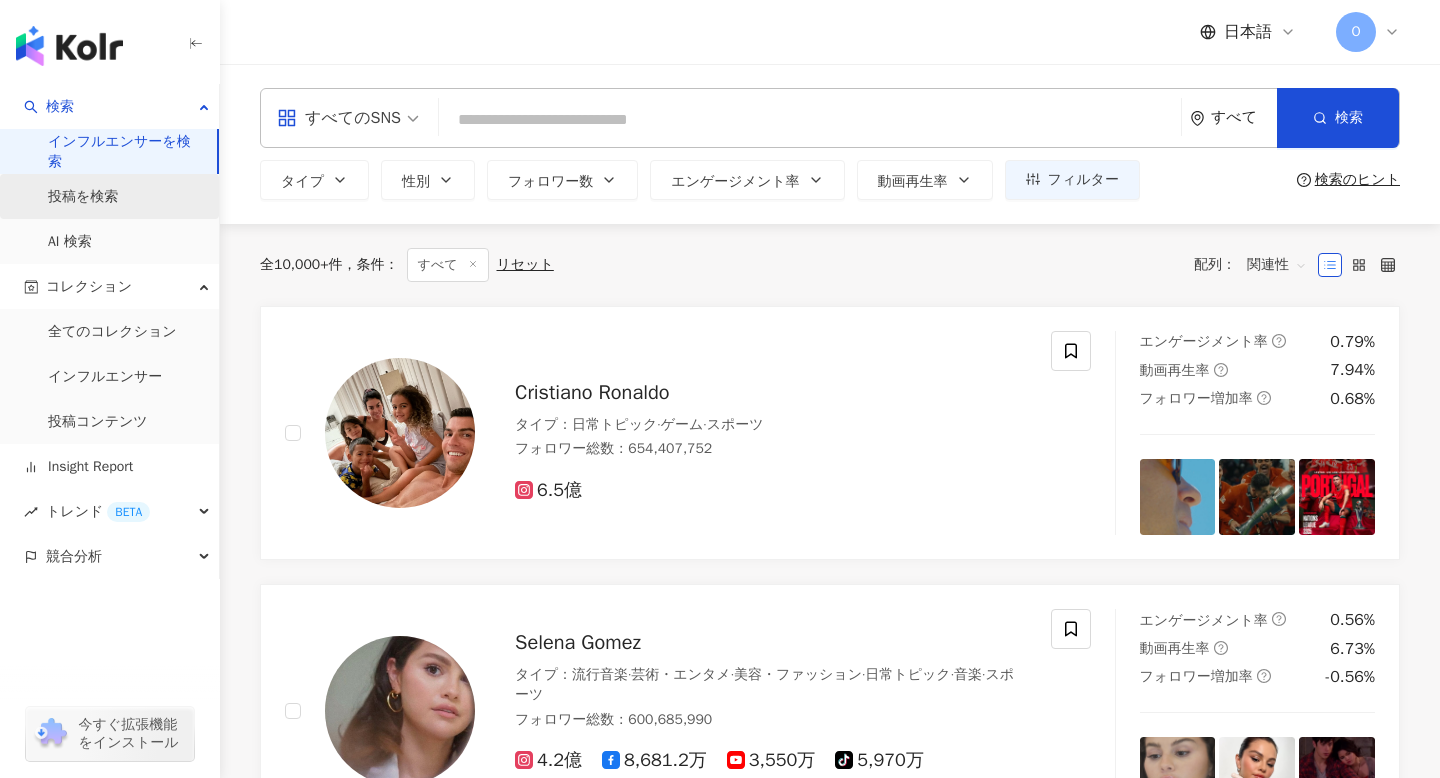 click on "投稿を検索" at bounding box center (83, 197) 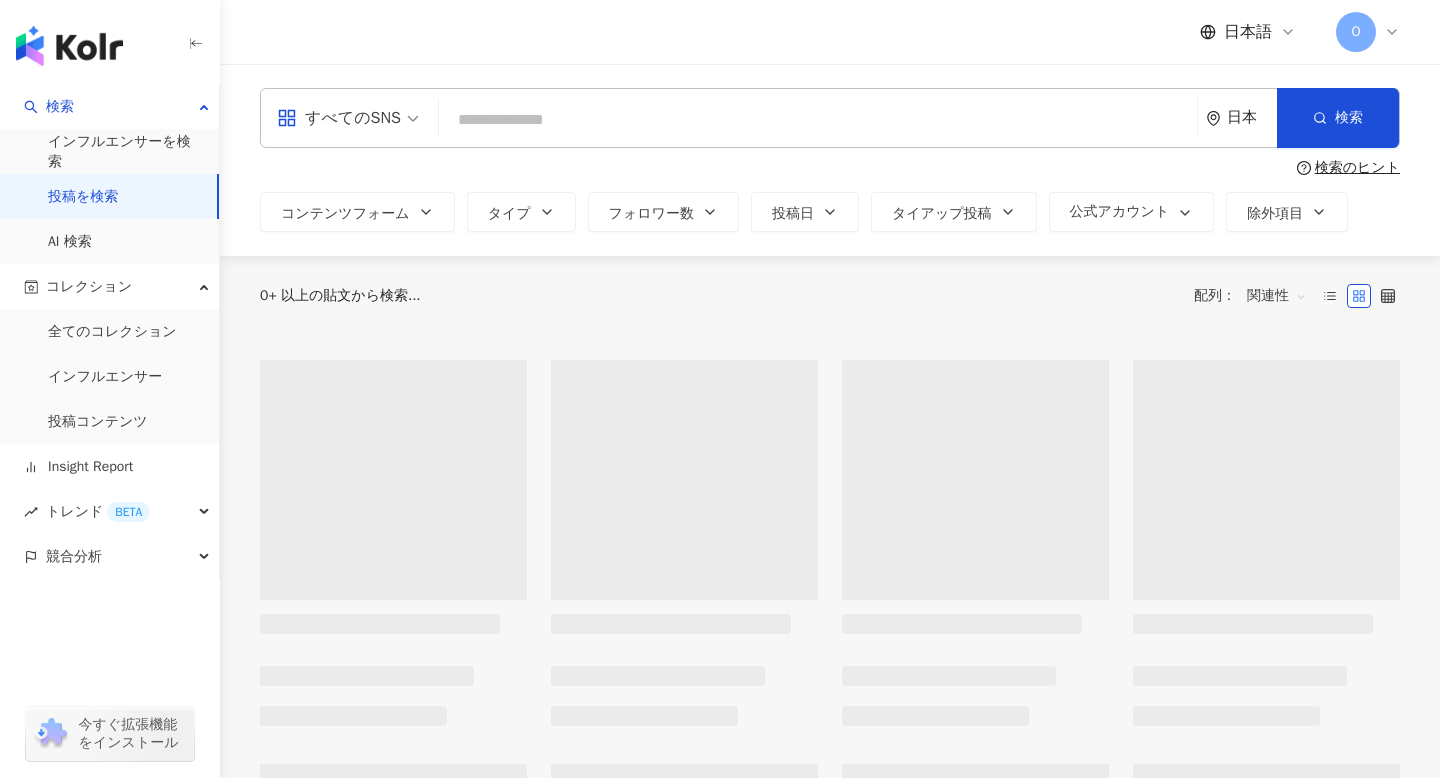 click at bounding box center [818, 119] 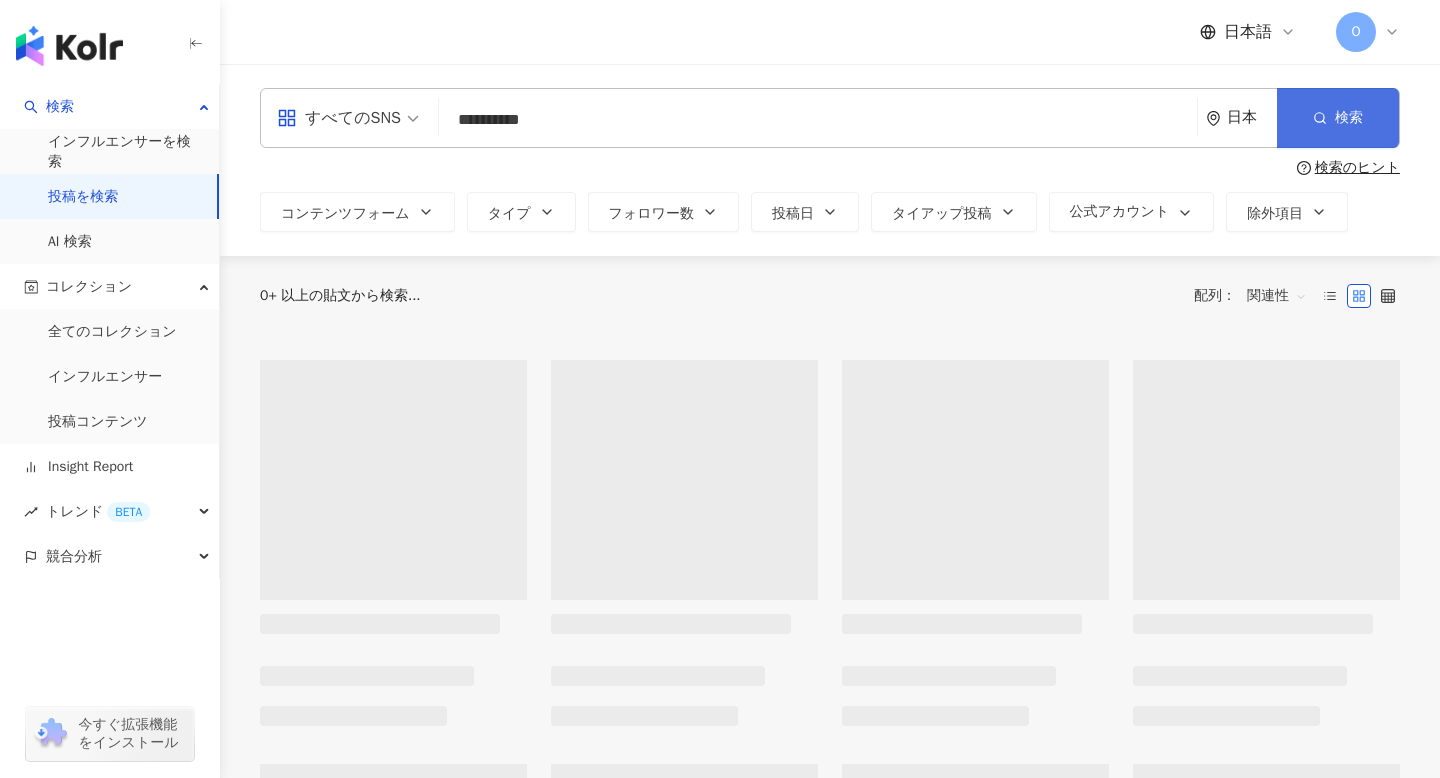 type on "**********" 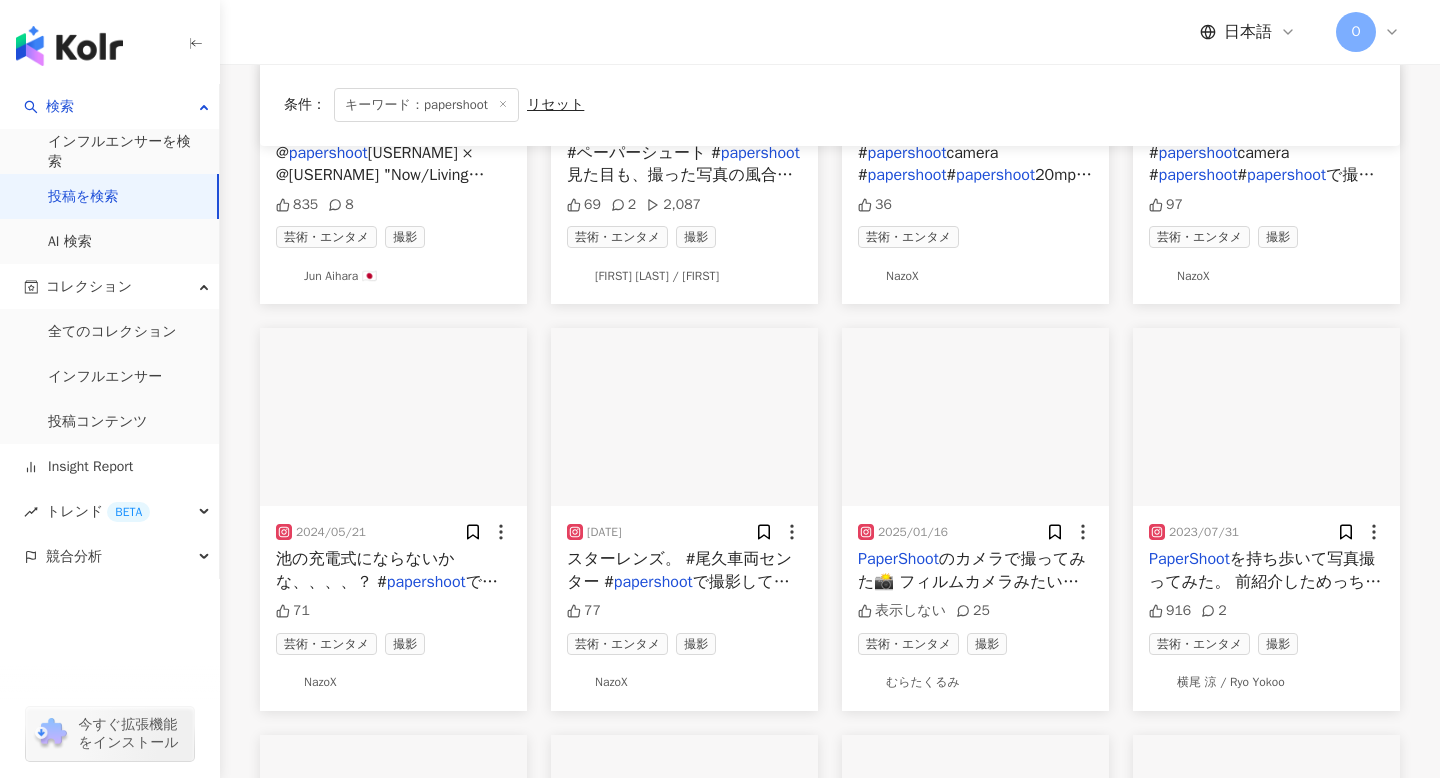 scroll, scrollTop: 430, scrollLeft: 0, axis: vertical 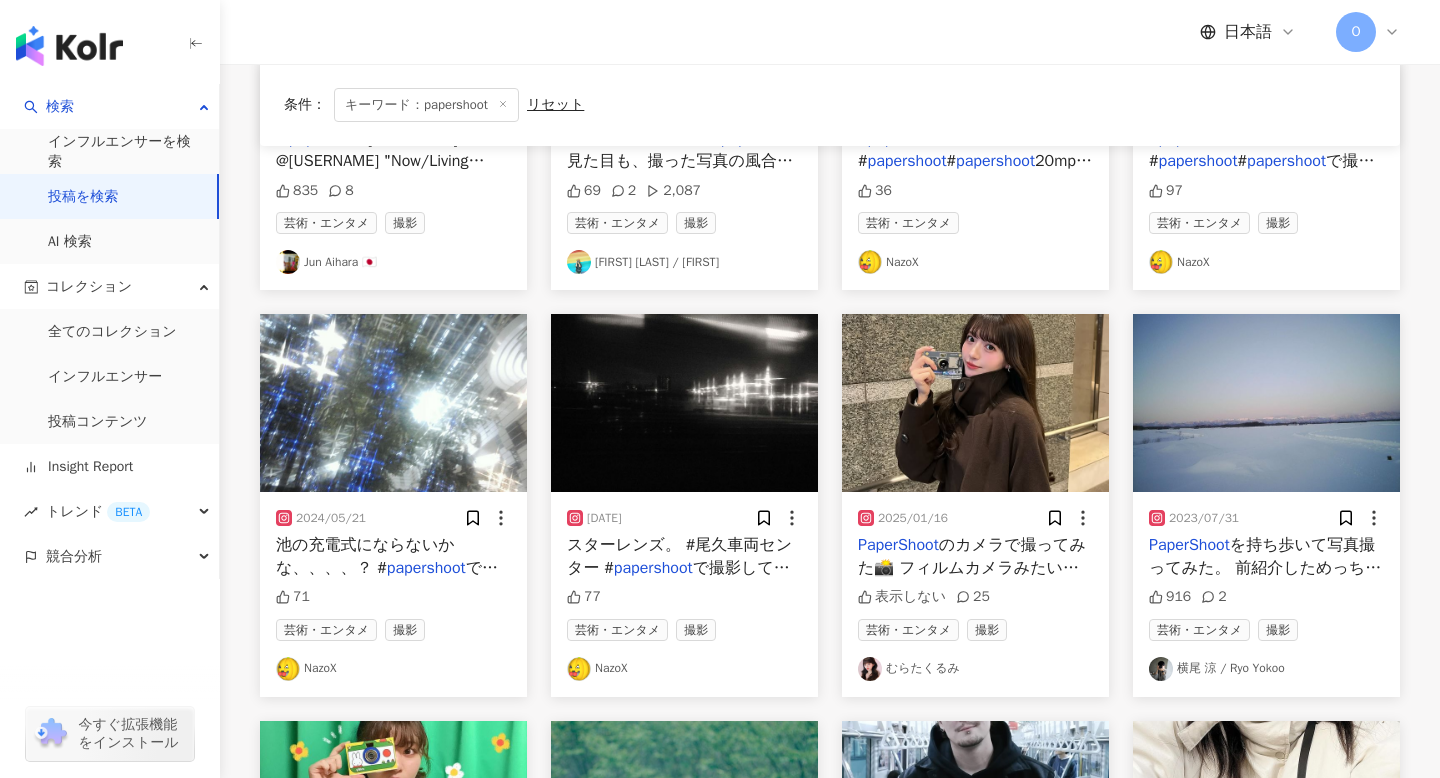 click on "芸術・エンタメ 撮影 あんどう ますみ(Masumi Ando) / 蒼(あお/ Ao)" at bounding box center [684, 243] 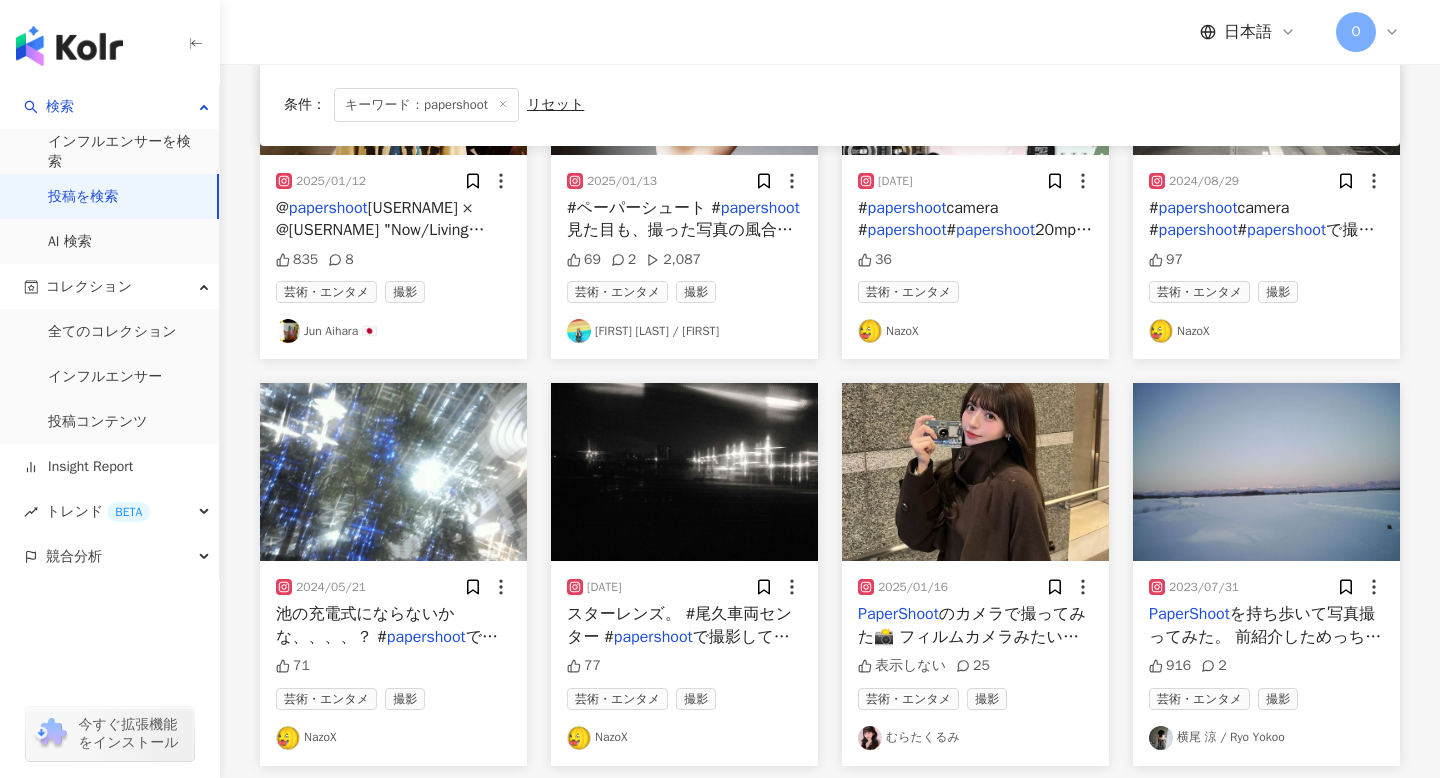 scroll, scrollTop: 338, scrollLeft: 0, axis: vertical 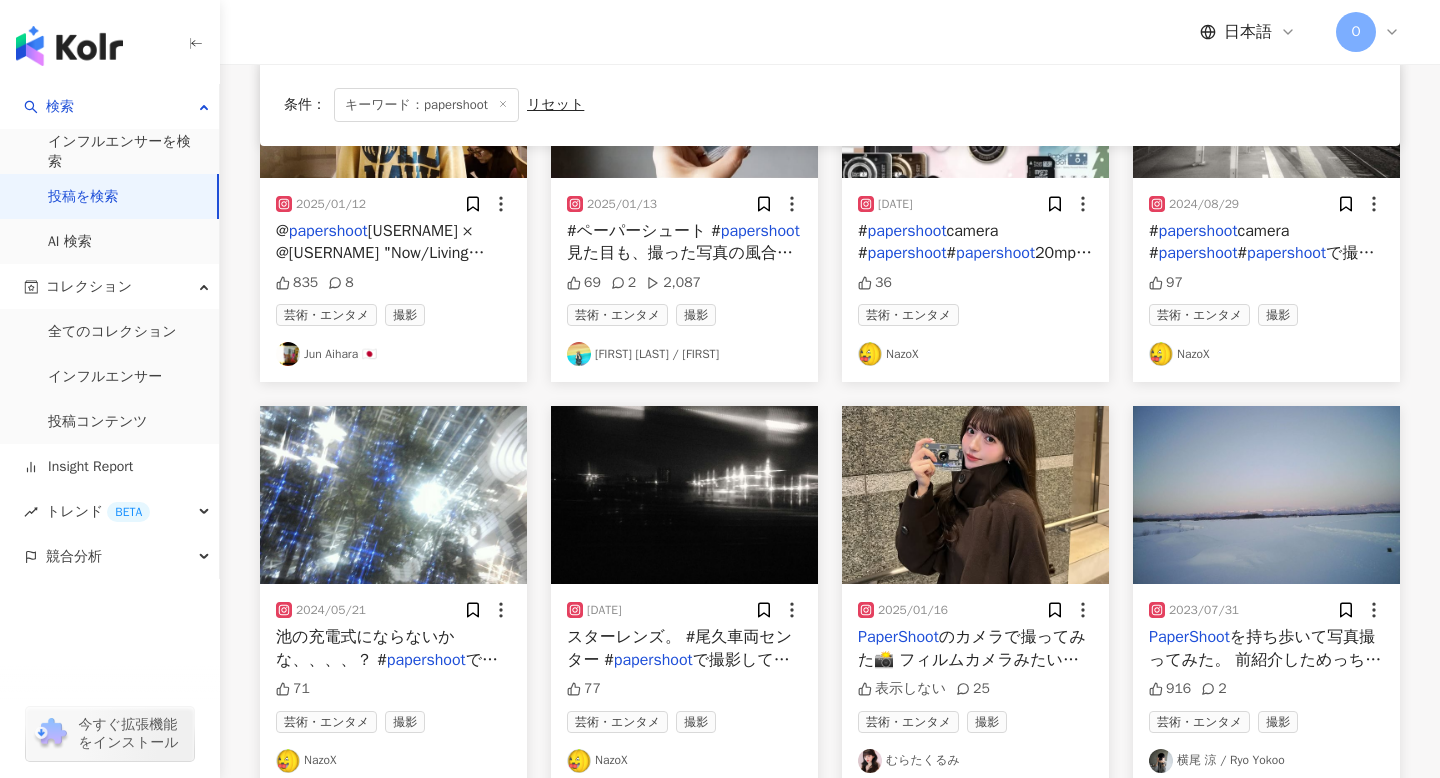 click on "見た目も、撮った写真の風合いも可愛い✨✨(全てセピアモードで撮影)
@" at bounding box center [680, 286] 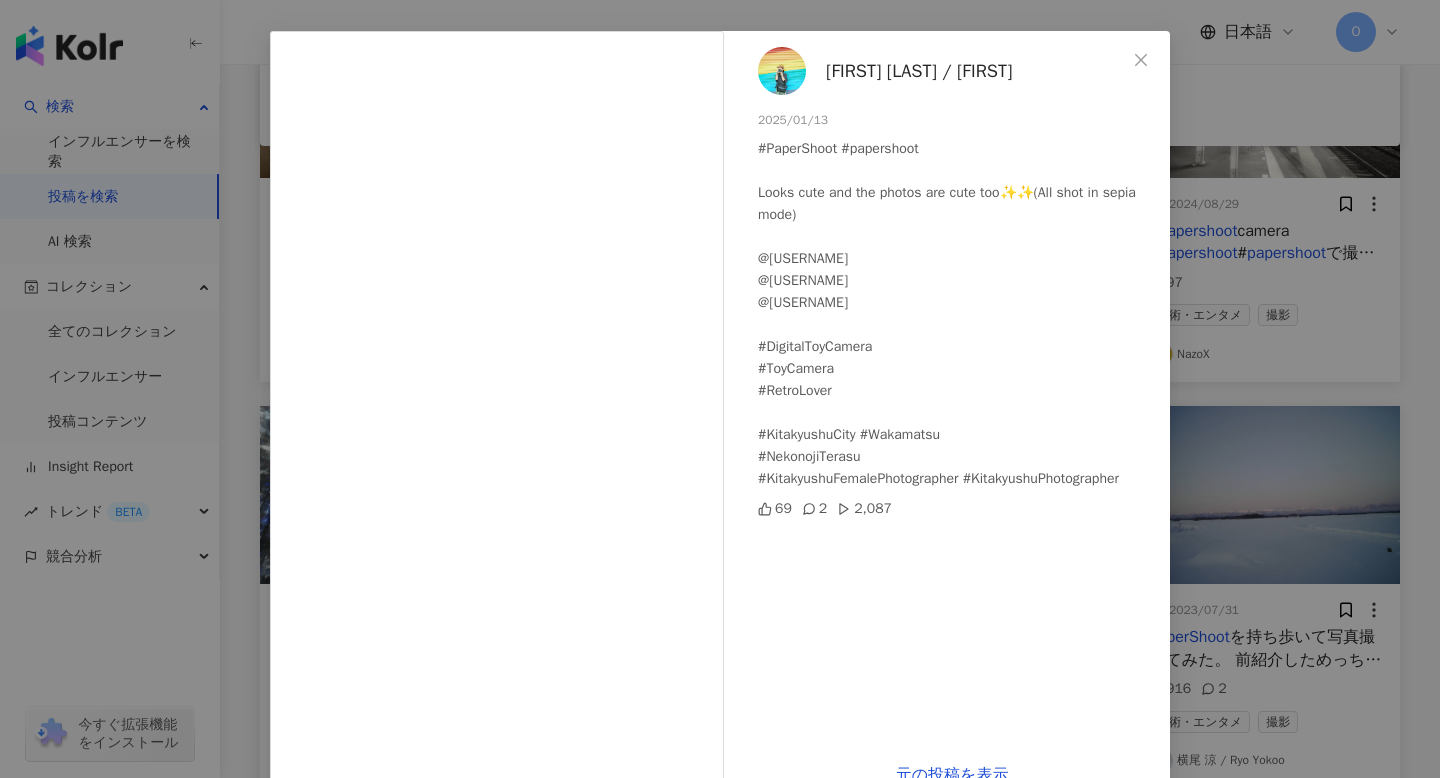 scroll, scrollTop: 119, scrollLeft: 0, axis: vertical 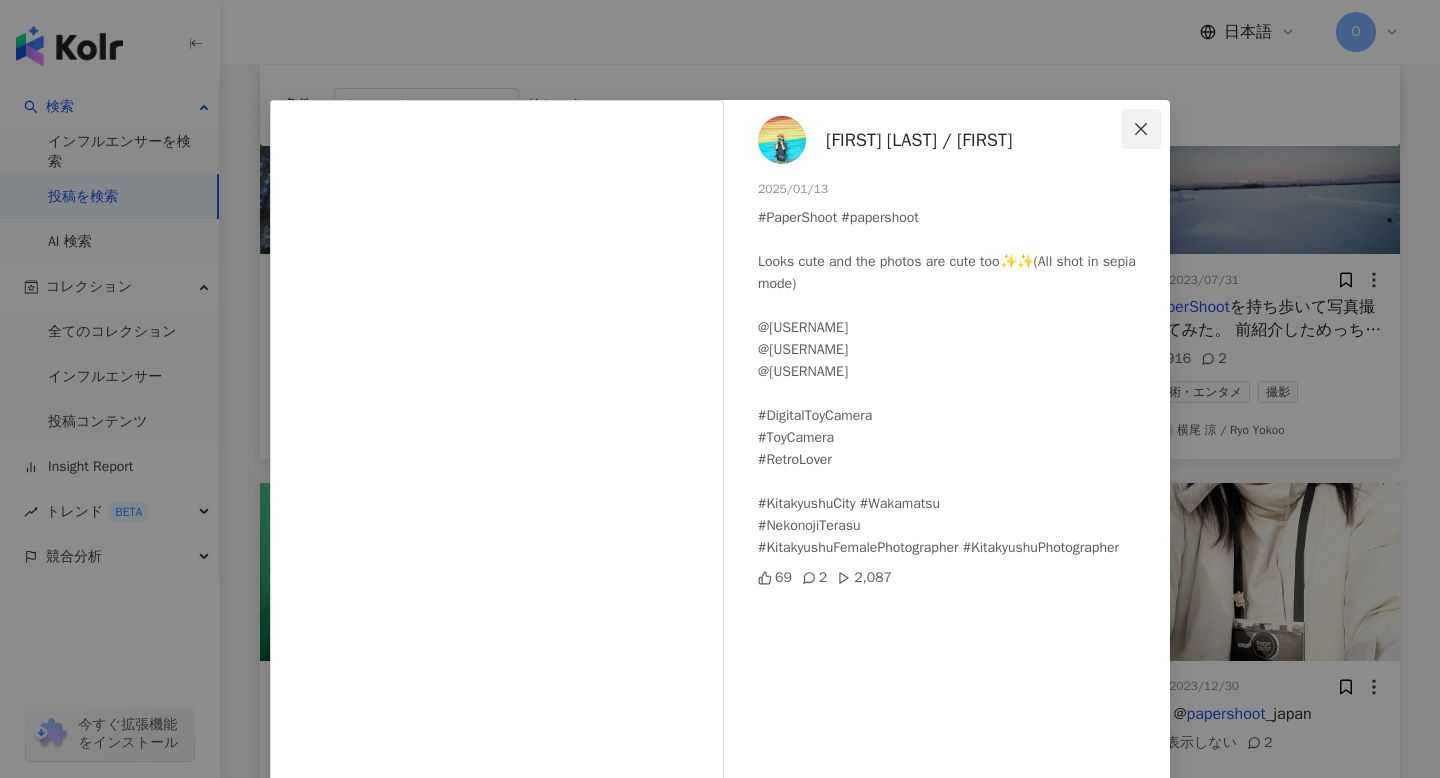click 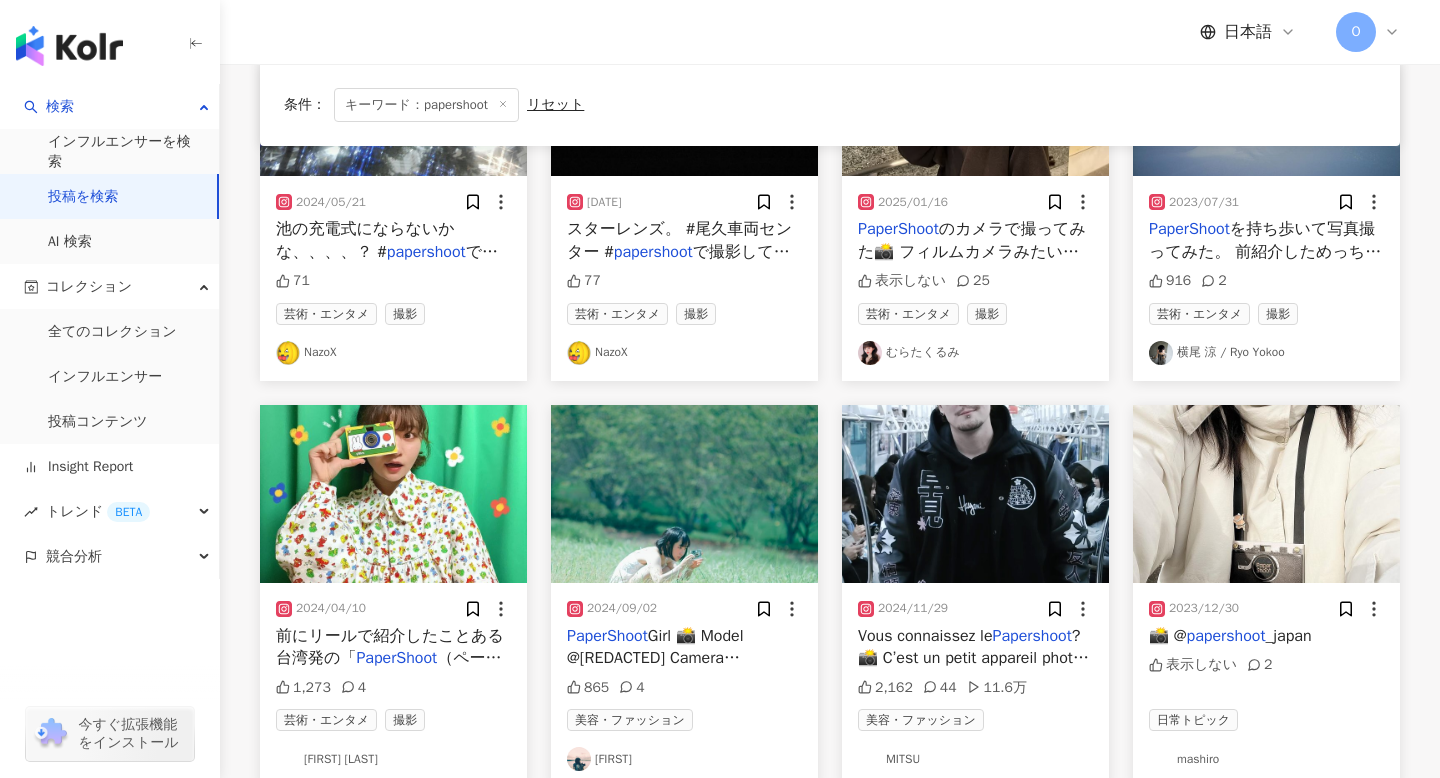 scroll, scrollTop: 751, scrollLeft: 0, axis: vertical 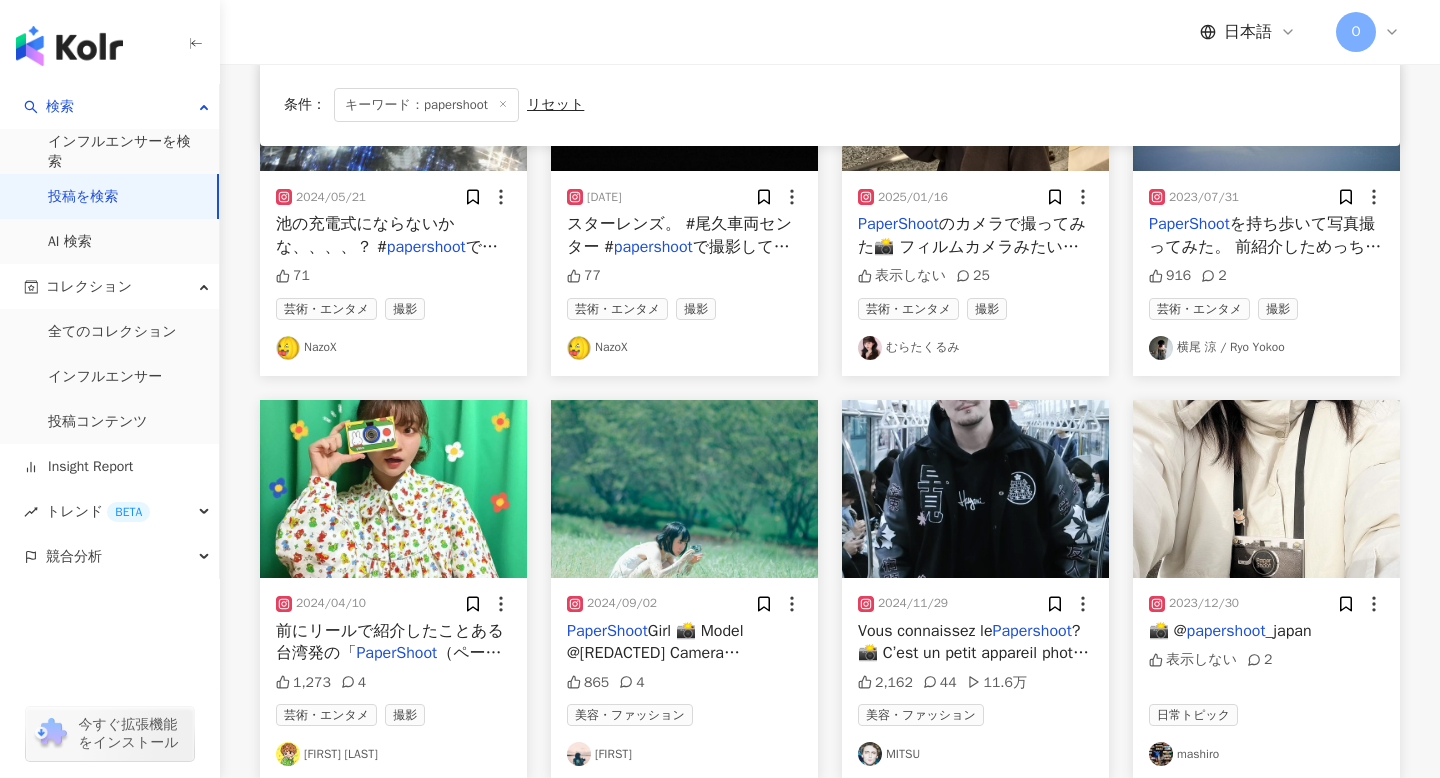 click on "2025/01/16 PaperShoot のカメラで撮ってみた📸
フィルムカメラみたいな雰囲気の写真をSDカード式で好きなだけ撮影できるのがとっても便利💭すぐ携帯に画像送れるのもありがたい🫶🏻
新しいカメラ発掘していきたいദ്ദി ˃ ᵕ ˂ )
@pinkoijp @ papershoot _by_pinkoi @ papershoot _tw
#PR #pinkoi #pinkoijp #ピンコイ# papershoot _by_pinkoi 表示しない 25 芸術・エンタメ 撮影 むらたくるみ" at bounding box center [975, 273] 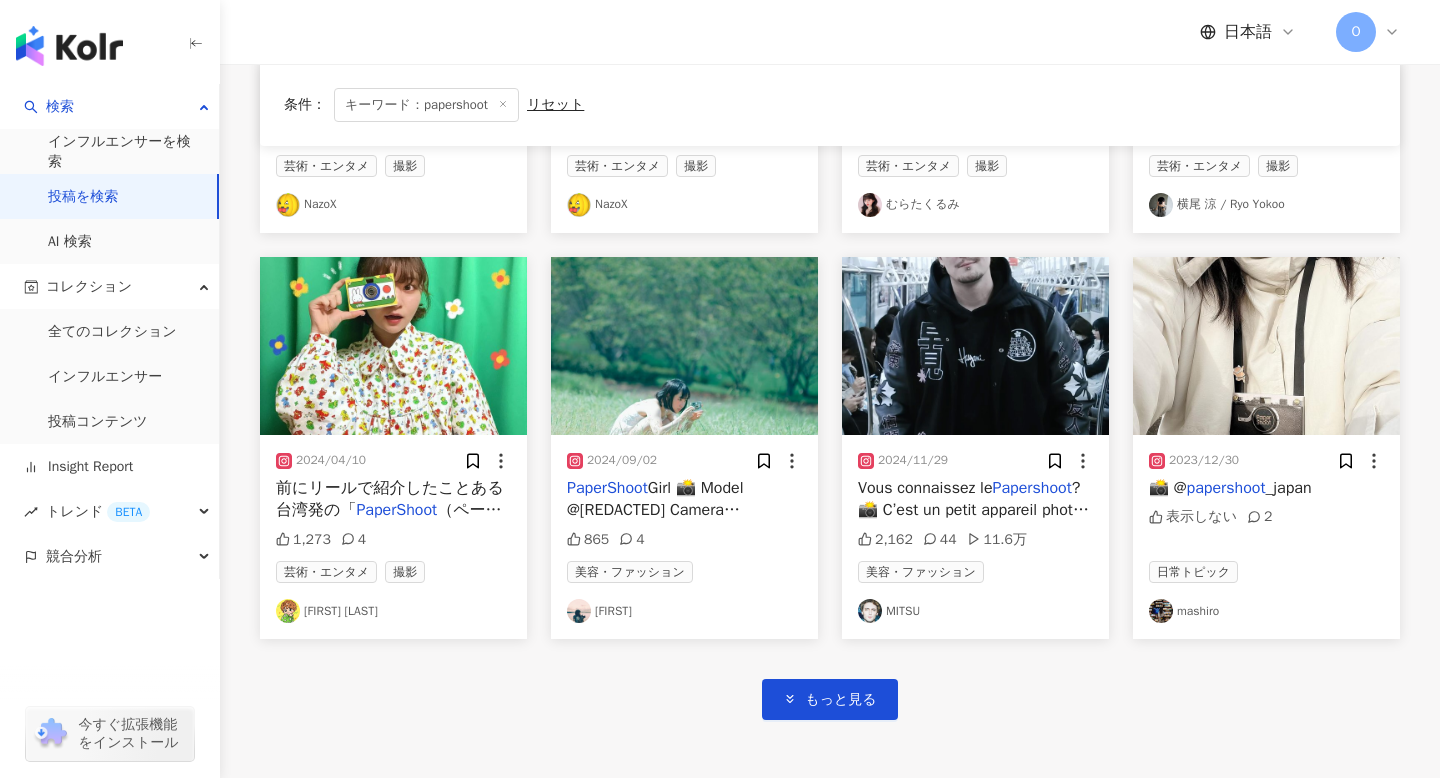 scroll, scrollTop: 902, scrollLeft: 0, axis: vertical 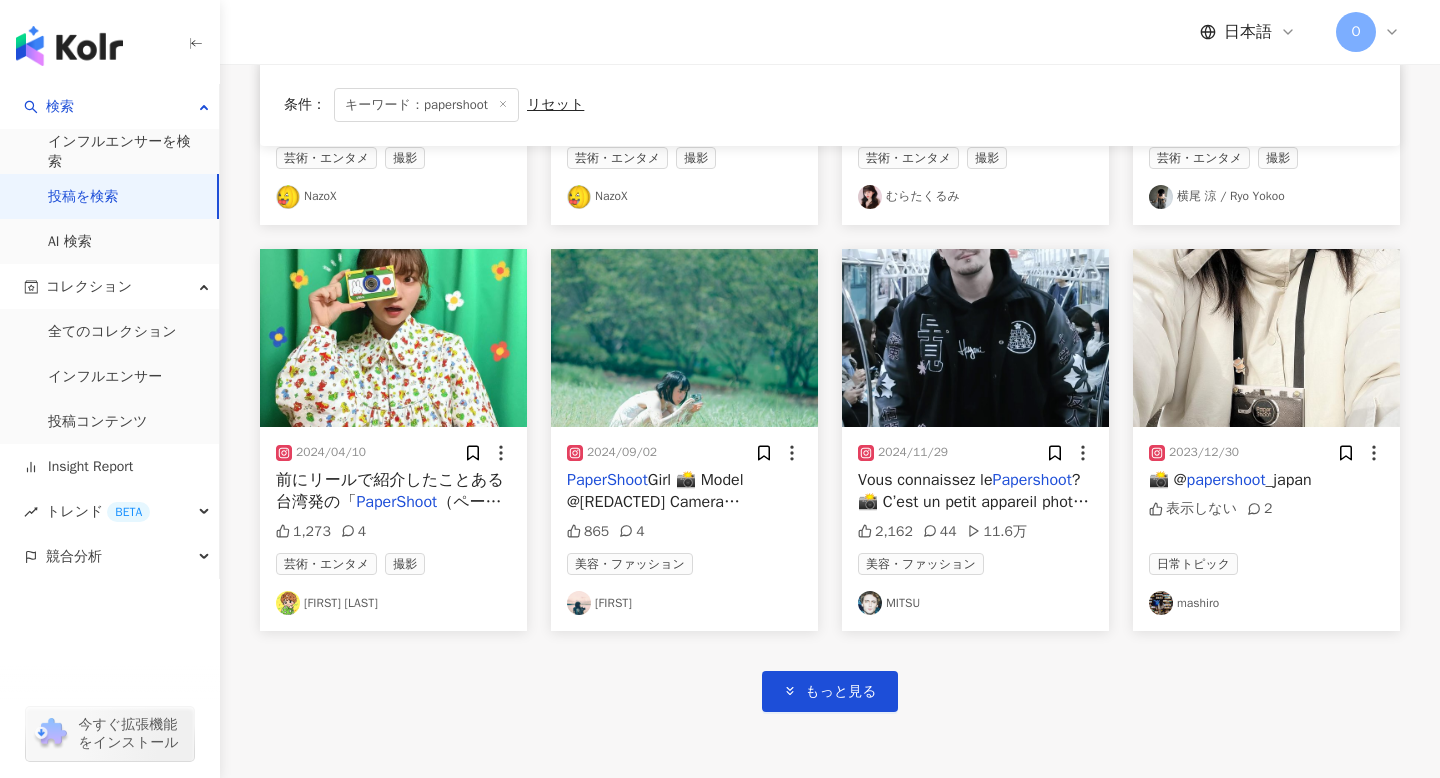 click on "2024/04/10 前にリールで紹介したことある
台湾発の「 PaperShoot （ペーパーシュート）」ってカメラ📷
以前は無地のデザインに自分でシールでデコったんだけど
台湾デザイナーコラボで超可愛いミッフィーデザインのカバーが出たということでチェンジしてみた🐰🥕💛
表も裏もトイカメラみたいなイラストでめちゃめちゃ可愛いの！
可愛いカメラでたくさん春を写真に収めるんだ〜🌸
PaperShoot 本体もこのカバーも
@pinkoijp で買えるよ👀
PaperShoot の使い方や性能は以前リールに載せてるから気になる人はチェックしてね👀📸
@ papershoot _japan
@ papershoot camera
# PaperShoot  #ペーパーシュート#Pinkoi #ミッフィー#インスタントカメラ#カメラ#カメラ女子#ペーパーシュートカメラ # papershoot camera #レトロカメラ 1,273 4 芸術・エンタメ 撮影 ま ち こ" at bounding box center (393, 529) 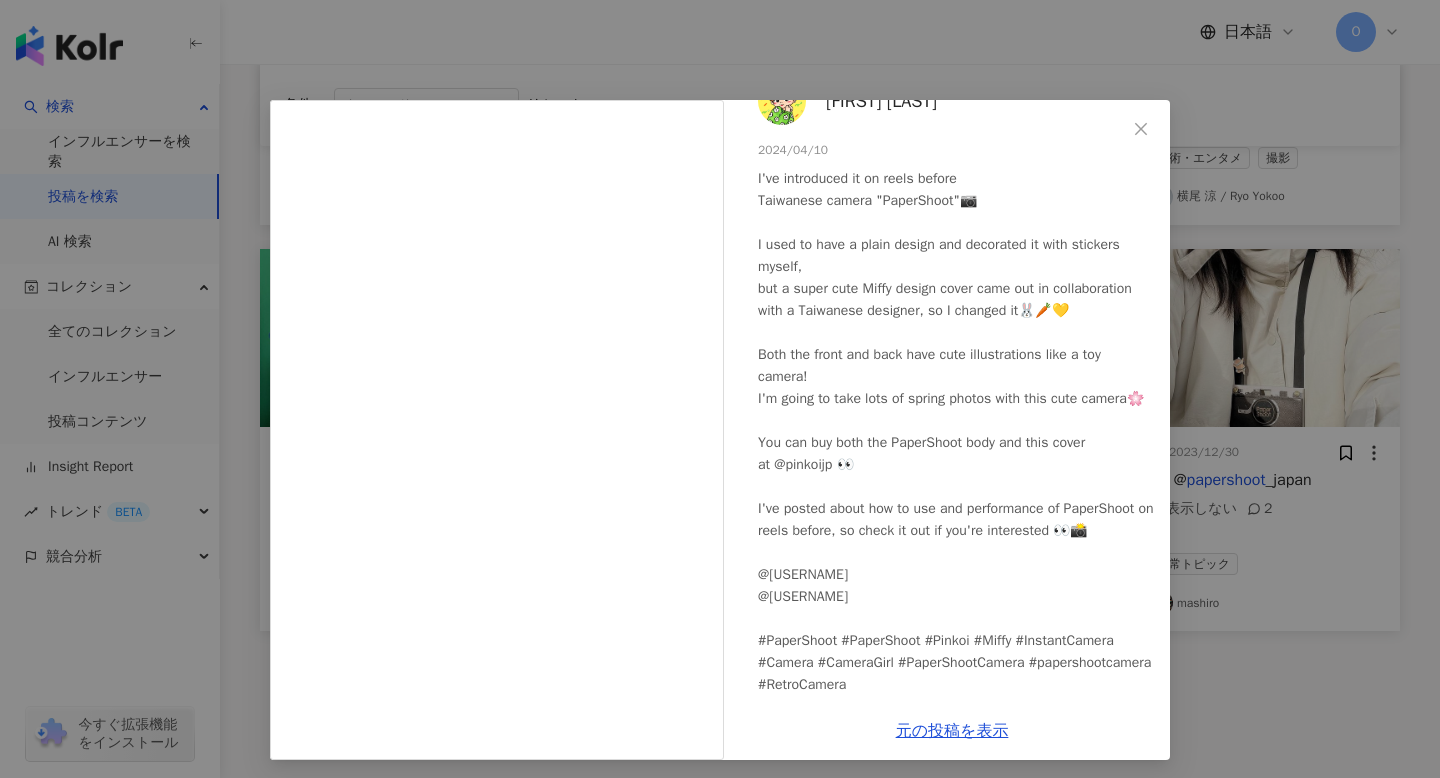 scroll, scrollTop: 40, scrollLeft: 0, axis: vertical 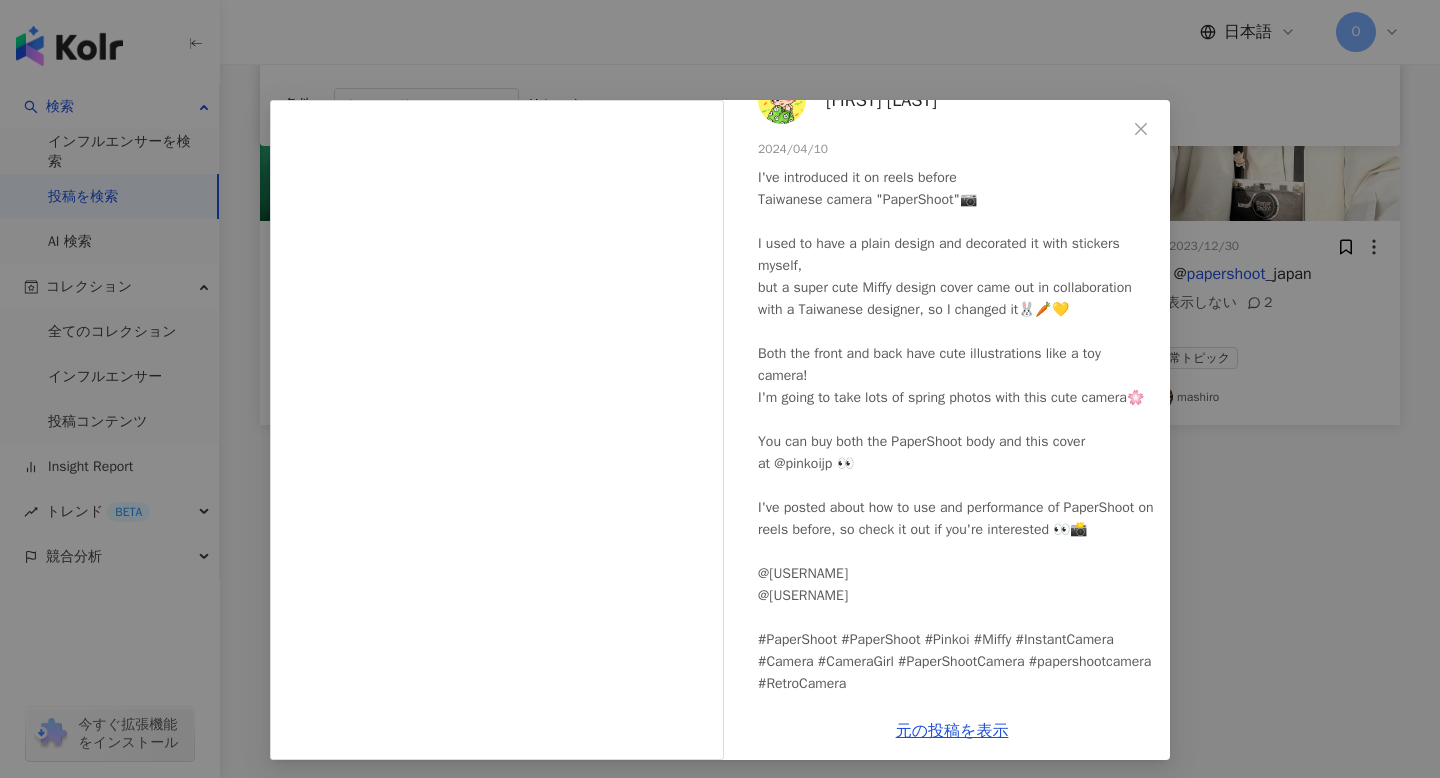 click on "ま ち こ 2024/04/10 前にリールで紹介したことある
台湾発の「PaperShoot（ペーパーシュート）」ってカメラ📷
以前は無地のデザインに自分でシールでデコったんだけど
台湾デザイナーコラボで超可愛いミッフィーデザインのカバーが出たということでチェンジしてみた🐰🥕💛
表も裏もトイカメラみたいなイラストでめちゃめちゃ可愛いの！
可愛いカメラでたくさん春を写真に収めるんだ〜🌸
PaperShoot本体もこのカバーも
@pinkoijp で買えるよ👀
PaperShootの使い方や性能は以前リールに載せてるから気になる人はチェックしてね👀📸
@papershoot_japan
@papershootcamera
#PaperShoot #ペーパーシュート#Pinkoi #ミッフィー#インスタントカメラ#カメラ#カメラ女子#ペーパーシュートカメラ #papershootcamera #レトロカメラ 1,273 4 元の投稿を表示" at bounding box center [720, 389] 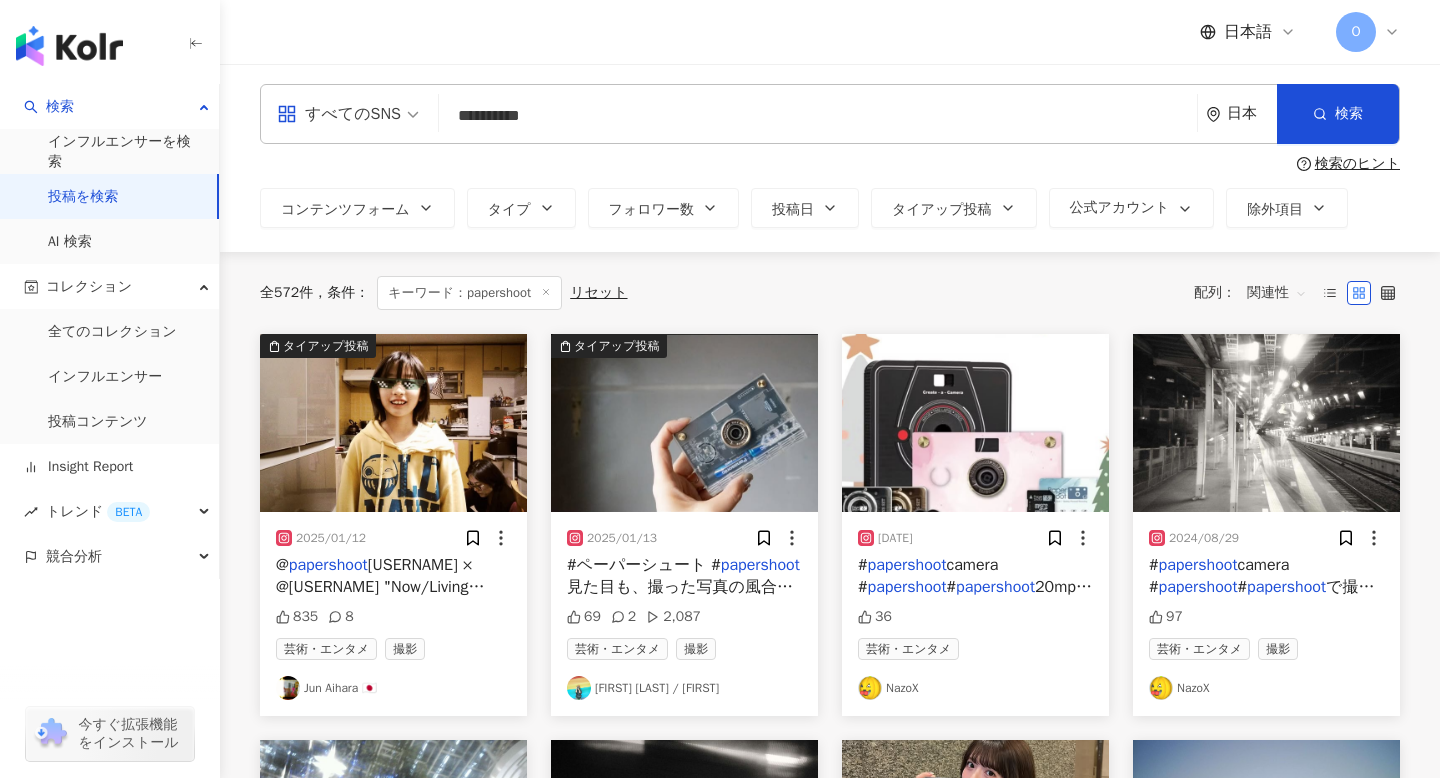 scroll, scrollTop: 0, scrollLeft: 0, axis: both 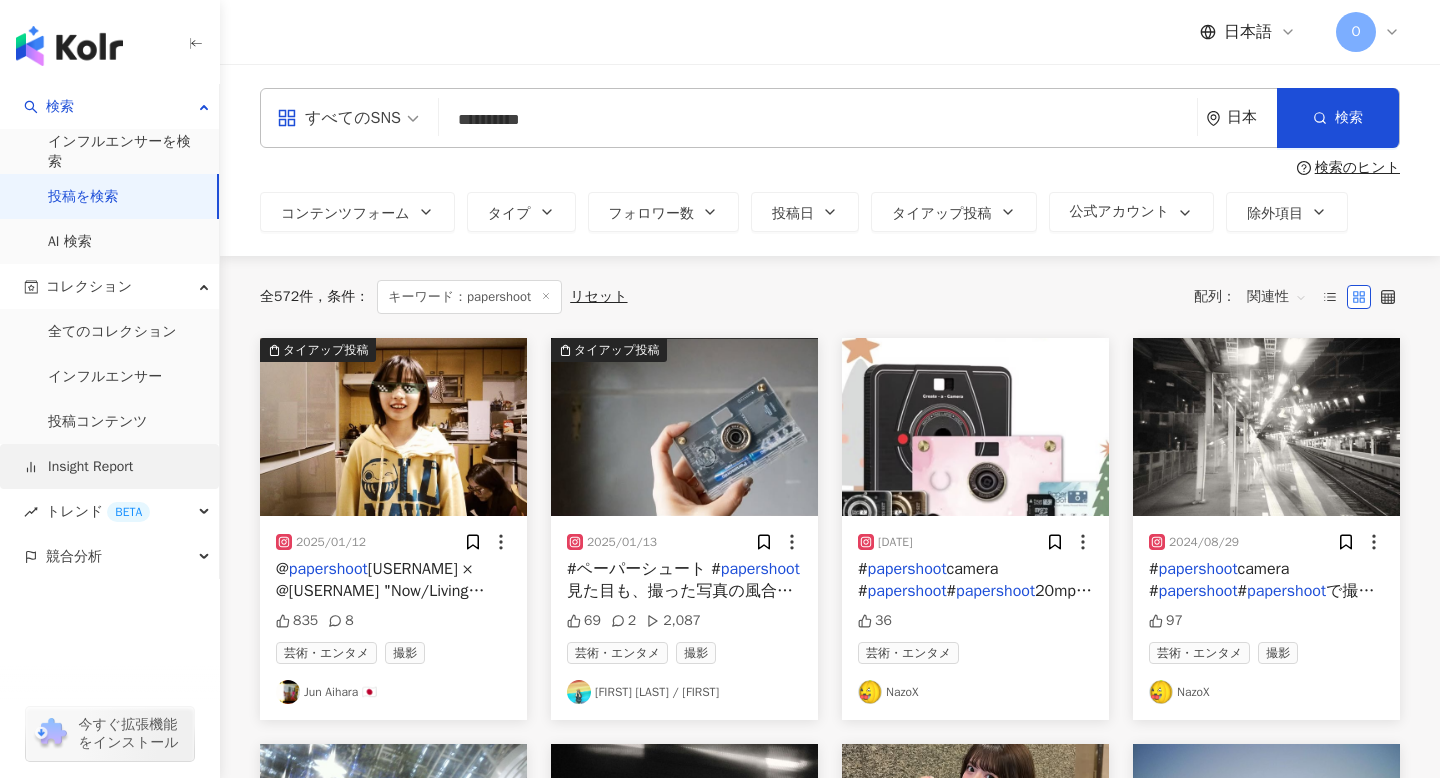 click on "Insight Report" at bounding box center [78, 467] 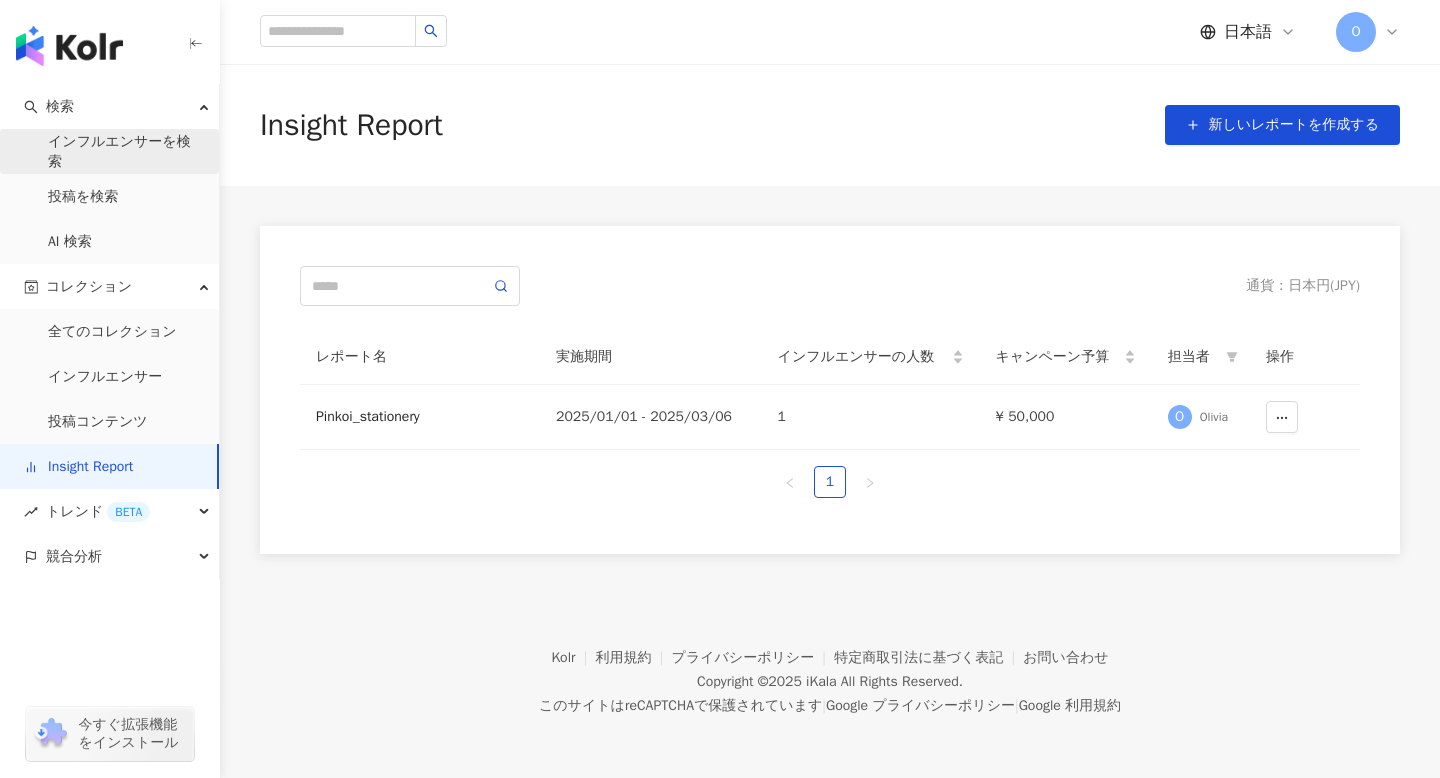 click on "インフルエンサーを検索" at bounding box center [125, 151] 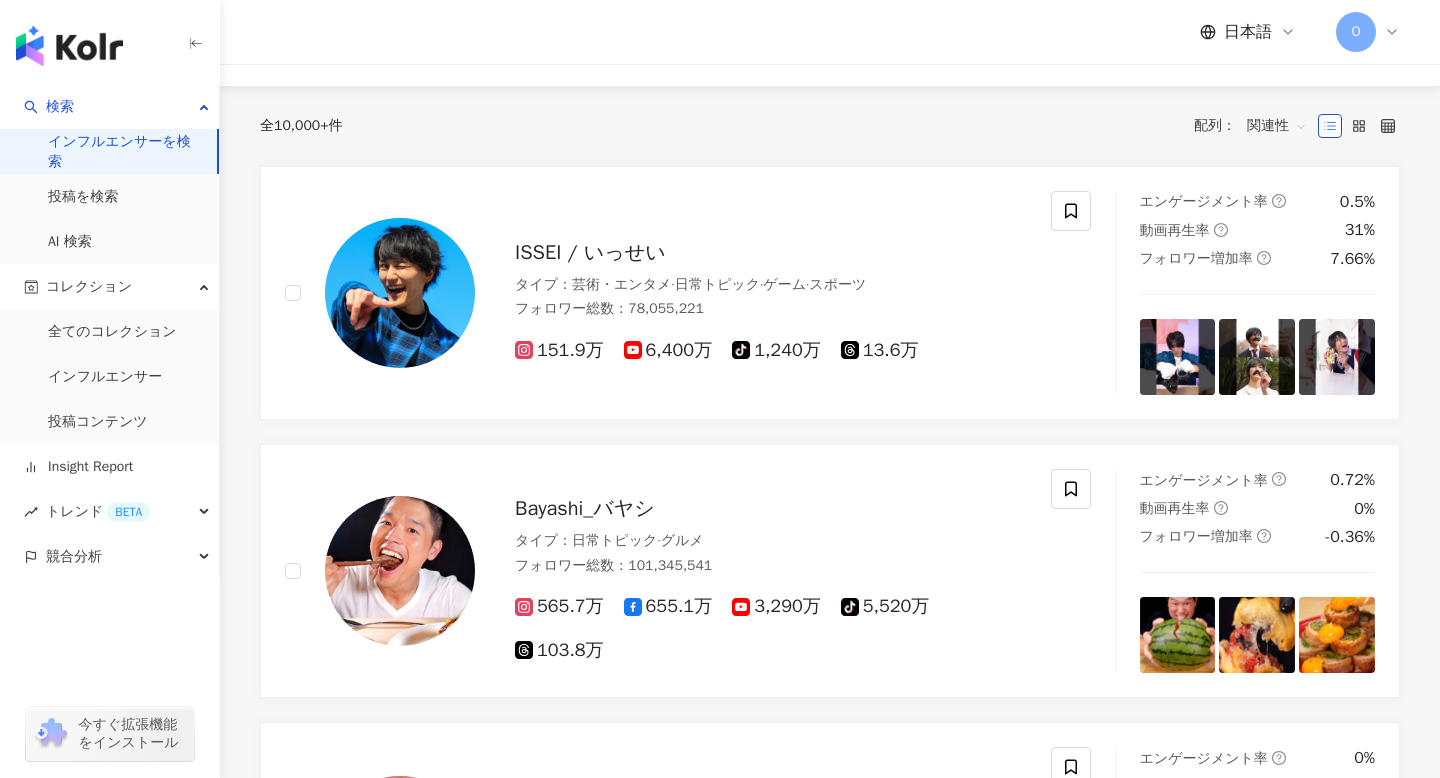 scroll, scrollTop: 148, scrollLeft: 0, axis: vertical 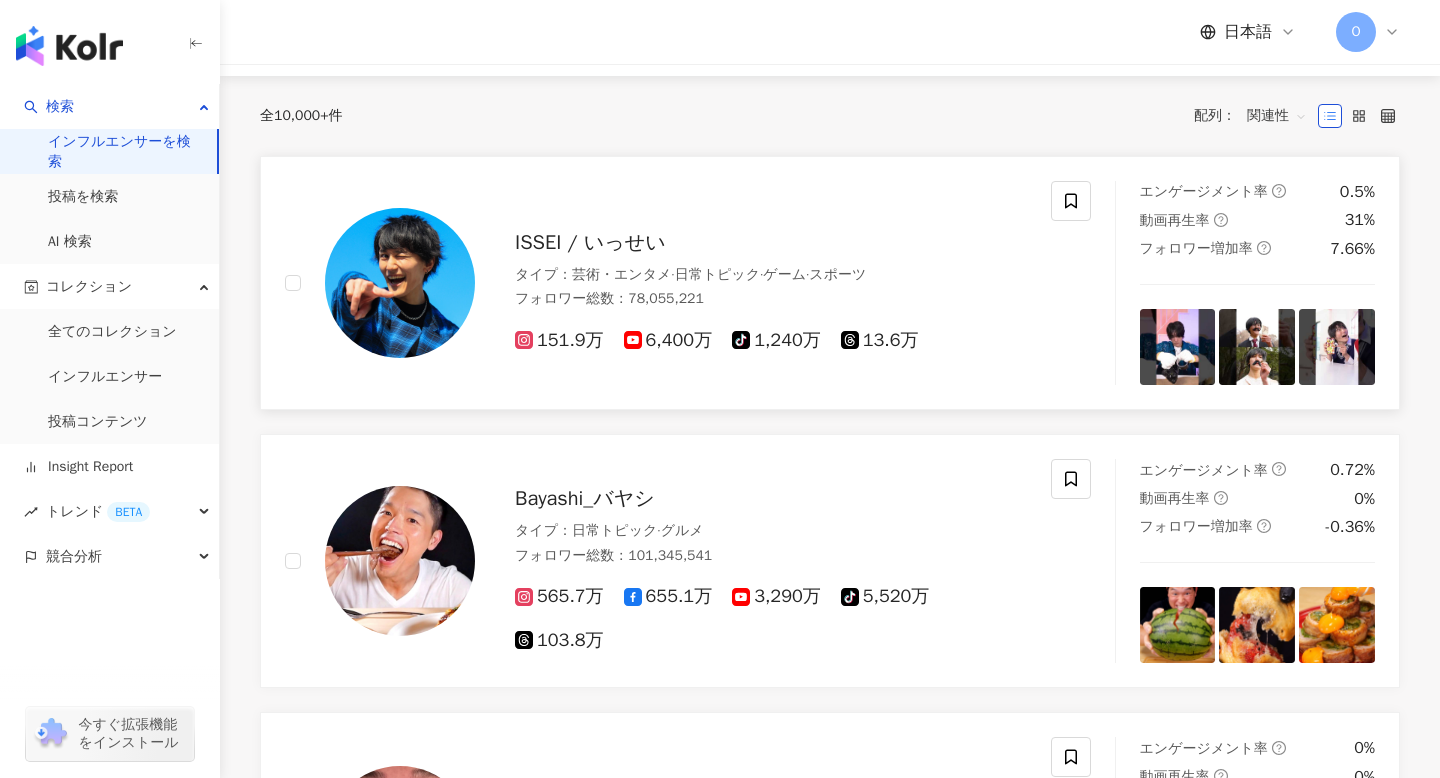 click on "ISSEI / いっせい" at bounding box center (590, 242) 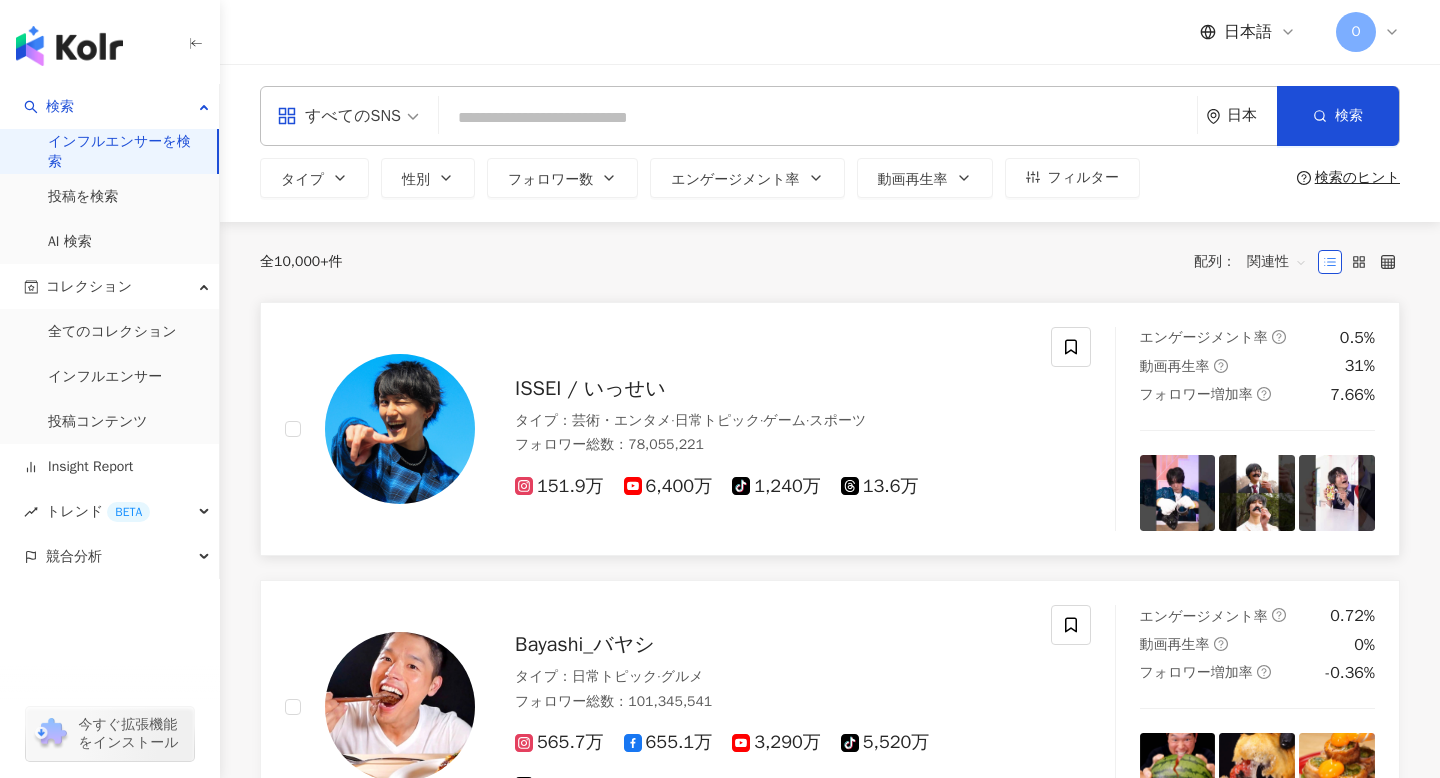 scroll, scrollTop: 0, scrollLeft: 0, axis: both 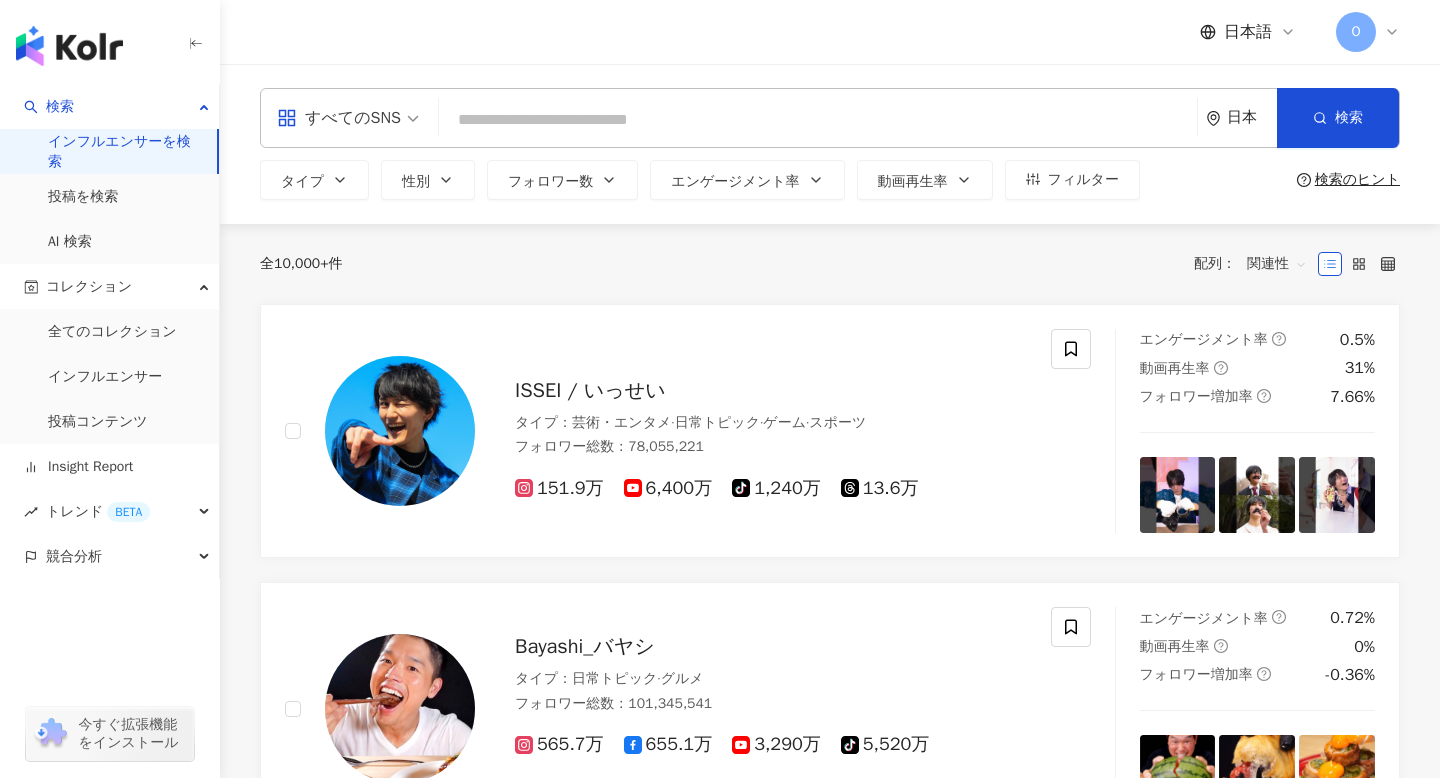 click at bounding box center (818, 120) 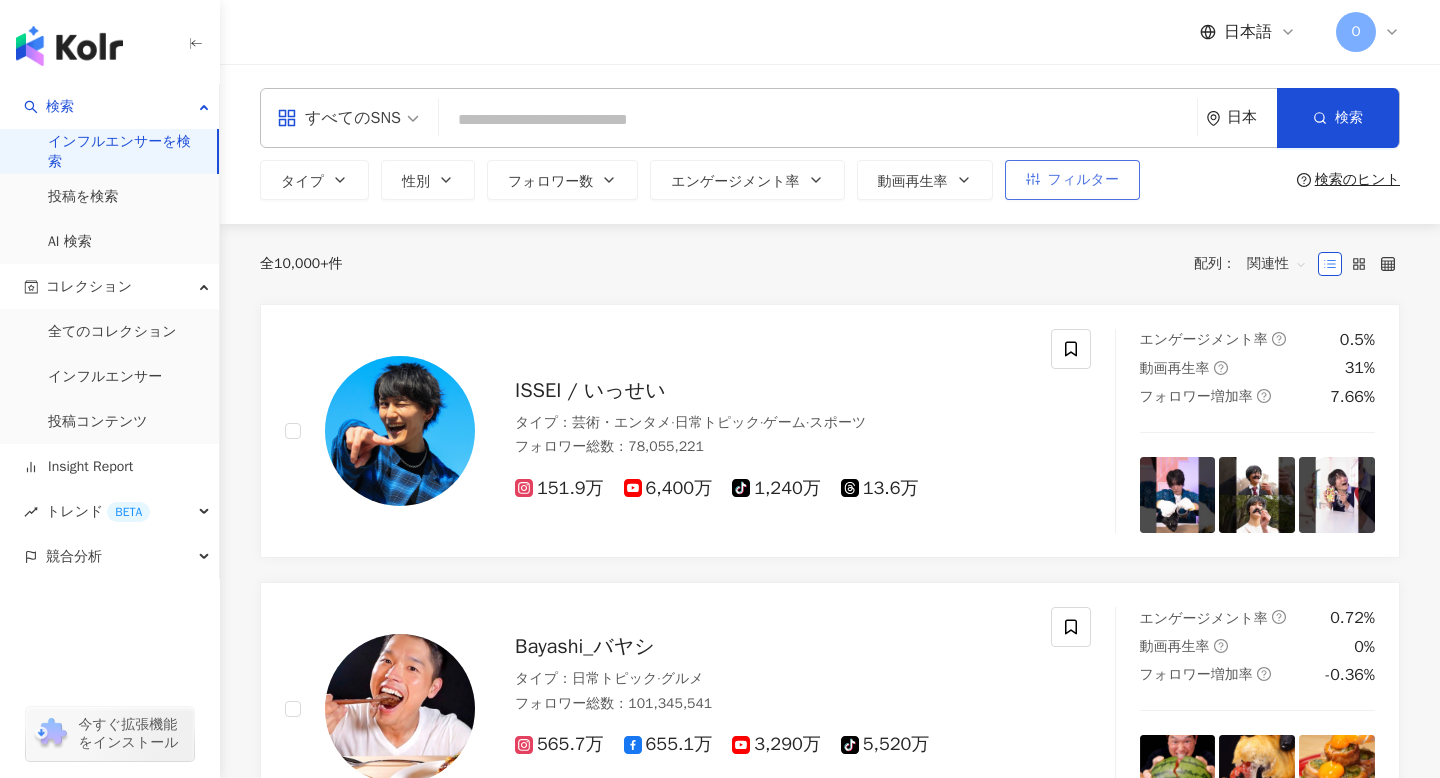 click on "フィルター" at bounding box center (1072, 180) 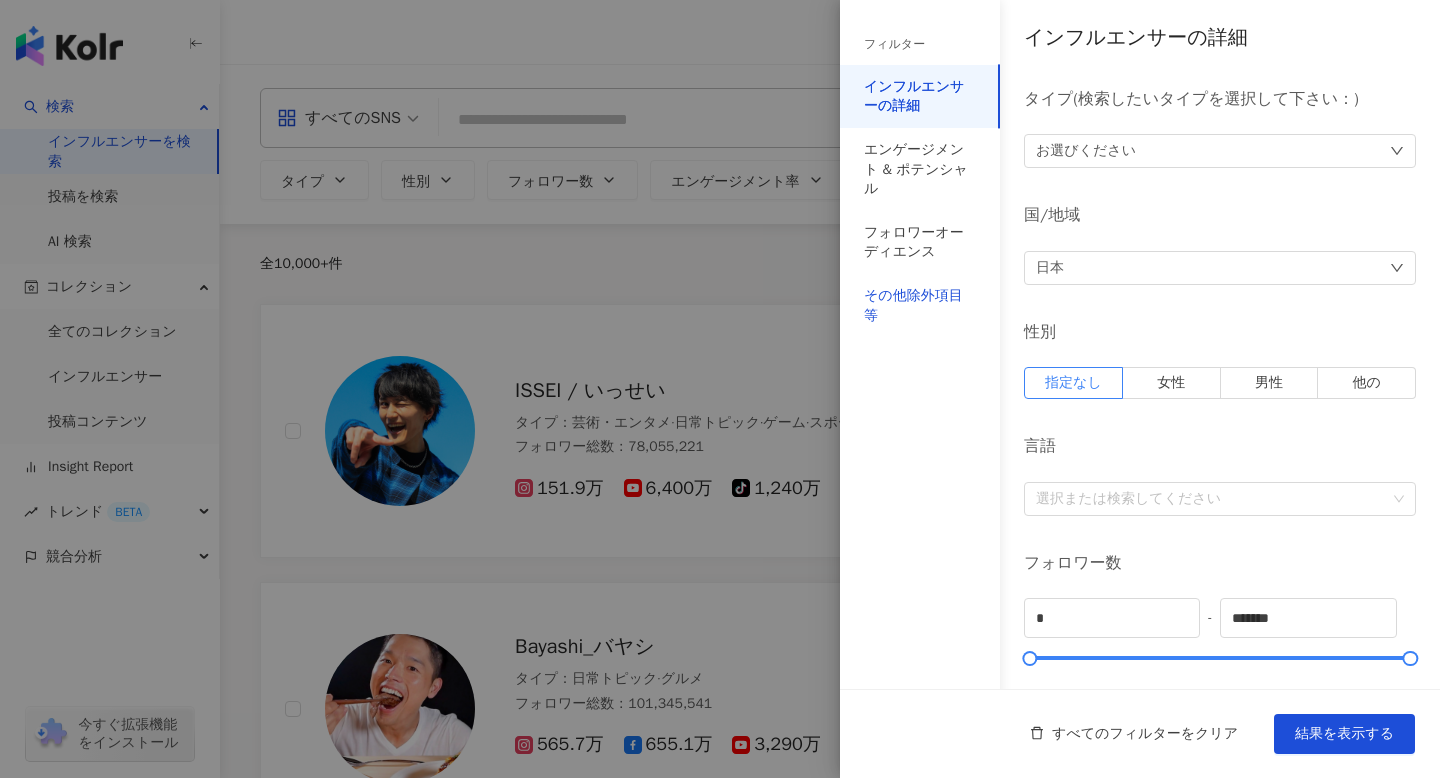 click on "その他除外項目等" at bounding box center (920, 305) 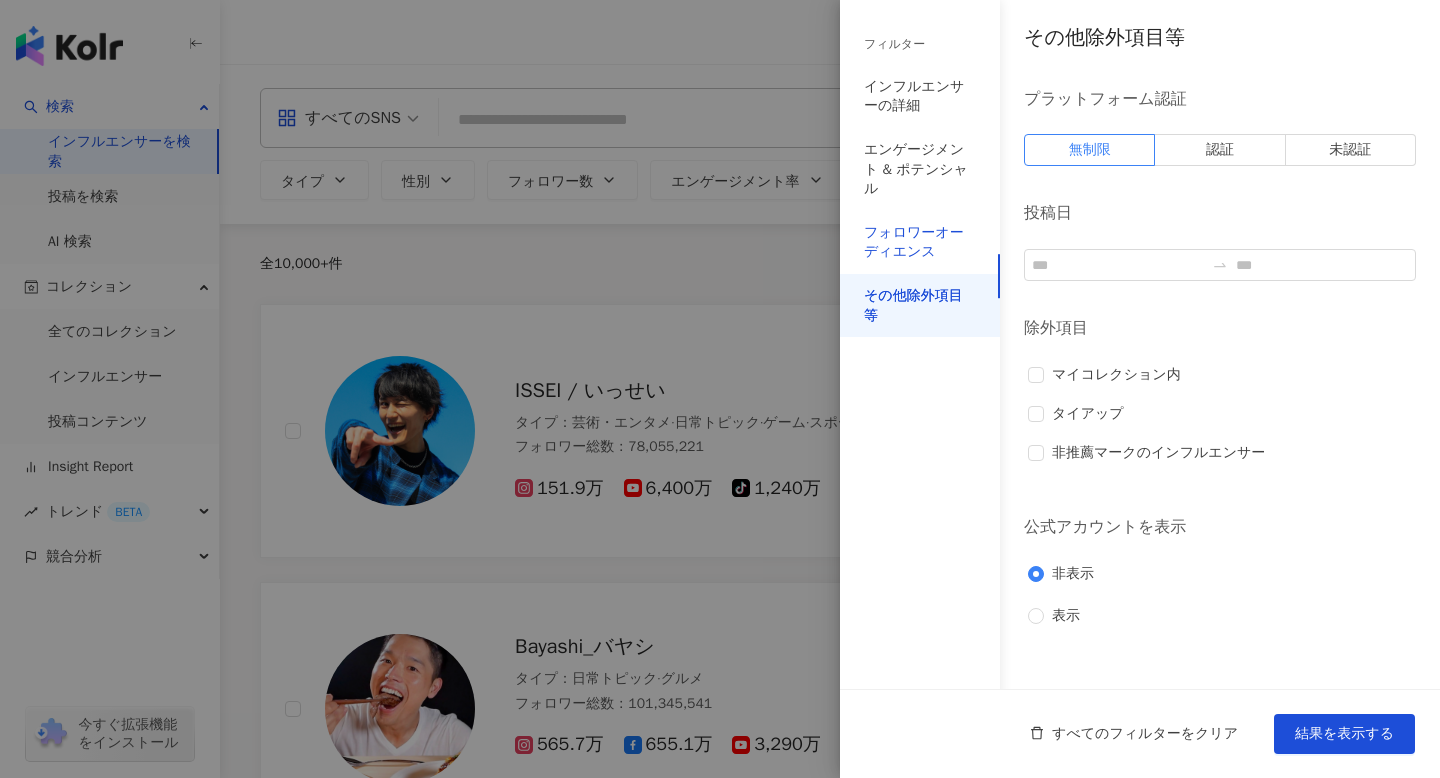 click on "フォロワーオーディエンス" at bounding box center (920, 242) 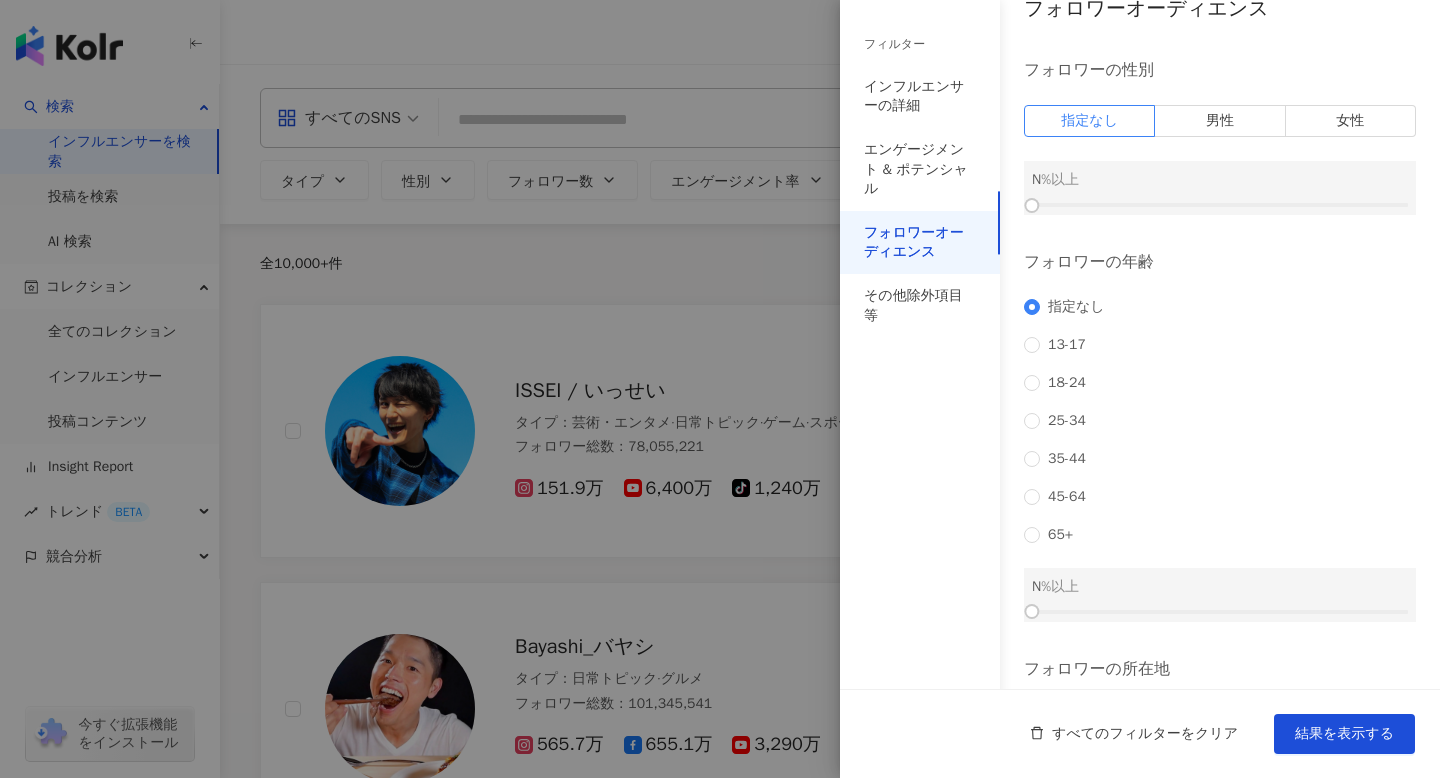 scroll, scrollTop: 0, scrollLeft: 0, axis: both 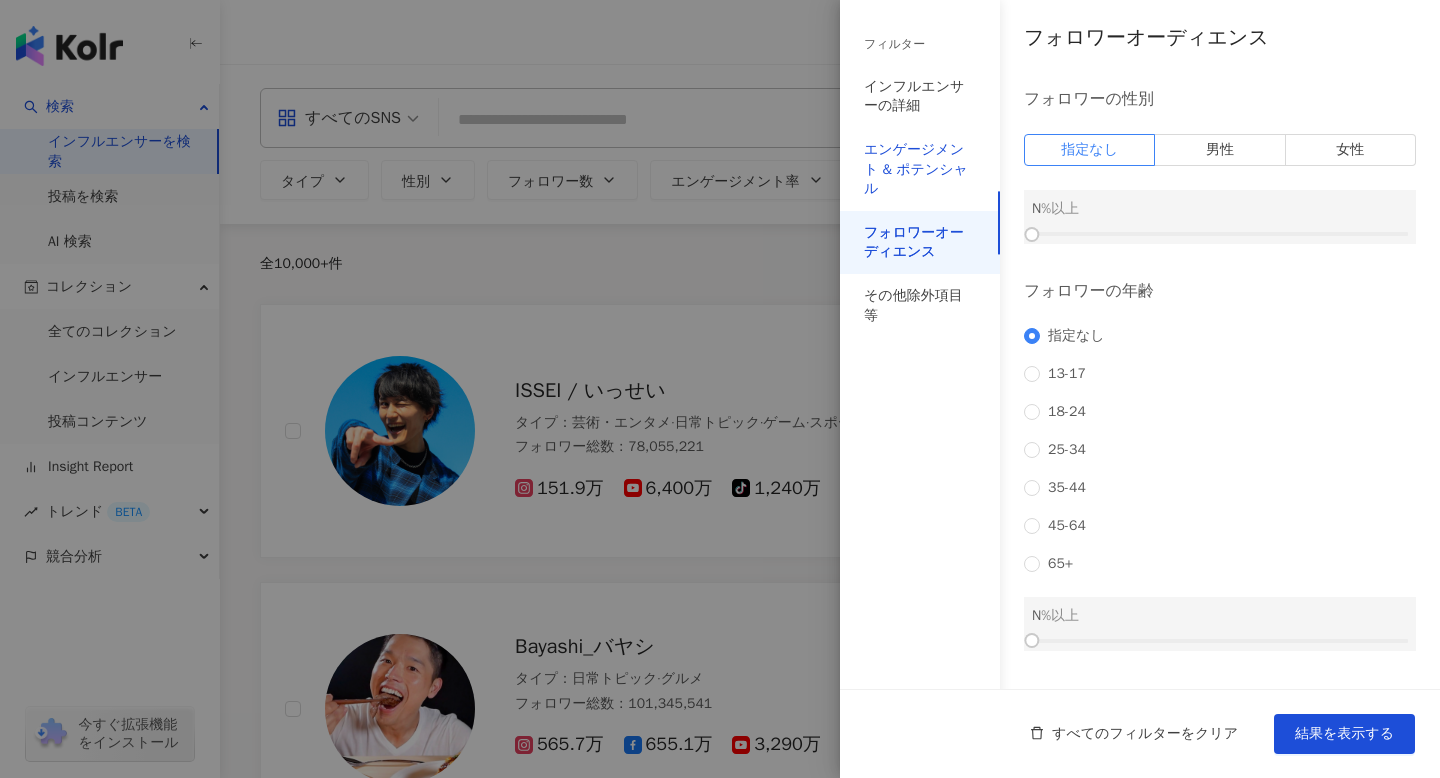 click on "エンゲージメント & ポテンシャル" at bounding box center [920, 169] 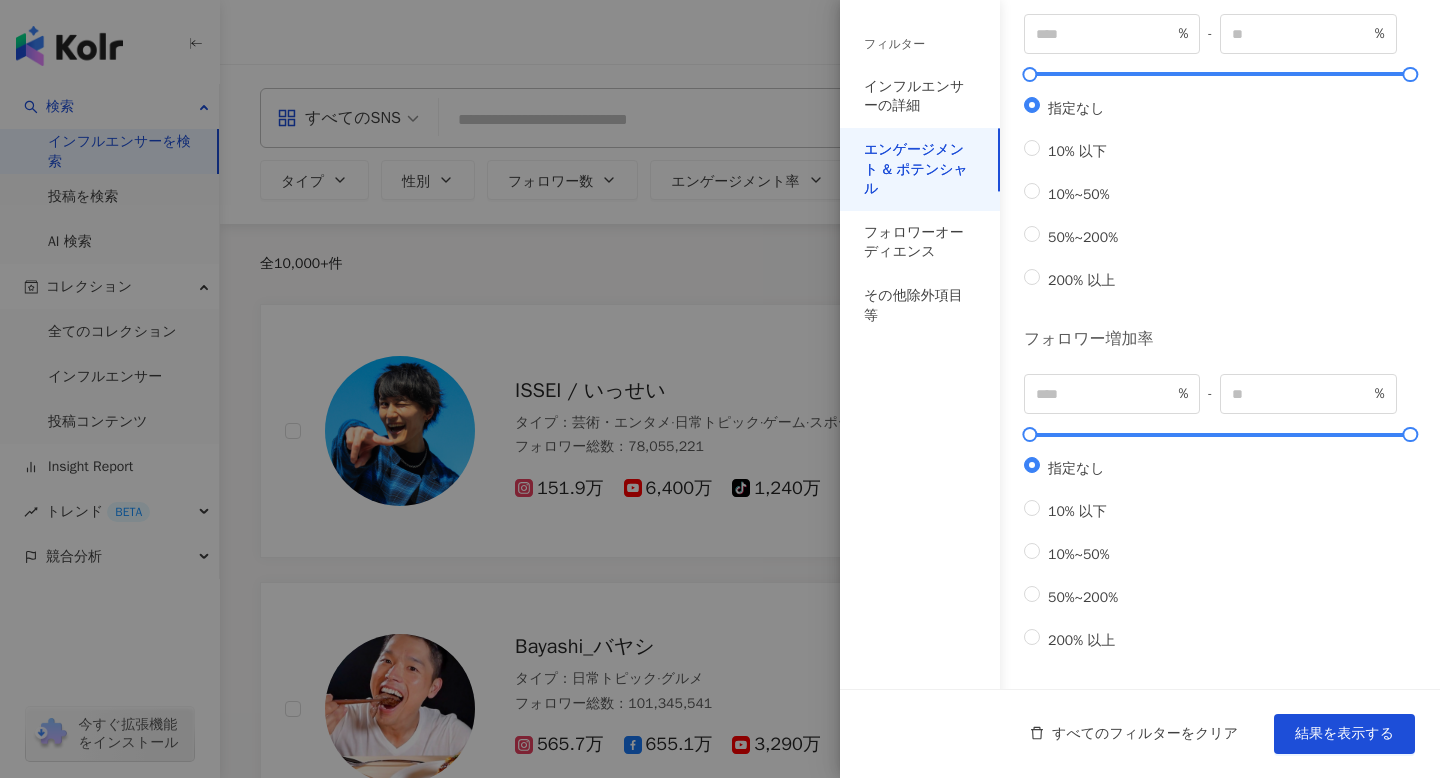 scroll, scrollTop: 0, scrollLeft: 0, axis: both 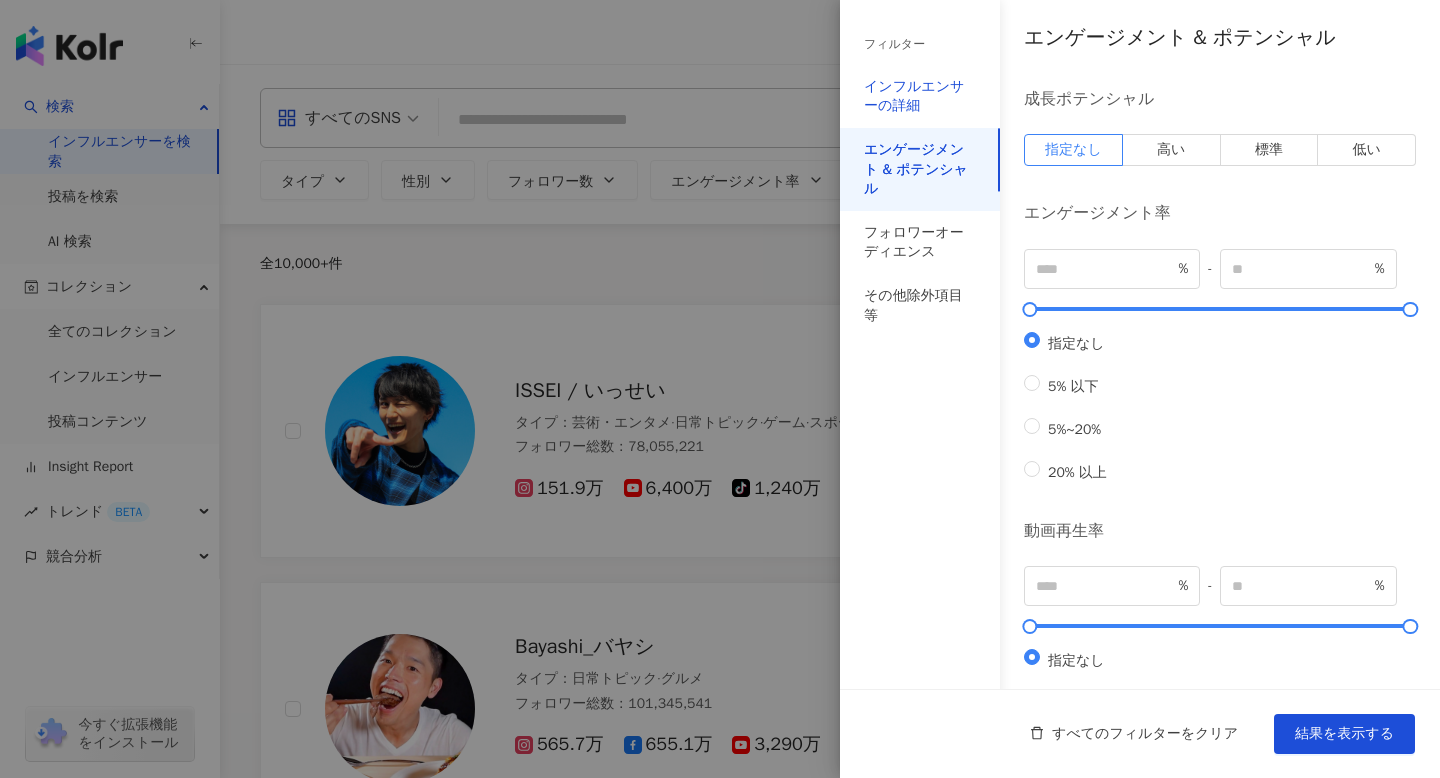 click on "インフルエンサーの詳細" at bounding box center (920, 96) 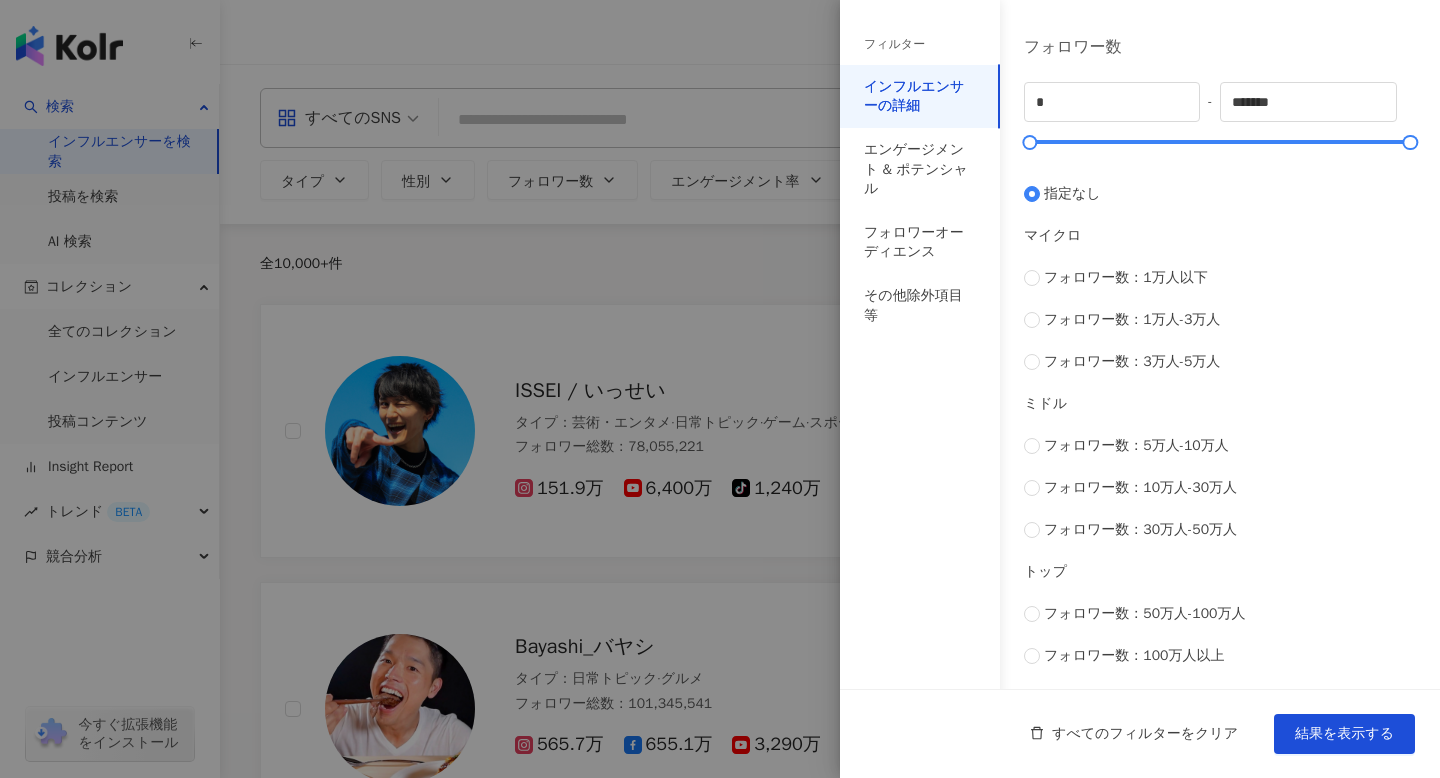 scroll, scrollTop: 0, scrollLeft: 0, axis: both 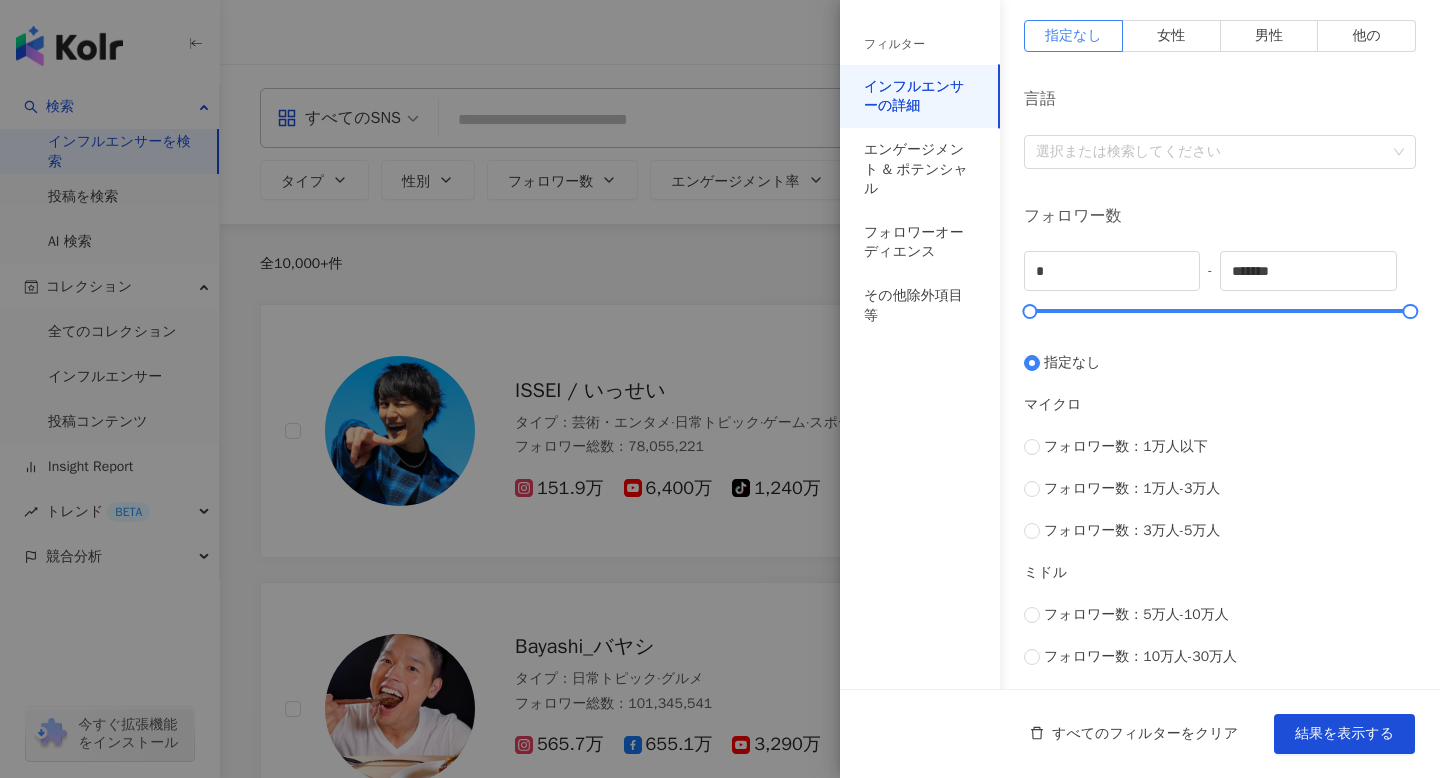 click at bounding box center (720, 389) 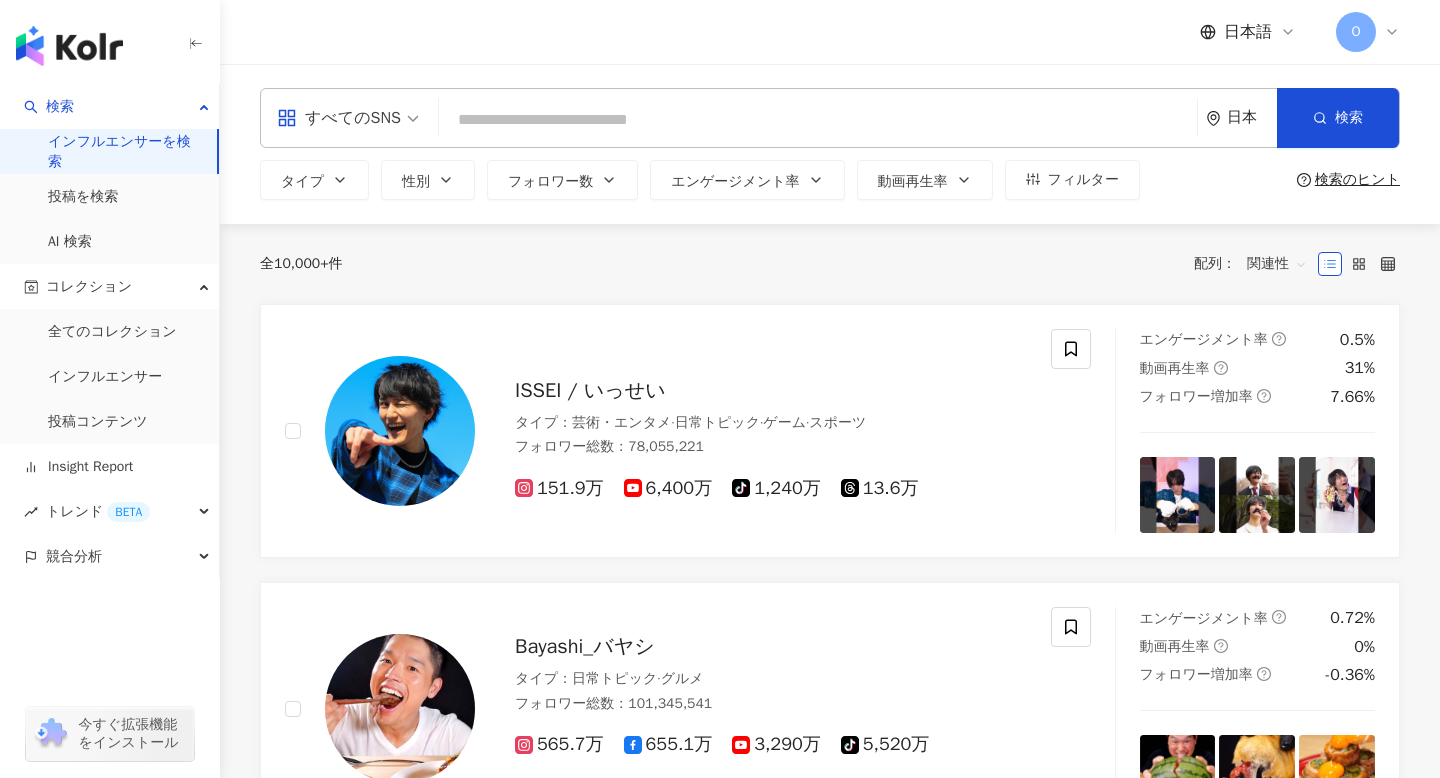 click on "日本" at bounding box center [1252, 117] 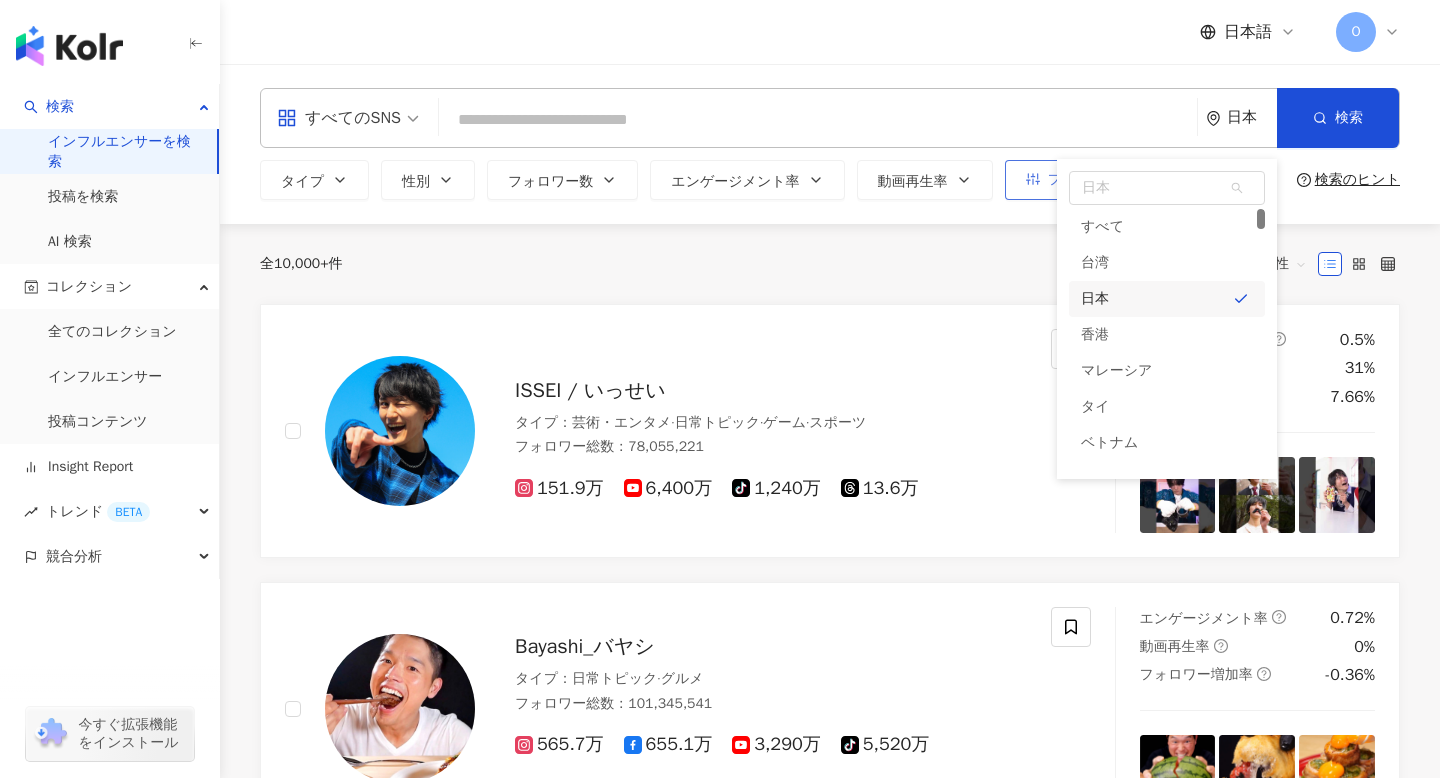 click 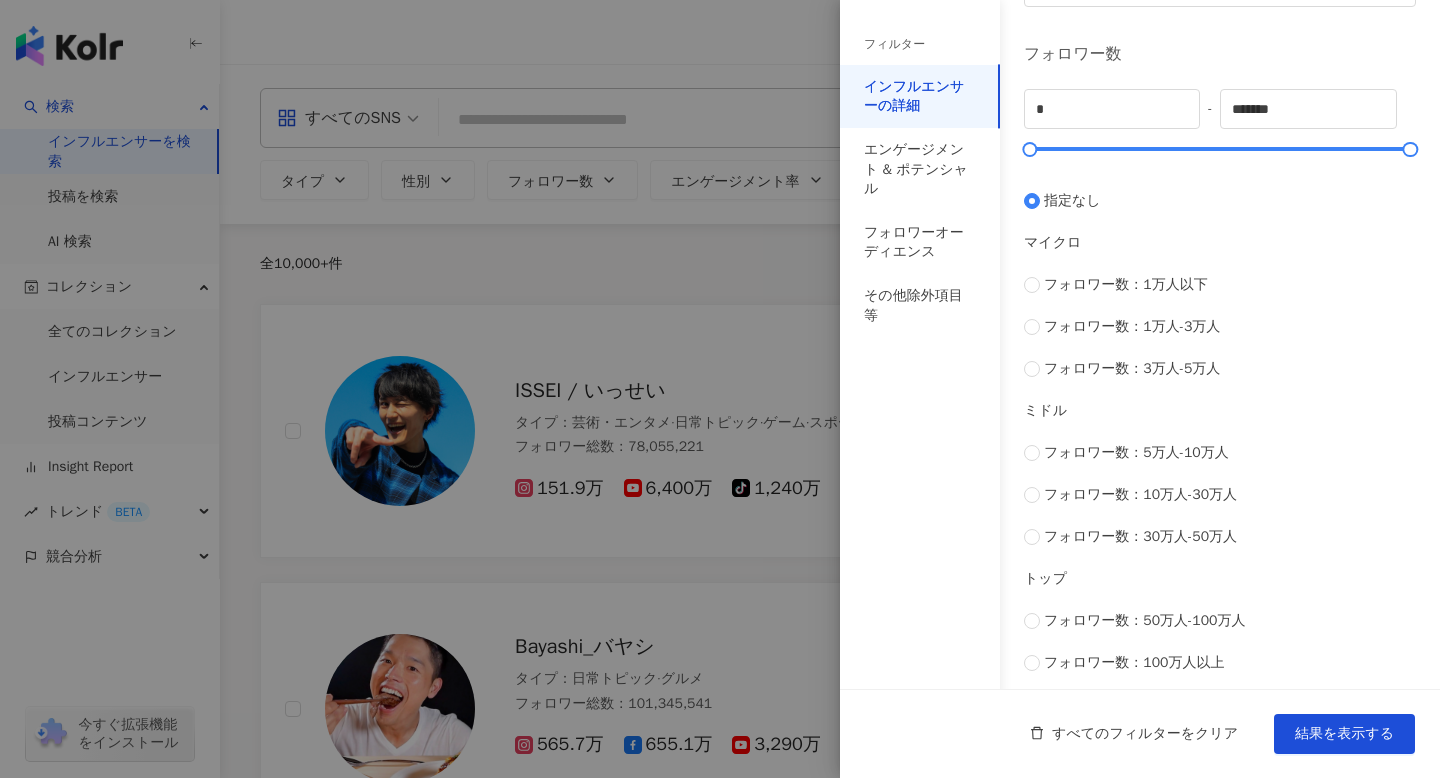 scroll, scrollTop: 516, scrollLeft: 0, axis: vertical 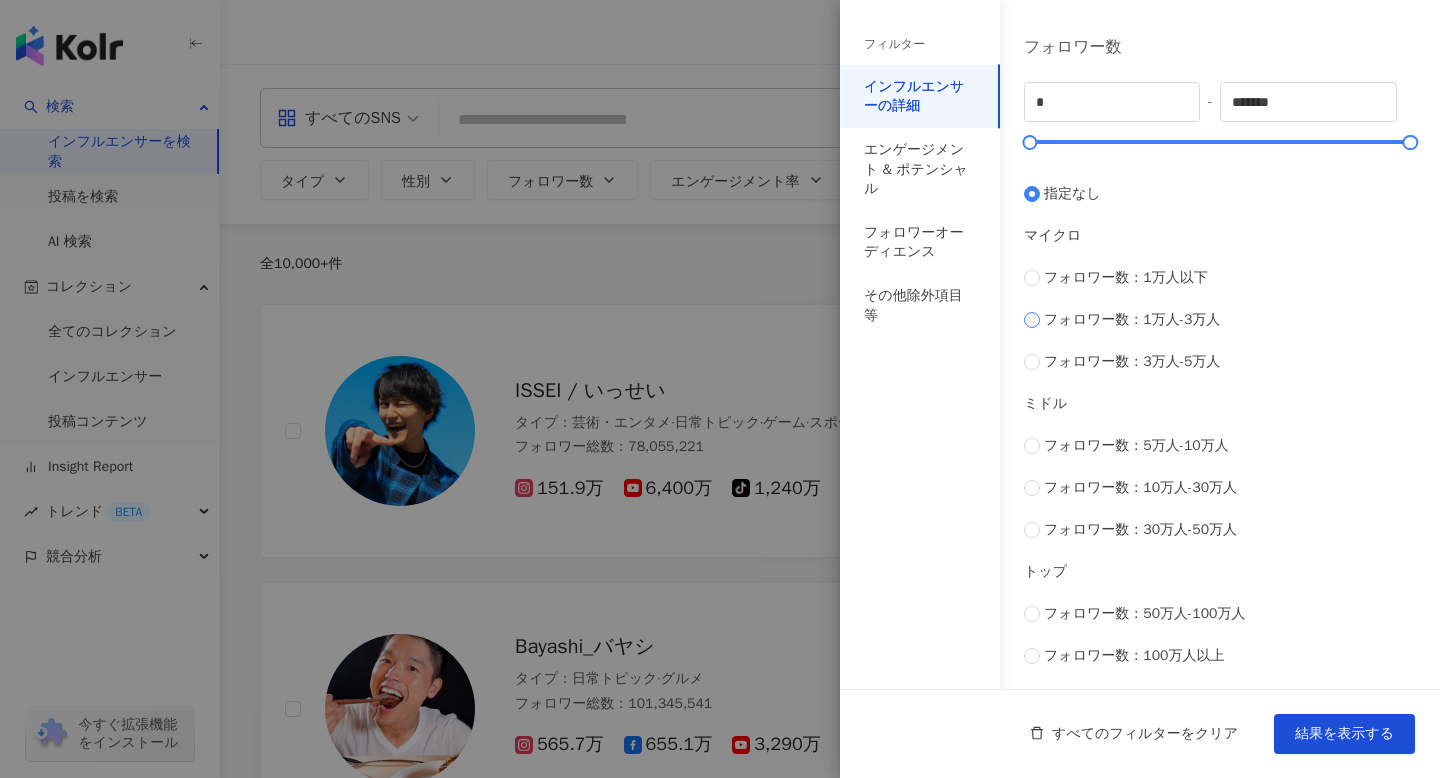 type on "*****" 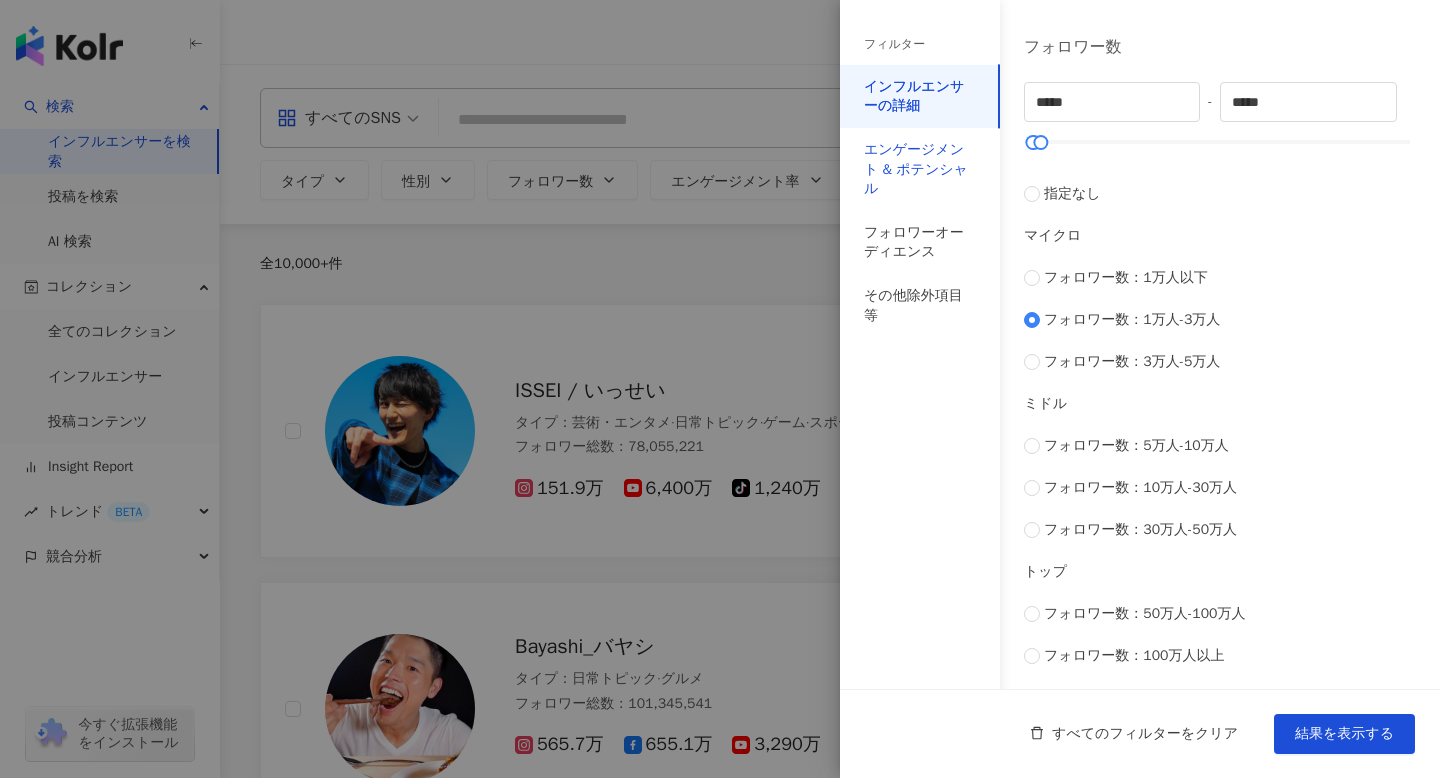 click on "エンゲージメント & ポテンシャル" at bounding box center [920, 169] 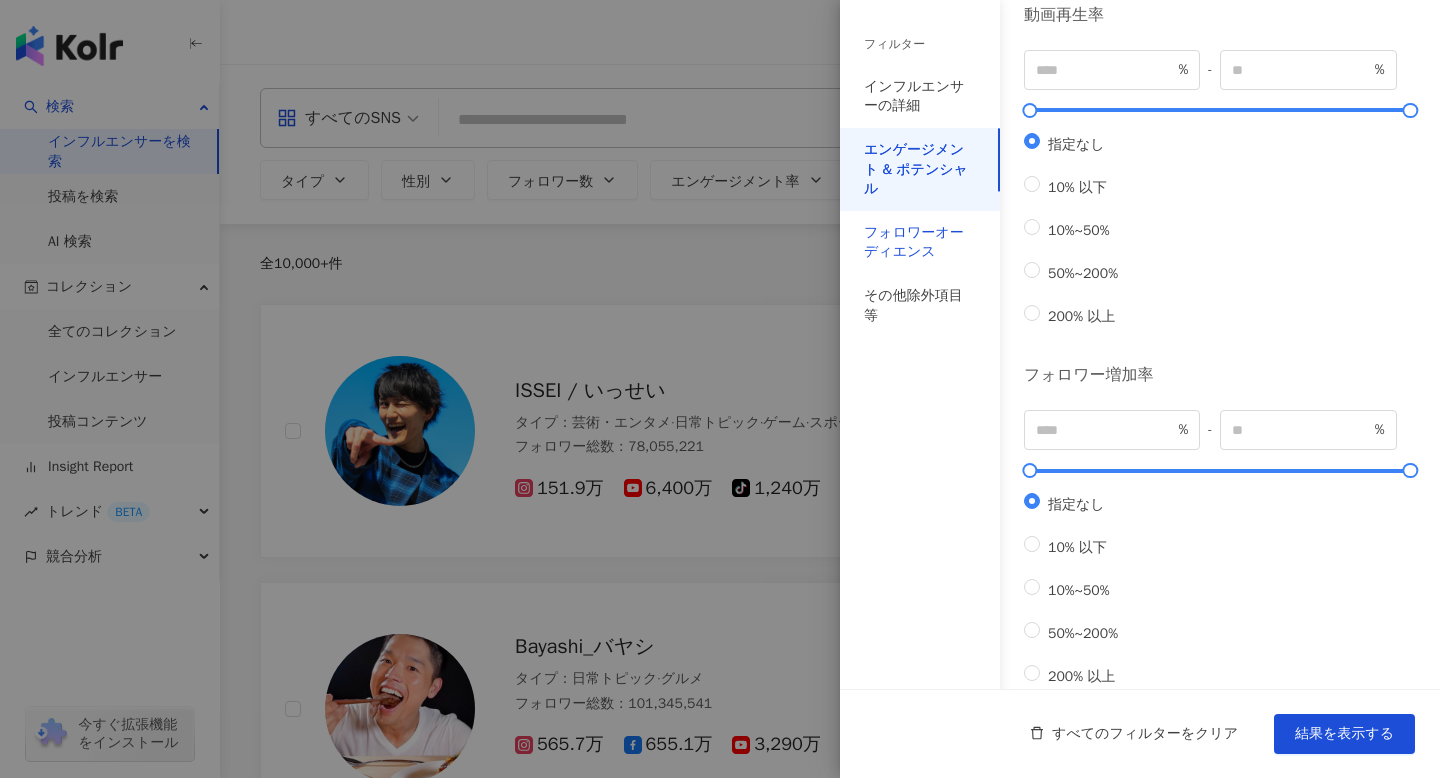 click on "フォロワーオーディエンス" at bounding box center [920, 242] 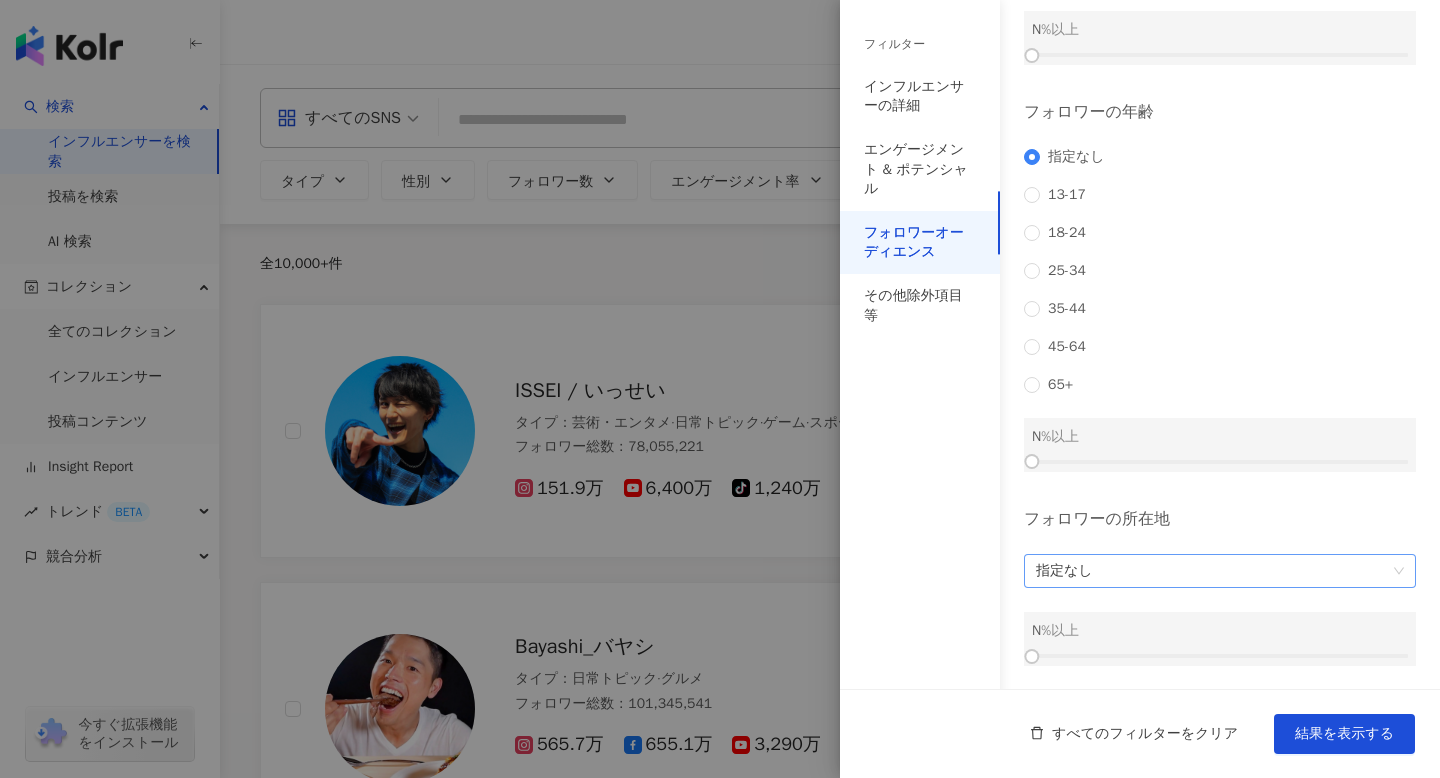 click on "指定なし" at bounding box center [1220, 571] 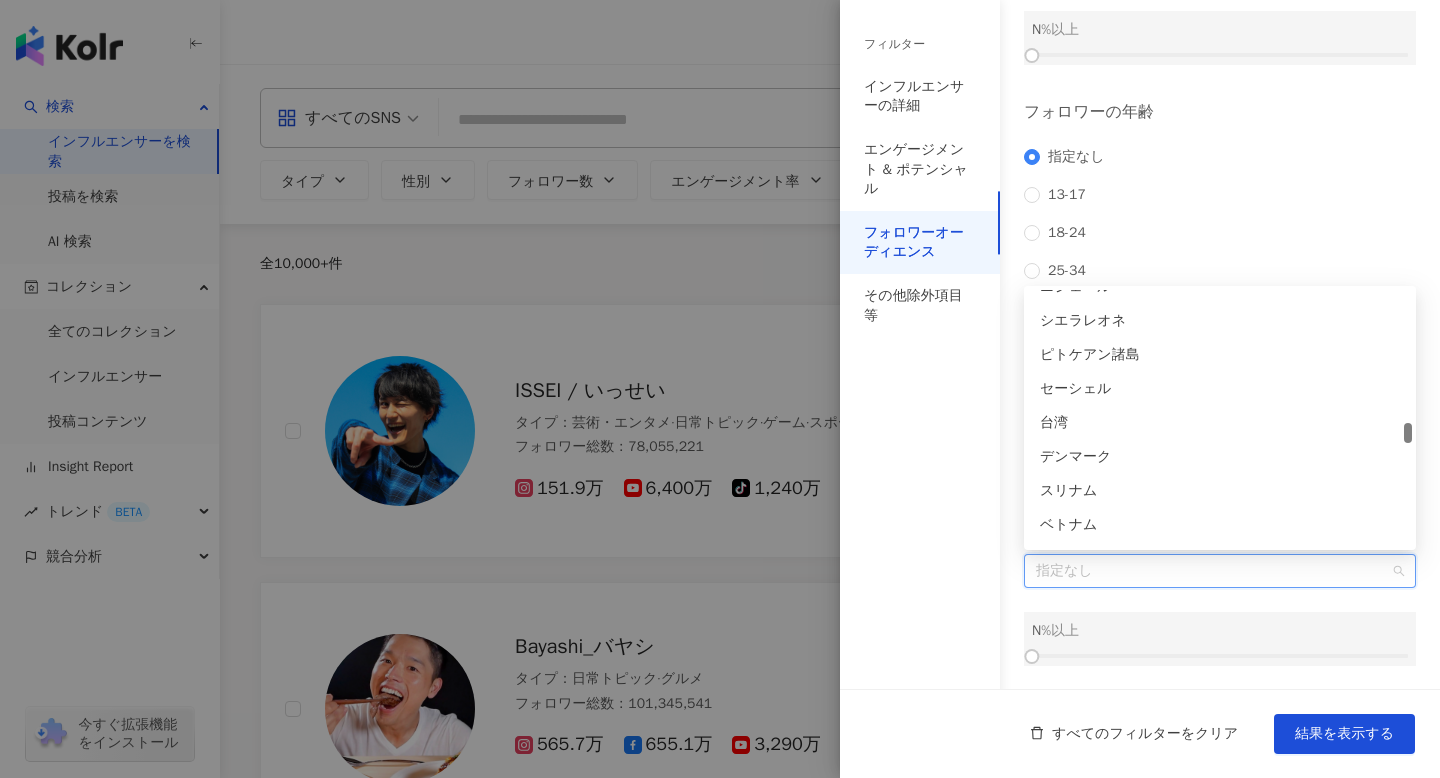 scroll, scrollTop: 4207, scrollLeft: 0, axis: vertical 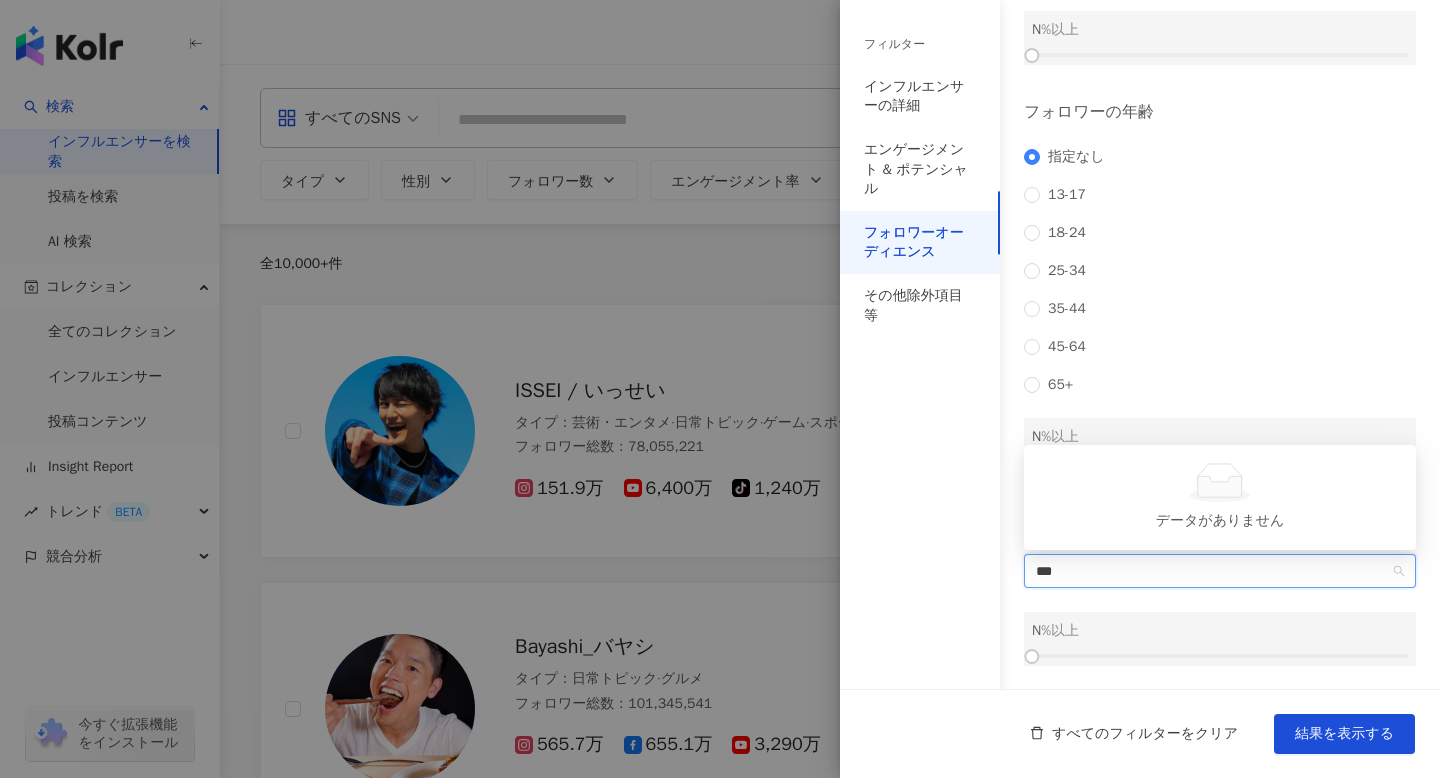 type on "**" 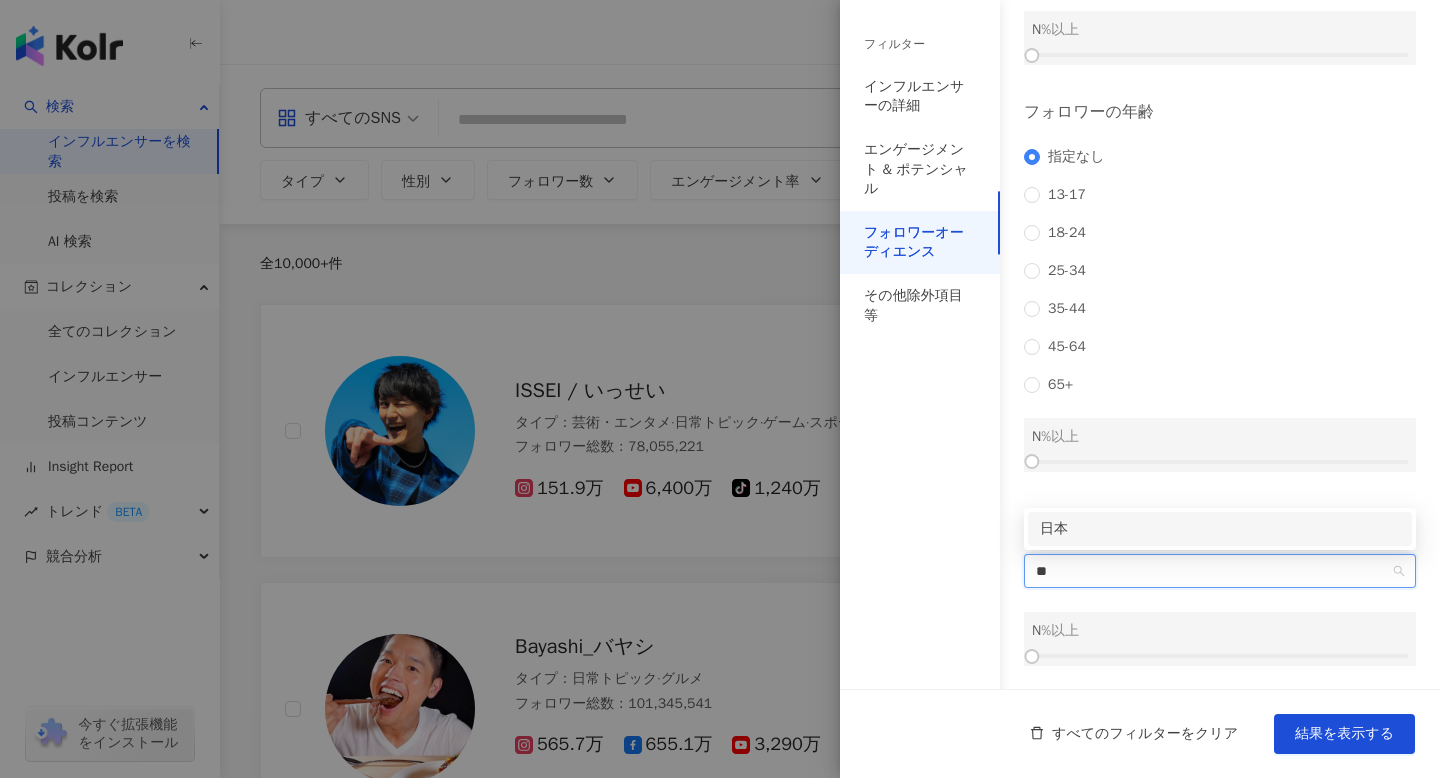click on "日本" at bounding box center [1220, 529] 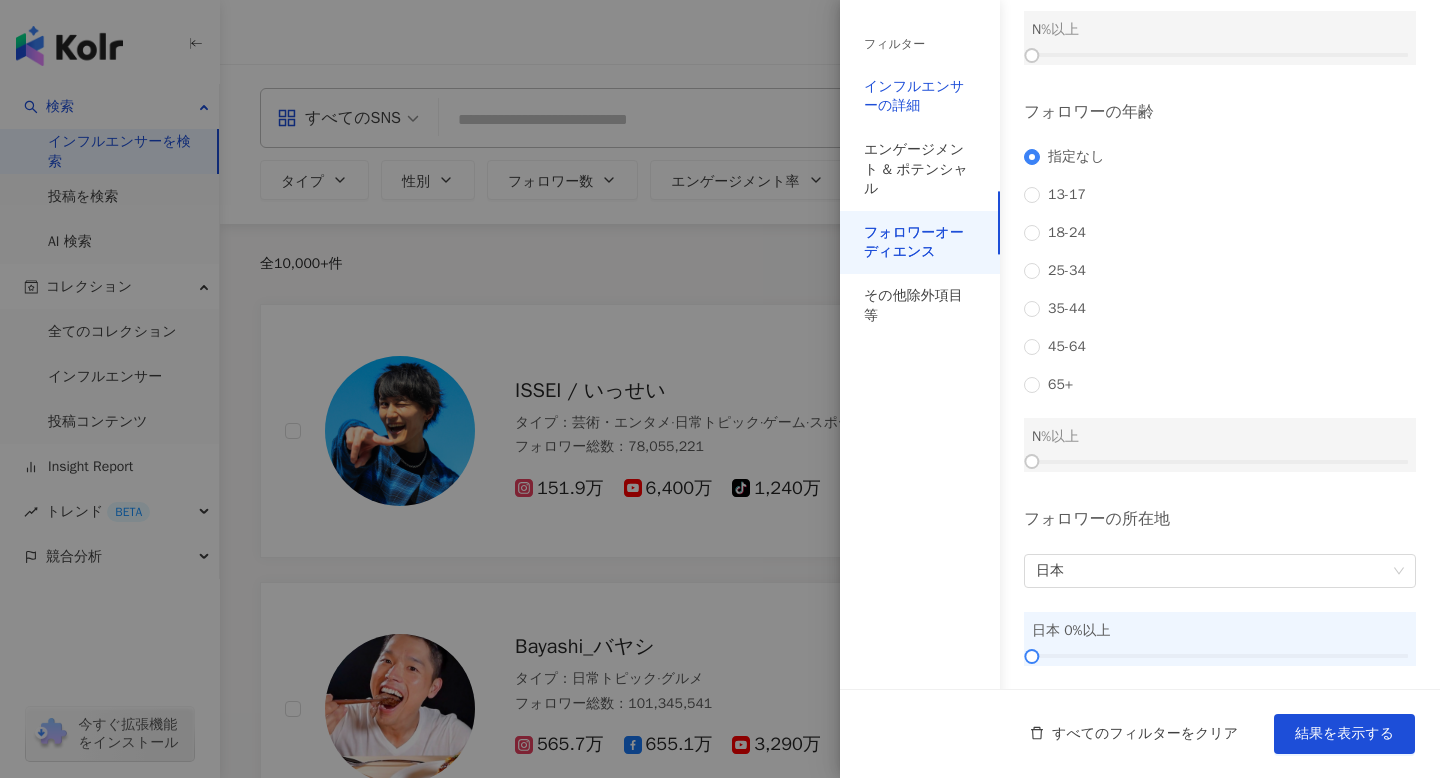 click on "インフルエンサーの詳細" at bounding box center (920, 96) 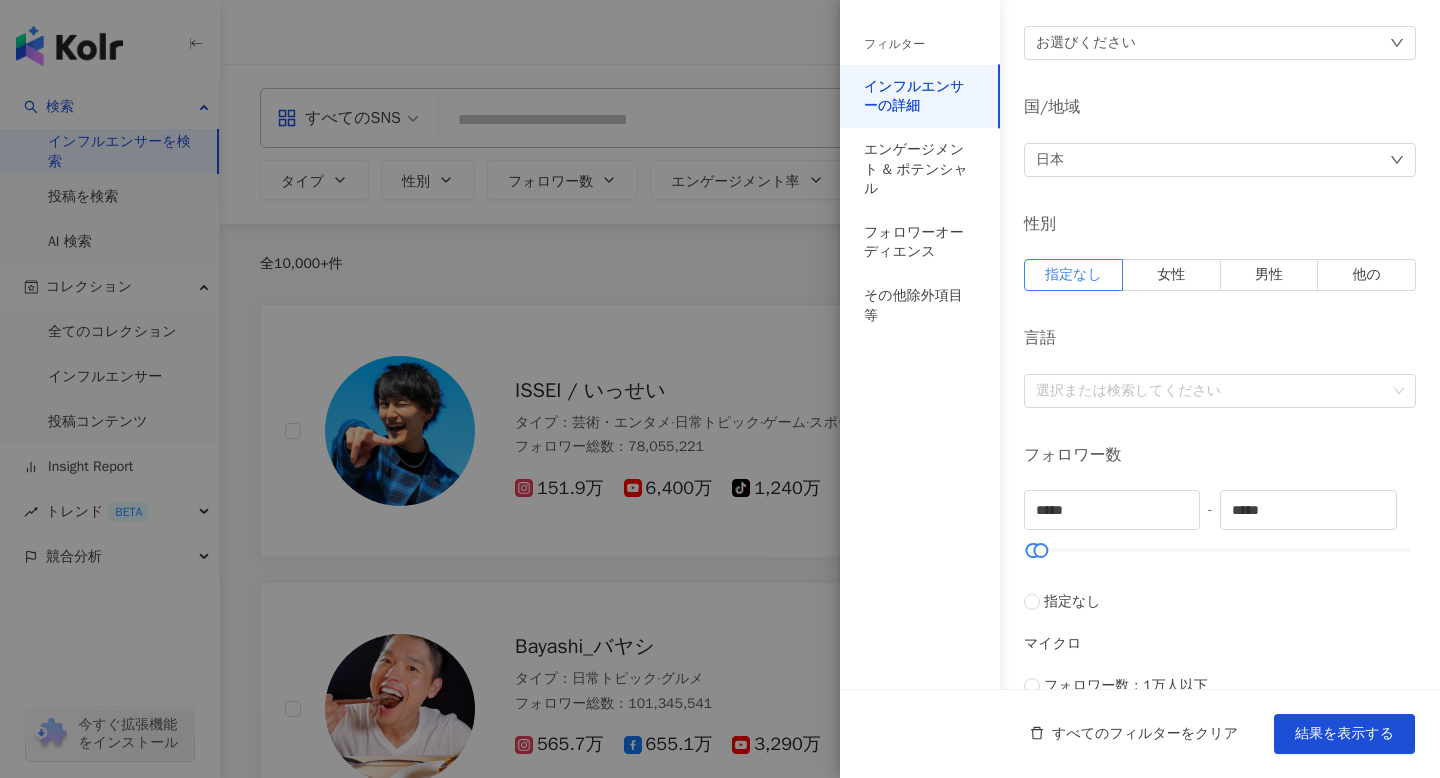 scroll, scrollTop: 101, scrollLeft: 0, axis: vertical 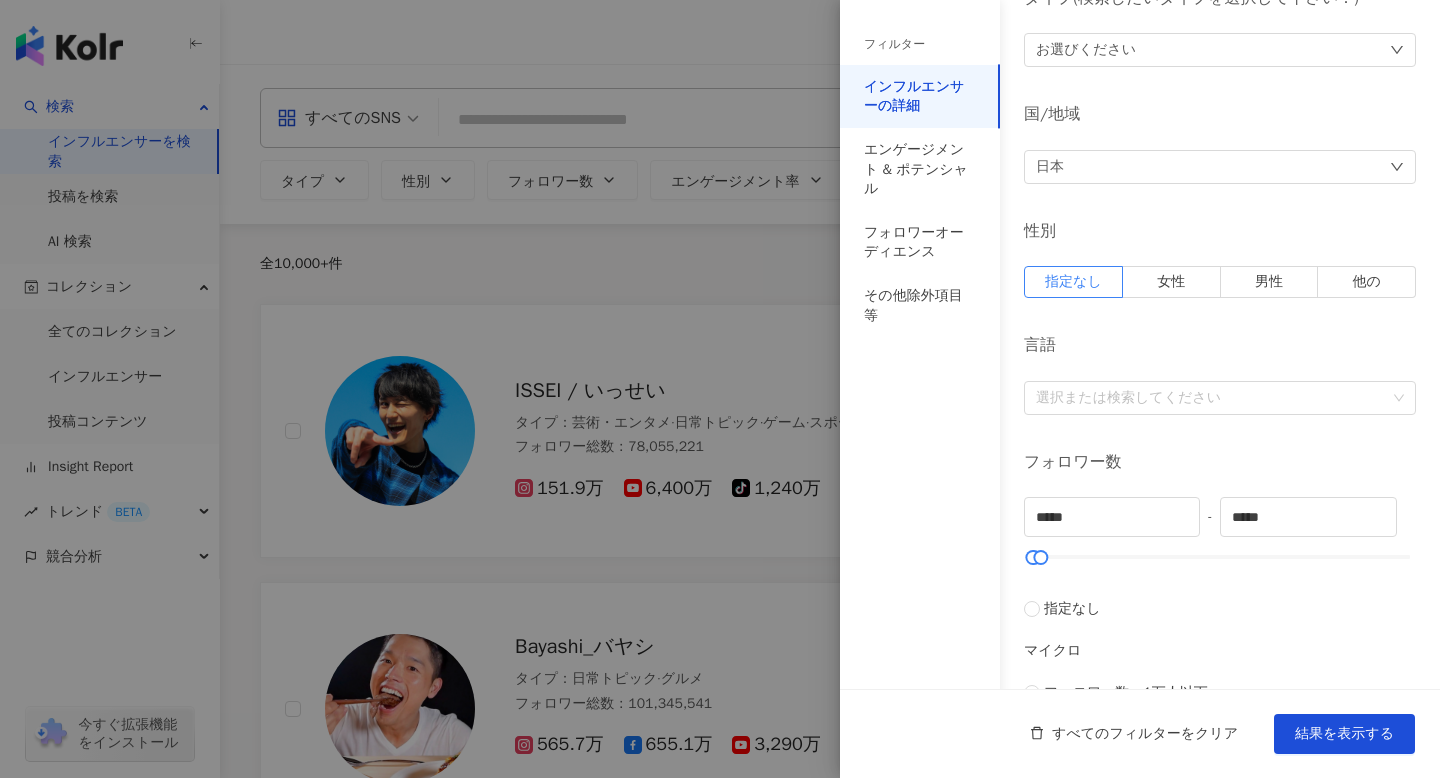 click on "日本" at bounding box center [1220, 167] 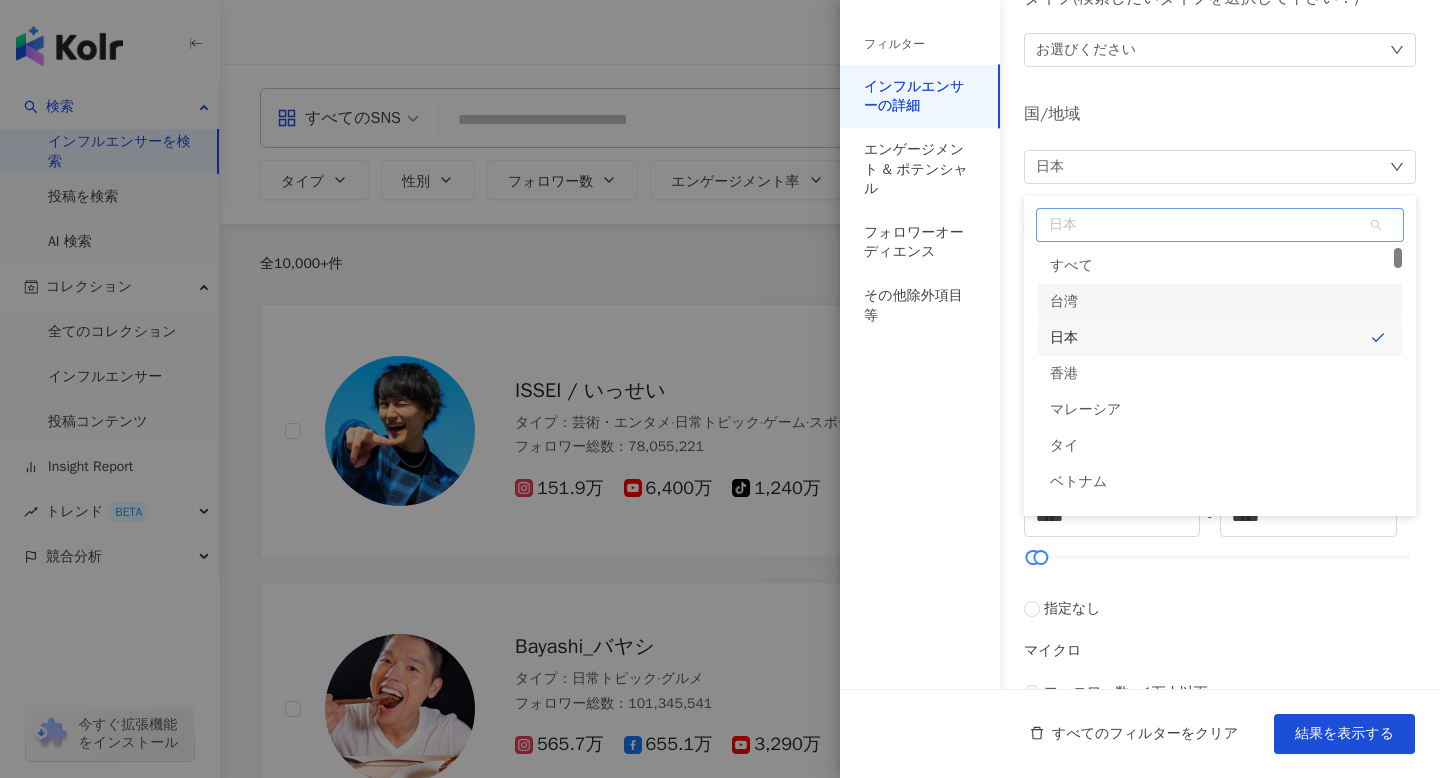 click on "台湾" at bounding box center [1064, 302] 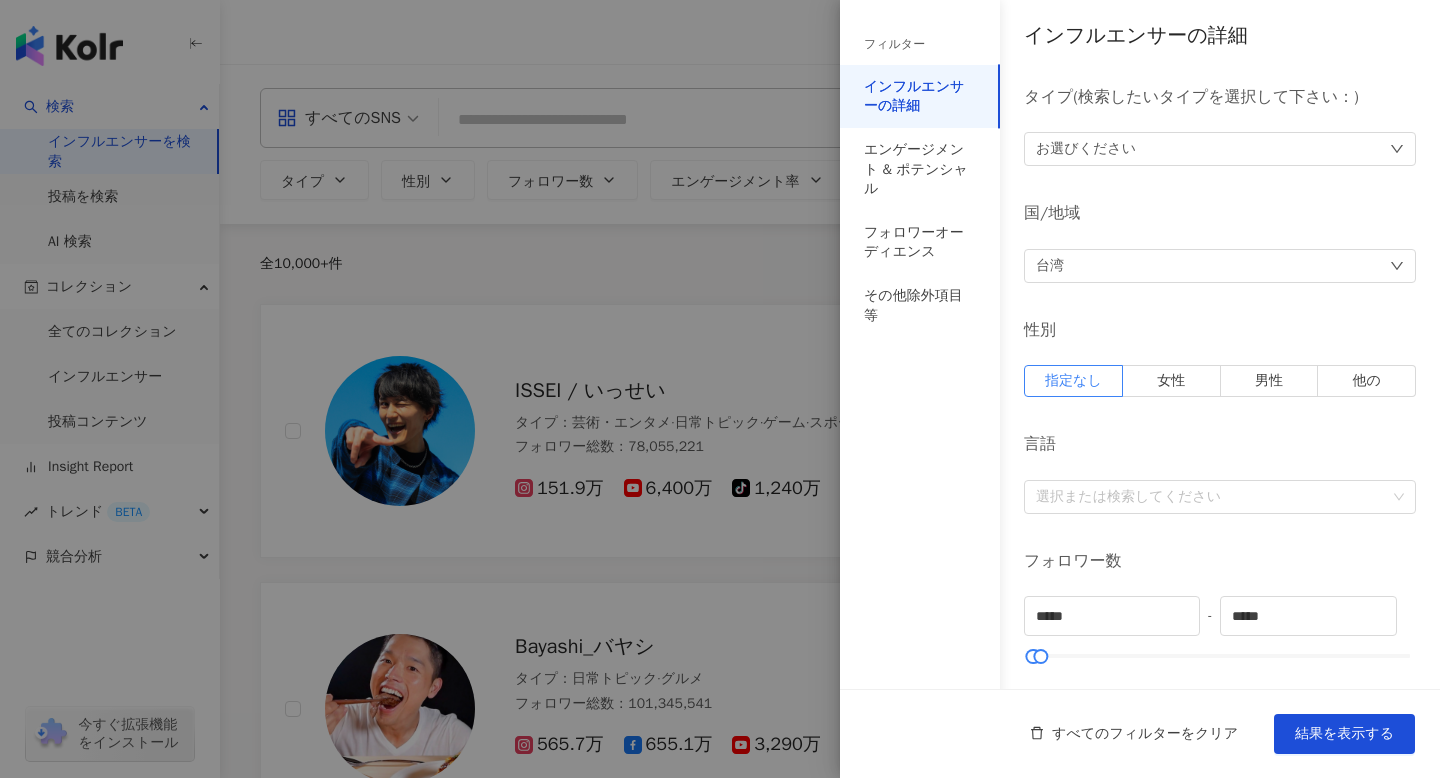 scroll, scrollTop: 0, scrollLeft: 0, axis: both 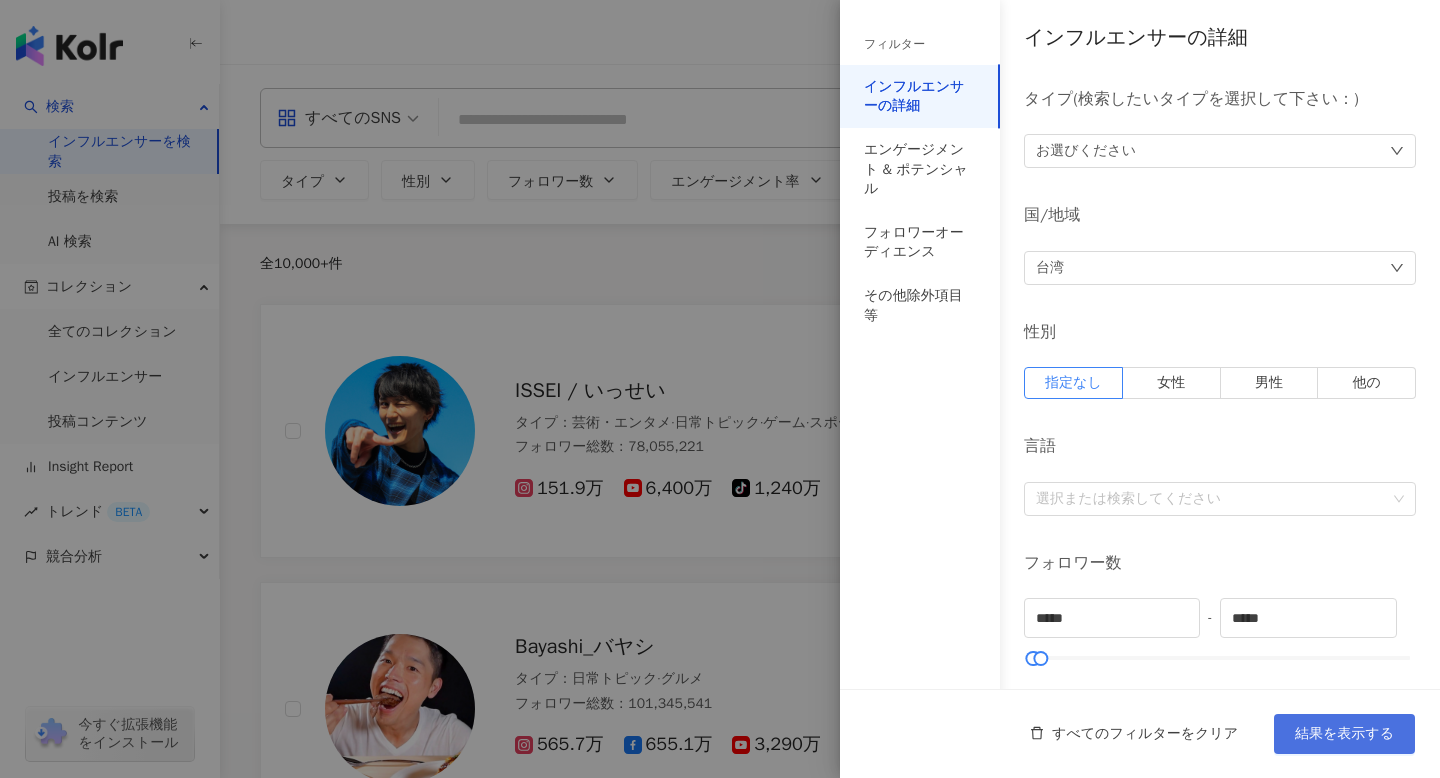 click on "結果を表示する" at bounding box center [1344, 734] 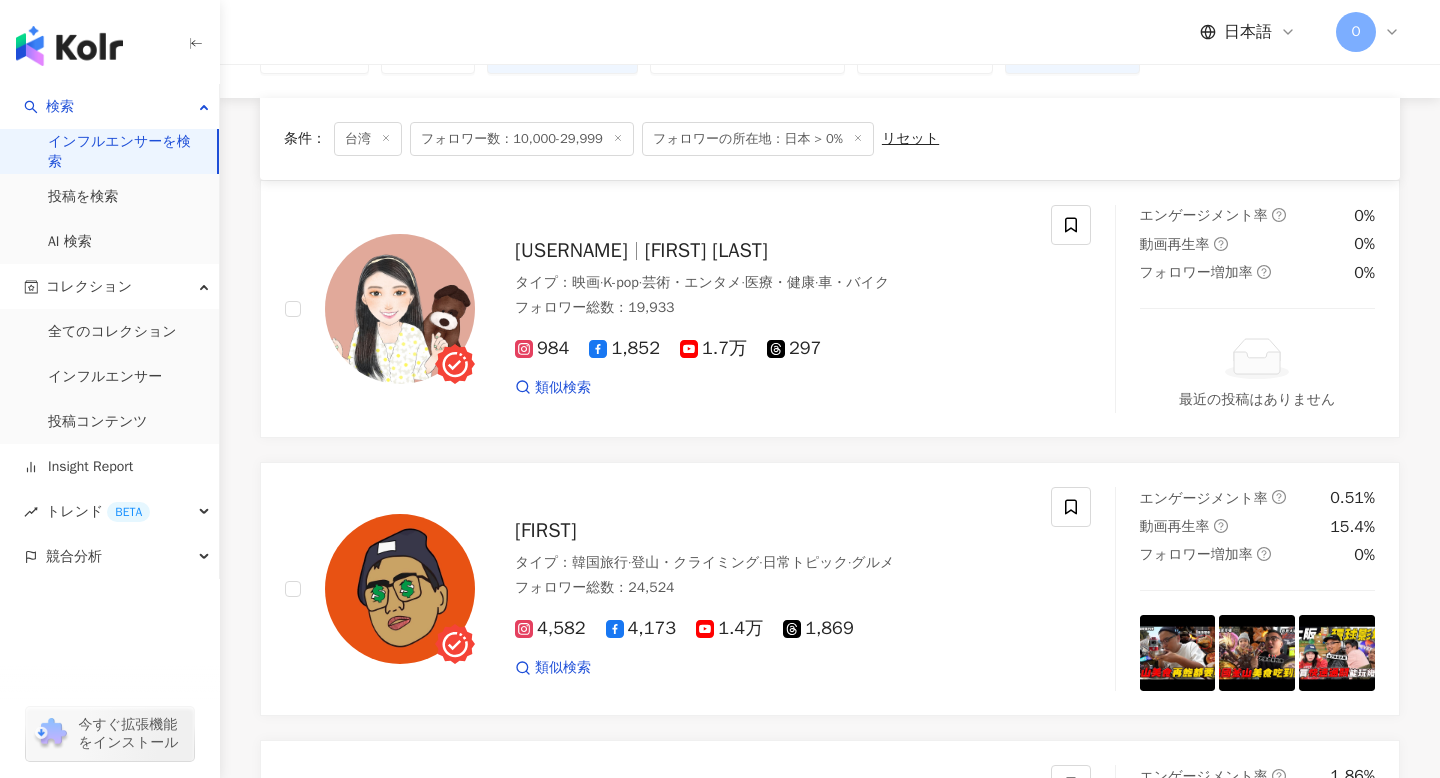 scroll, scrollTop: 0, scrollLeft: 0, axis: both 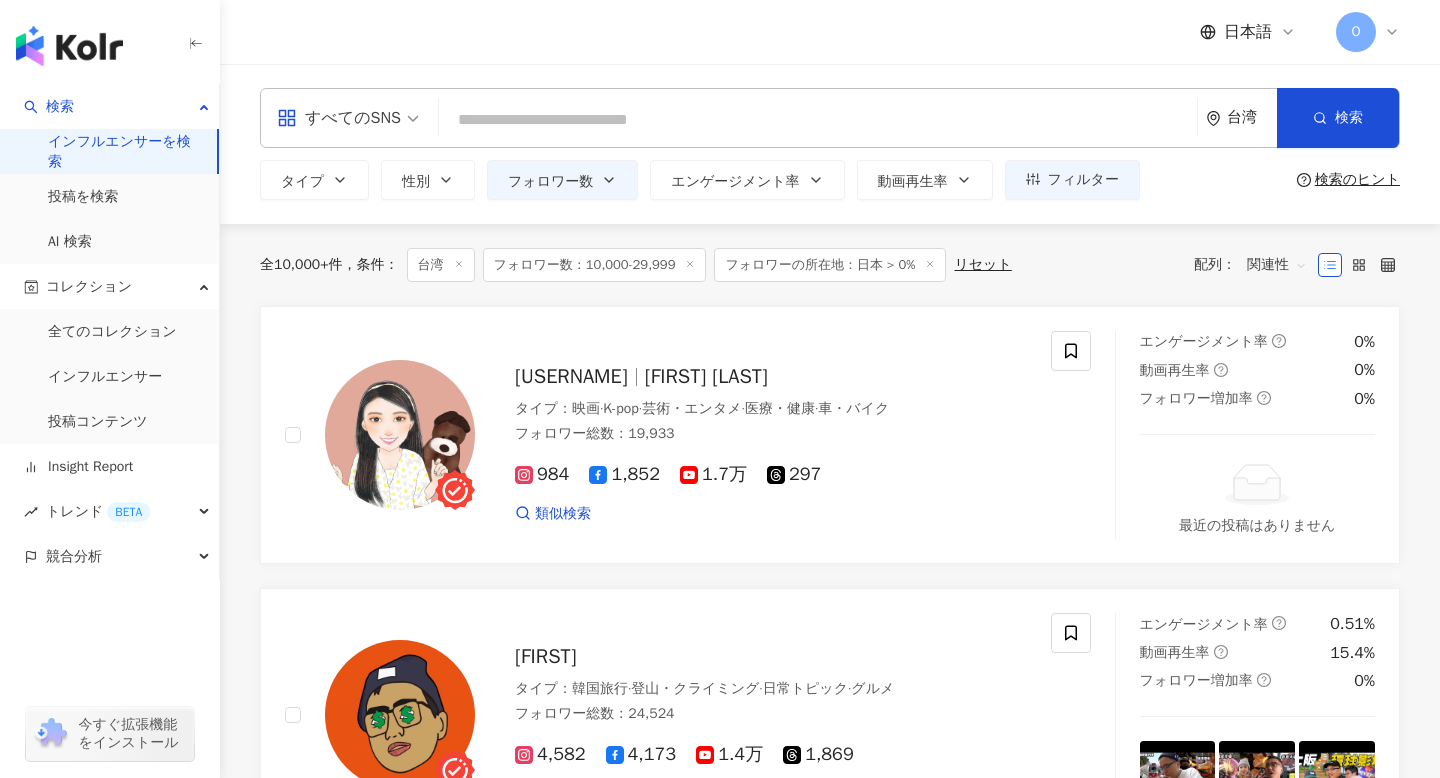 click on "フォロワーの所在地：日本 > 0%" at bounding box center (830, 265) 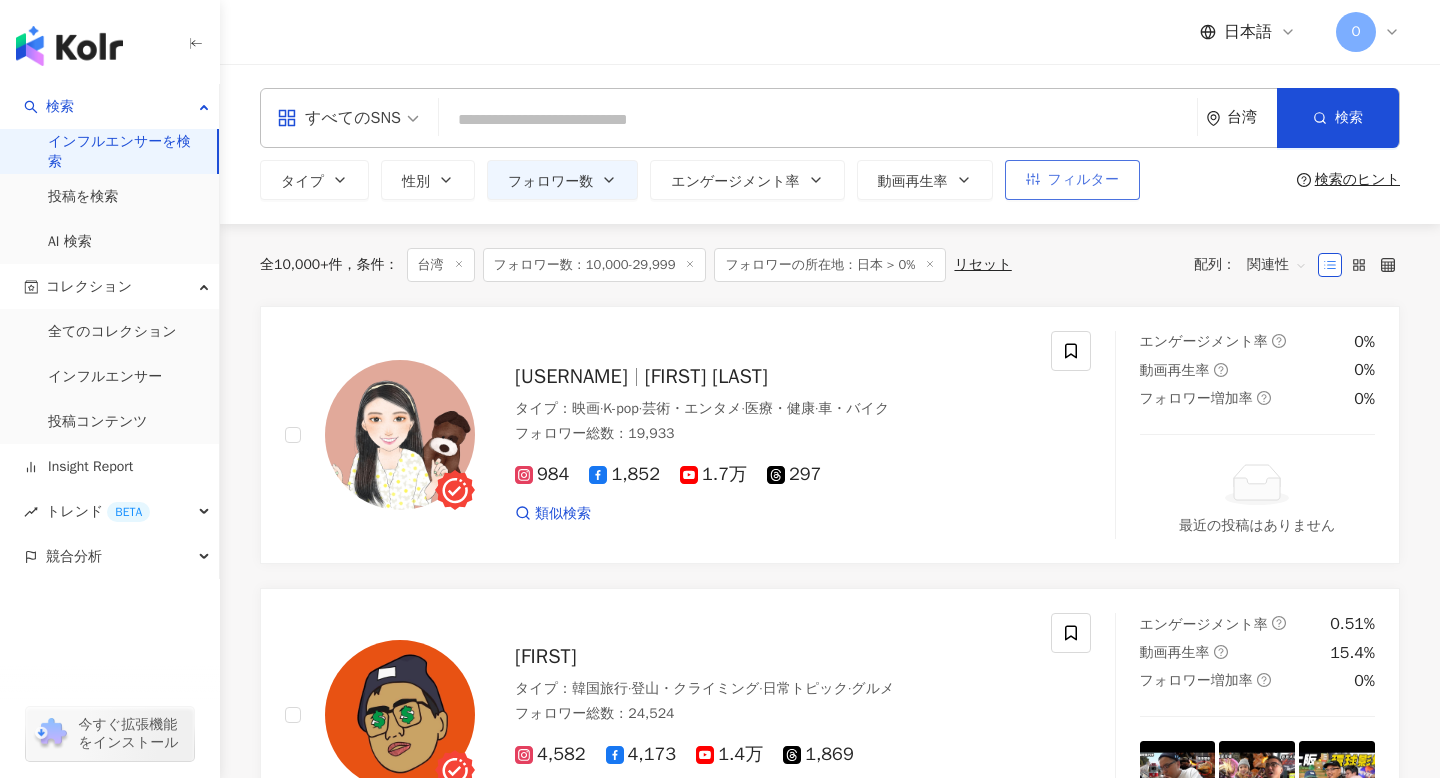 click on "フィルター" at bounding box center (1072, 180) 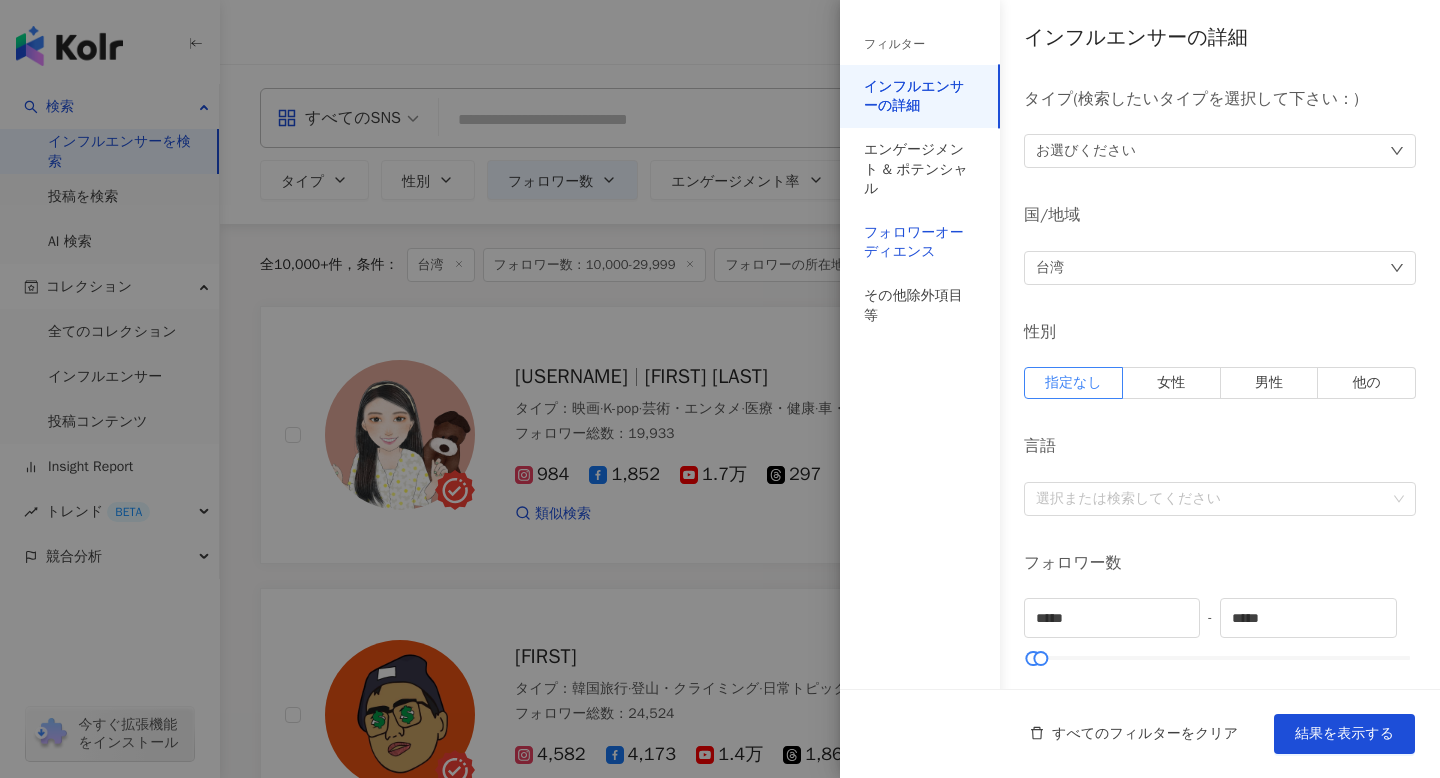 click on "フォロワーオーディエンス" at bounding box center [920, 242] 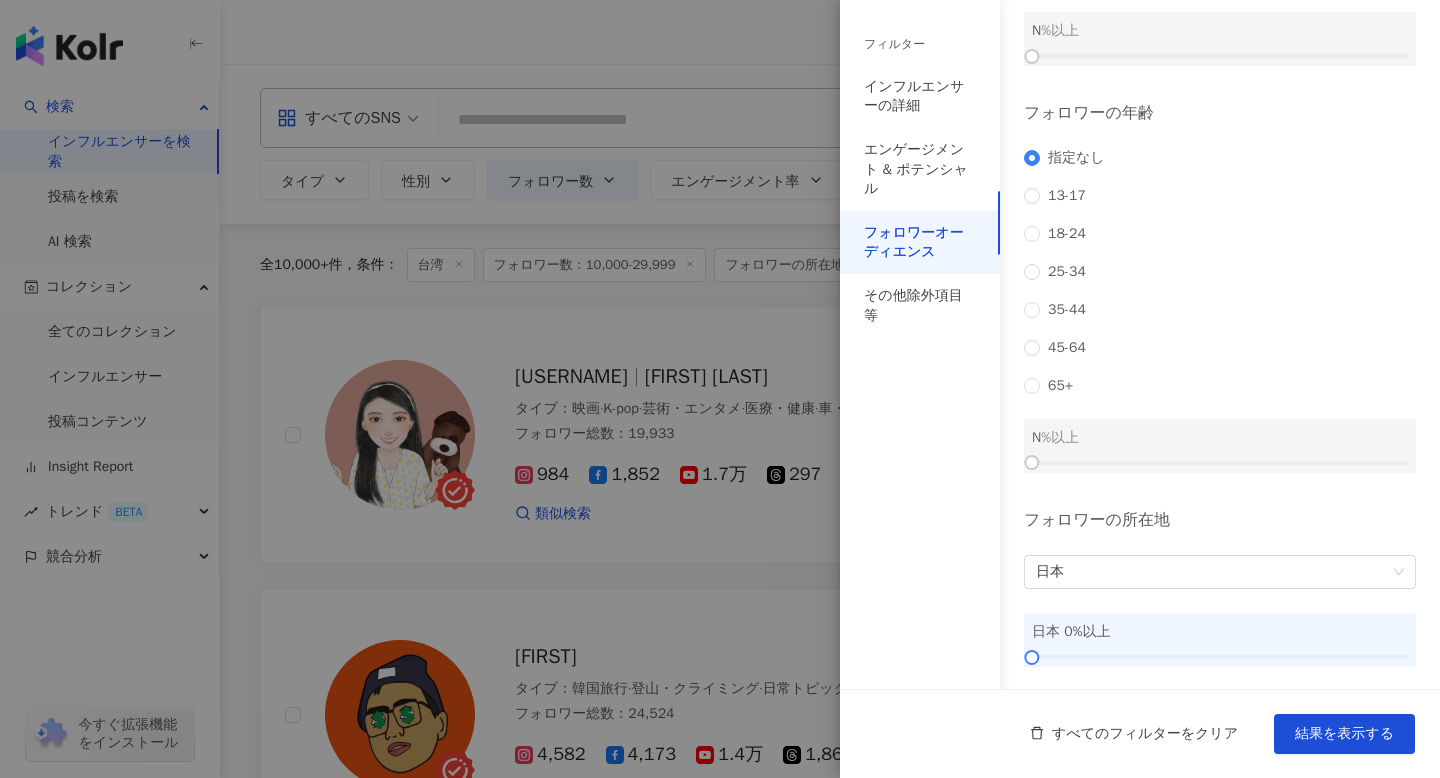 scroll, scrollTop: 200, scrollLeft: 0, axis: vertical 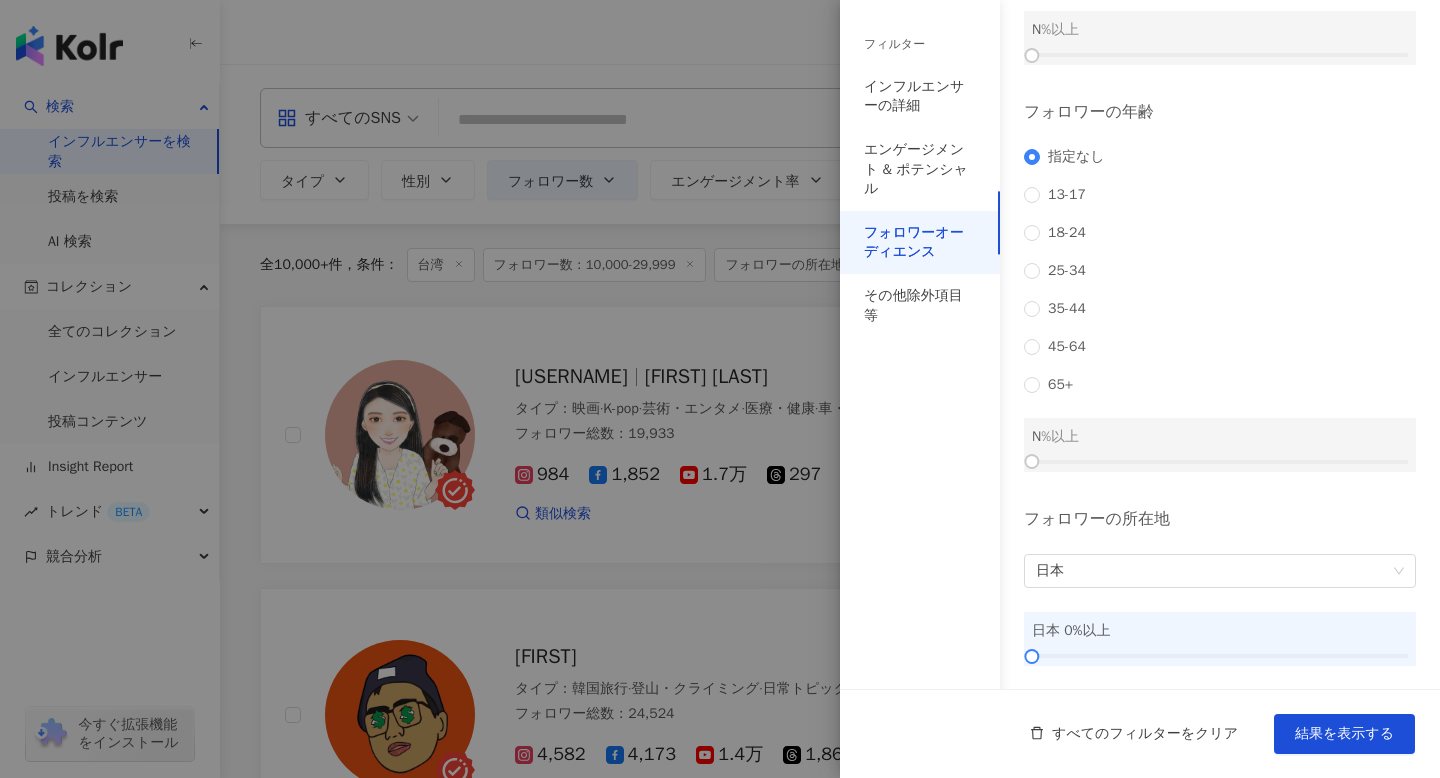 click on "日本   0 %以上" at bounding box center (1220, 631) 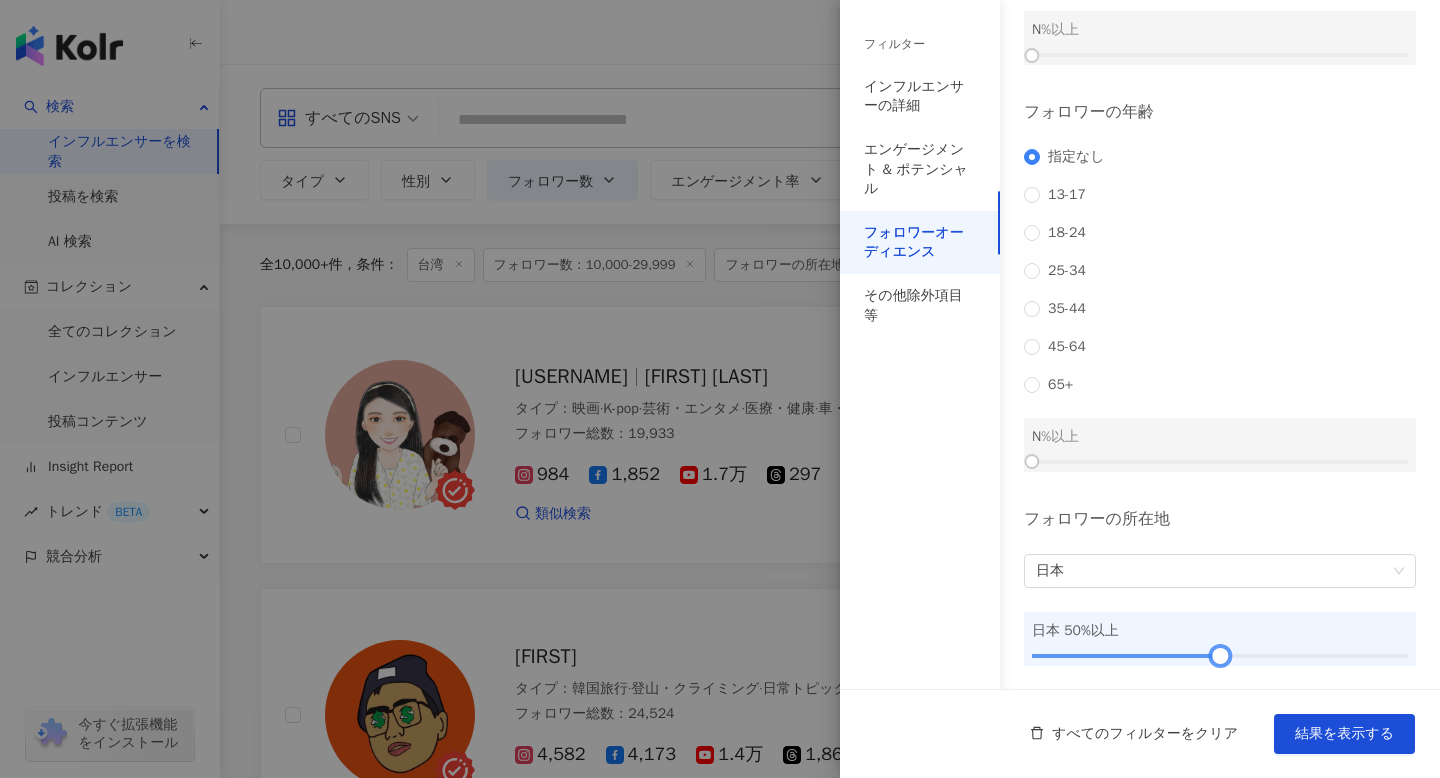 drag, startPoint x: 1037, startPoint y: 657, endPoint x: 1223, endPoint y: 657, distance: 186 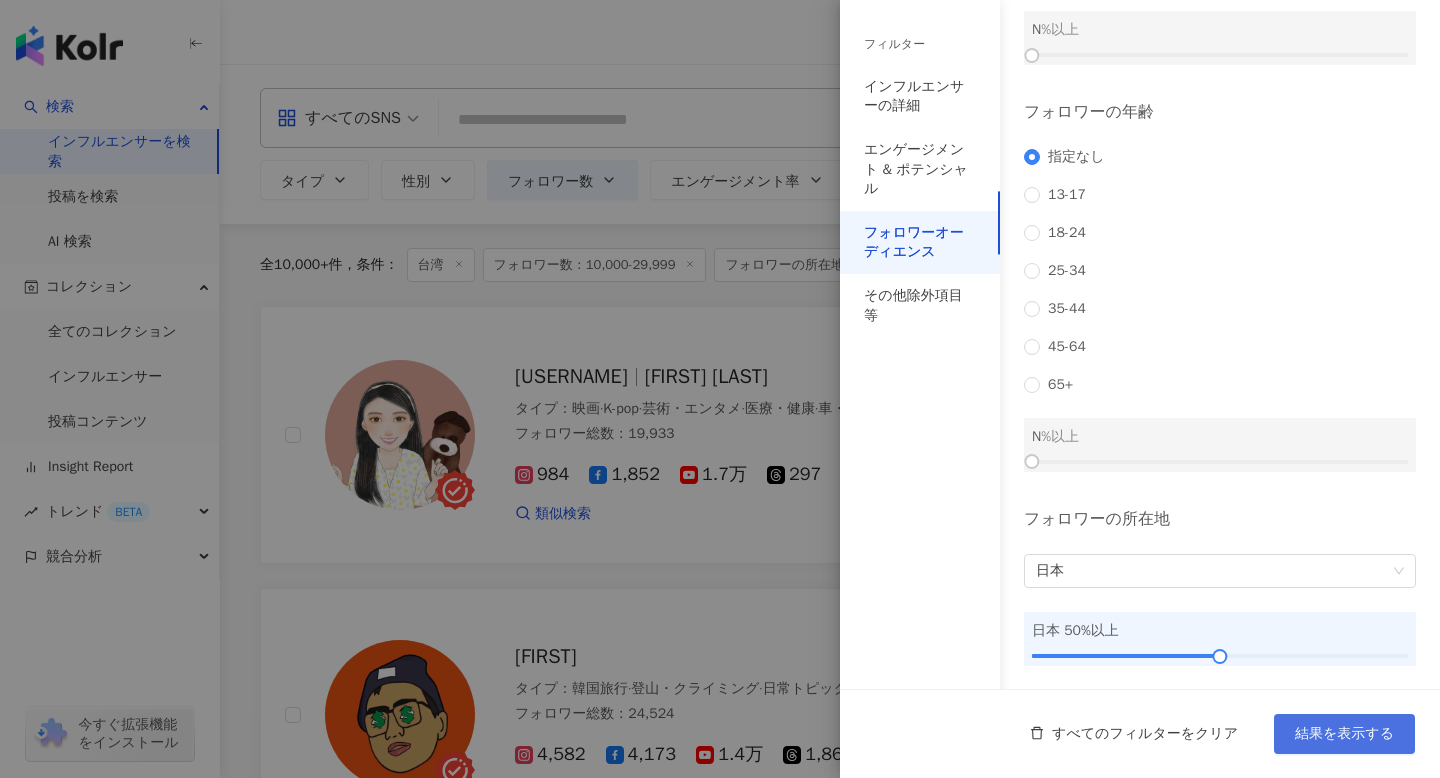 click on "結果を表示する" at bounding box center (1344, 734) 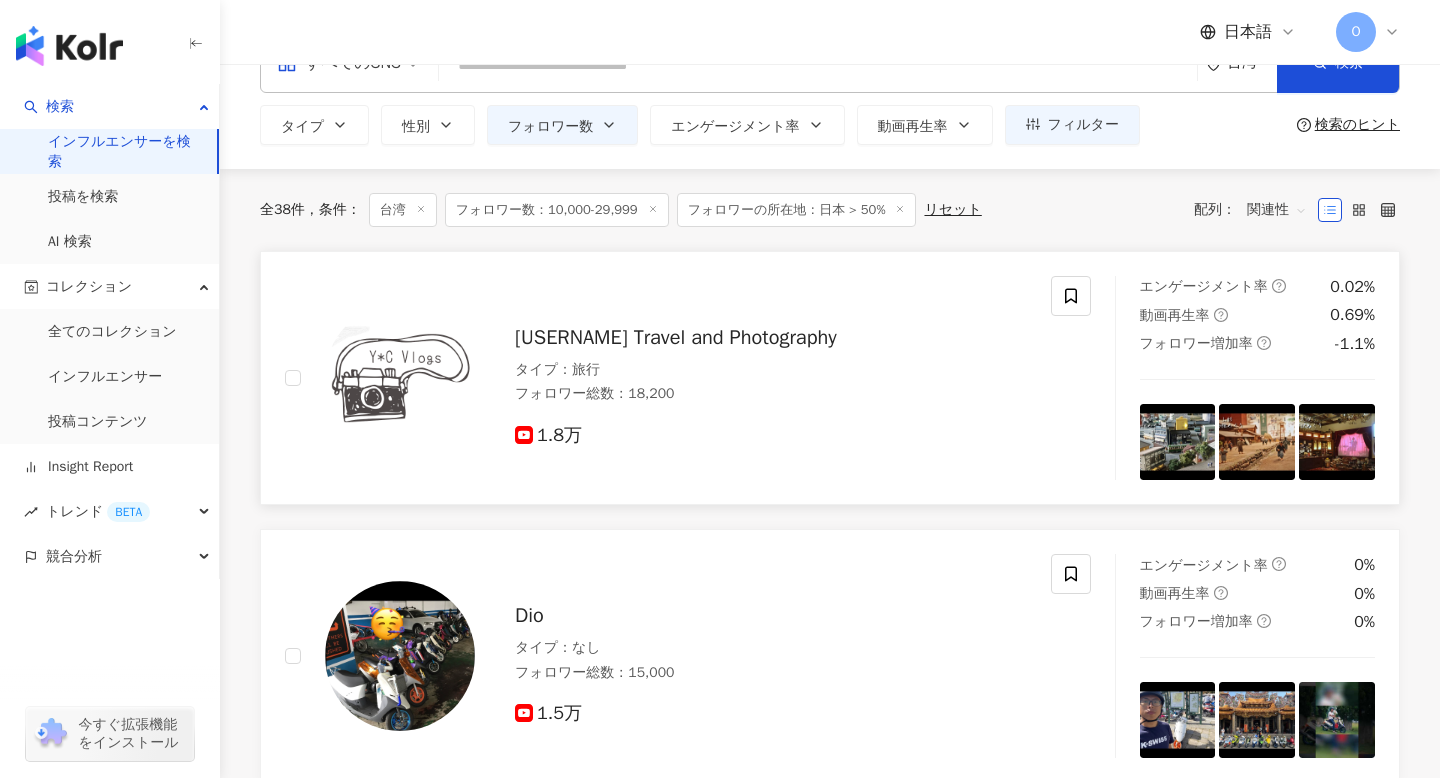 scroll, scrollTop: 0, scrollLeft: 0, axis: both 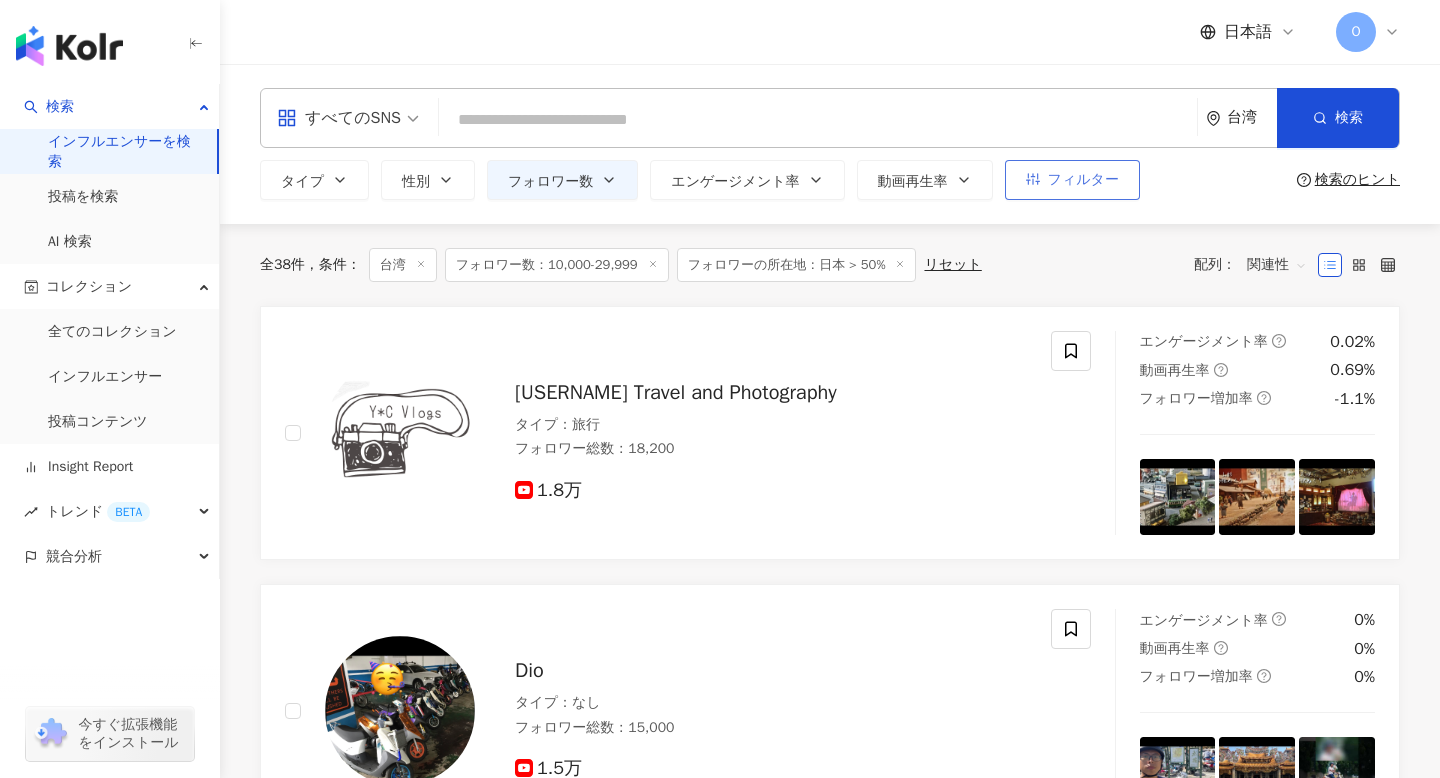 click on "フィルター" at bounding box center [1072, 180] 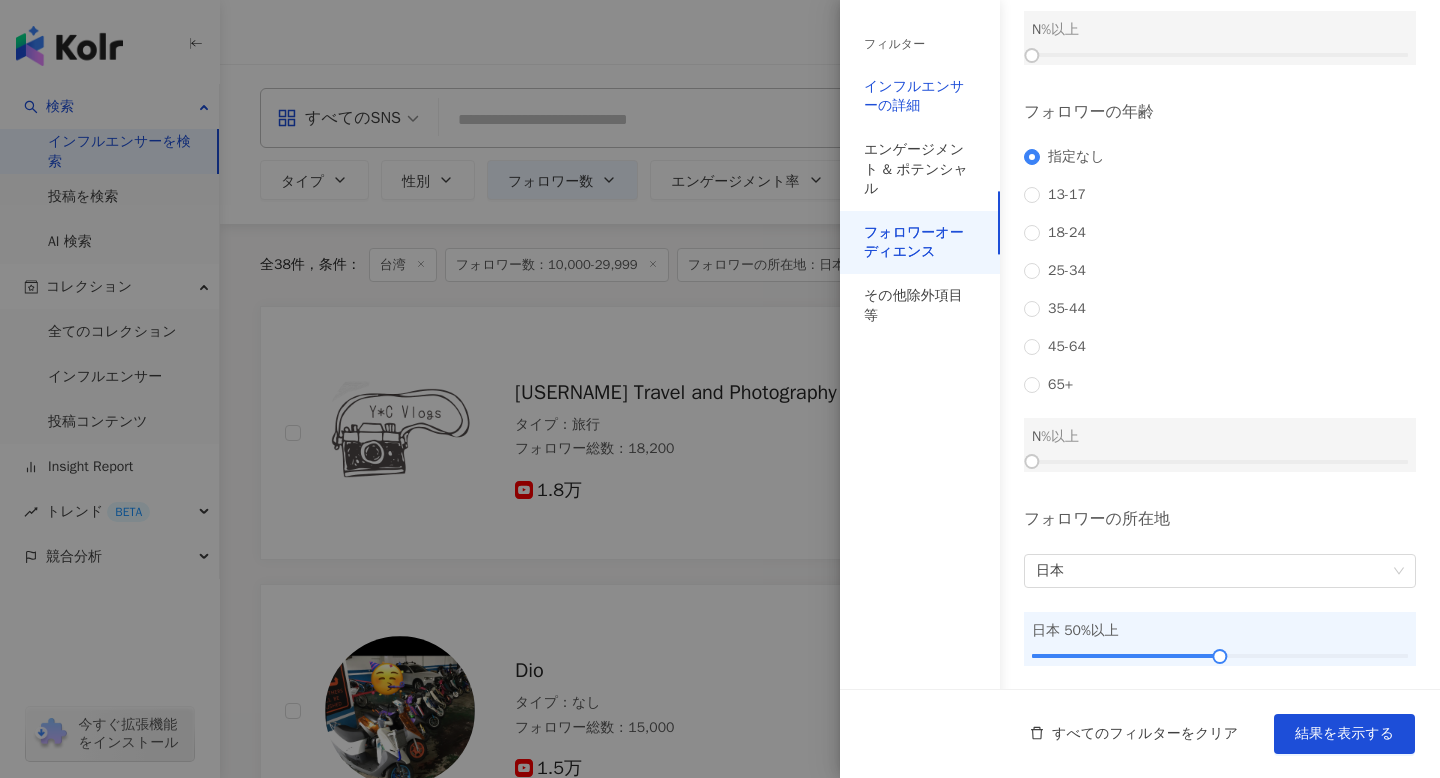 click on "インフルエンサーの詳細" at bounding box center (920, 96) 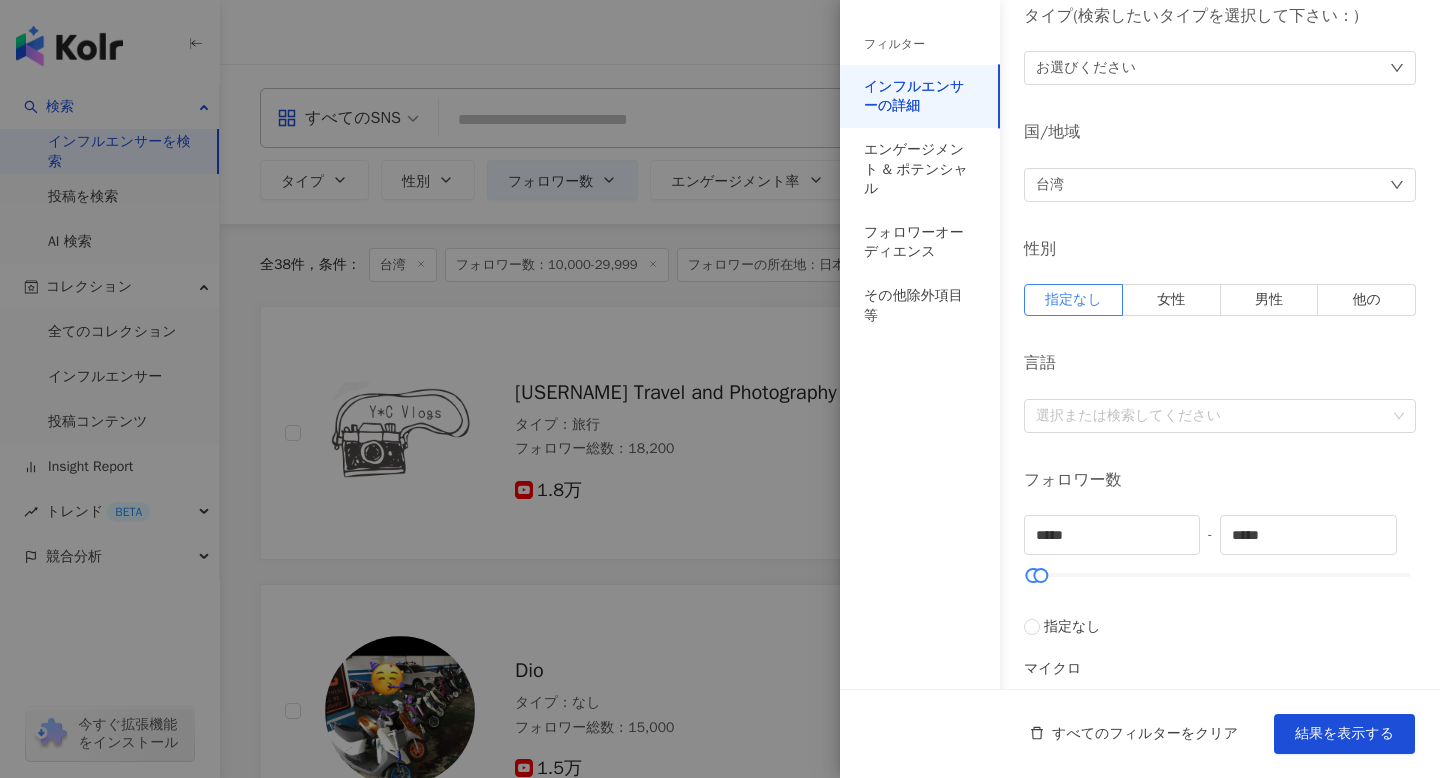 scroll, scrollTop: 0, scrollLeft: 0, axis: both 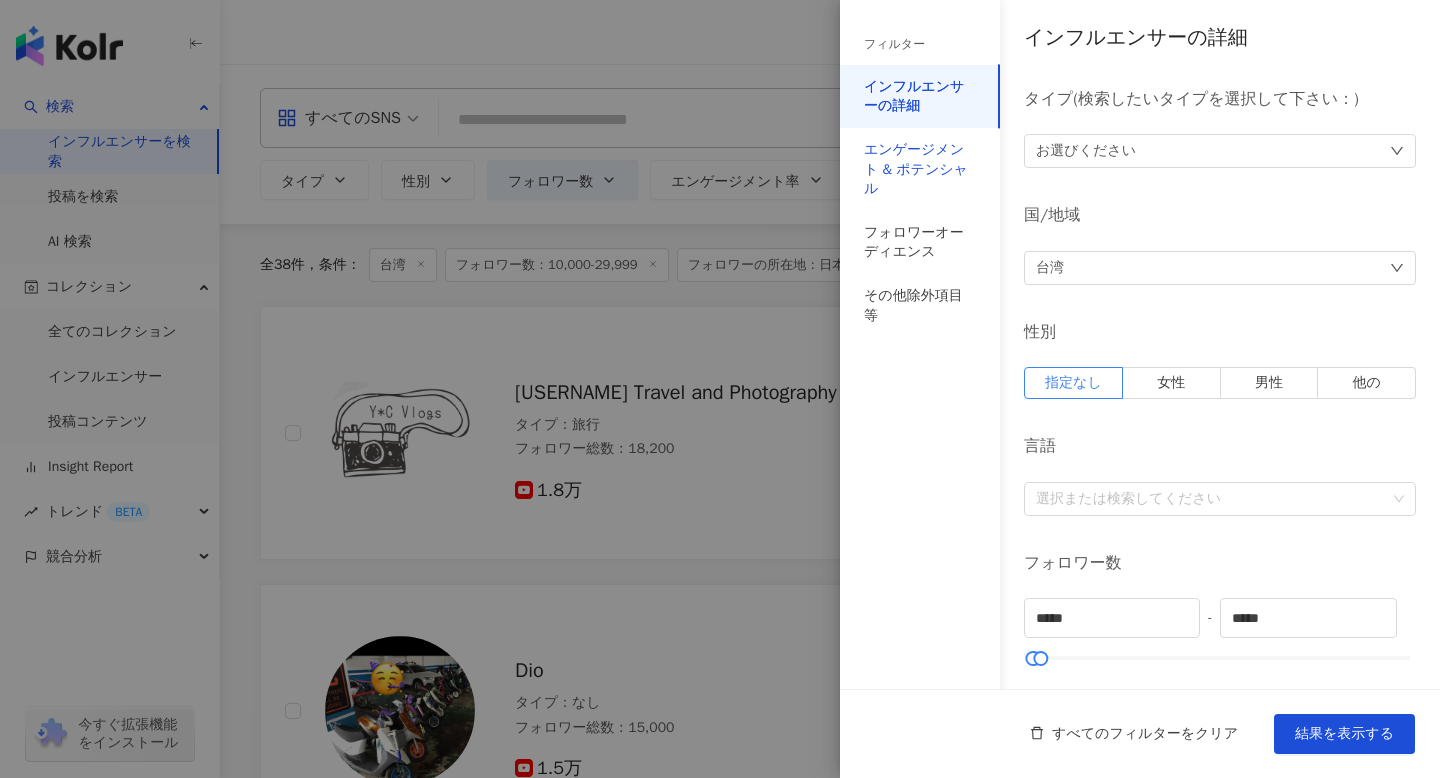 click on "エンゲージメント & ポテンシャル" at bounding box center (920, 169) 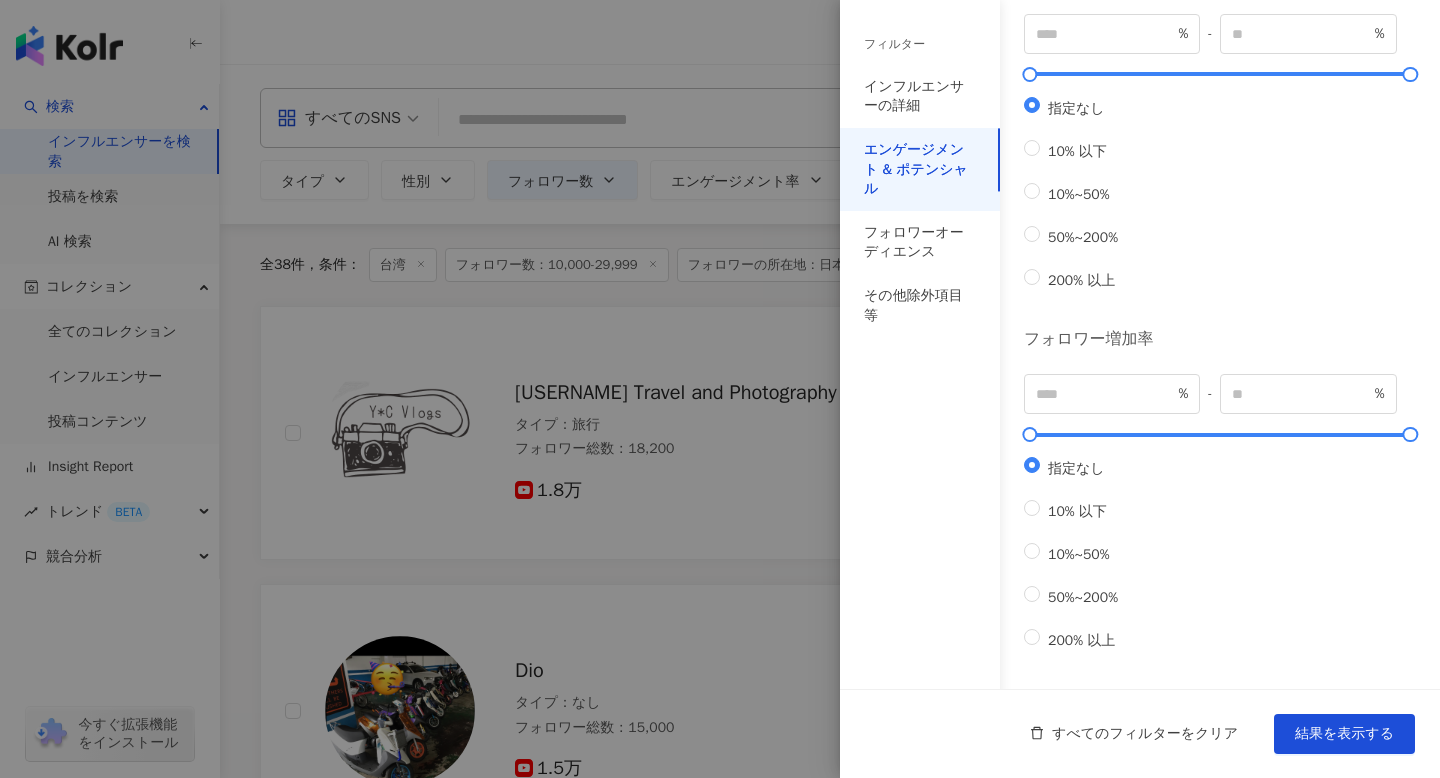 scroll, scrollTop: 0, scrollLeft: 0, axis: both 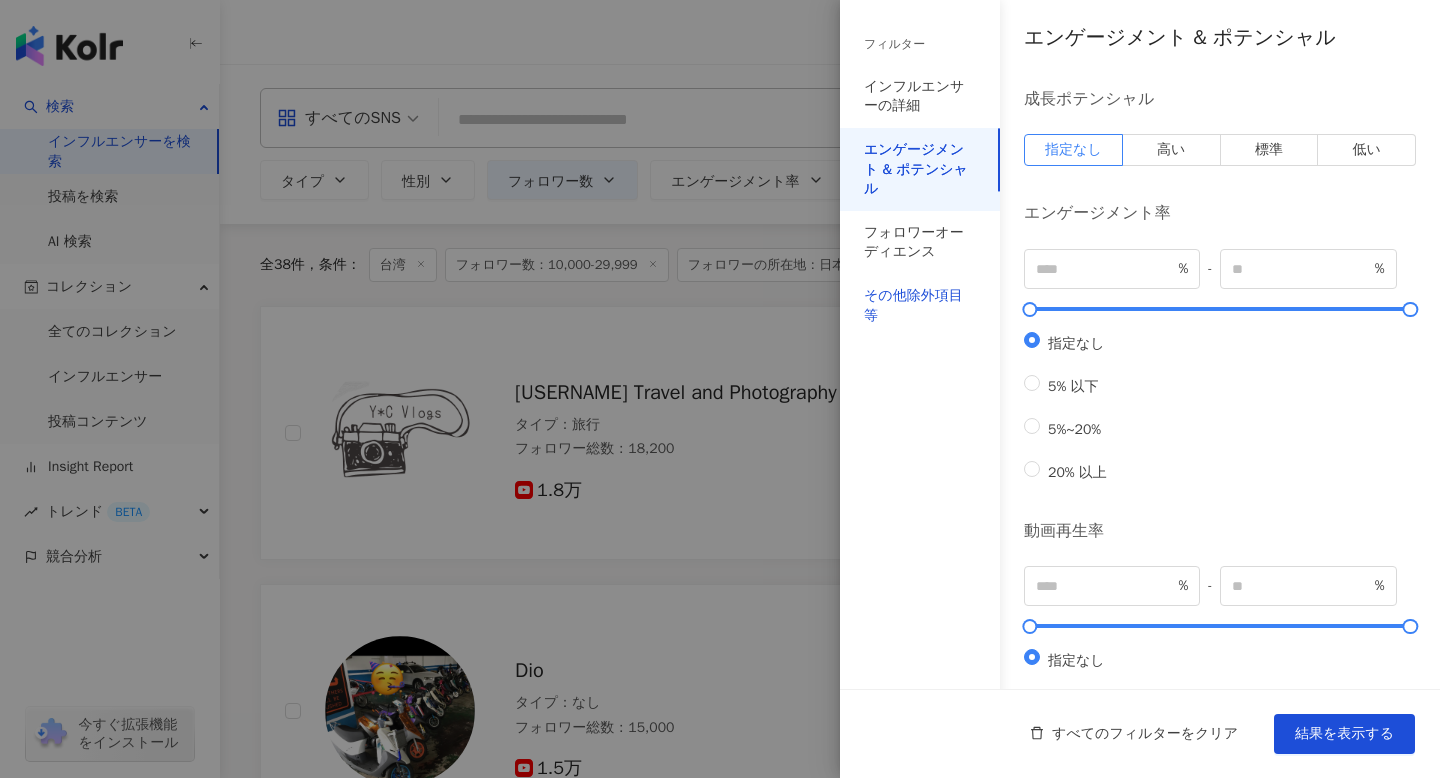 click on "その他除外項目等" at bounding box center (920, 305) 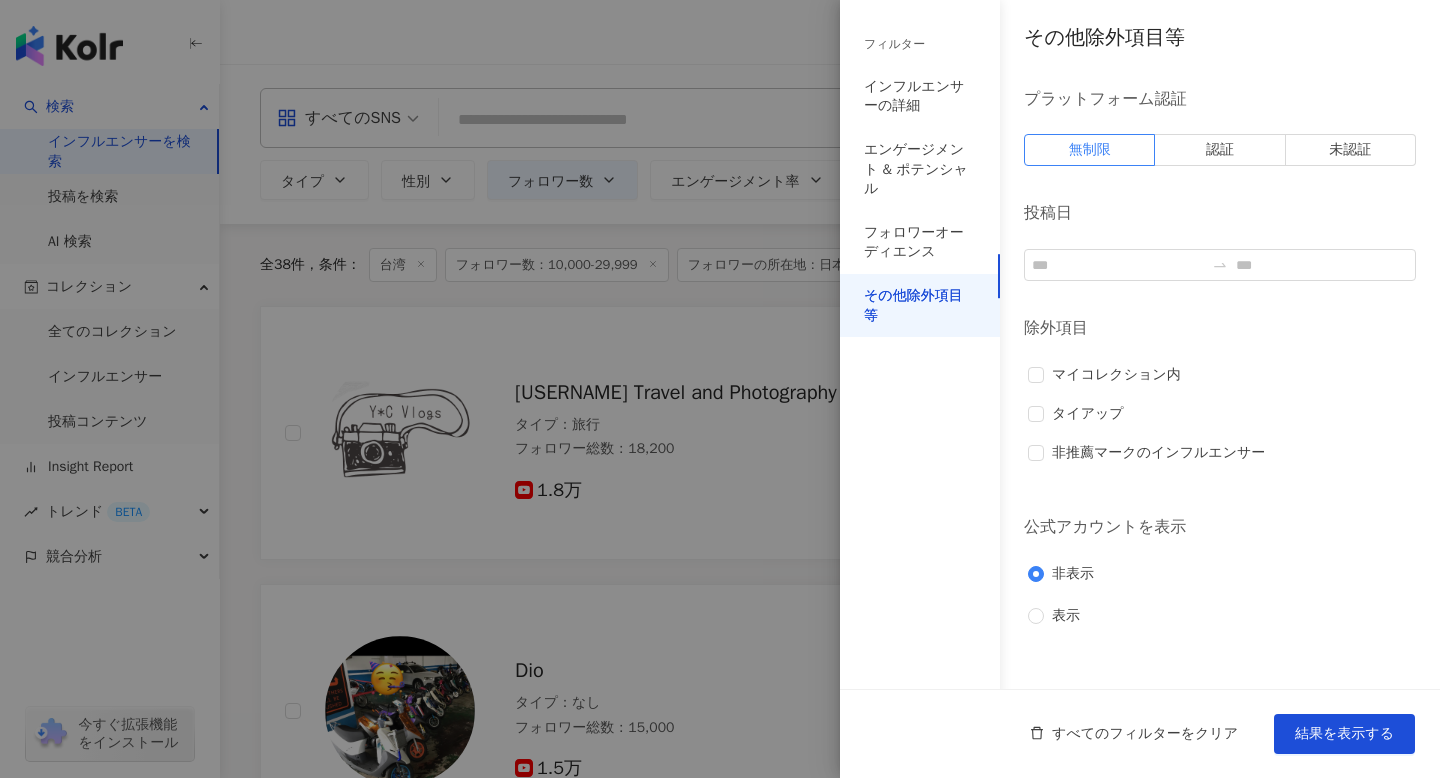 click at bounding box center (720, 389) 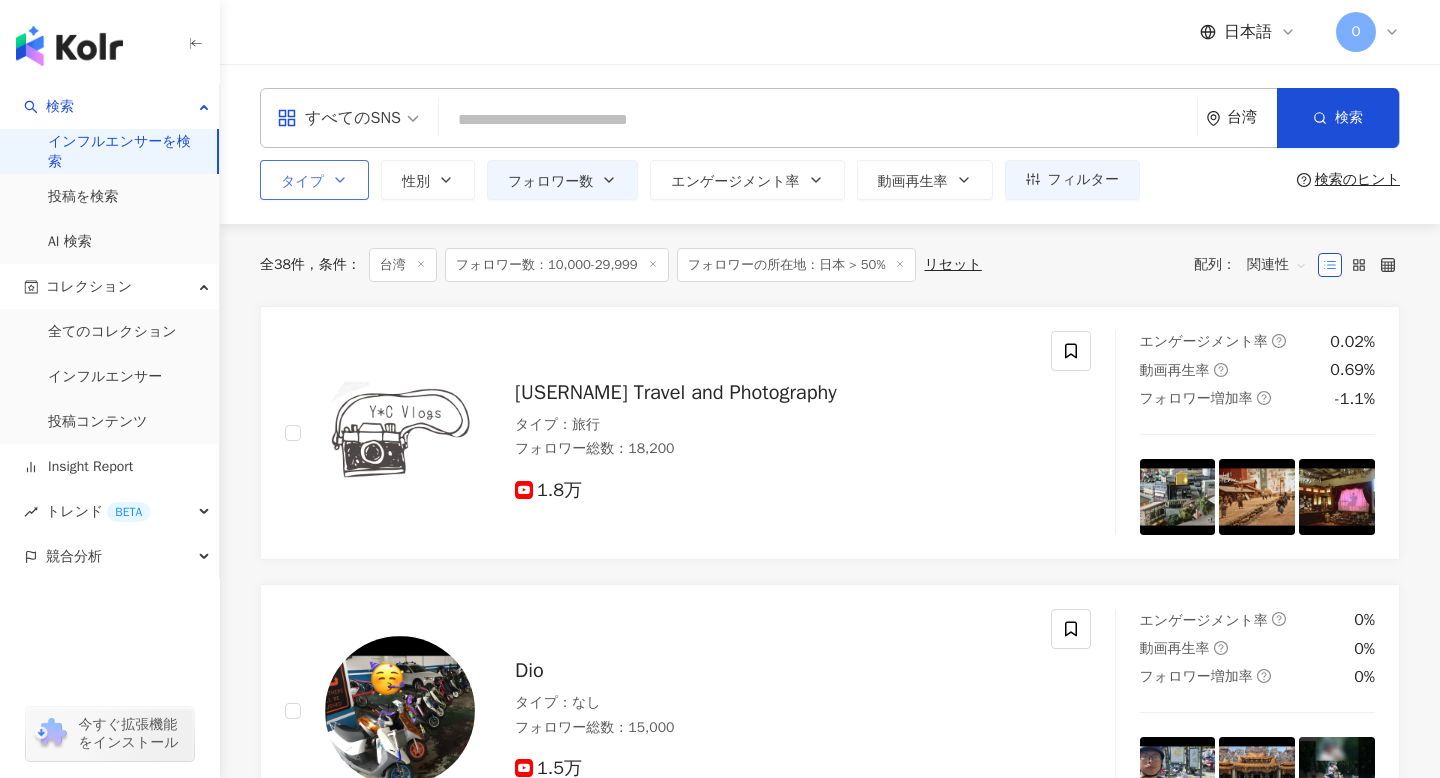 click on "タイプ" at bounding box center (314, 180) 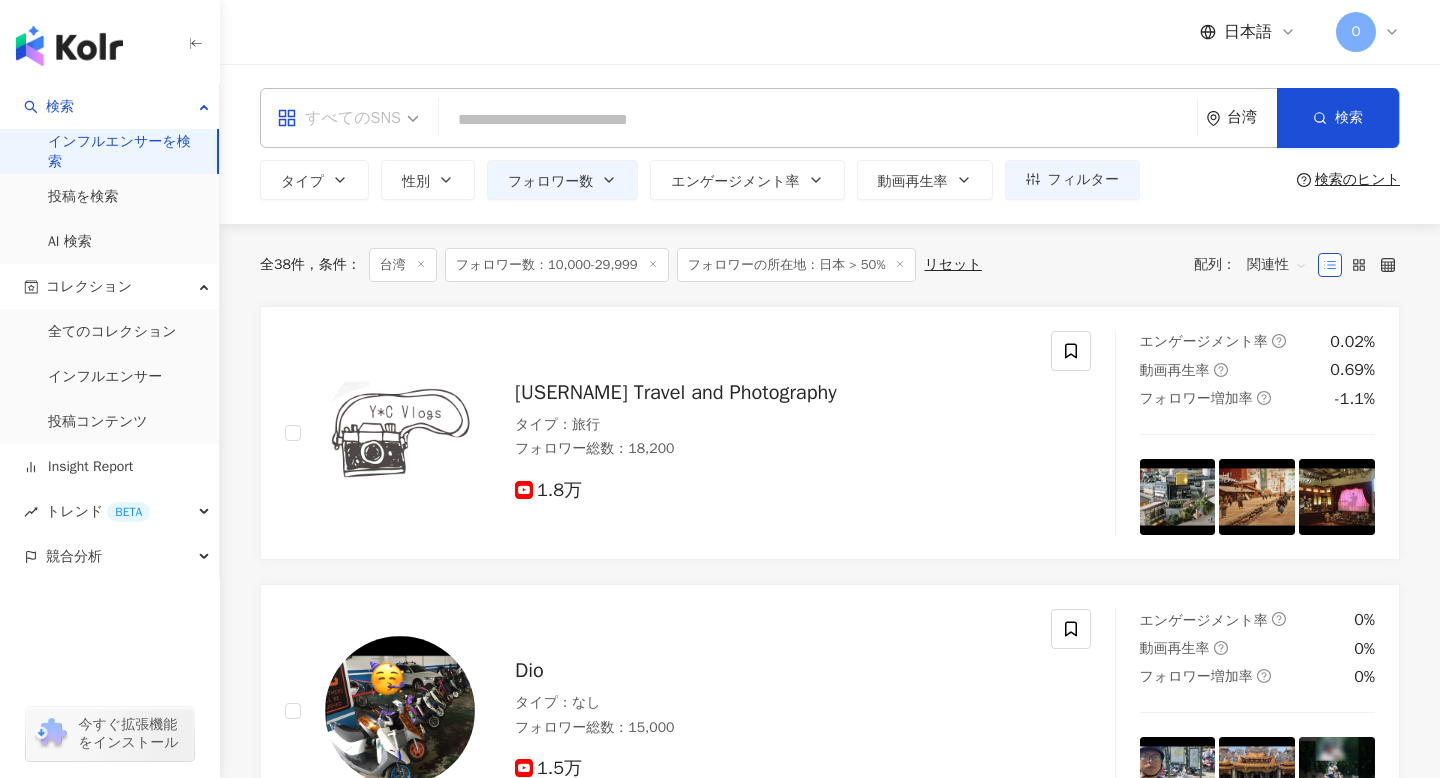 click on "すべてのSNS" at bounding box center (348, 118) 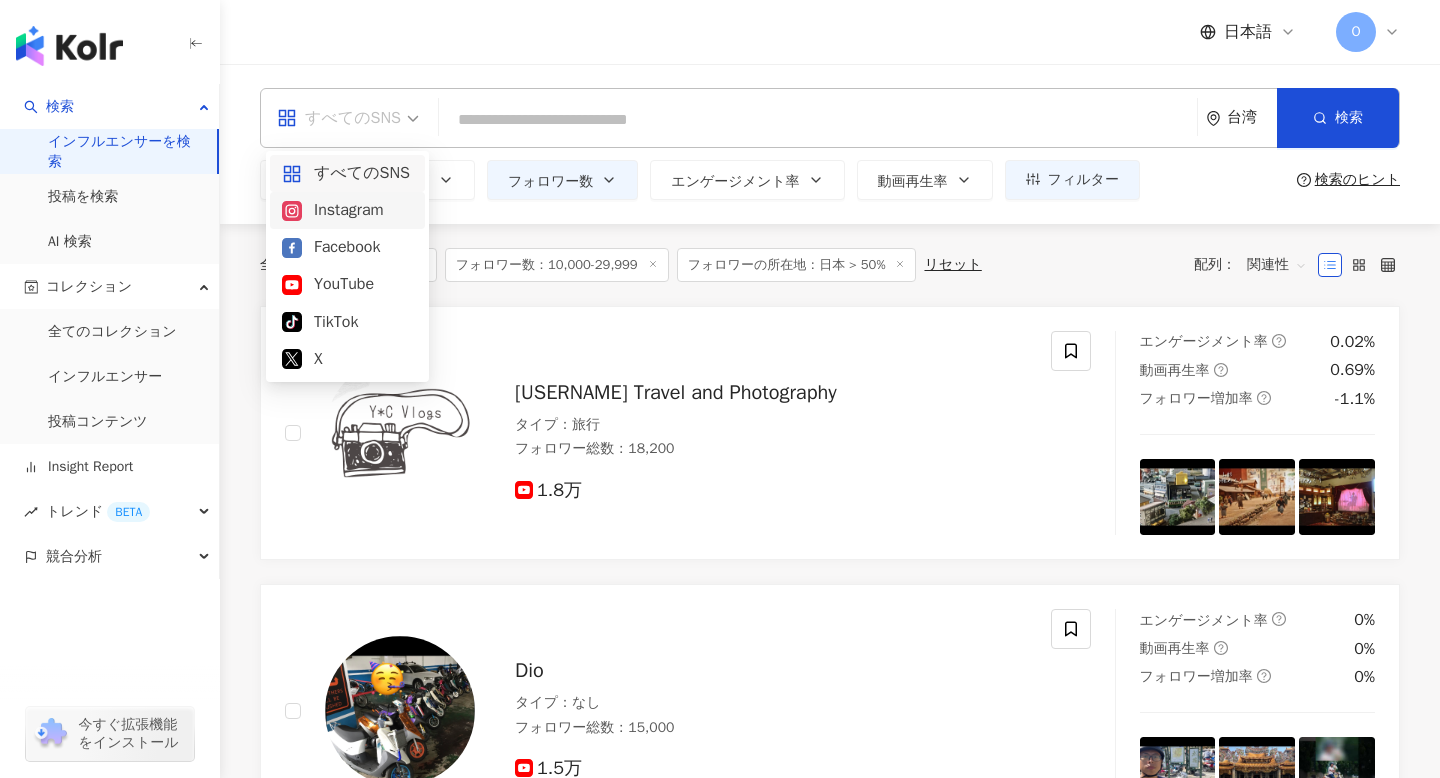 click on "Instagram" at bounding box center (347, 210) 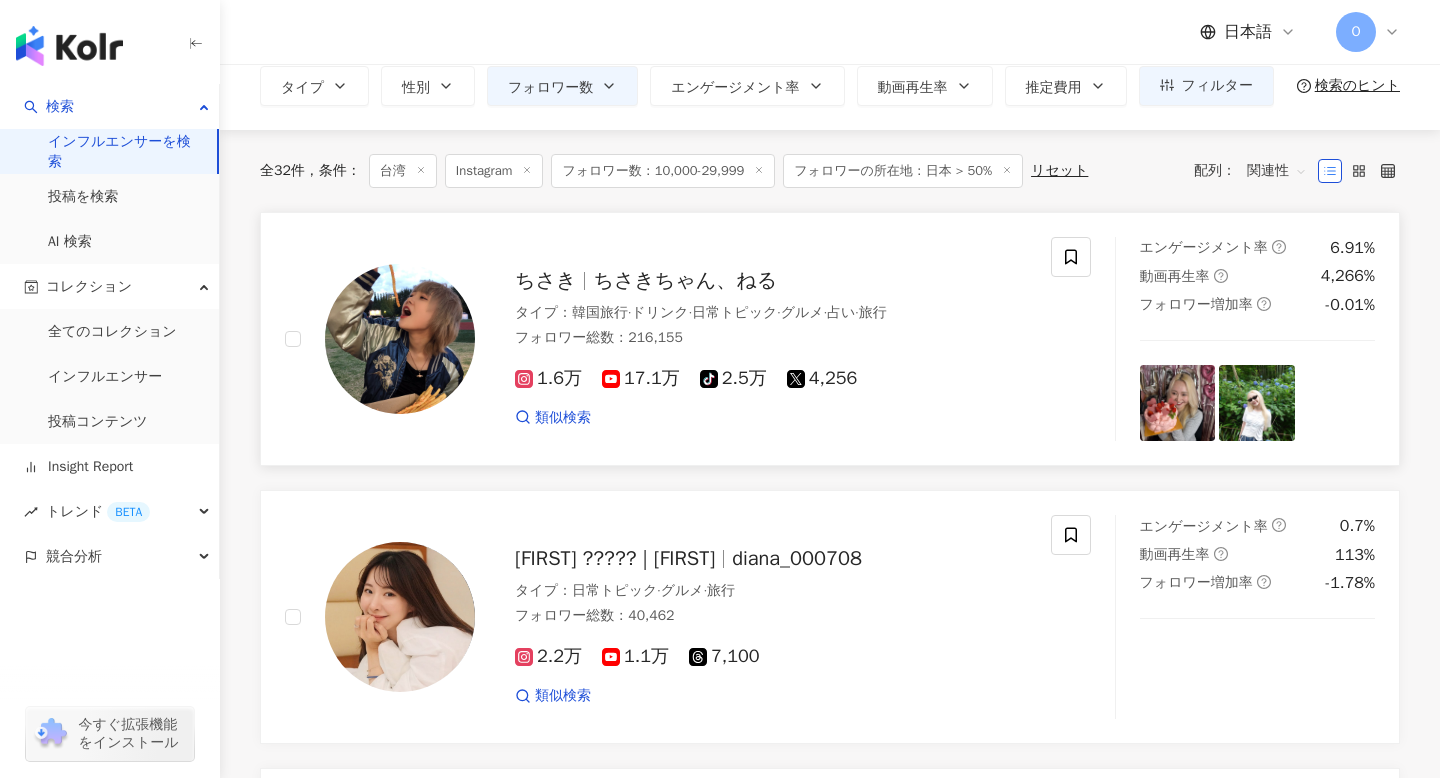 scroll, scrollTop: 107, scrollLeft: 0, axis: vertical 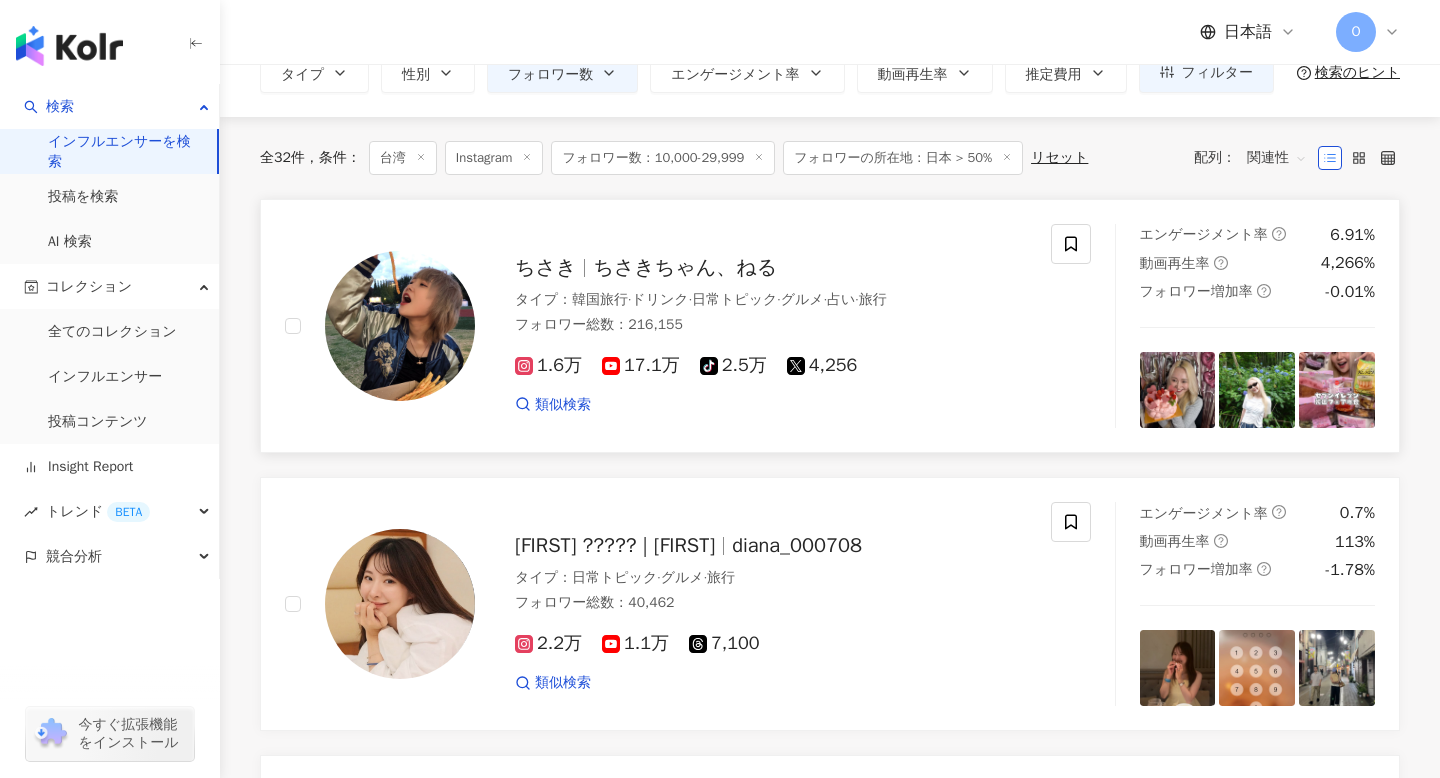click 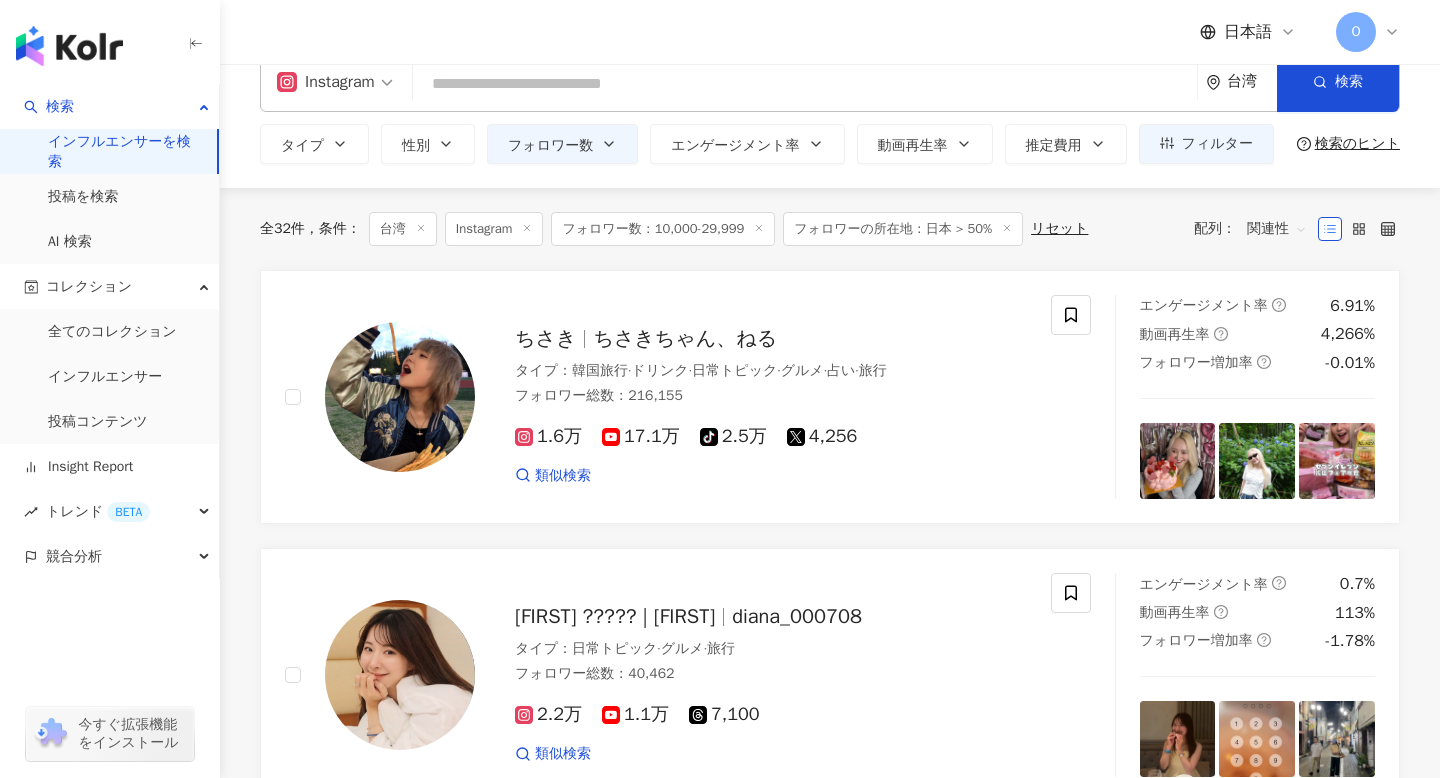scroll, scrollTop: 0, scrollLeft: 0, axis: both 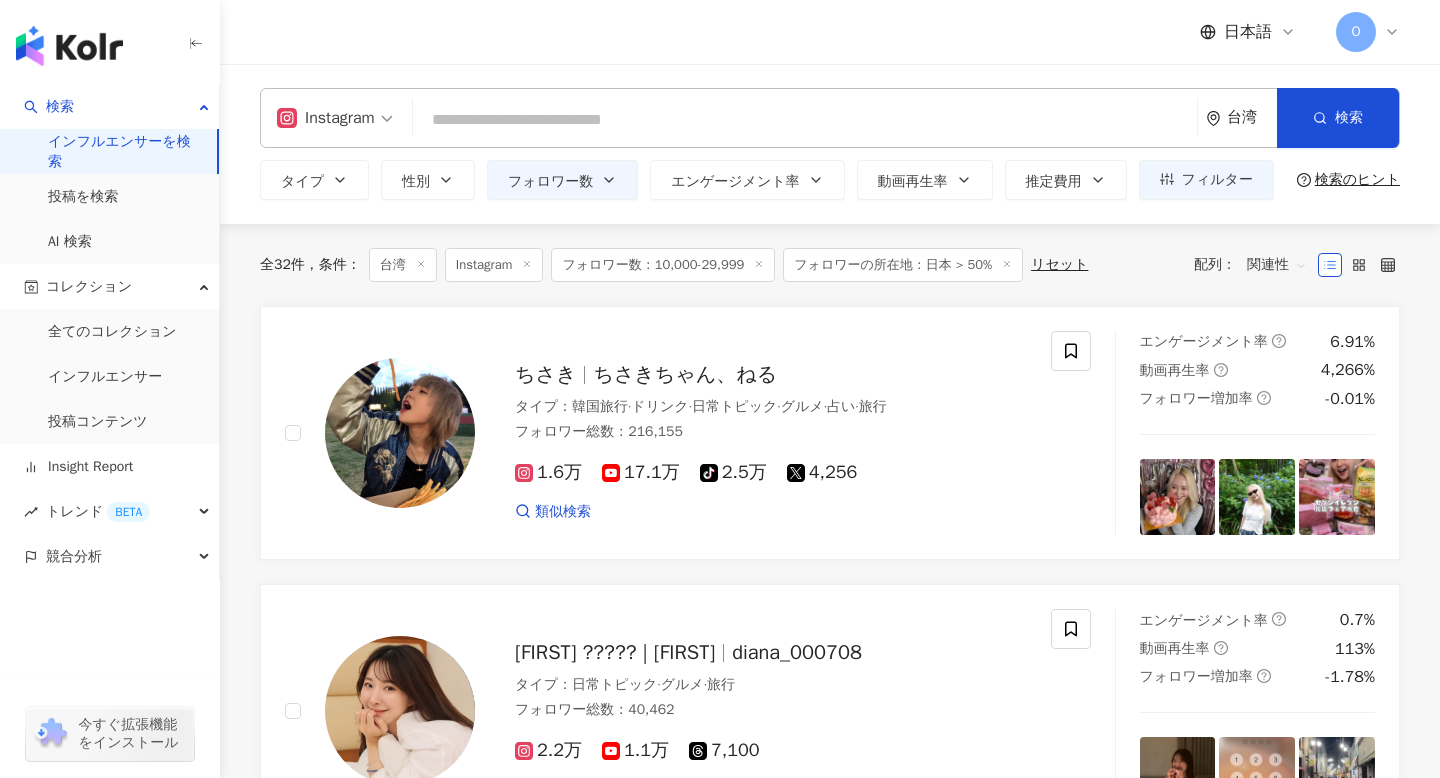 click on "インフルエンサーを検索" at bounding box center (124, 151) 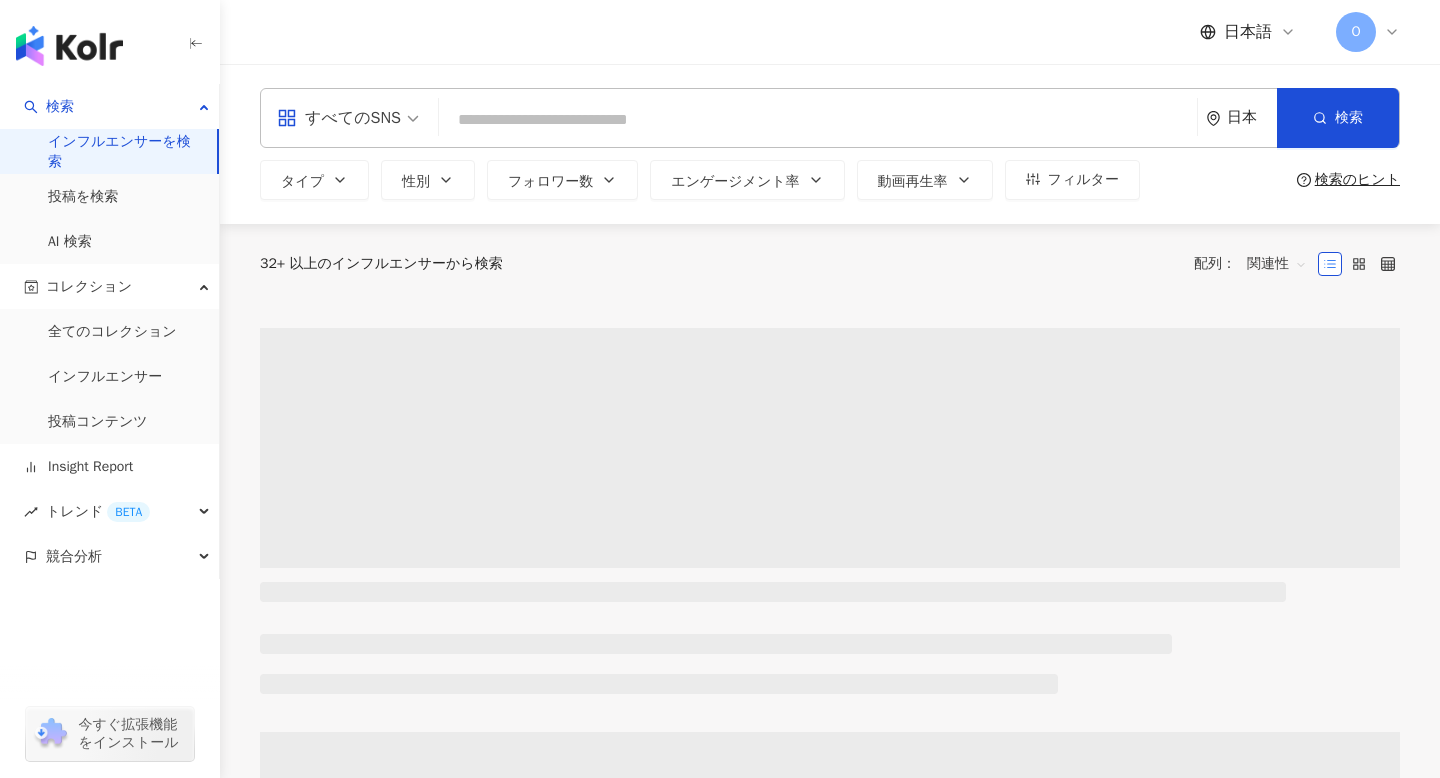 click at bounding box center (818, 120) 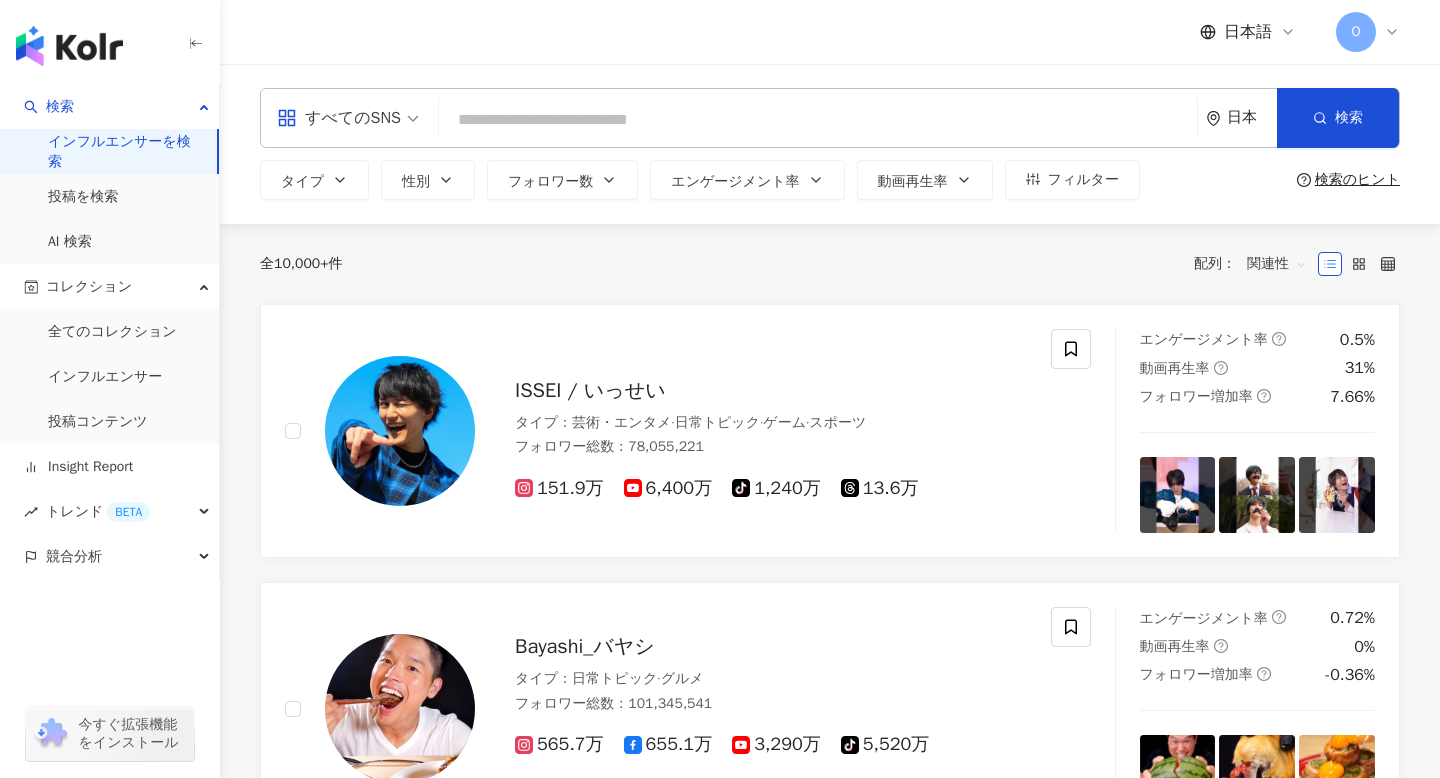 click on "日本" at bounding box center [1252, 117] 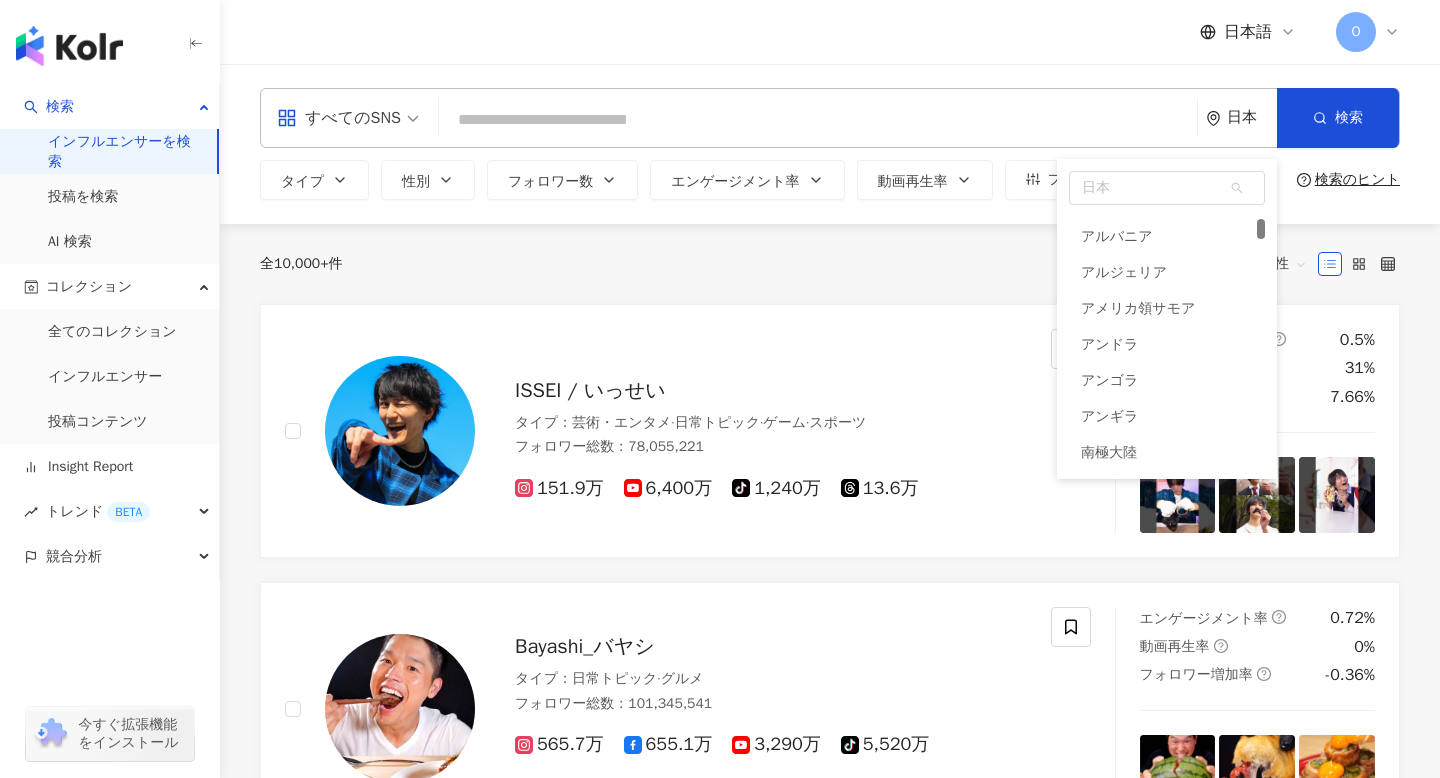 scroll, scrollTop: 0, scrollLeft: 0, axis: both 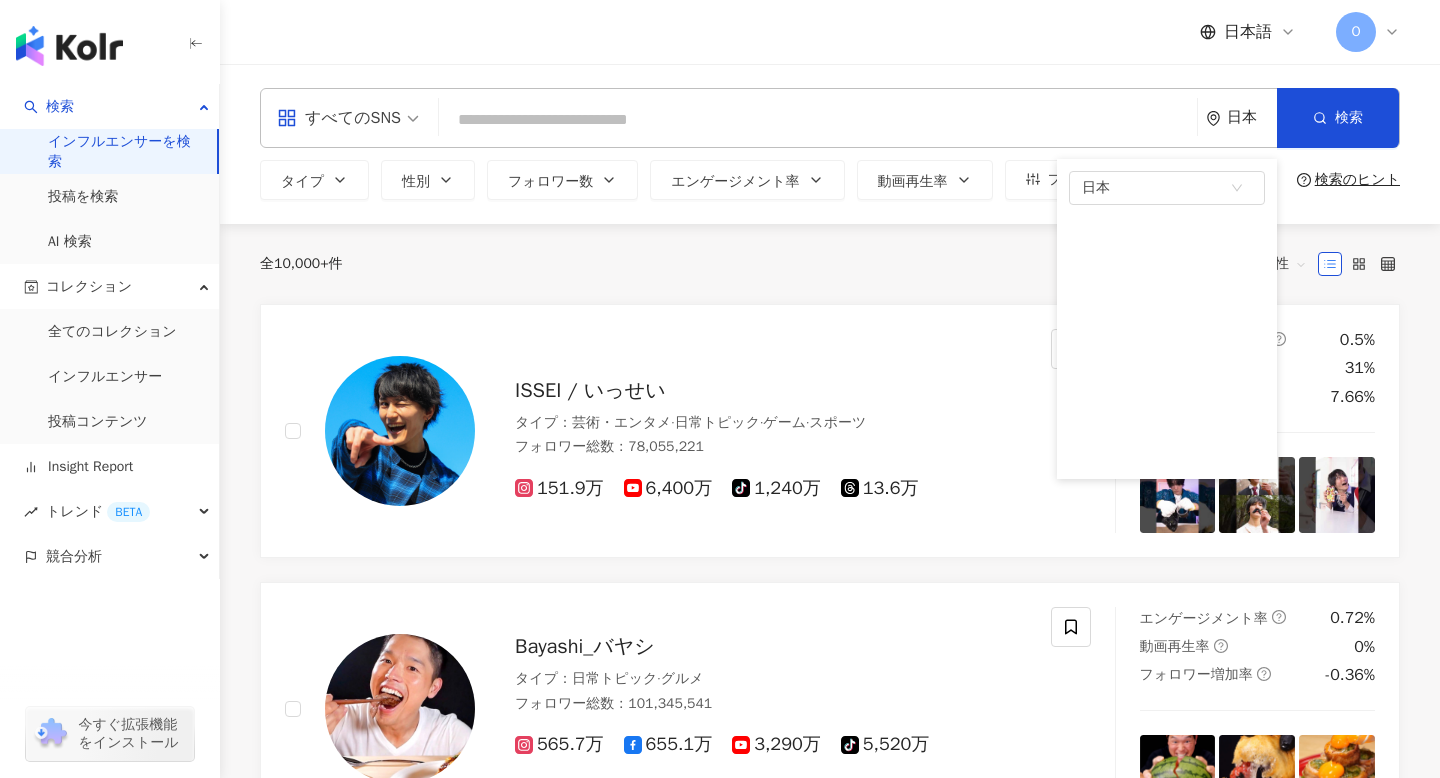 click on "全  10,000+  件 配列： 関連性" at bounding box center [830, 264] 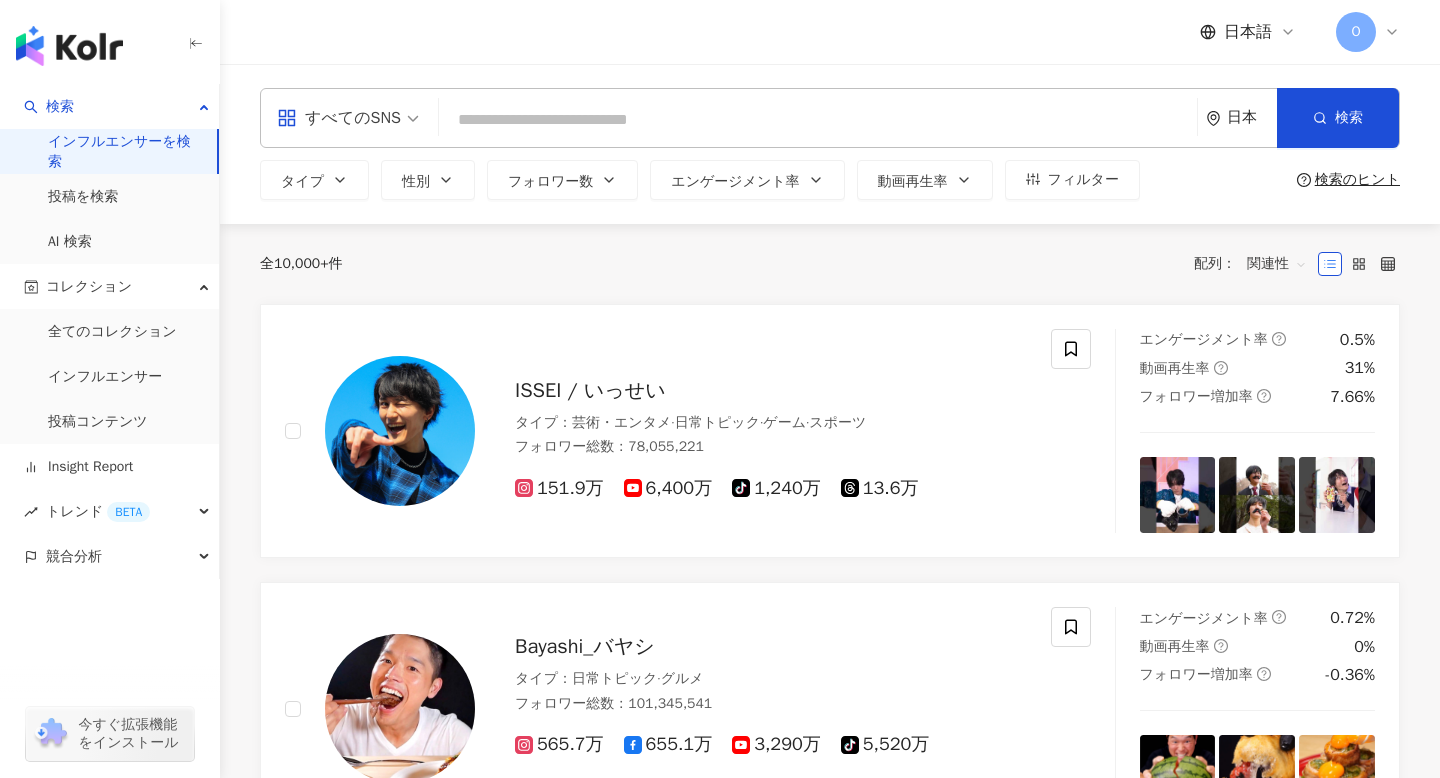click at bounding box center (818, 120) 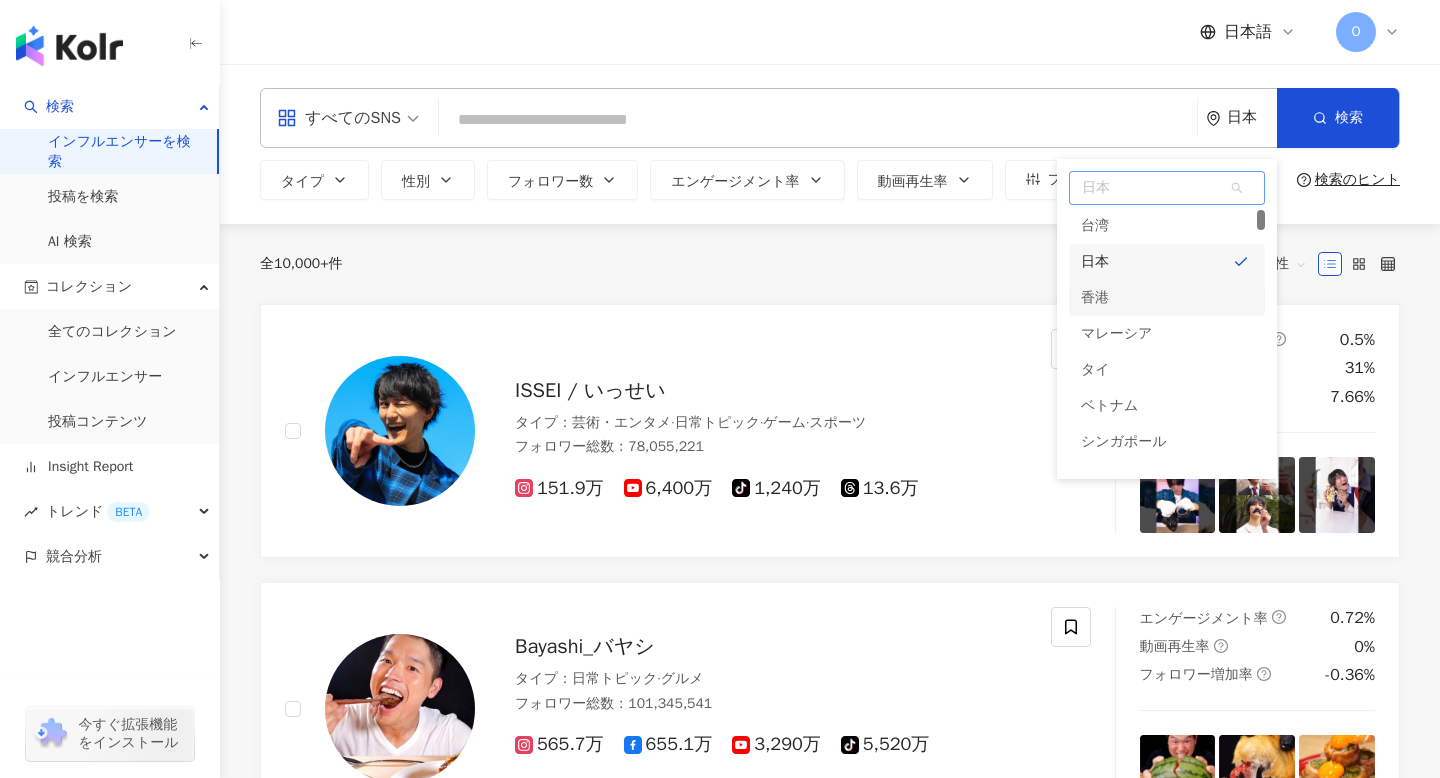 scroll, scrollTop: 0, scrollLeft: 0, axis: both 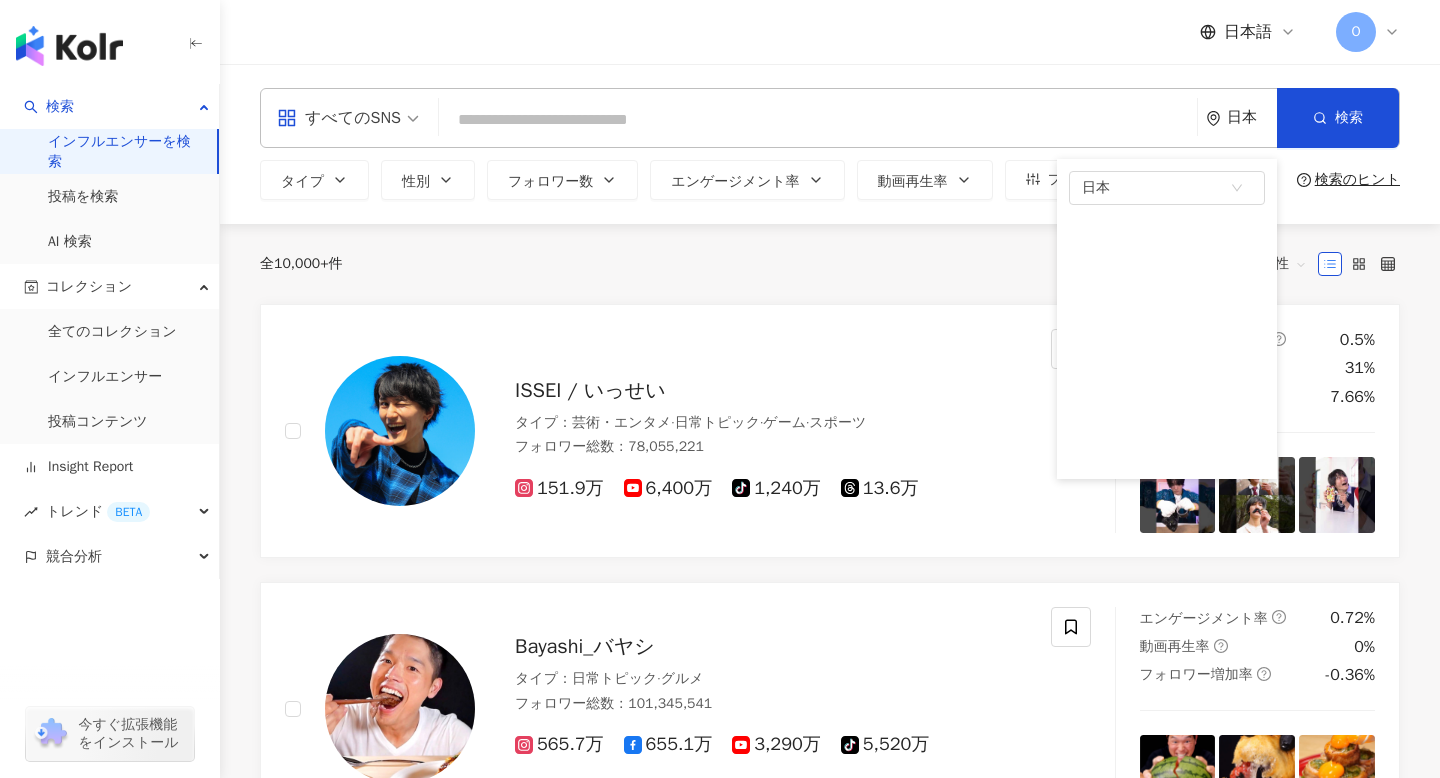 click on "すべてのSNS 日本 日本 unlimit tw jp すべて 台湾 日本 香港 マレーシア タイ ベトナム シンガポール 検索 タイプ 性別 フォロワー数 エンゲージメント率 動画再生率 フィルター フィルター インフルエンサーの詳細 エンゲージメント & ポテンシャル フォロワーオーディエンス その他除外項目等 インフルエンサーの詳細 タイプ  ( 検索したいタイプを選択して下さい： ) お選びください 国/地域 日本 性別 指定なし 女性 男性 他の 言語     選択または検索してください フォロワー数 *  -  ******* 指定なし マイクロ フォロワー数：1万人以下 フォロワー数：1万人-3万人 フォロワー数：3万人-5万人 ミドル フォロワー数：5万人-10万人 フォロワー数：10万人-30万人 フォロワー数：30万人-50万人 トップ フォロワー数：50万人-100万人 フォロワー数：100万人以上 指定なし %  -" at bounding box center (830, 144) 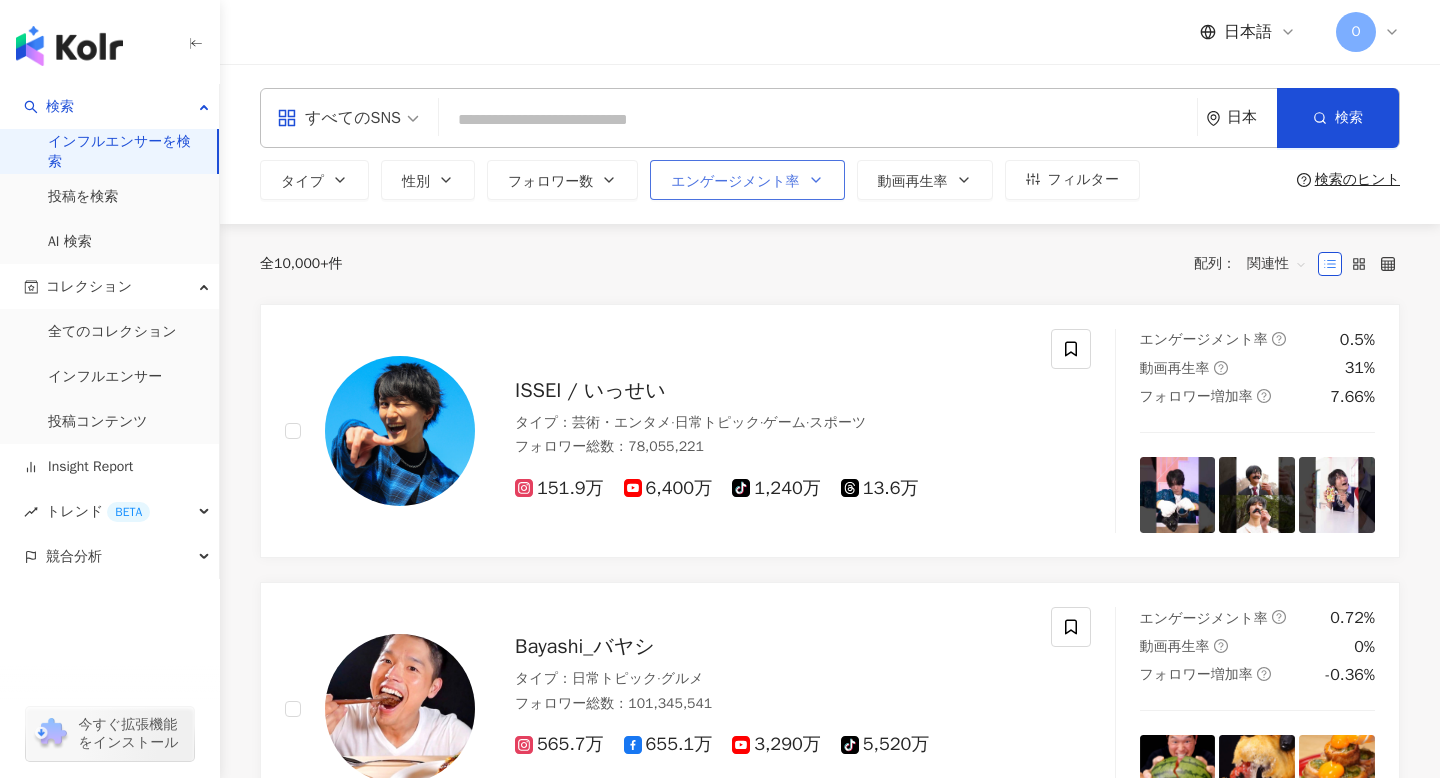 click 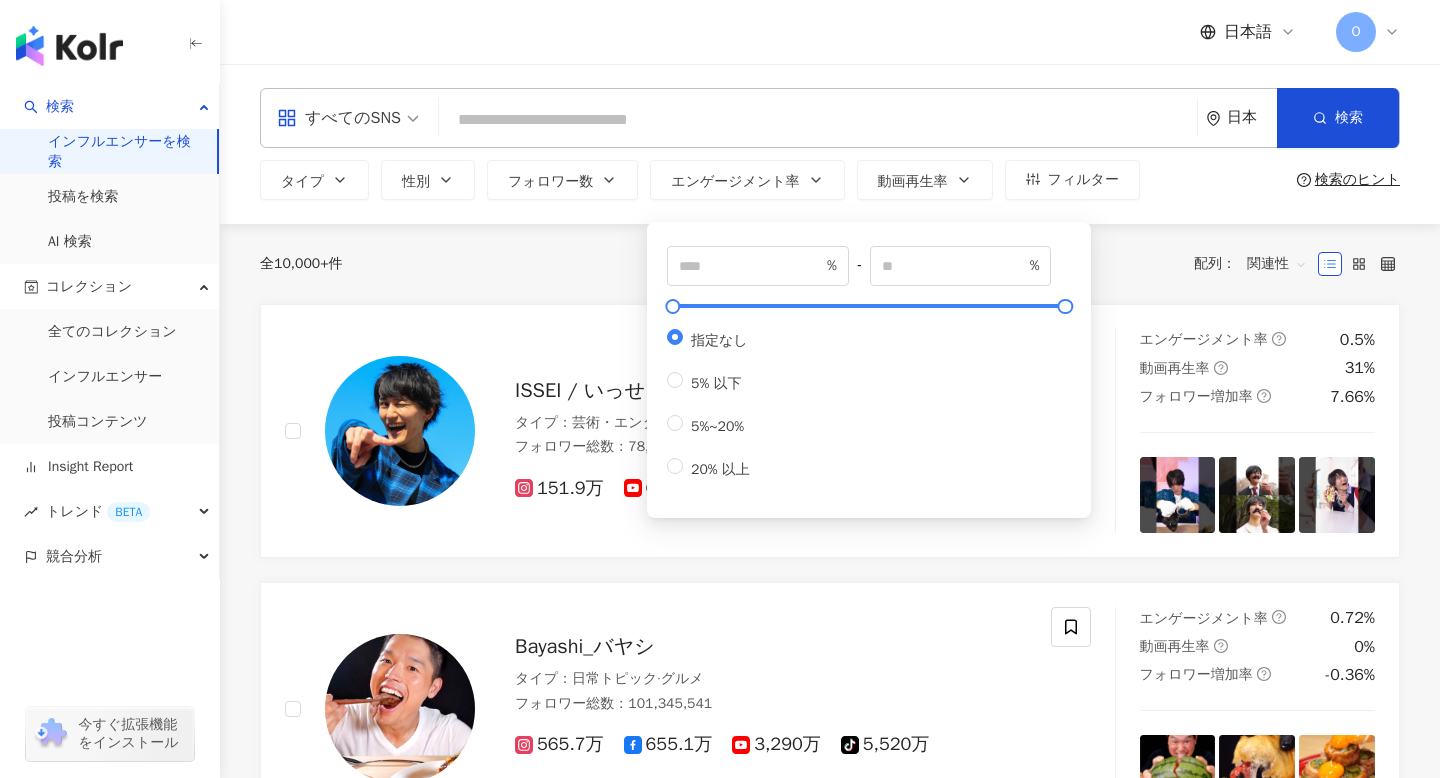 click on "全  10,000+  件 配列： 関連性" at bounding box center (830, 264) 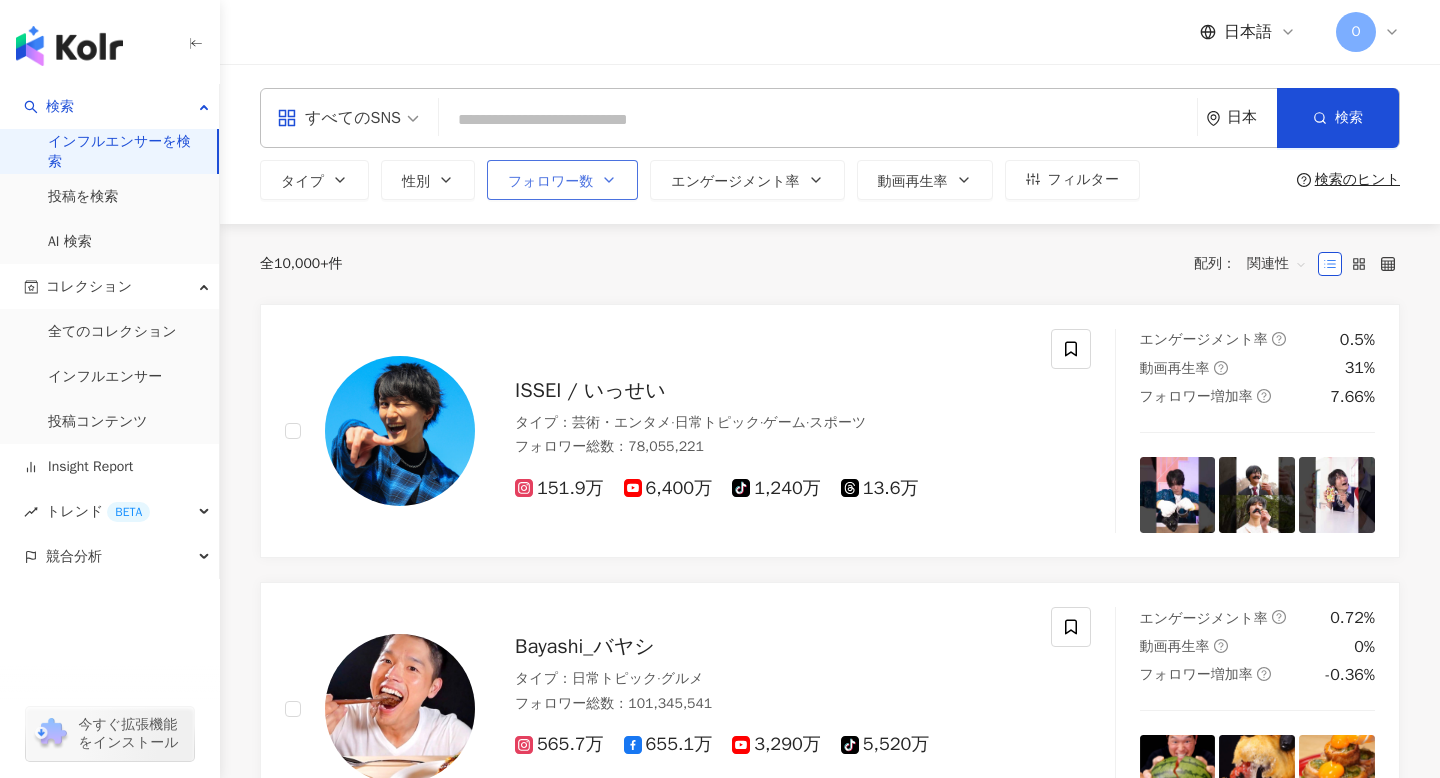 click 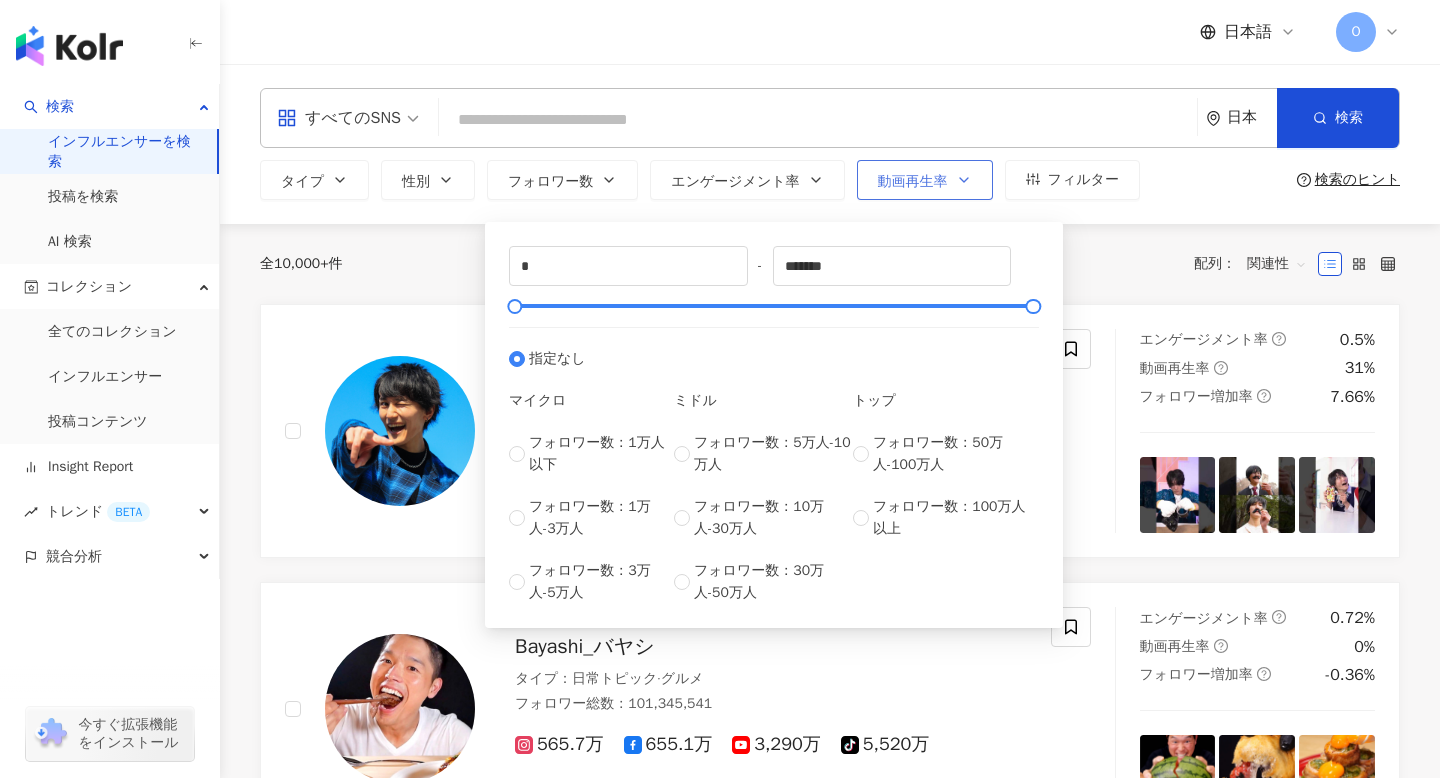click 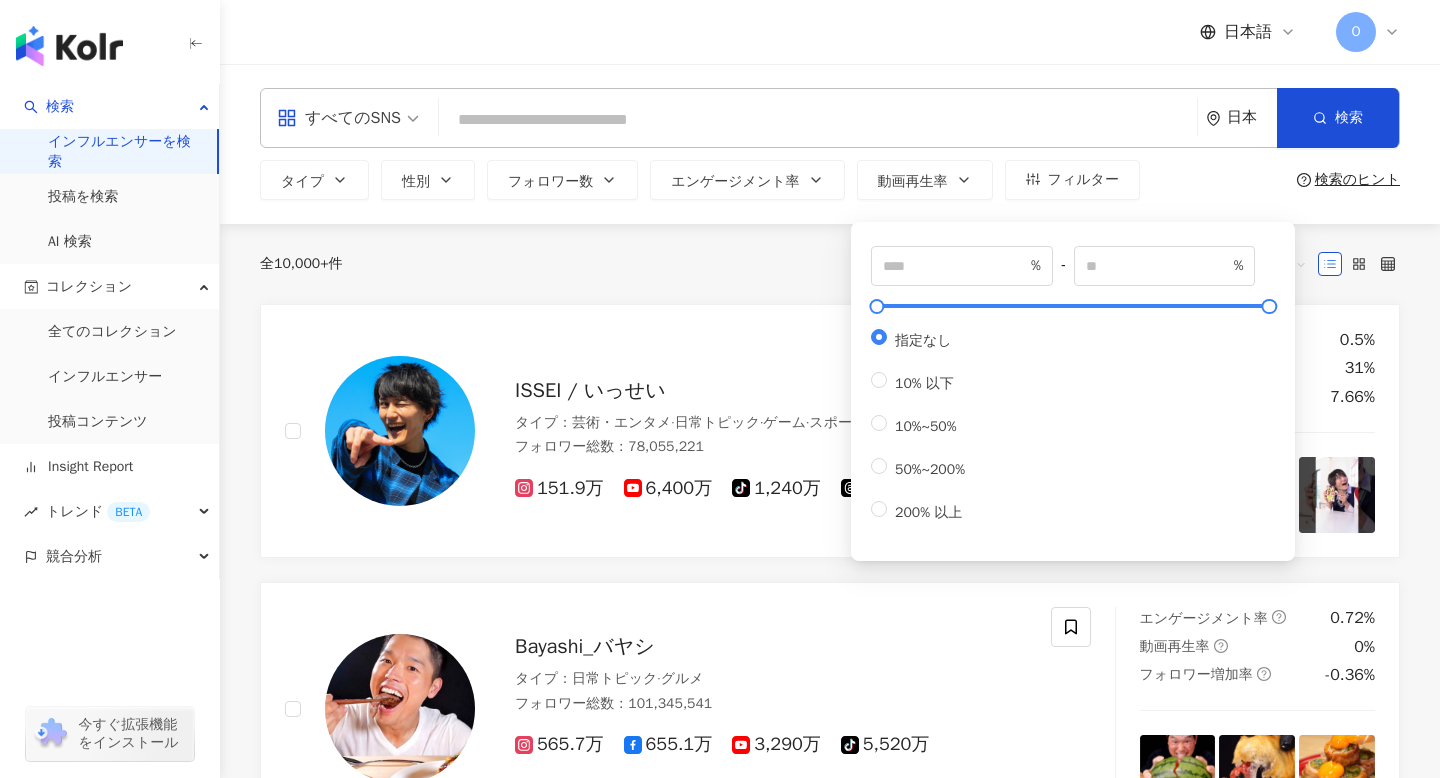 click on "全  10,000+  件 配列： 関連性" at bounding box center [830, 264] 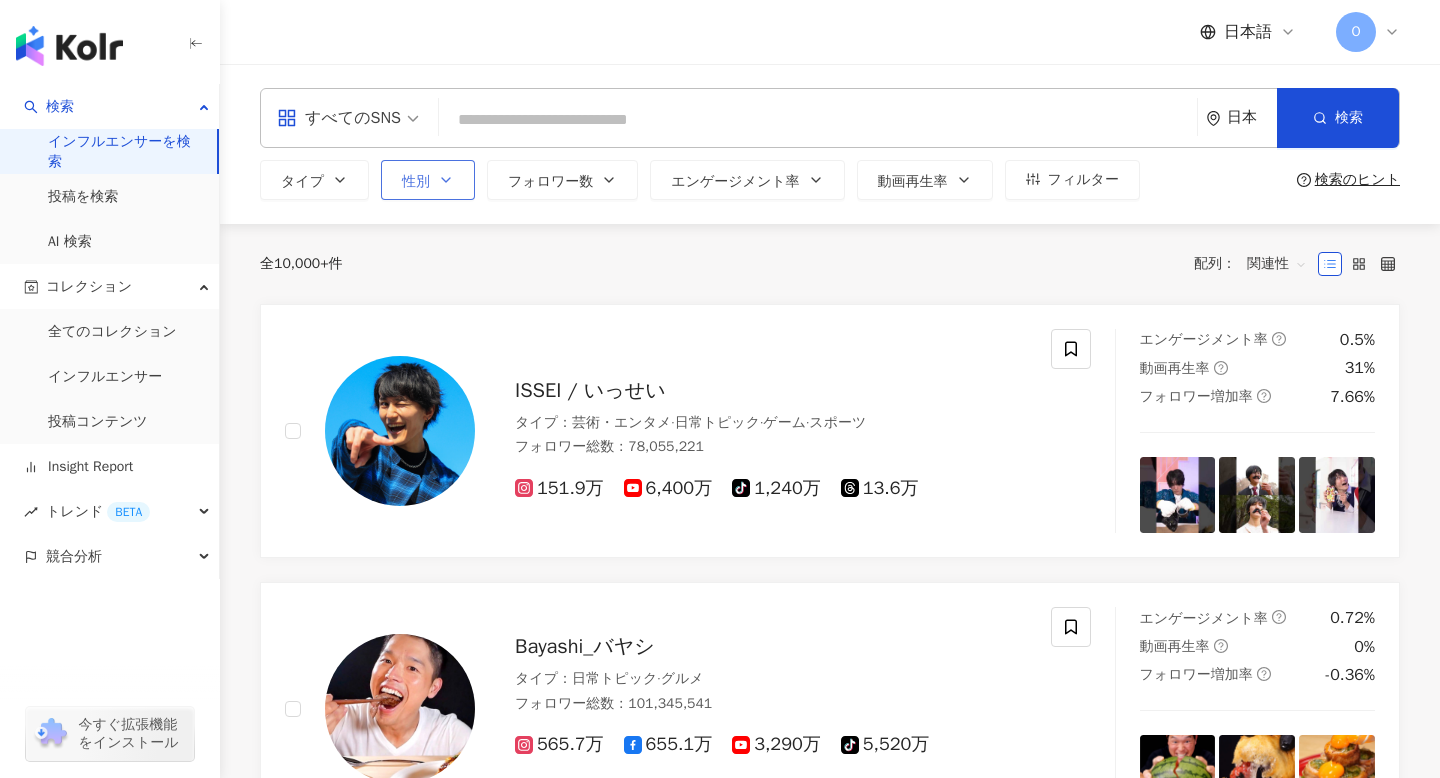 click 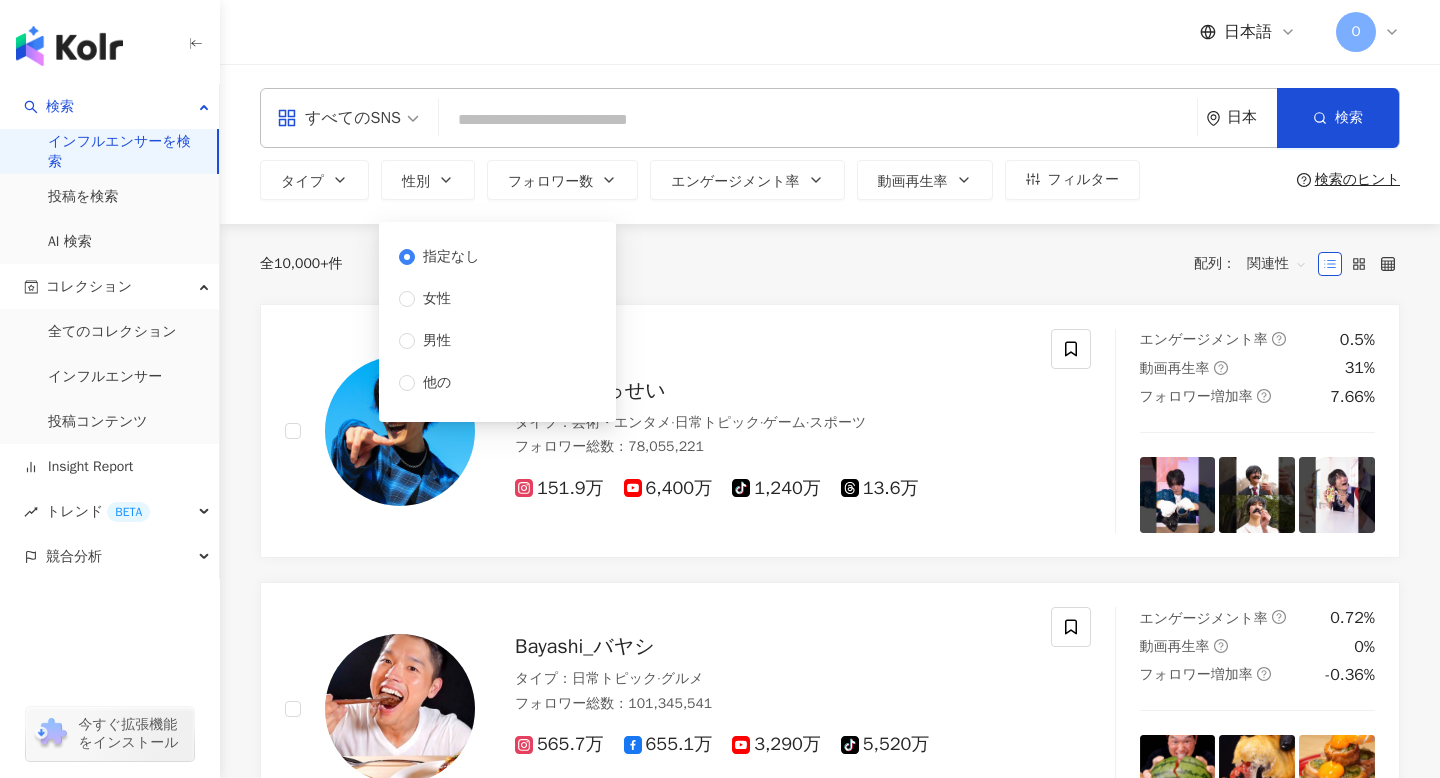 click on "全  10,000+  件 配列： 関連性" at bounding box center (830, 264) 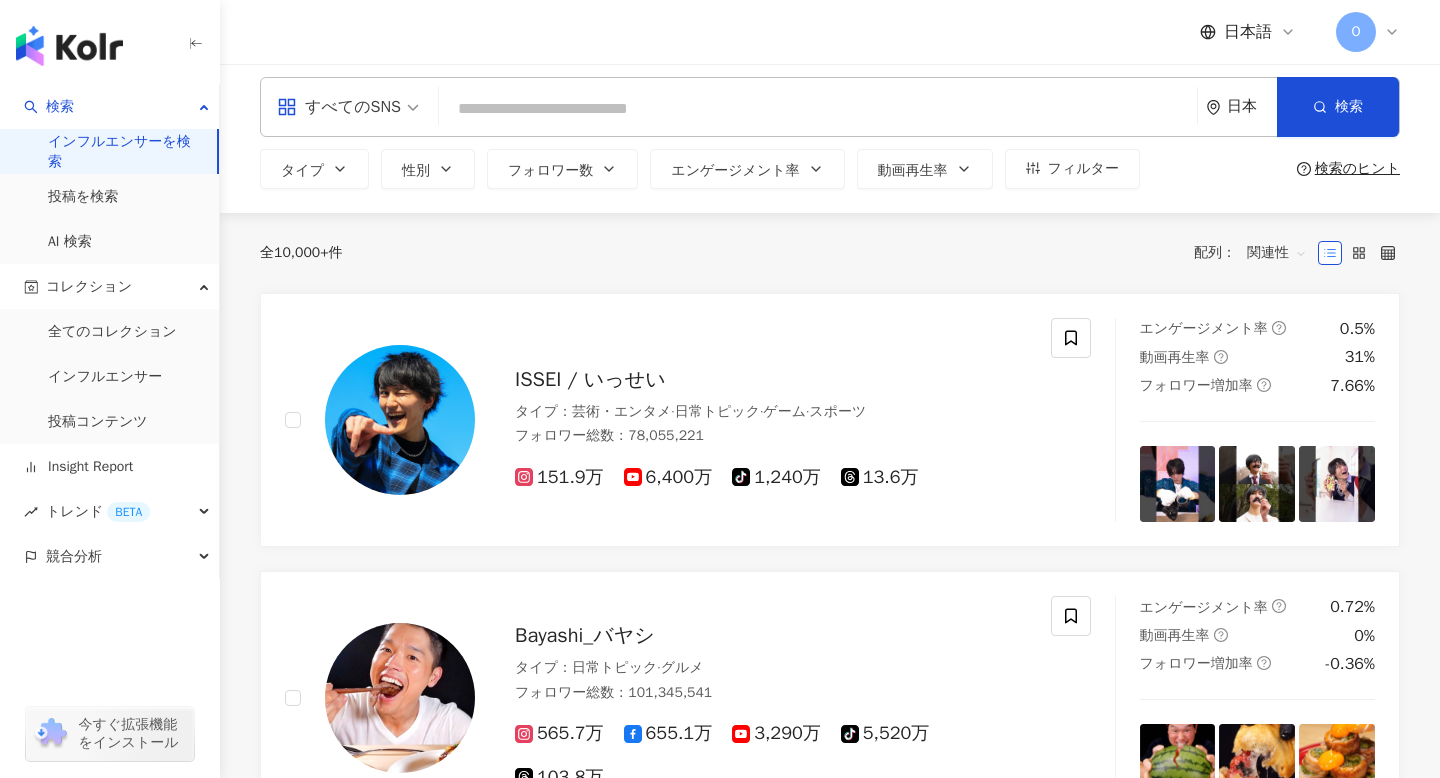 scroll, scrollTop: 0, scrollLeft: 0, axis: both 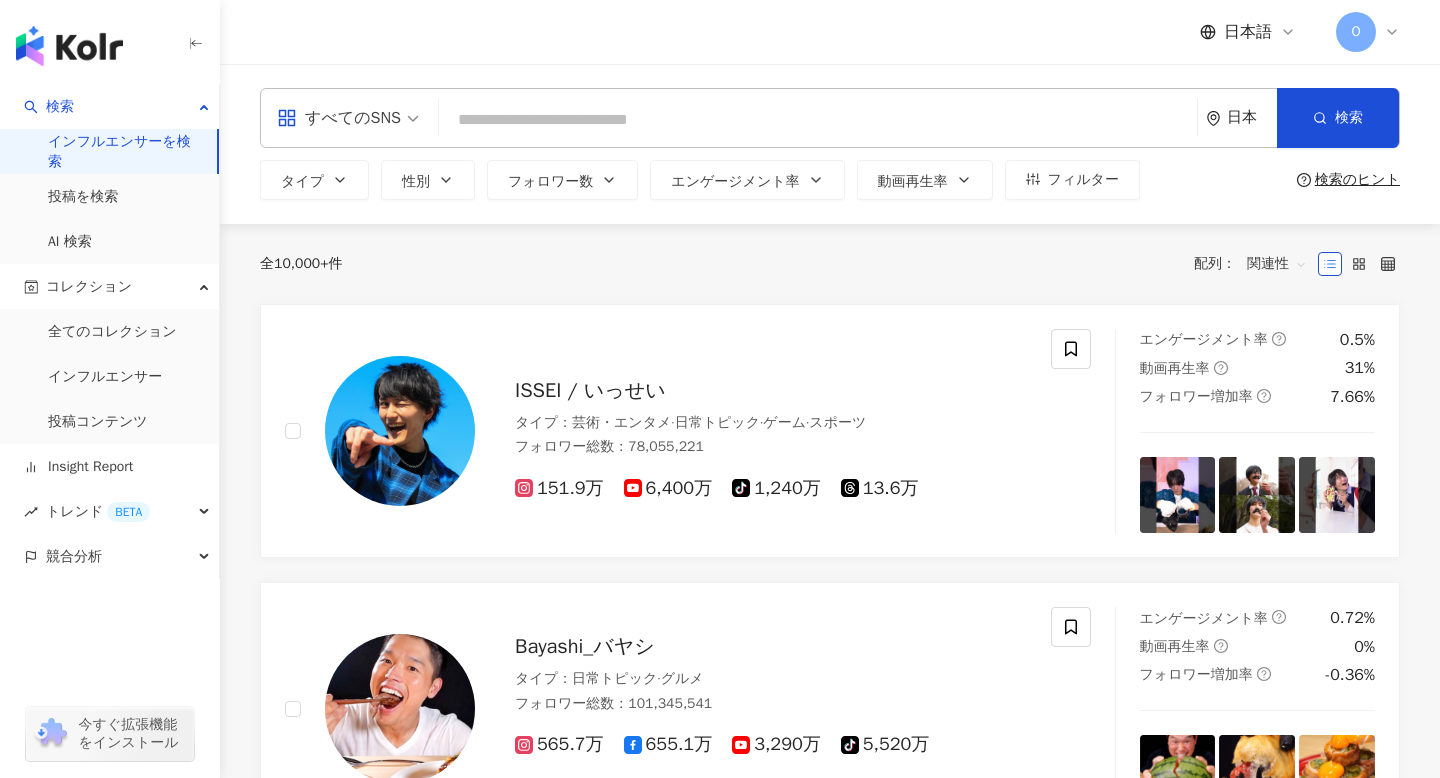 click at bounding box center [818, 120] 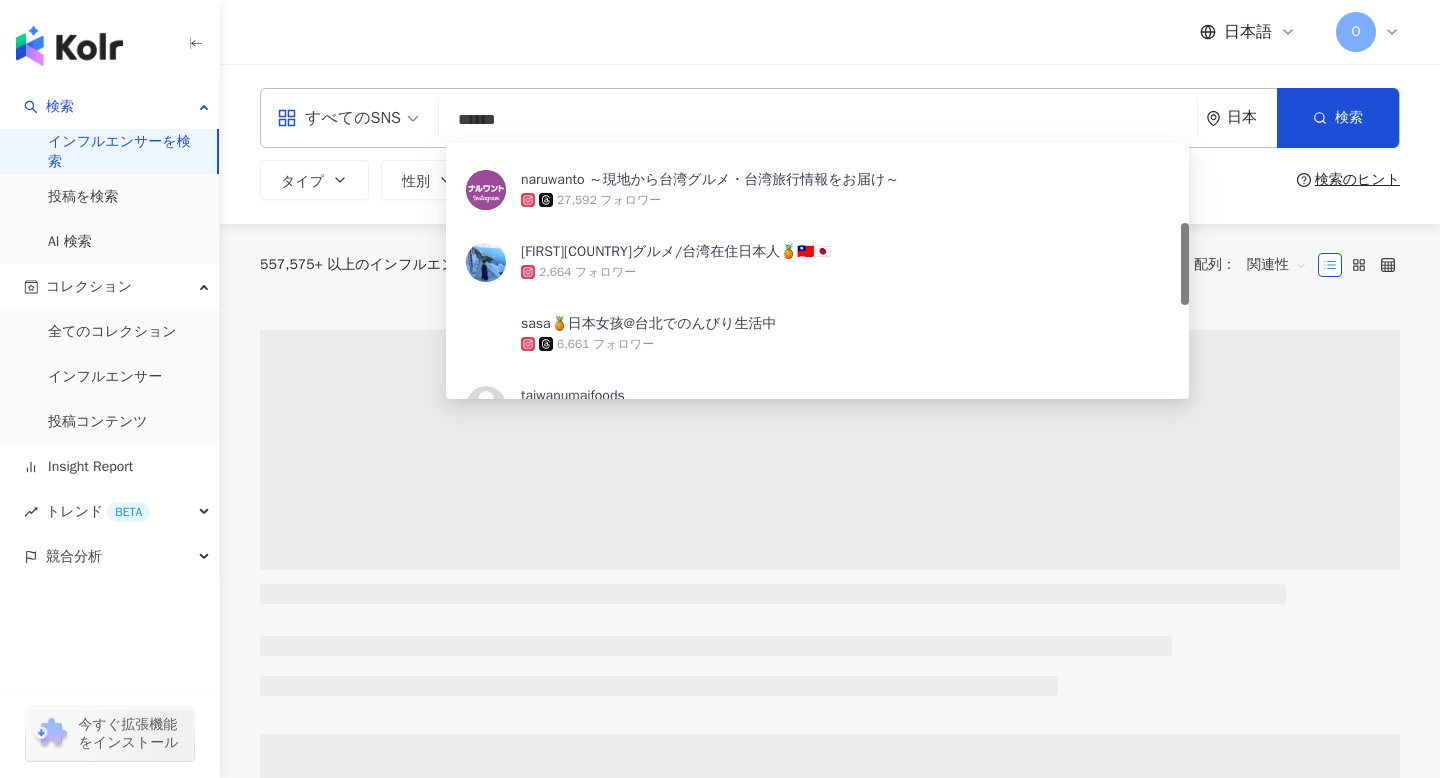 scroll, scrollTop: 259, scrollLeft: 0, axis: vertical 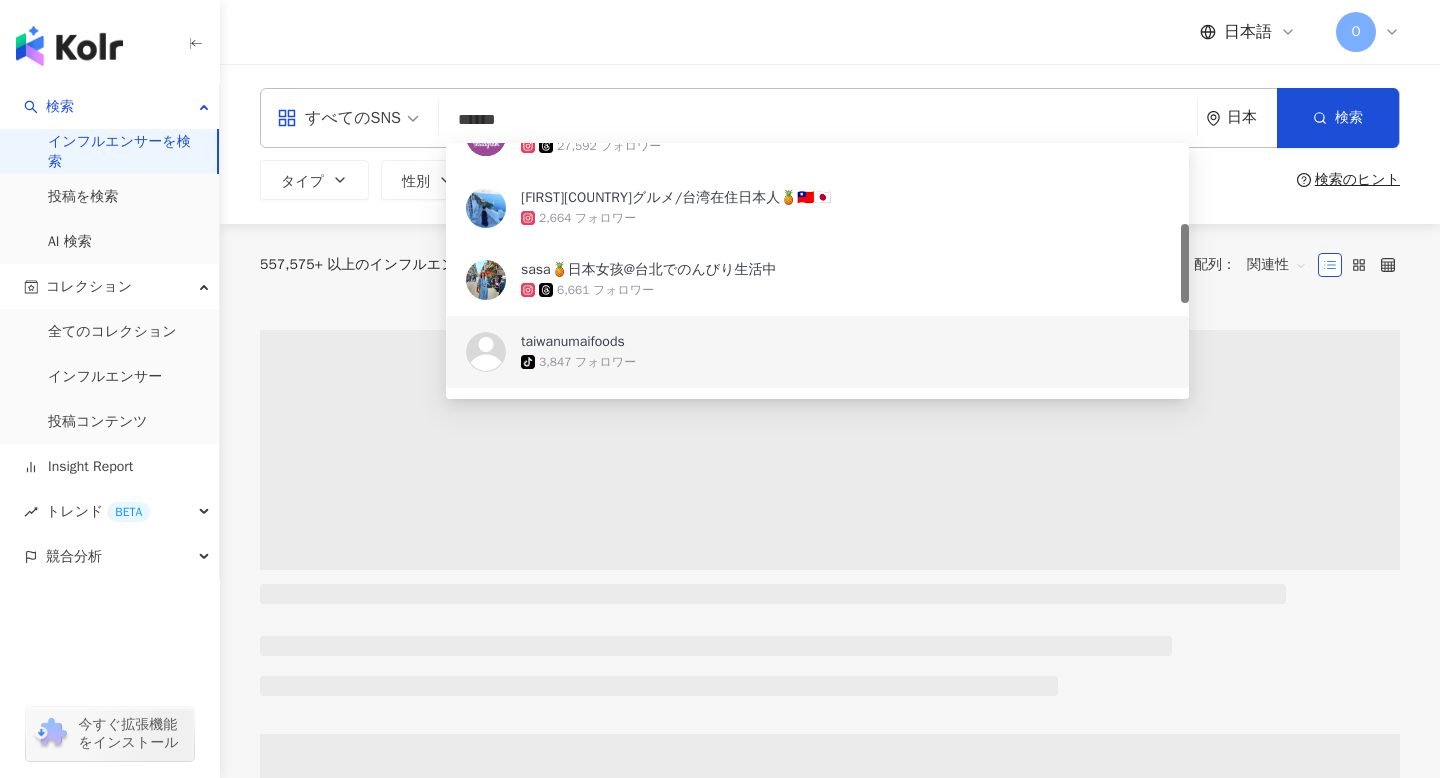 click on "557,575+ 以上のインフルエンサーから検索 条件 ： キーワード：台湾　グルメ リセット 配列： 関連性" at bounding box center [830, 265] 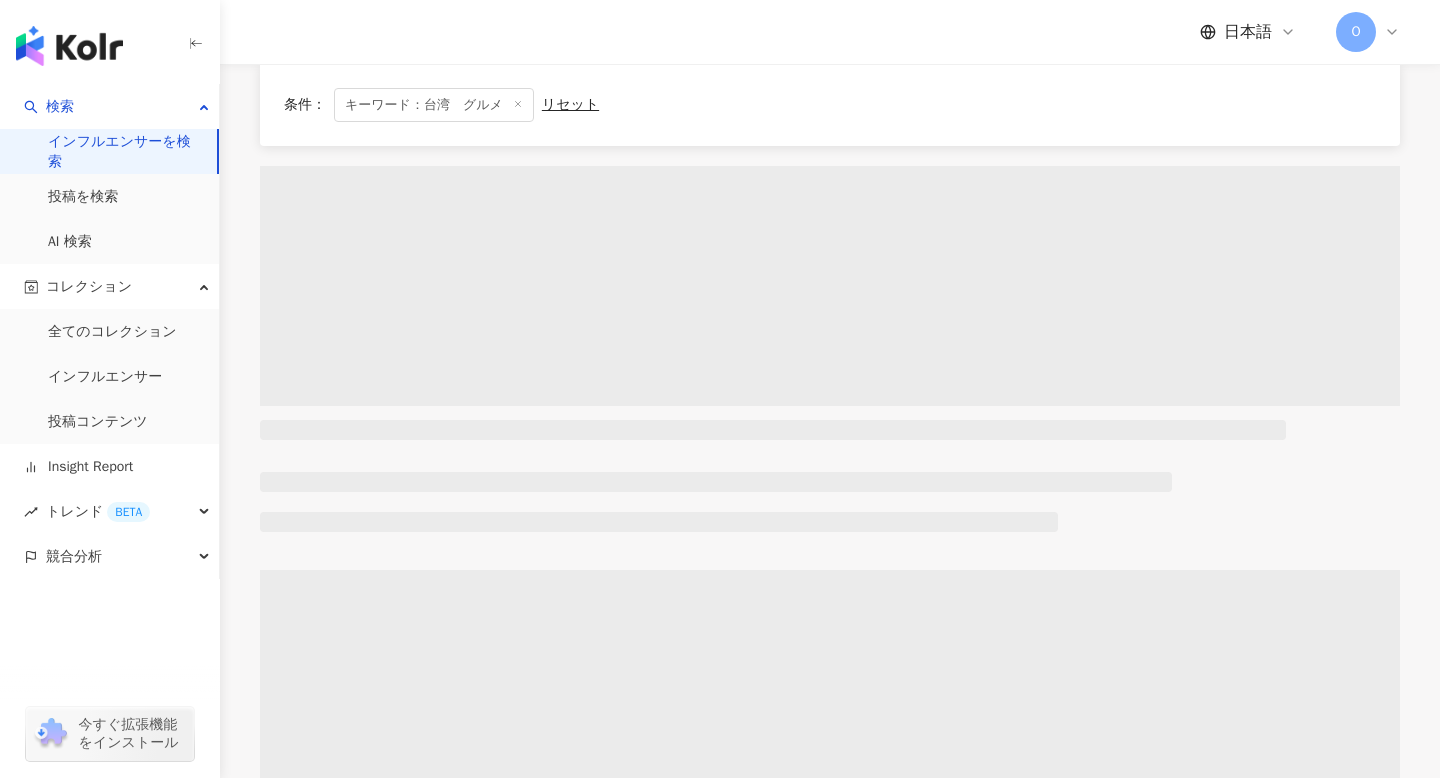 scroll, scrollTop: 0, scrollLeft: 0, axis: both 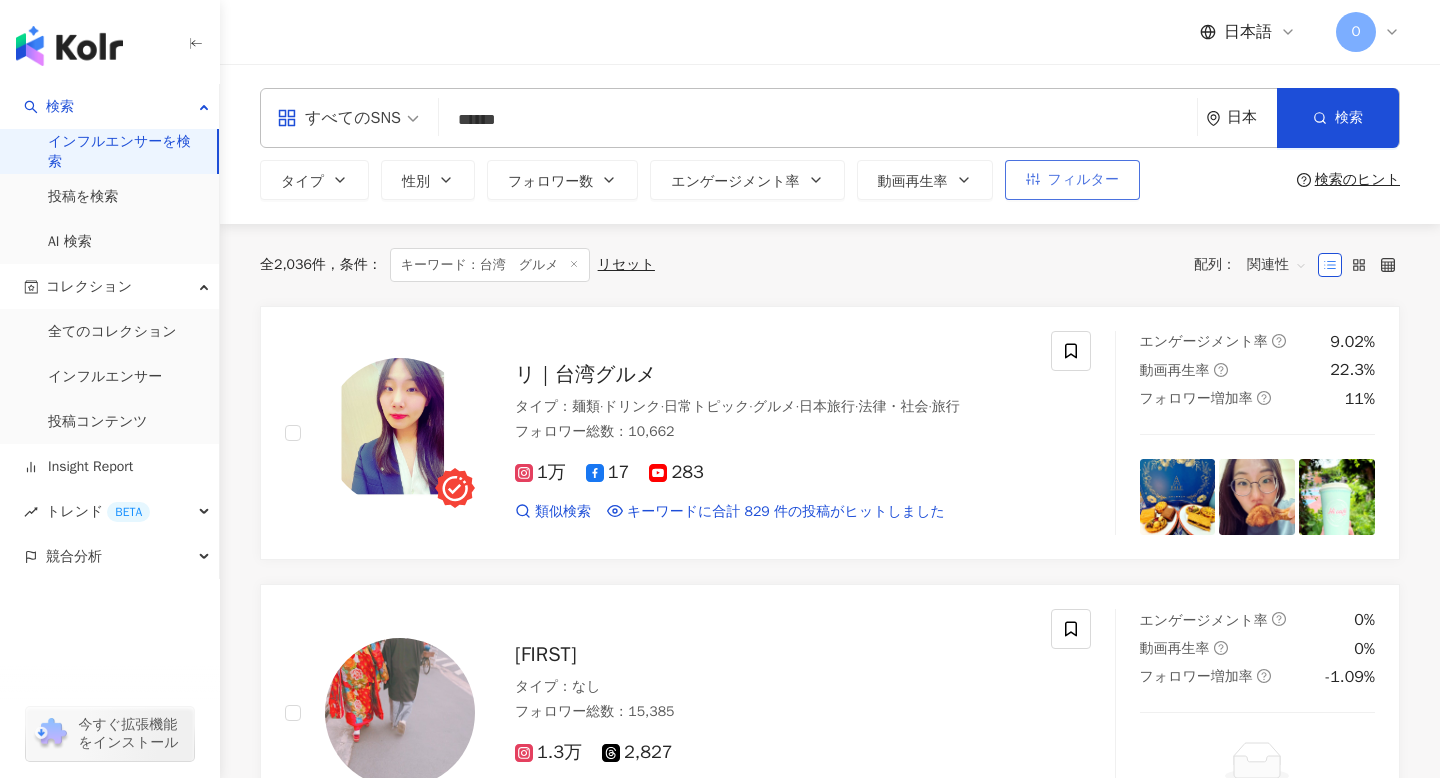 click on "フィルター" at bounding box center [1083, 180] 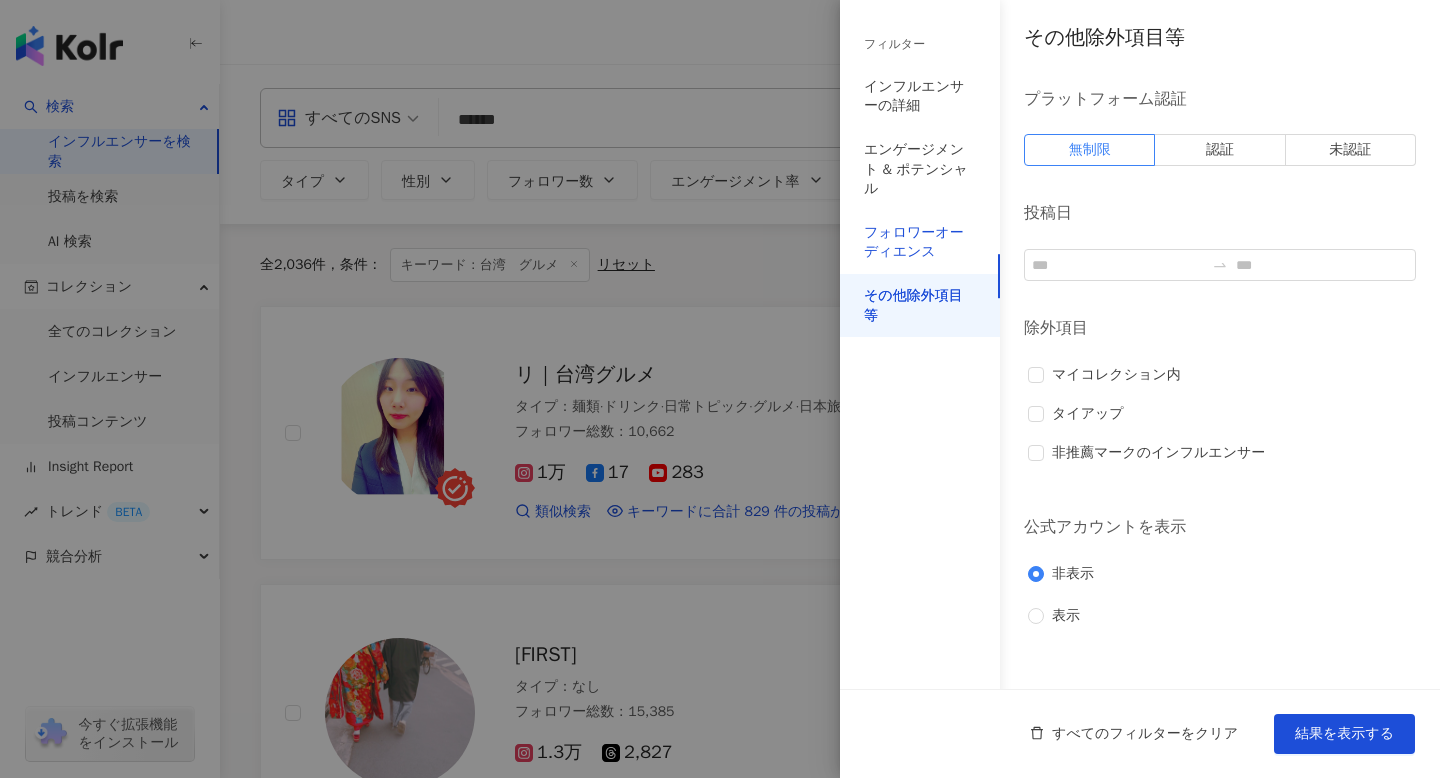 click on "フォロワーオーディエンス" at bounding box center (920, 242) 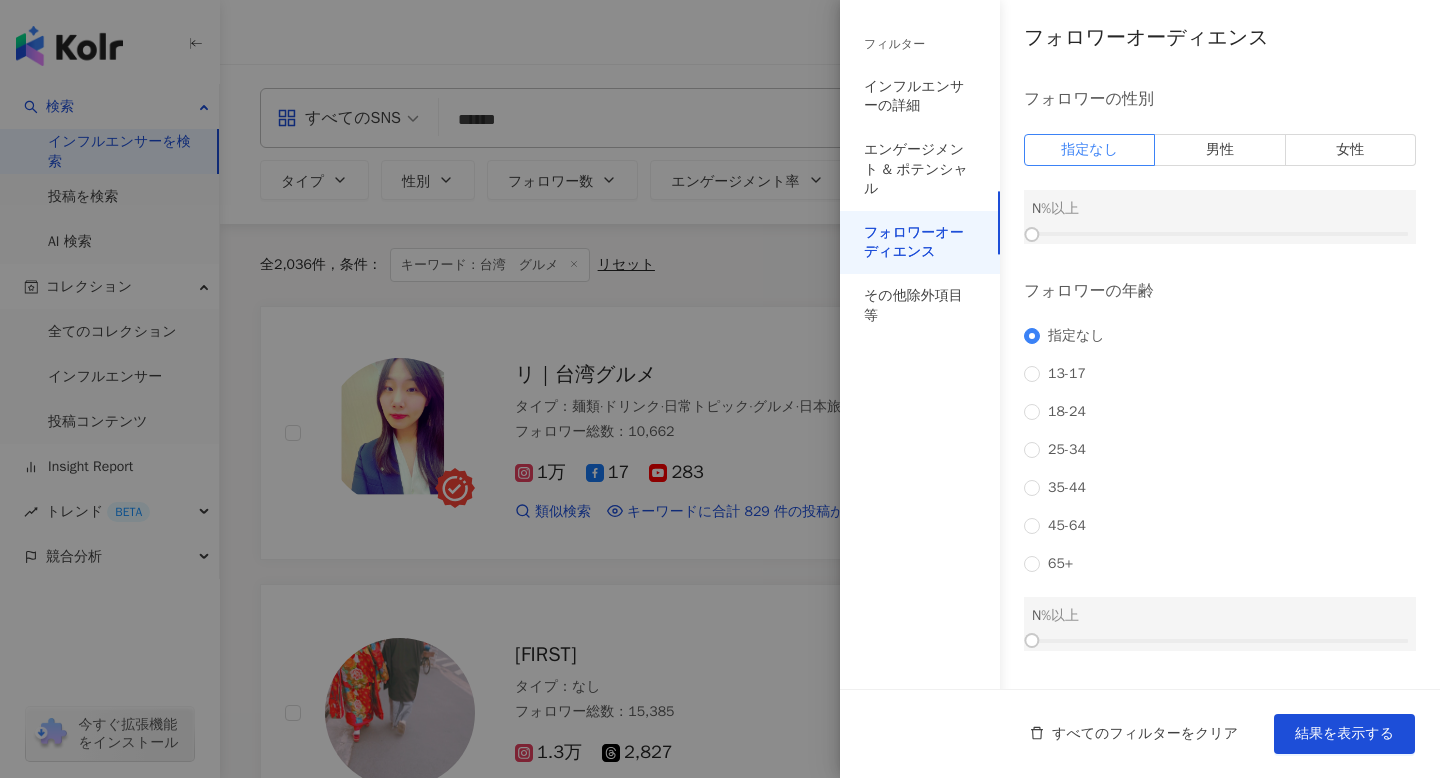click at bounding box center [720, 389] 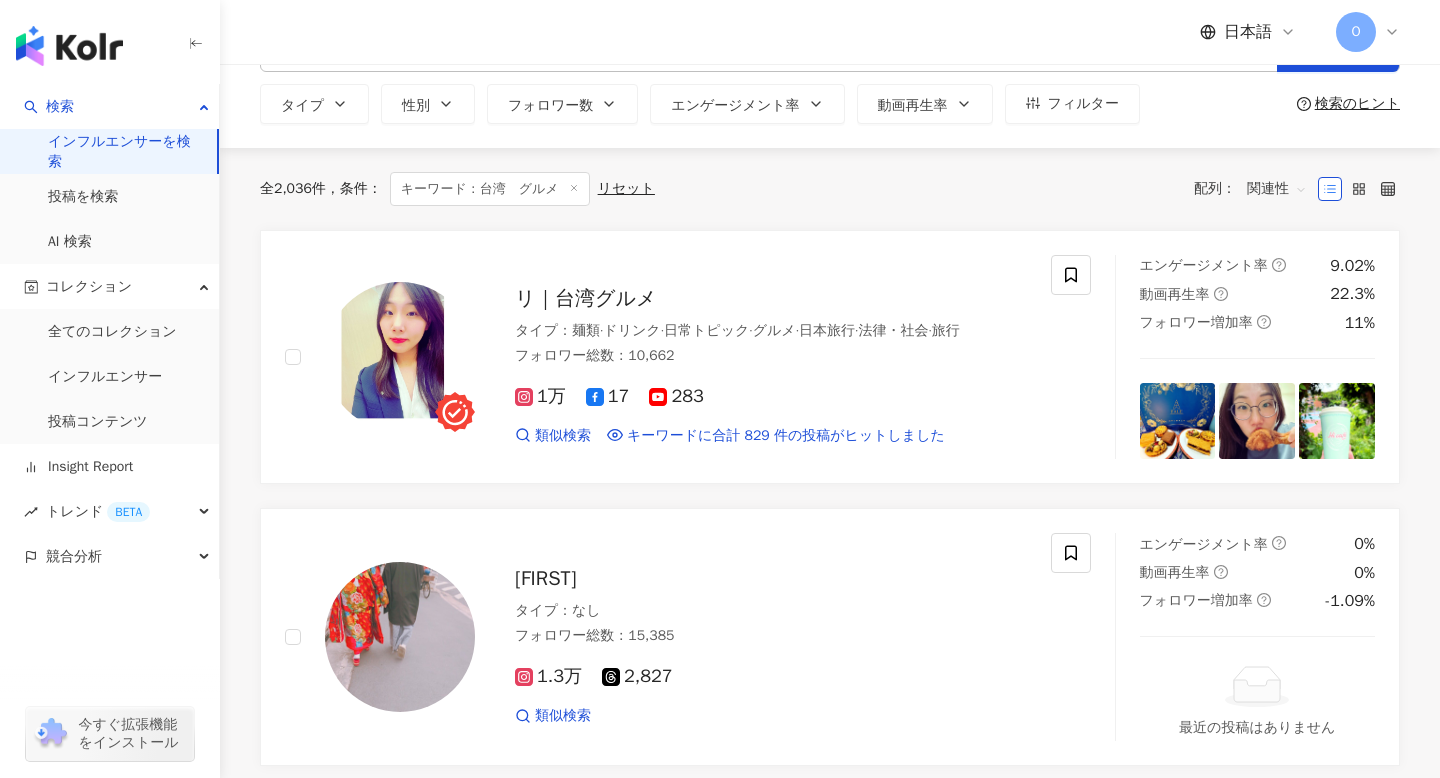 scroll, scrollTop: 0, scrollLeft: 0, axis: both 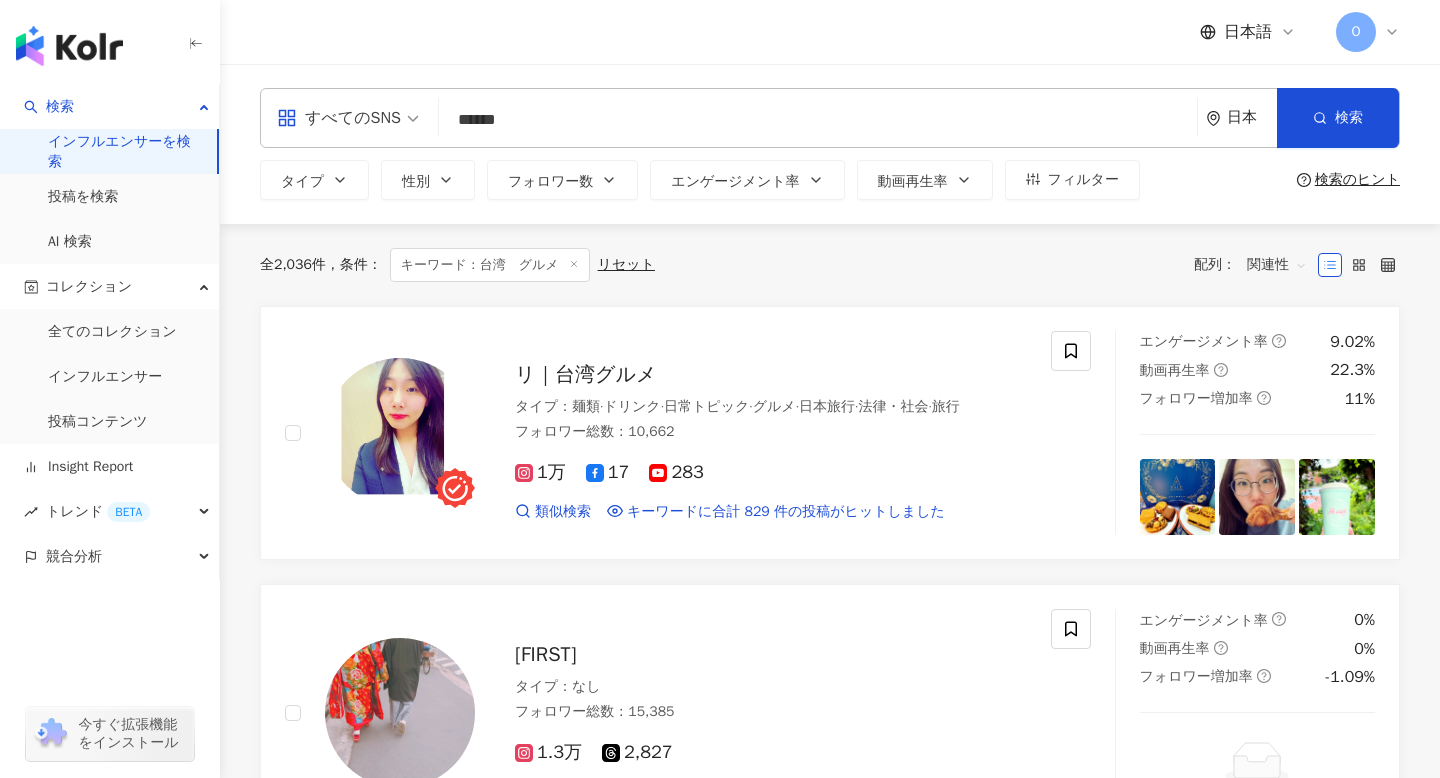 click on "******" at bounding box center (818, 120) 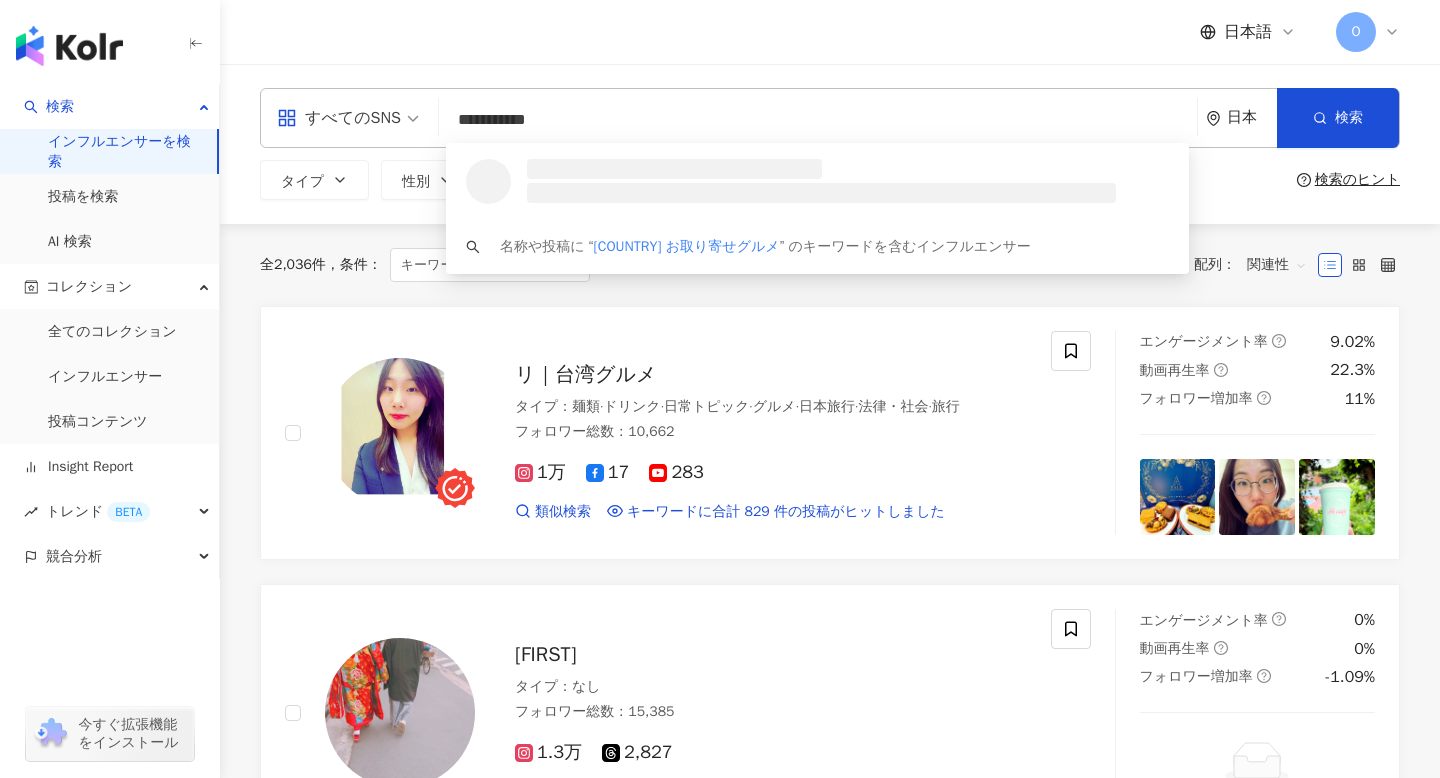 scroll, scrollTop: 0, scrollLeft: 0, axis: both 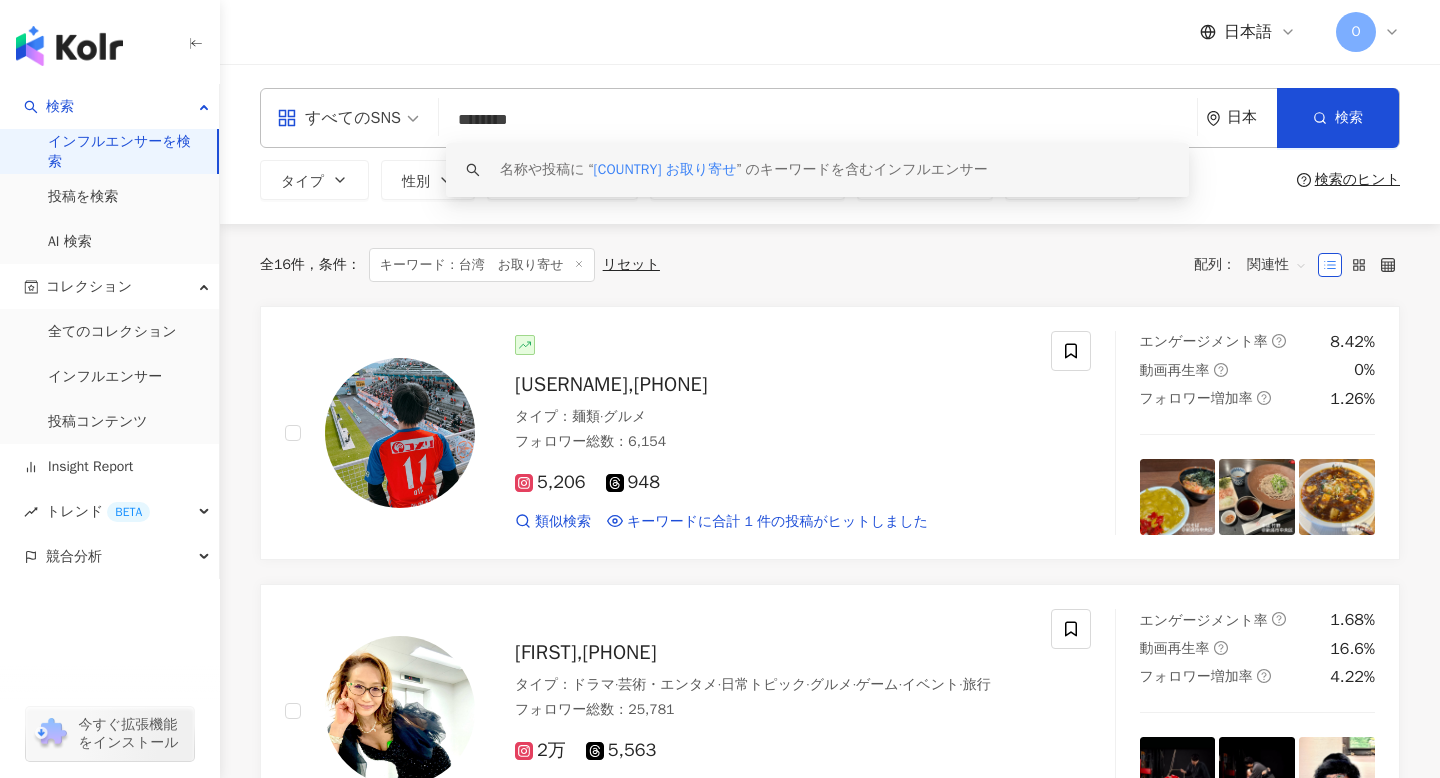 type on "********" 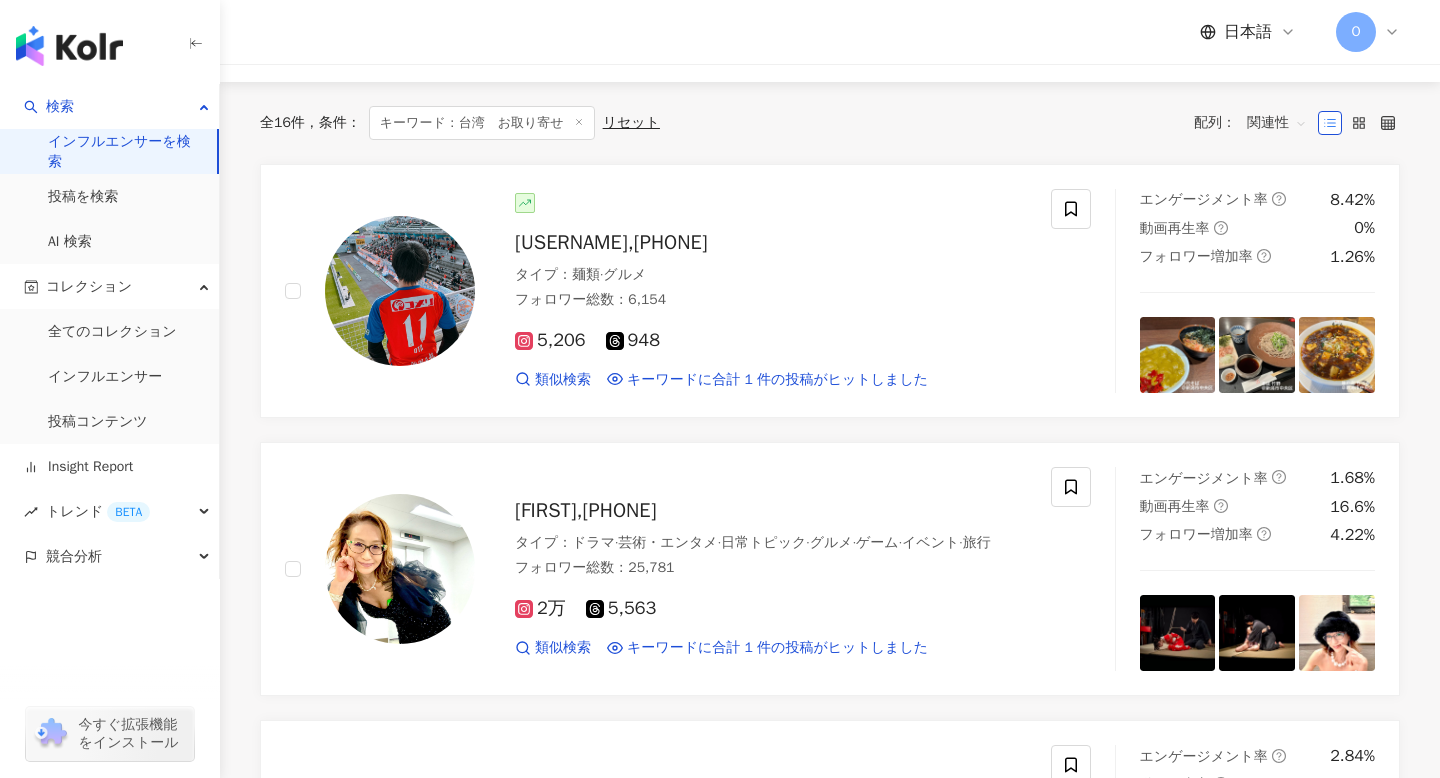 scroll, scrollTop: 20, scrollLeft: 0, axis: vertical 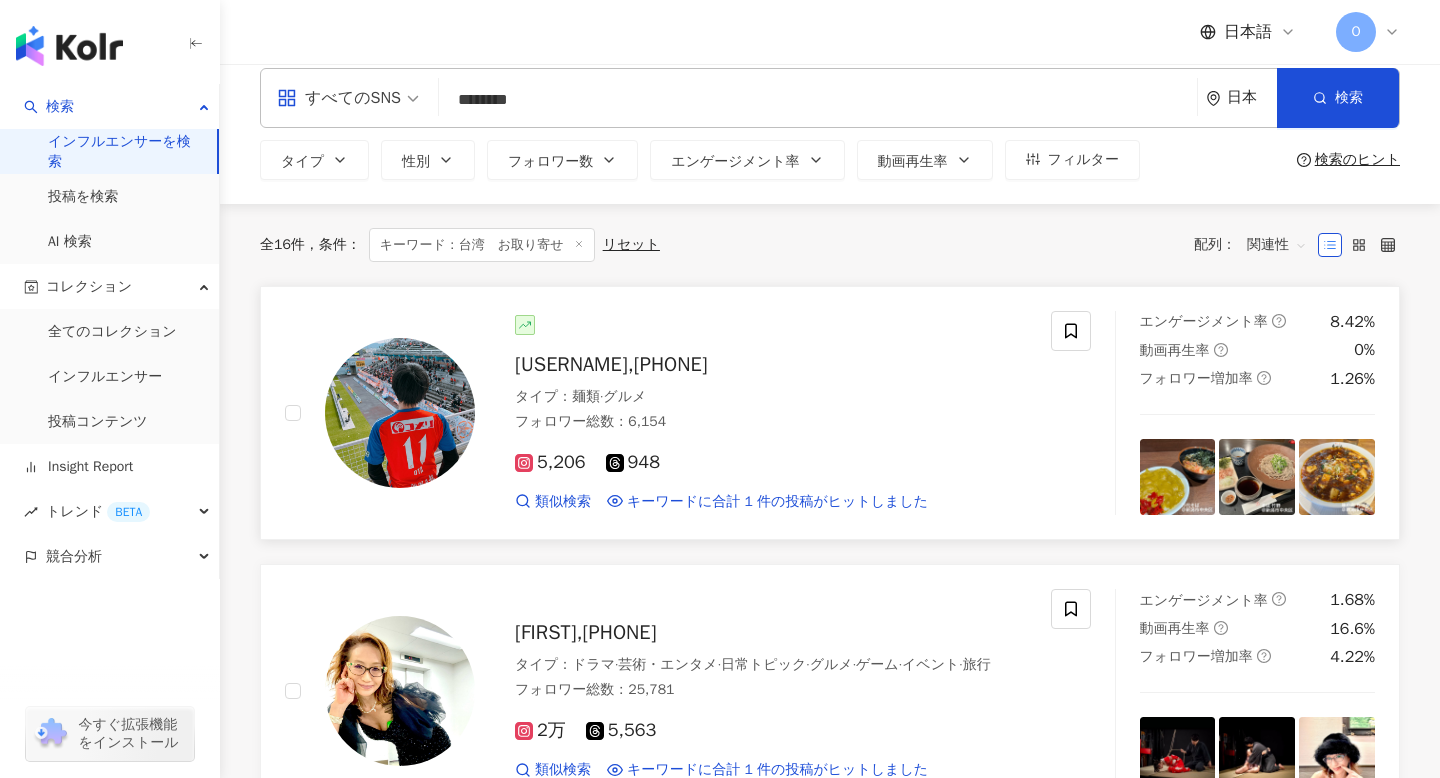 click on "タイプ ： 麺類  ·  グルメ" at bounding box center [771, 397] 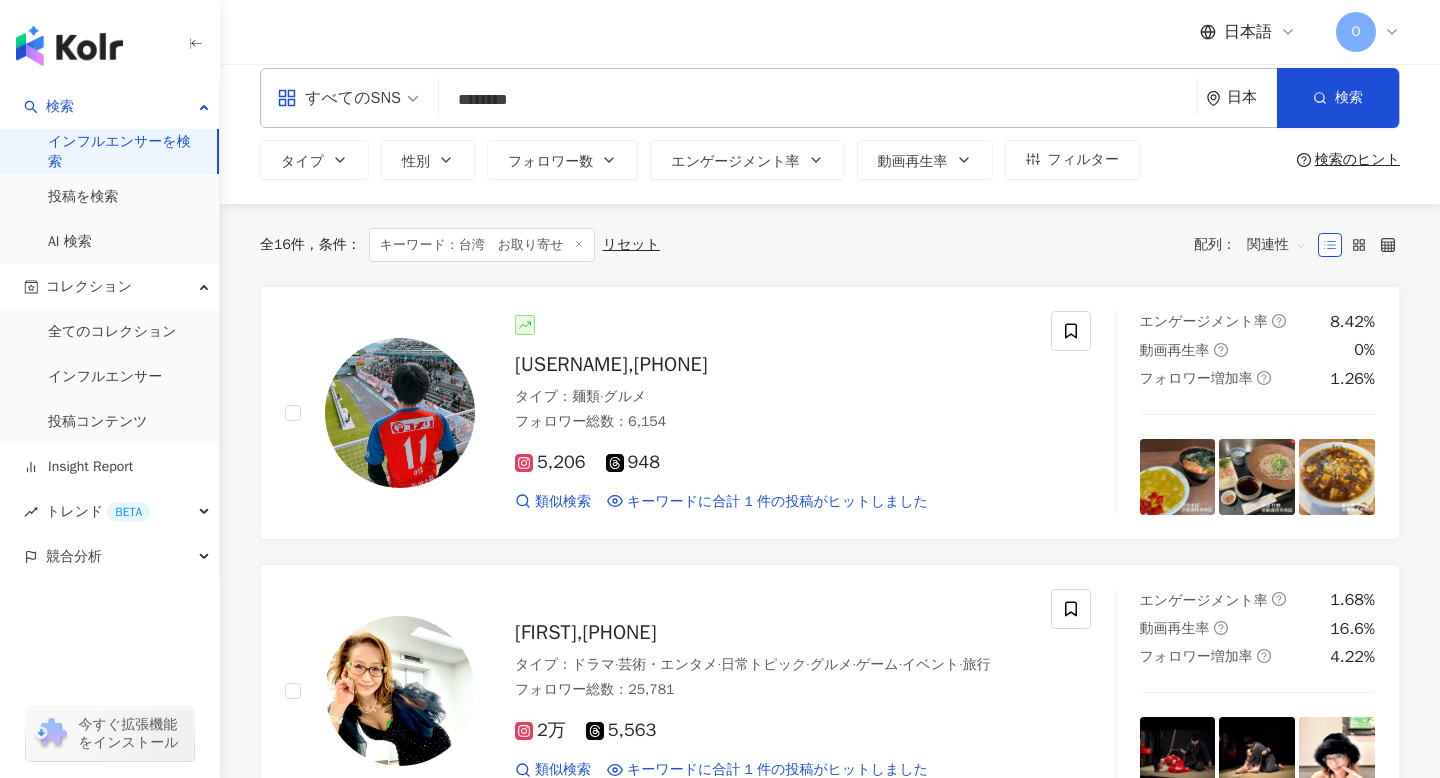 click on "********" at bounding box center [818, 100] 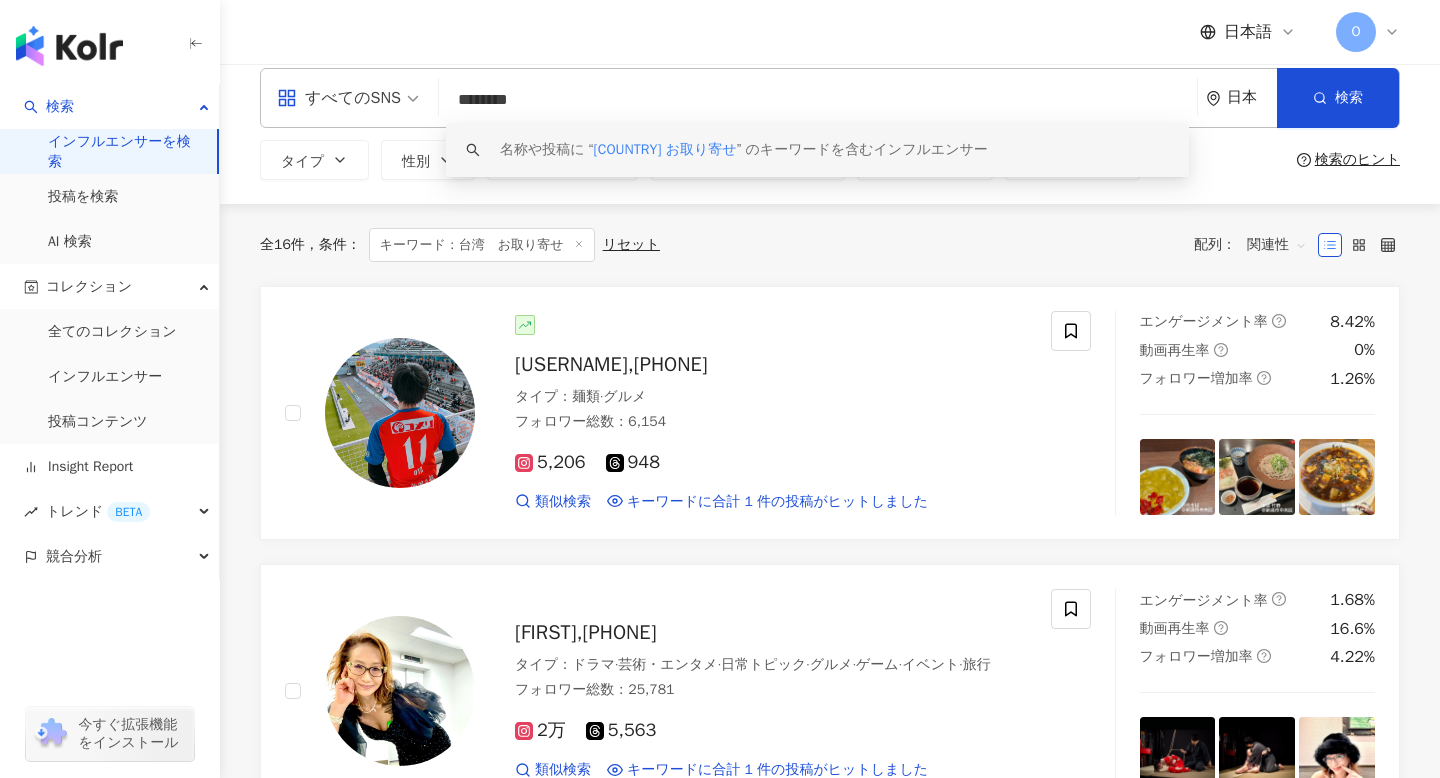 drag, startPoint x: 612, startPoint y: 96, endPoint x: 461, endPoint y: 100, distance: 151.05296 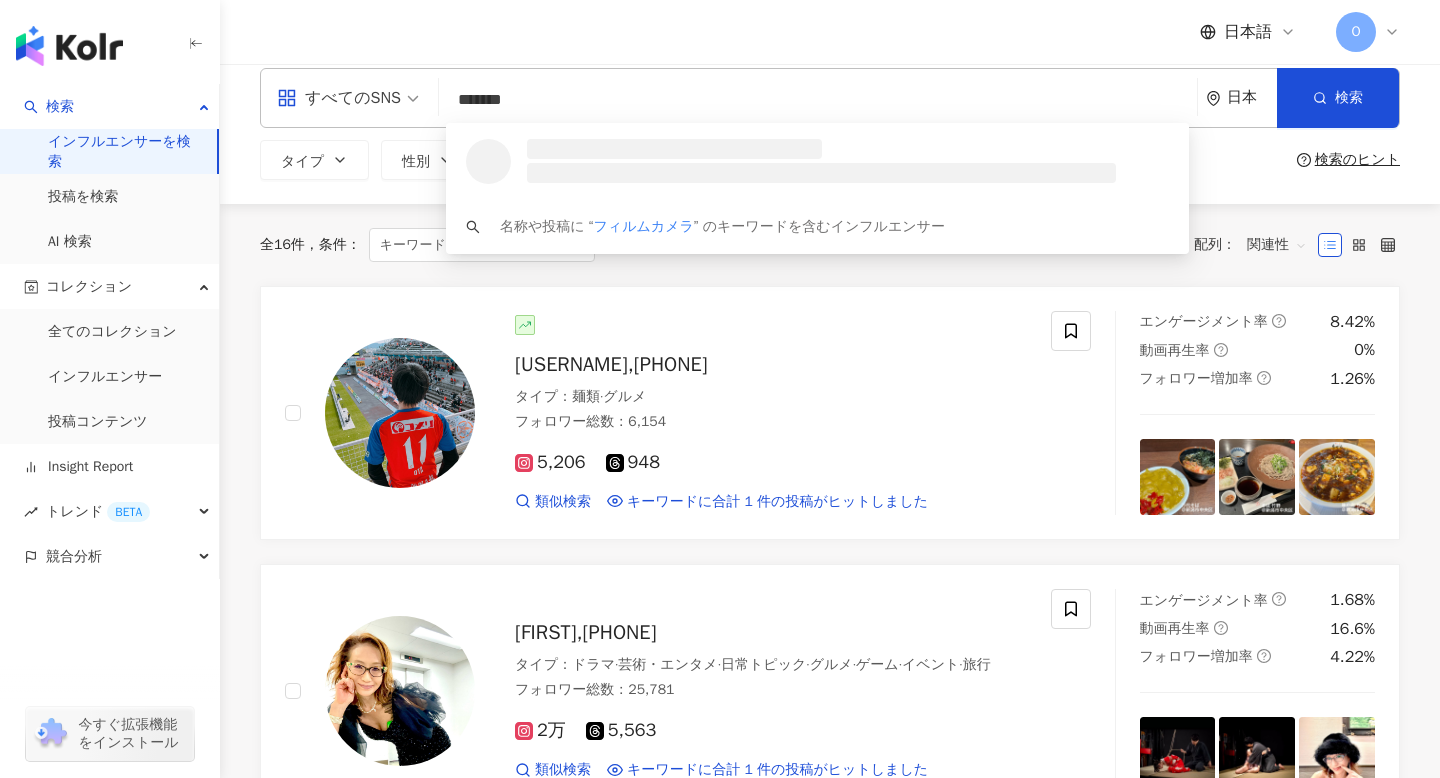 type on "*******" 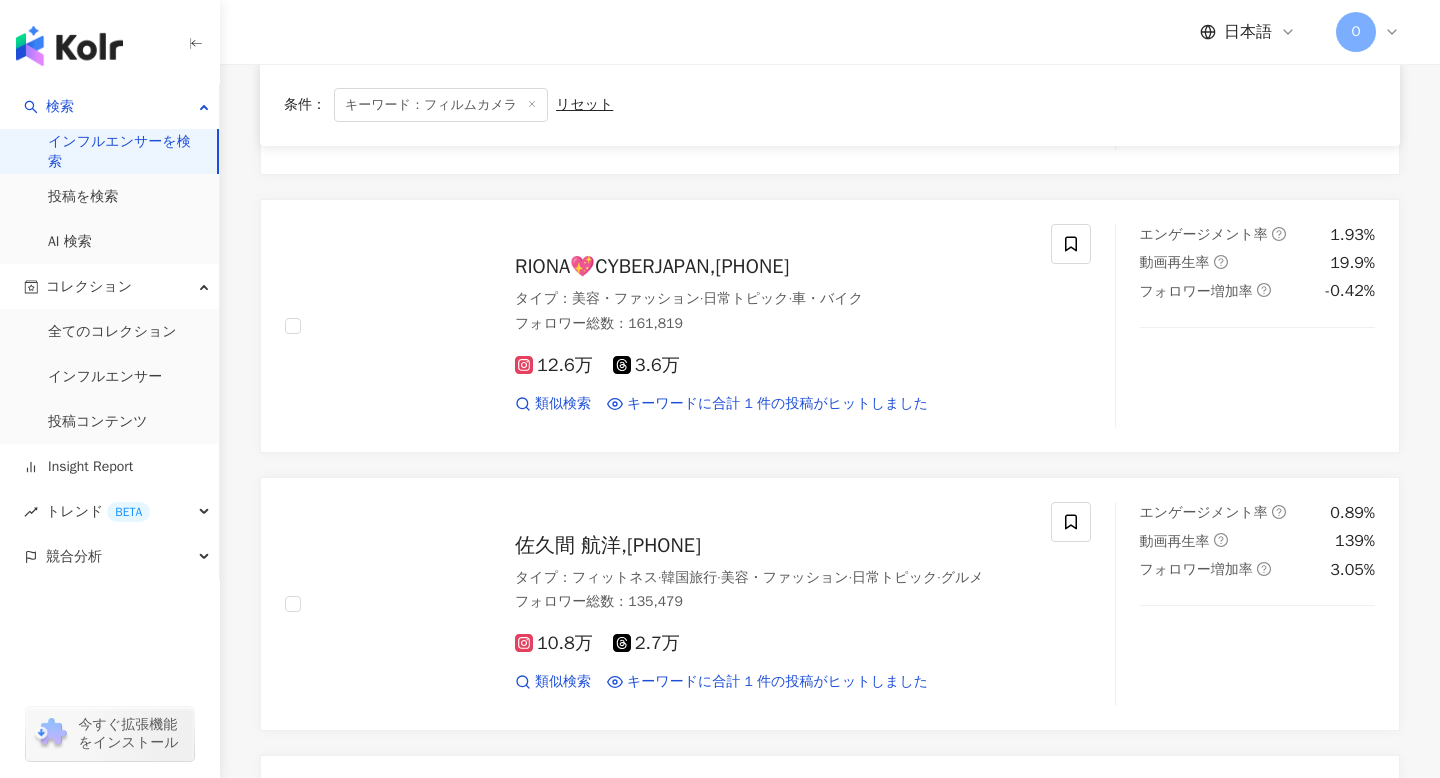 scroll, scrollTop: 0, scrollLeft: 0, axis: both 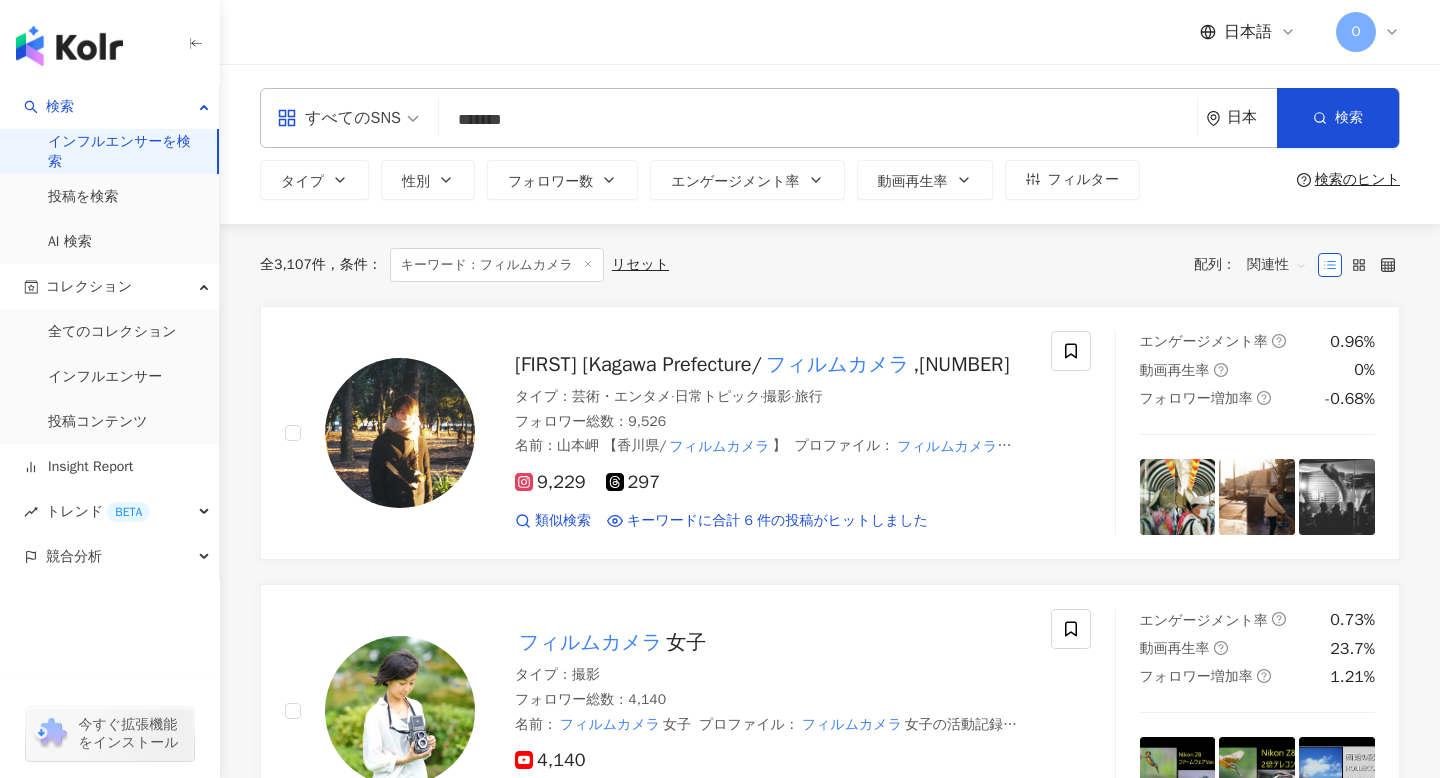 click on "検索のヒント" at bounding box center (1357, 180) 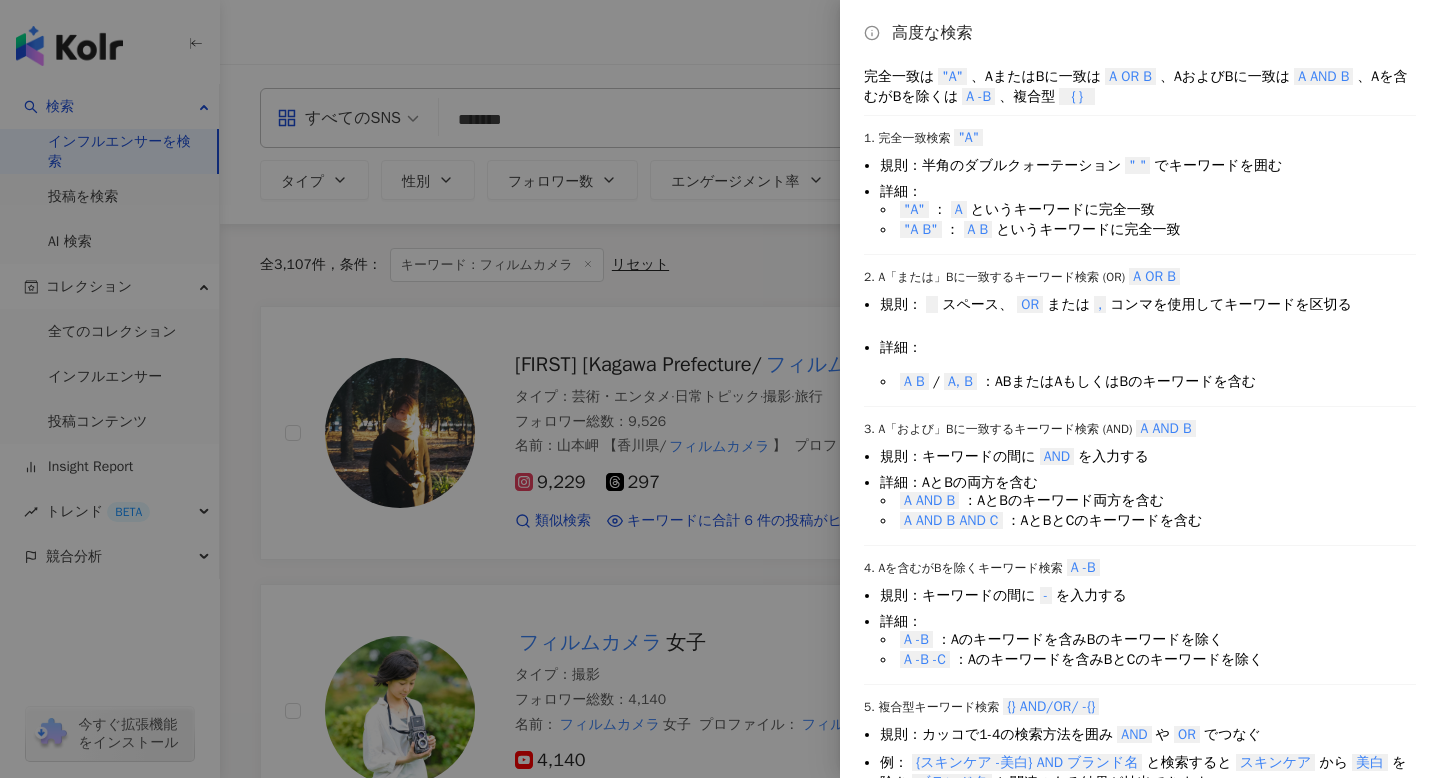 click at bounding box center [720, 389] 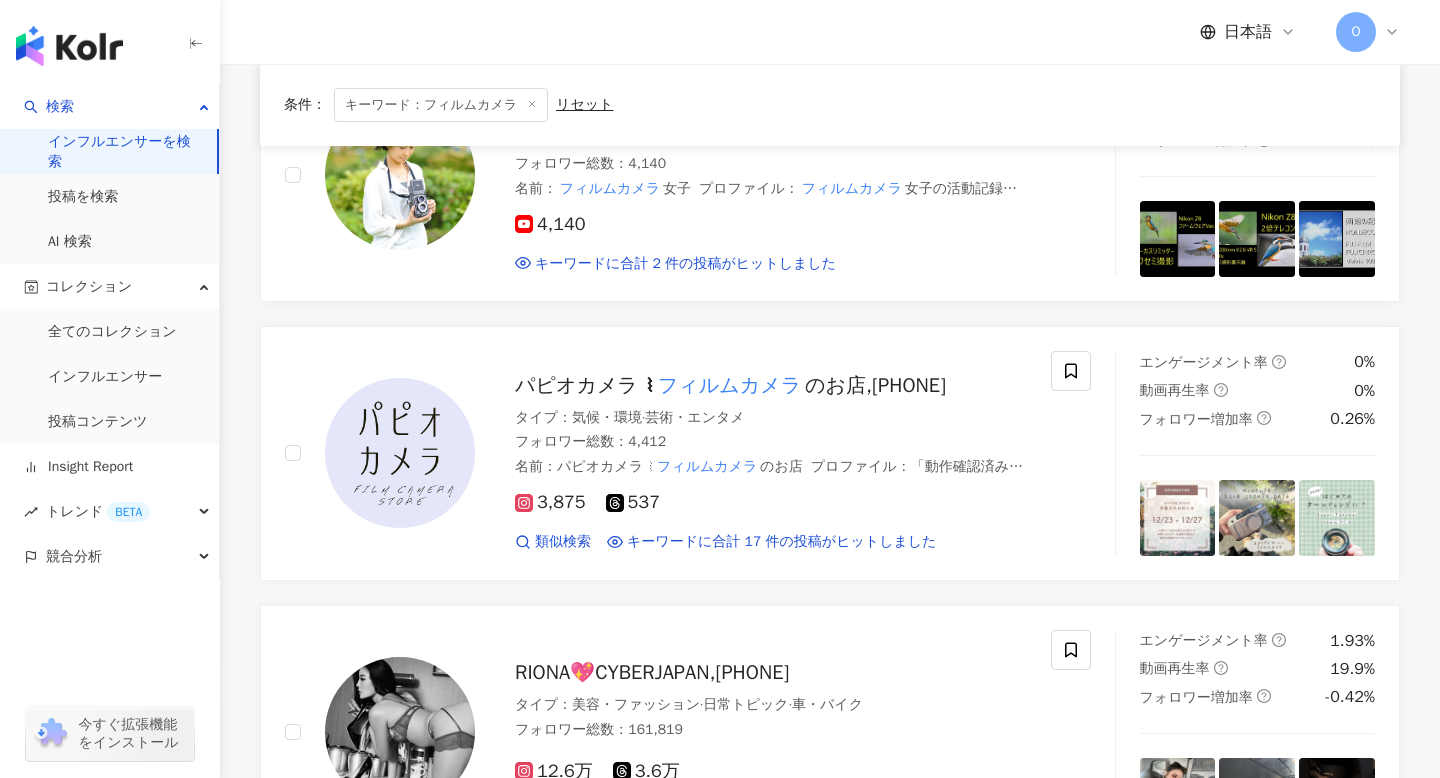 scroll, scrollTop: 0, scrollLeft: 0, axis: both 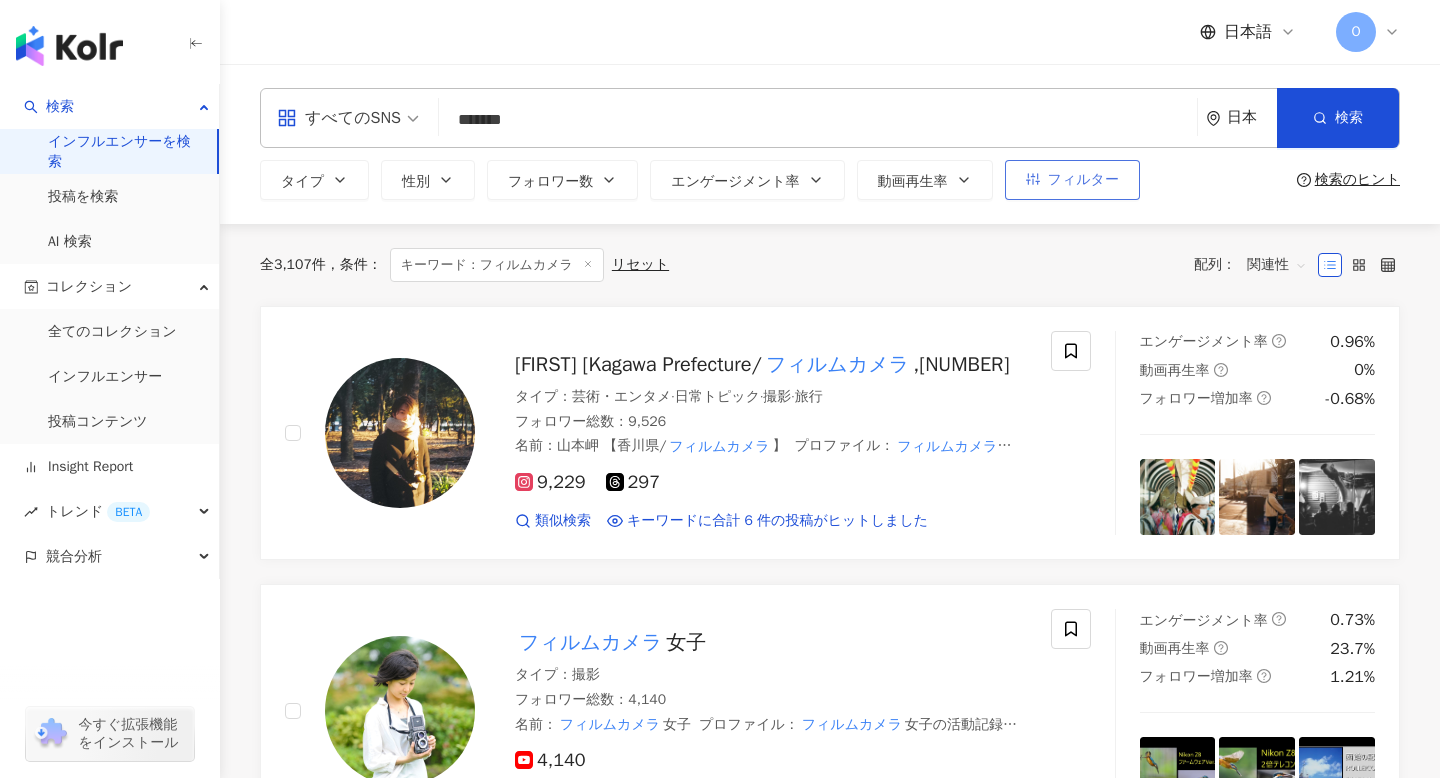 click on "フィルター" at bounding box center (1083, 180) 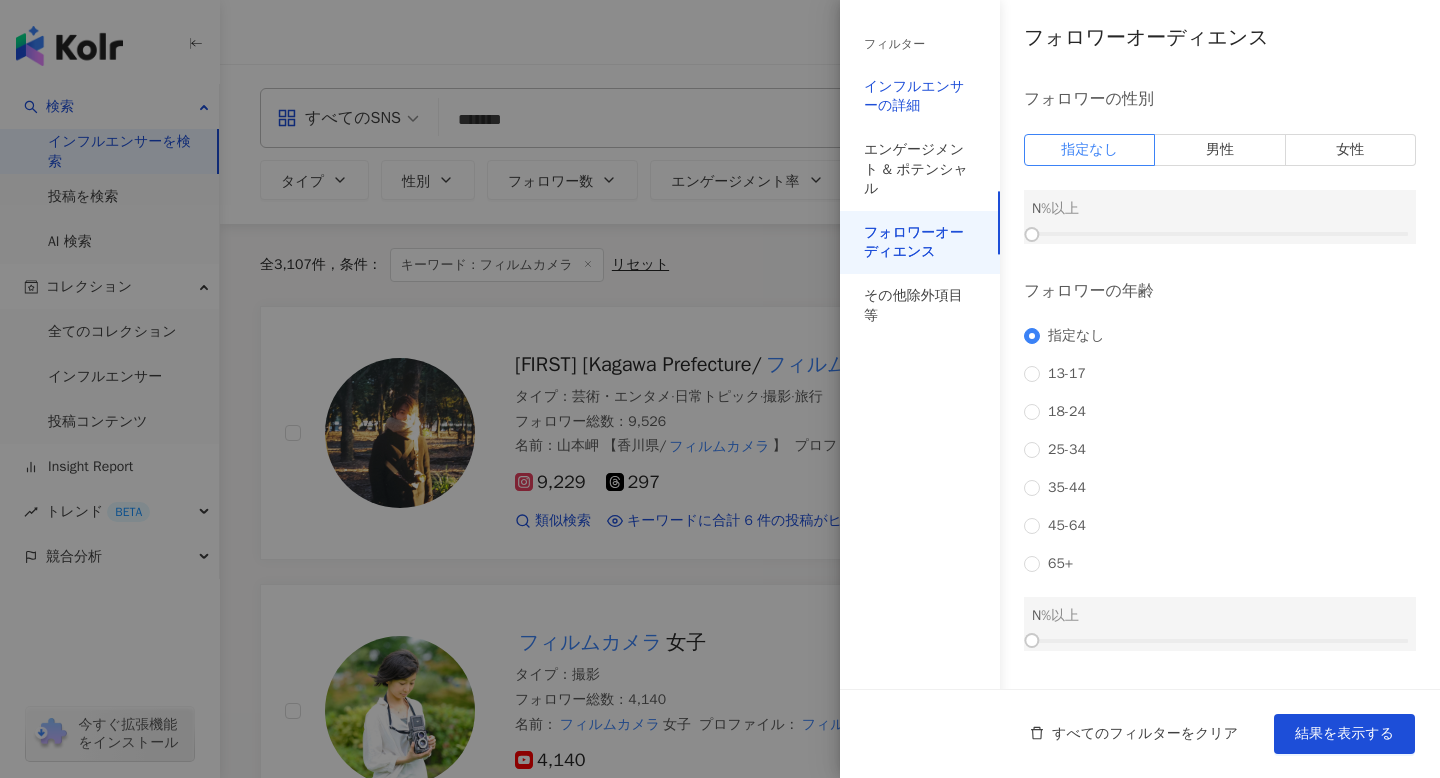 click on "インフルエンサーの詳細" at bounding box center (920, 96) 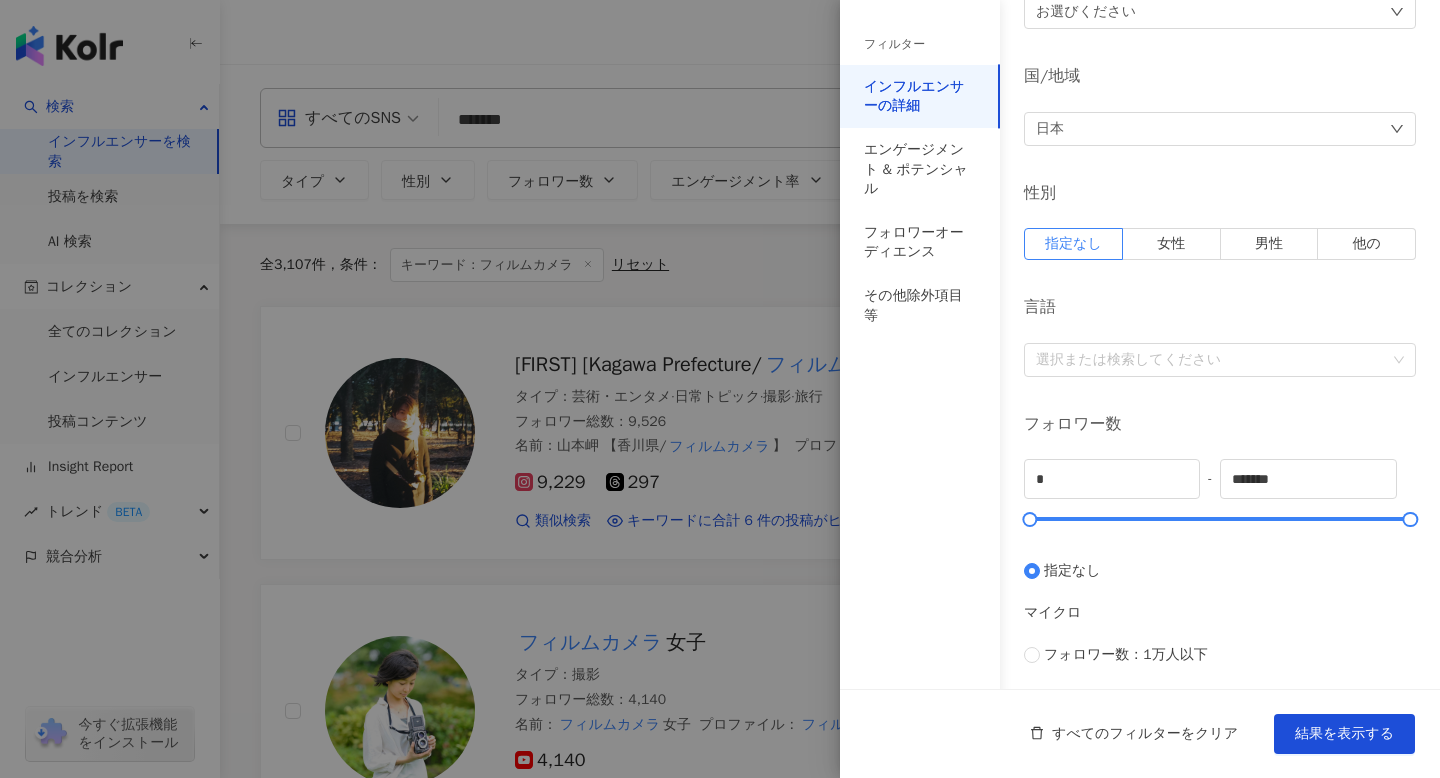 scroll, scrollTop: 177, scrollLeft: 0, axis: vertical 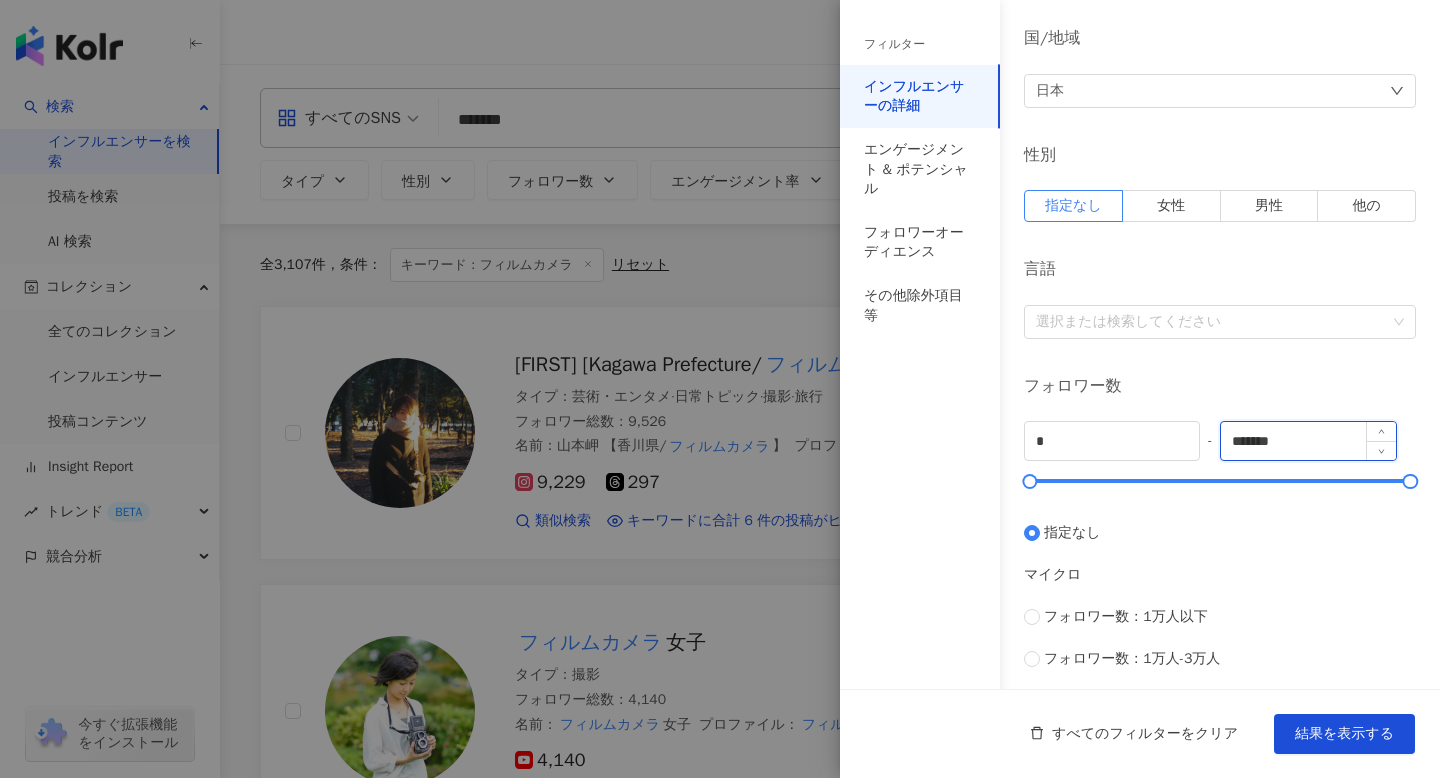 click on "*******" at bounding box center [1308, 441] 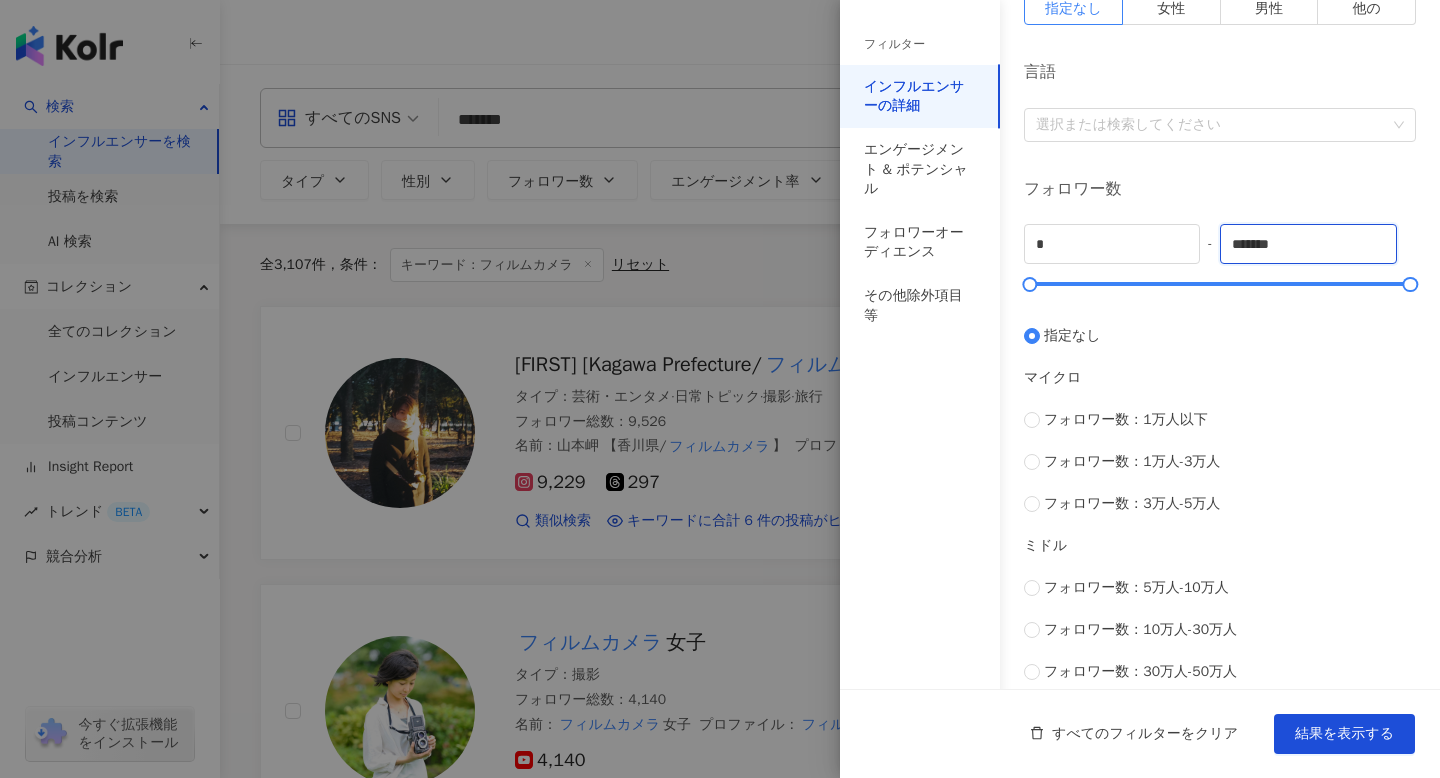 scroll, scrollTop: 377, scrollLeft: 0, axis: vertical 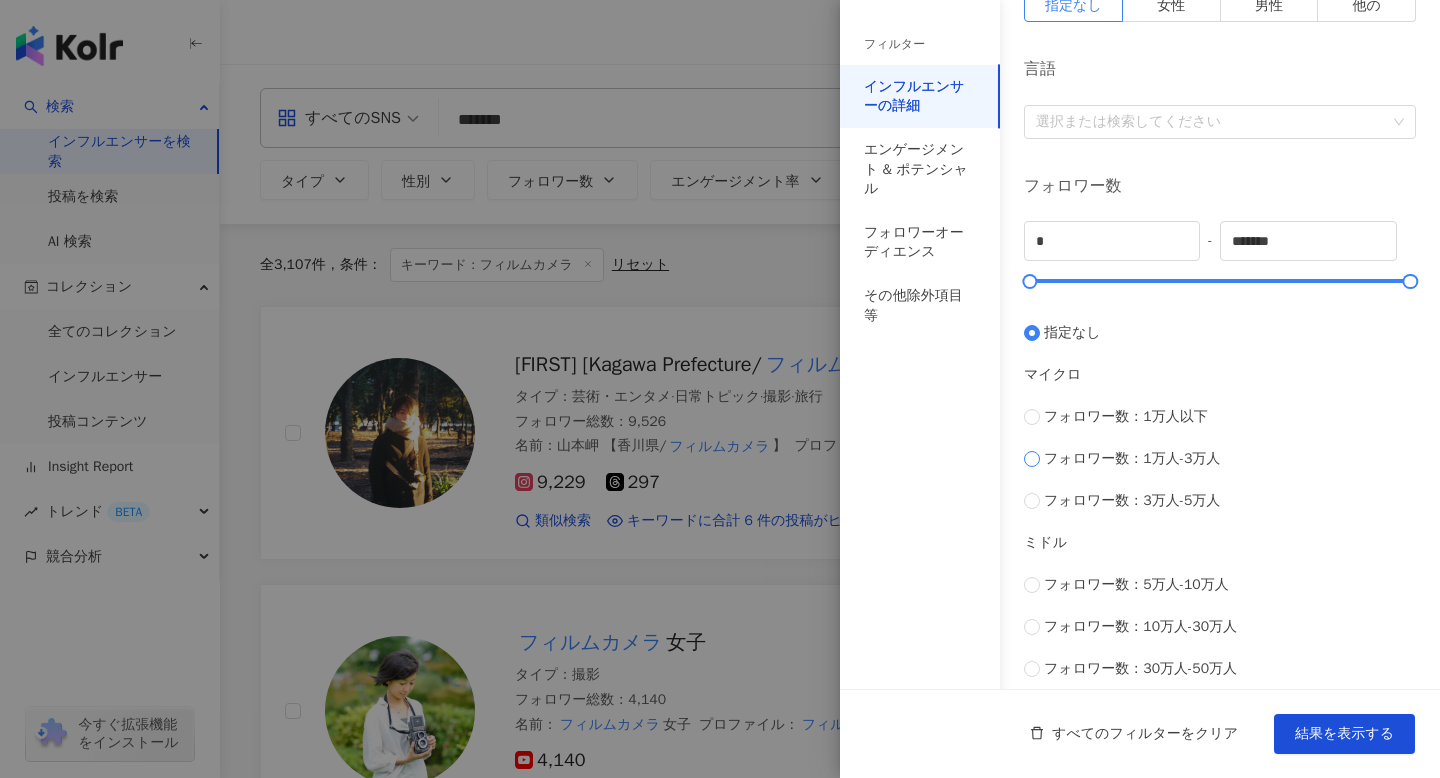 type on "*****" 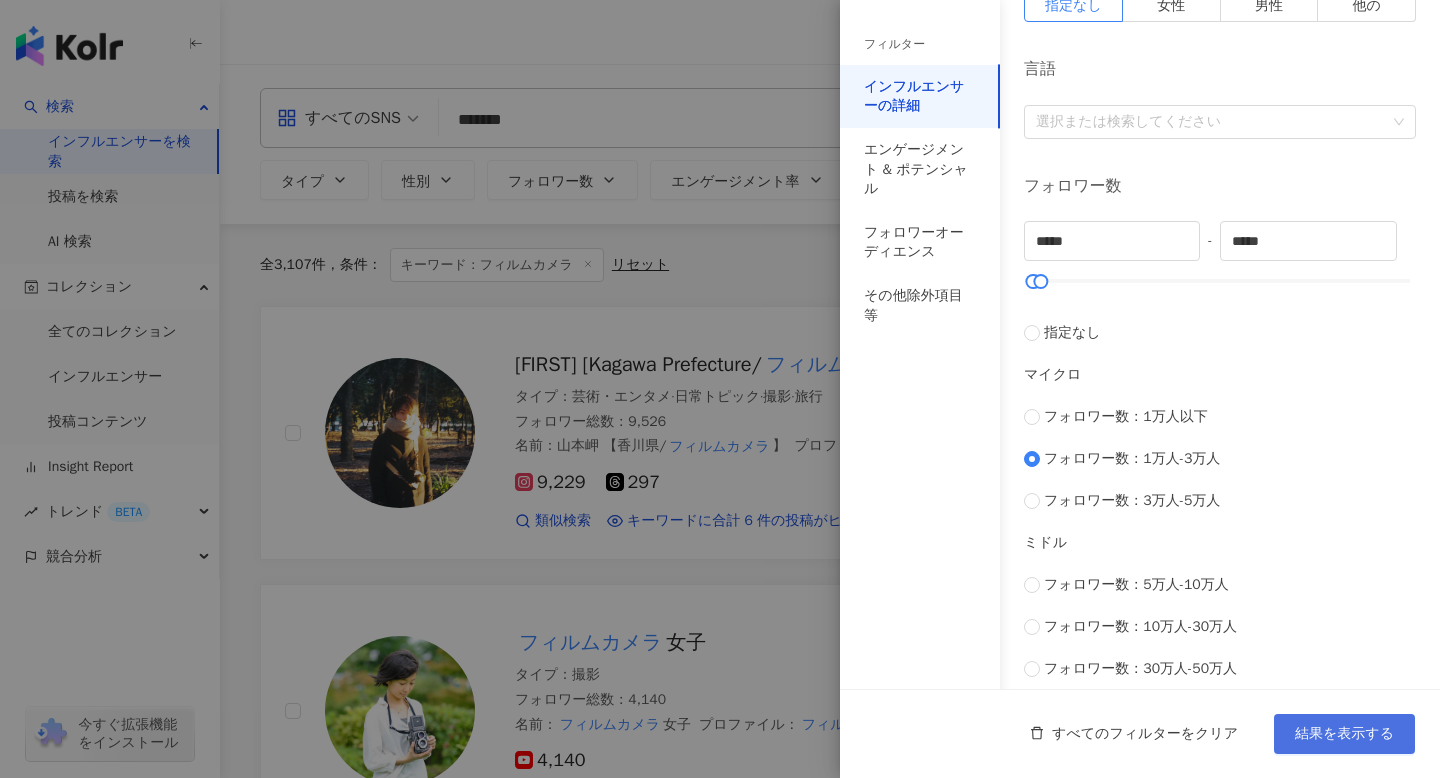 click on "結果を表示する" at bounding box center (1344, 734) 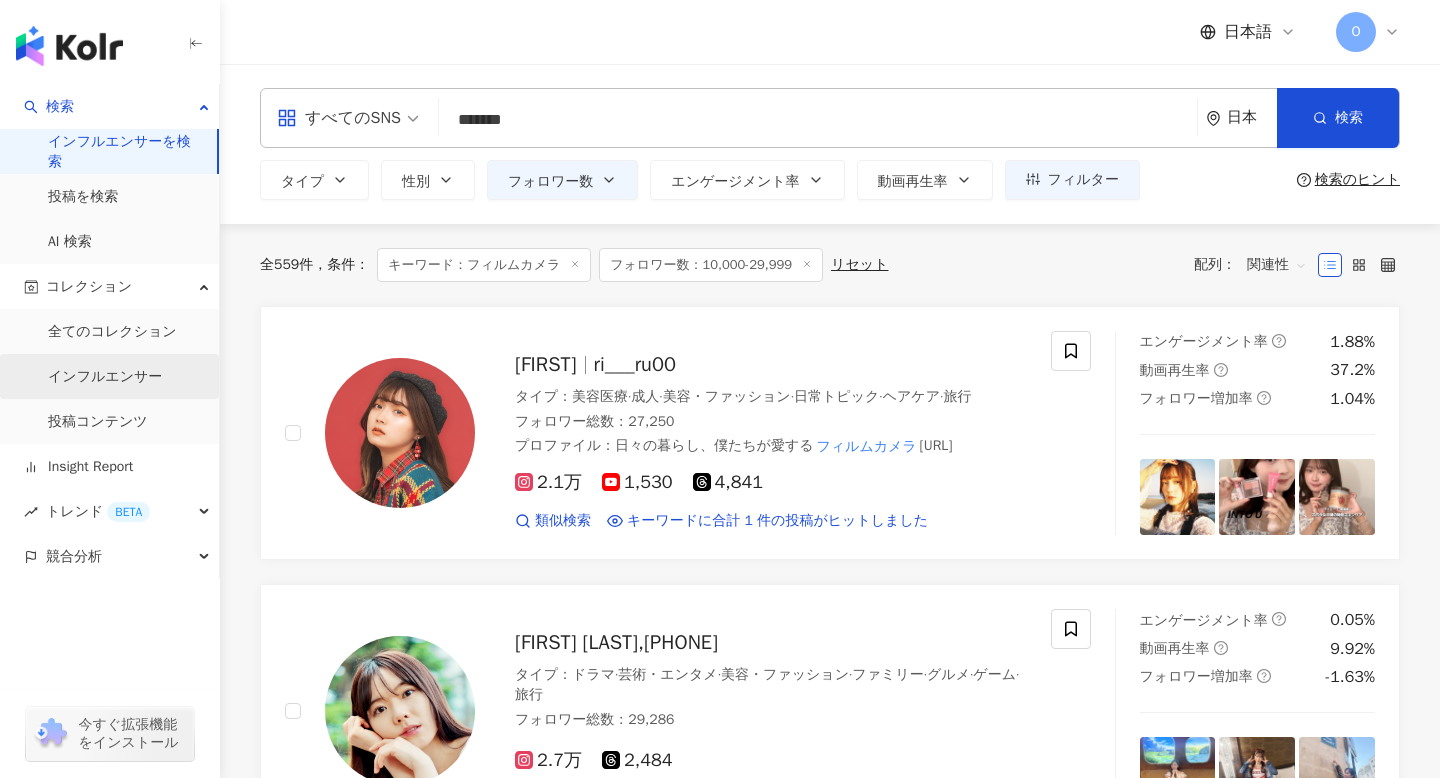click on "インフルエンサー" at bounding box center (105, 377) 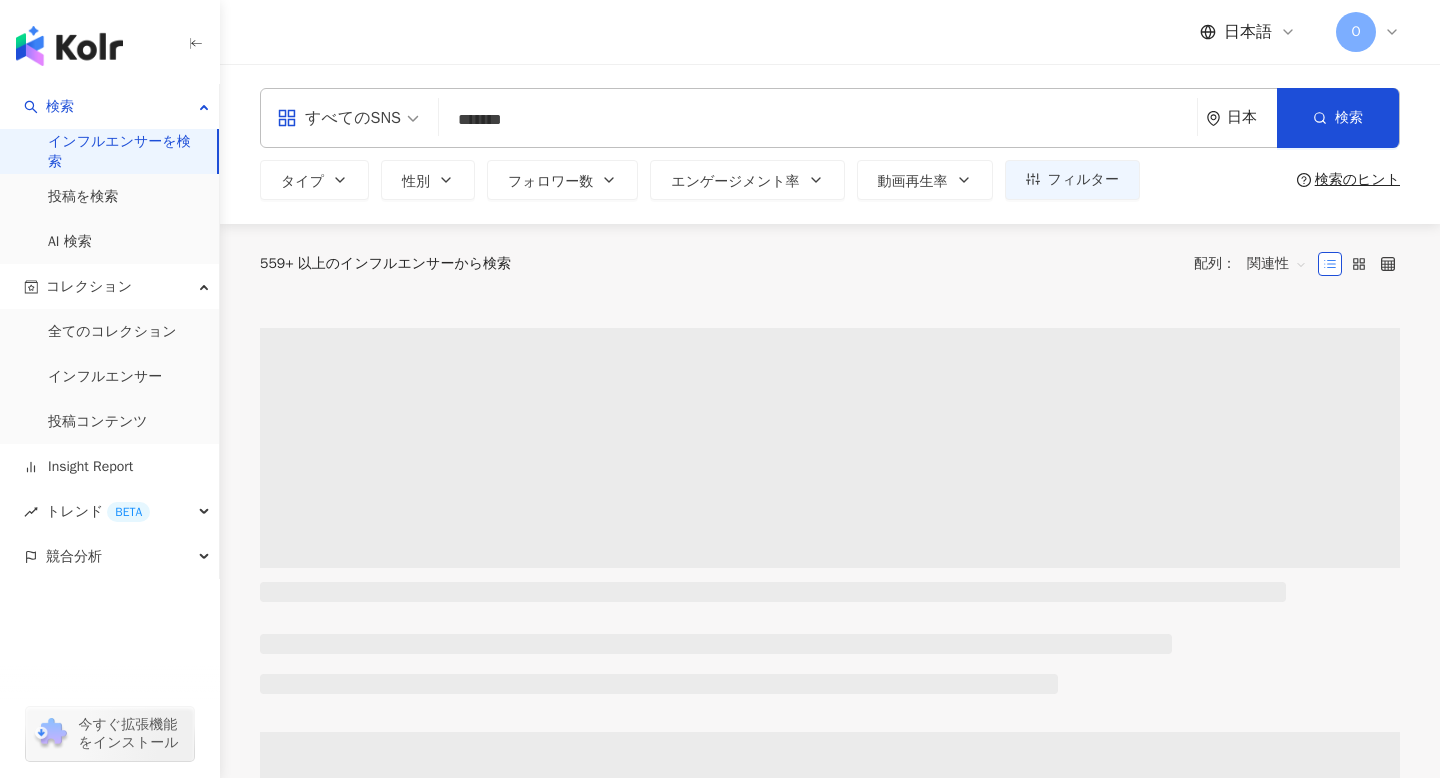 type 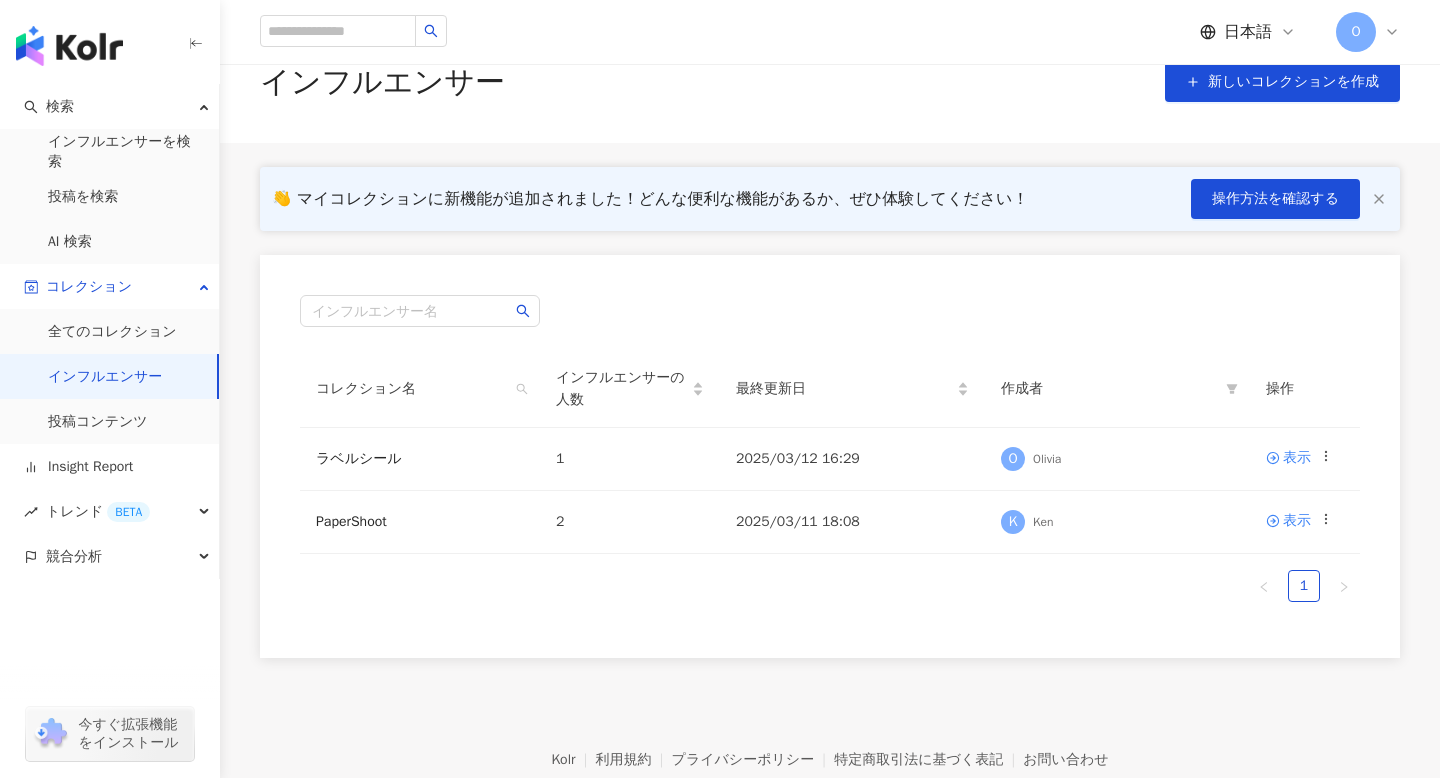 scroll, scrollTop: 145, scrollLeft: 0, axis: vertical 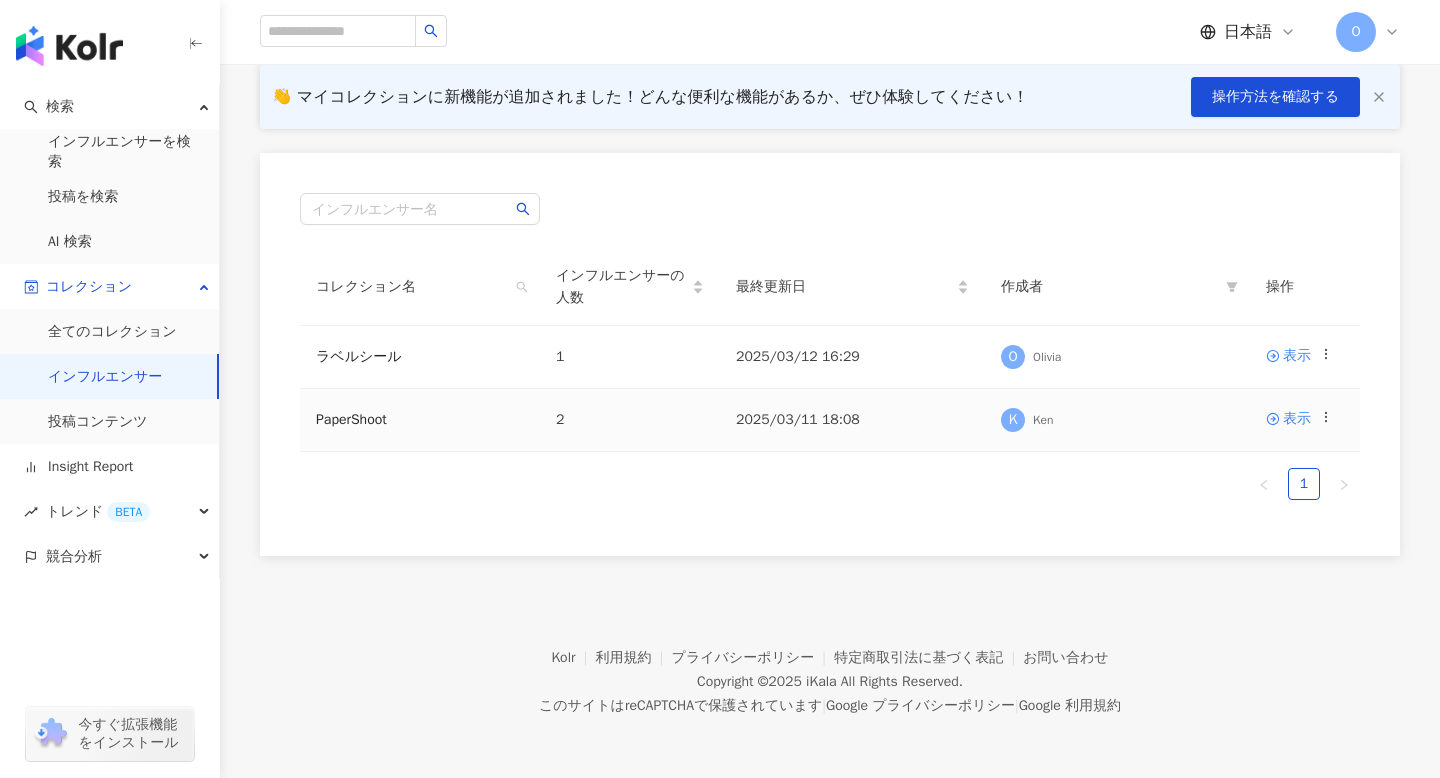 click on "2" at bounding box center (630, 420) 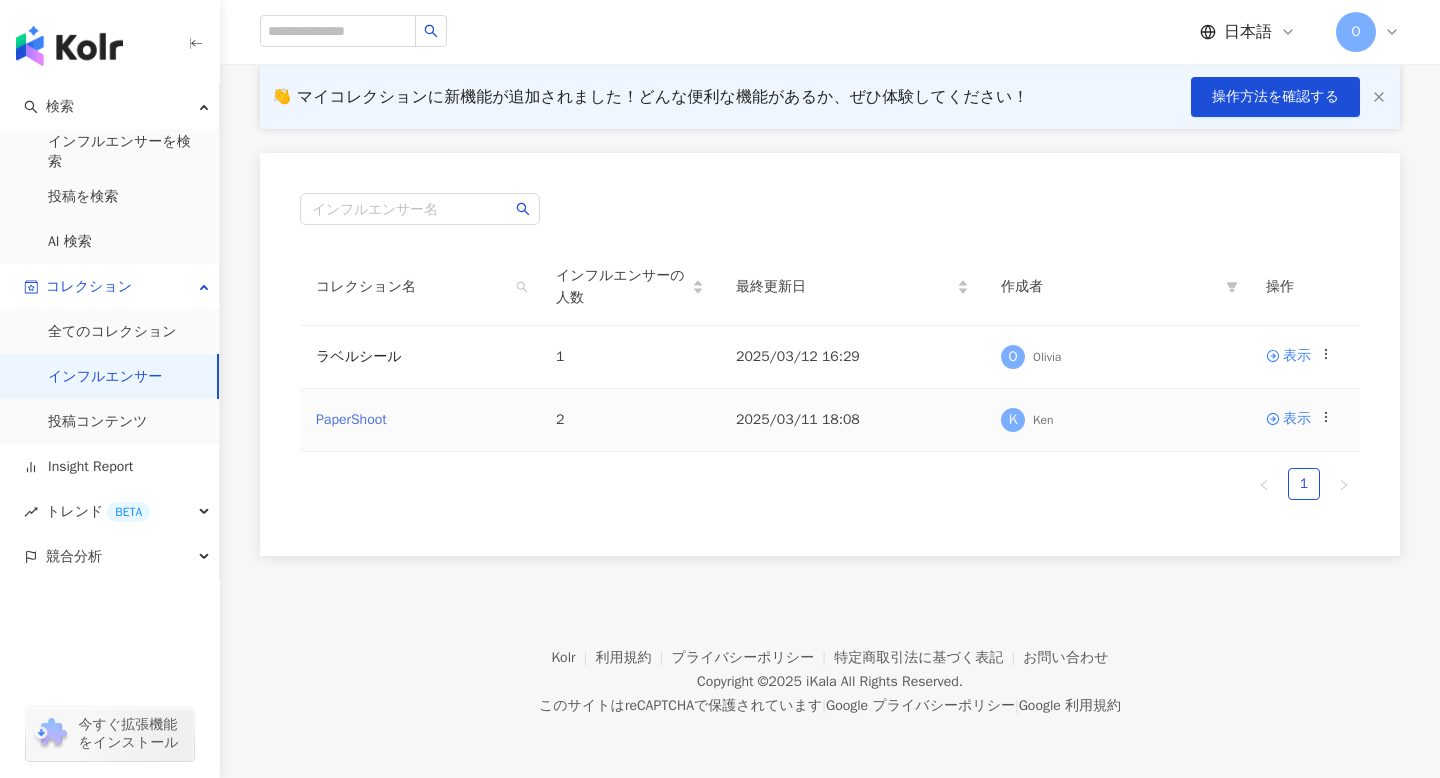 click on "PaperShoot" at bounding box center (351, 419) 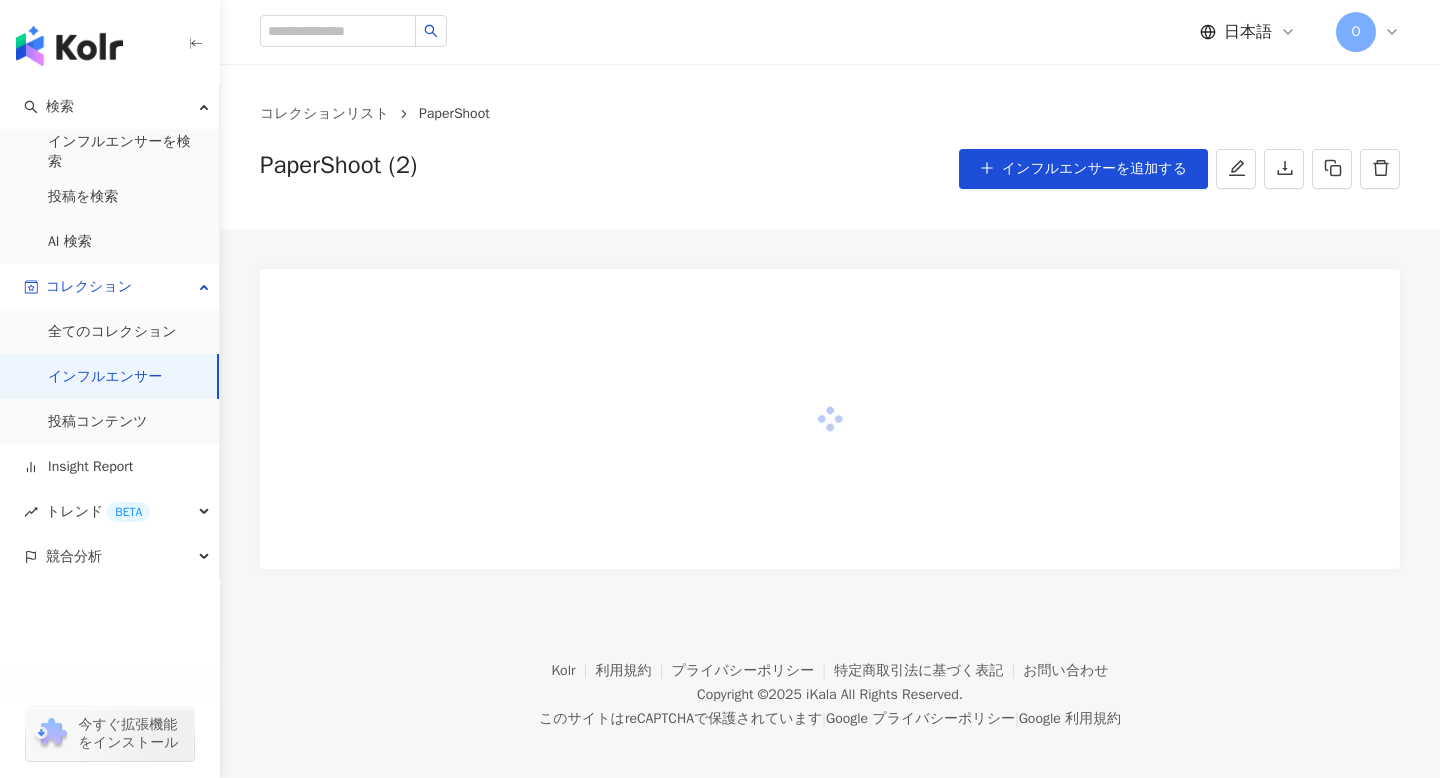 scroll, scrollTop: 92, scrollLeft: 0, axis: vertical 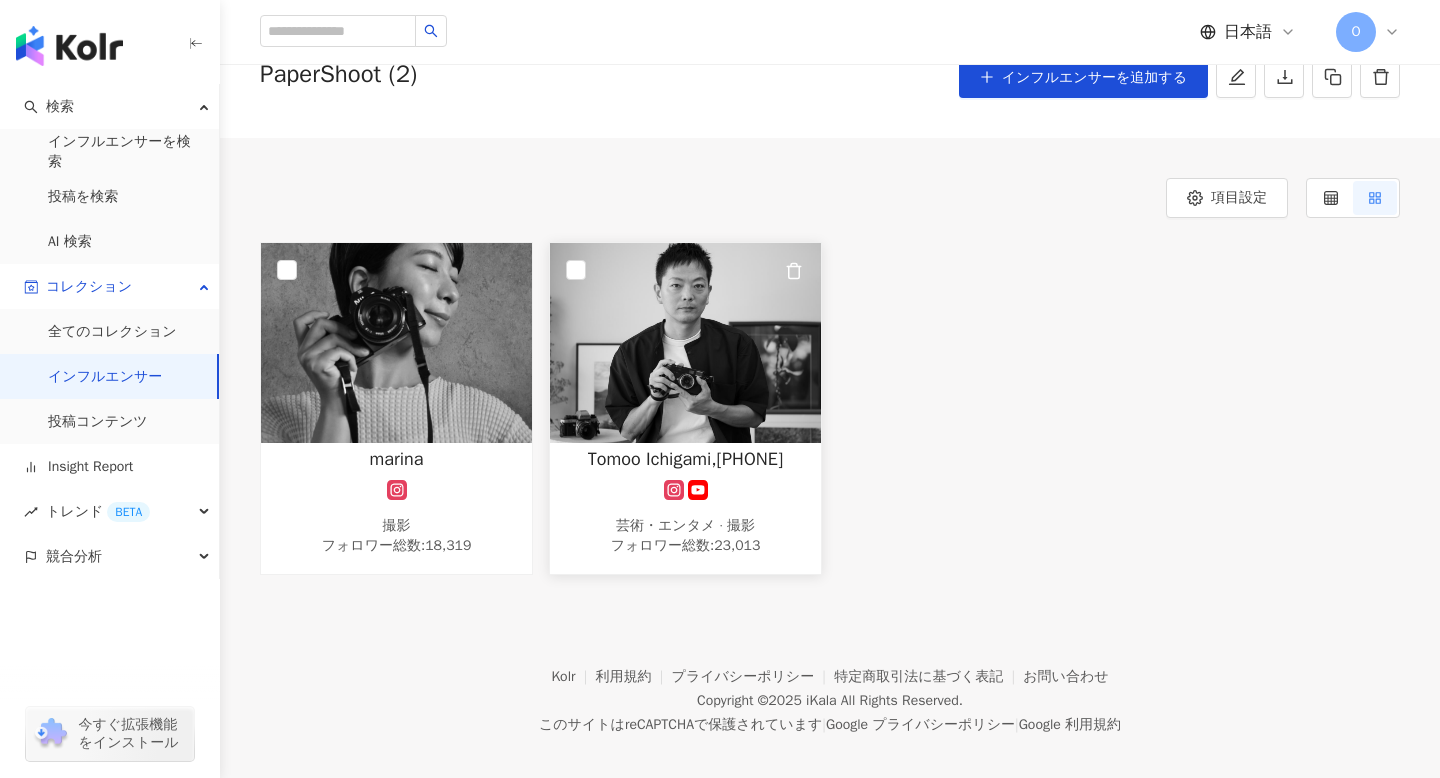 click on "Tomoo Ichigami,2868331" at bounding box center [685, 459] 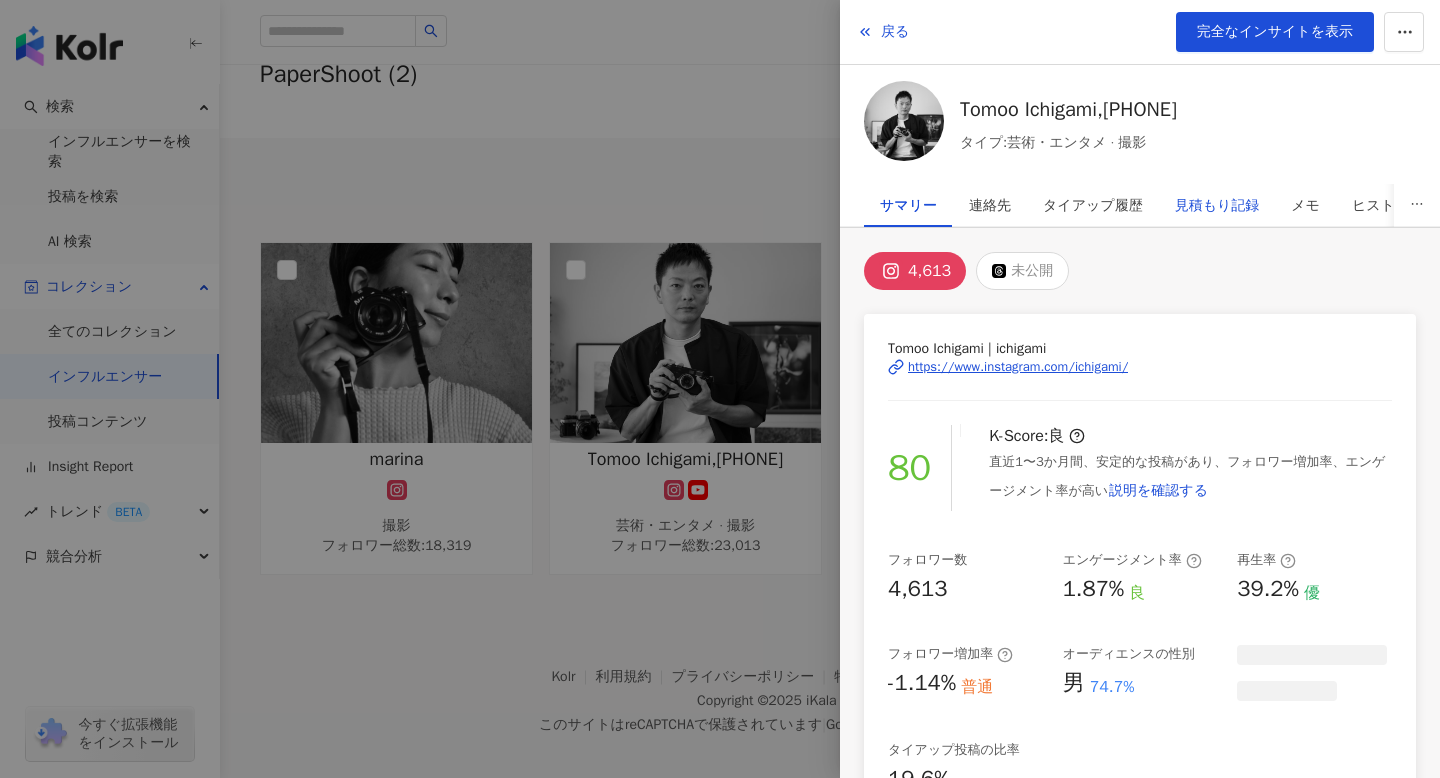 click on "見積もり記録" at bounding box center [1217, 206] 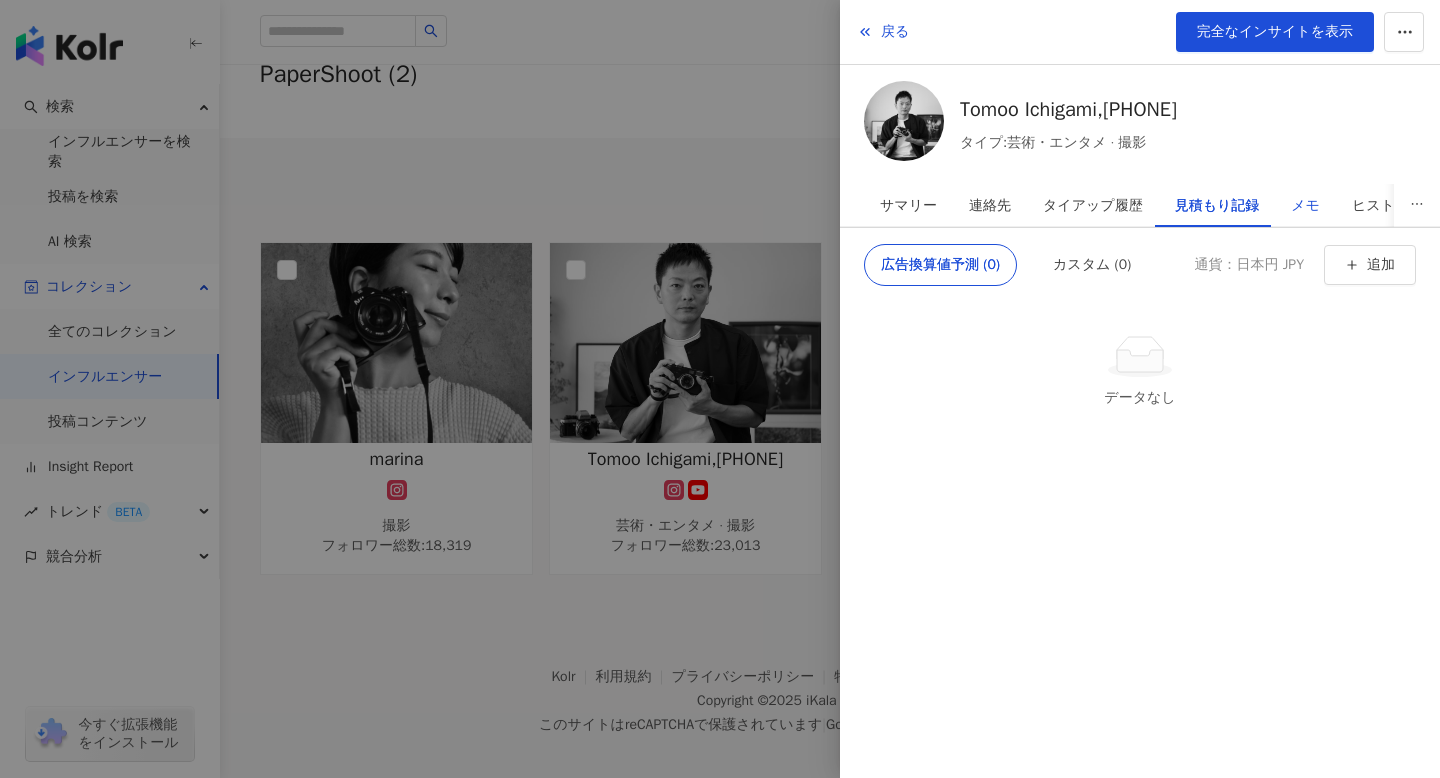 click on "メモ" at bounding box center [1305, 206] 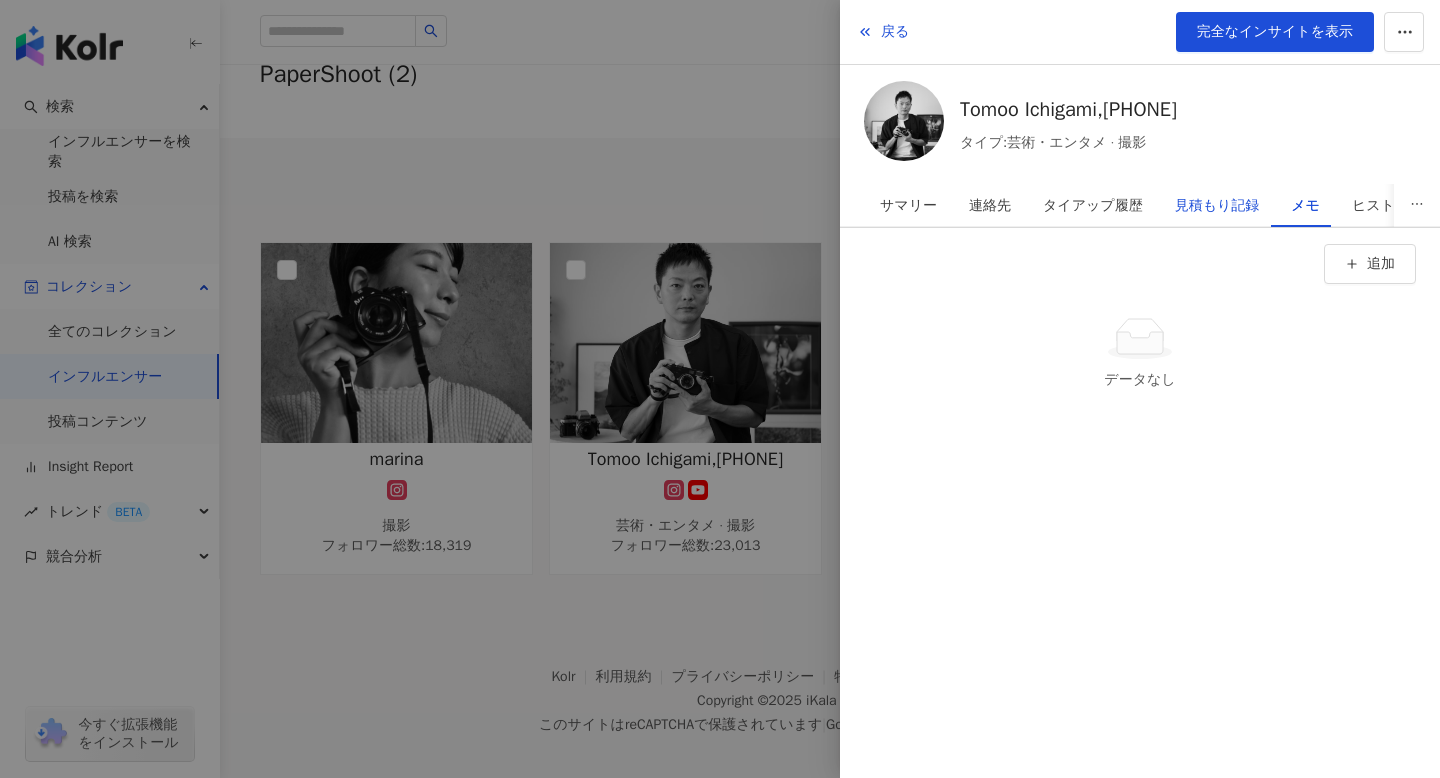 click on "見積もり記録" at bounding box center [1217, 206] 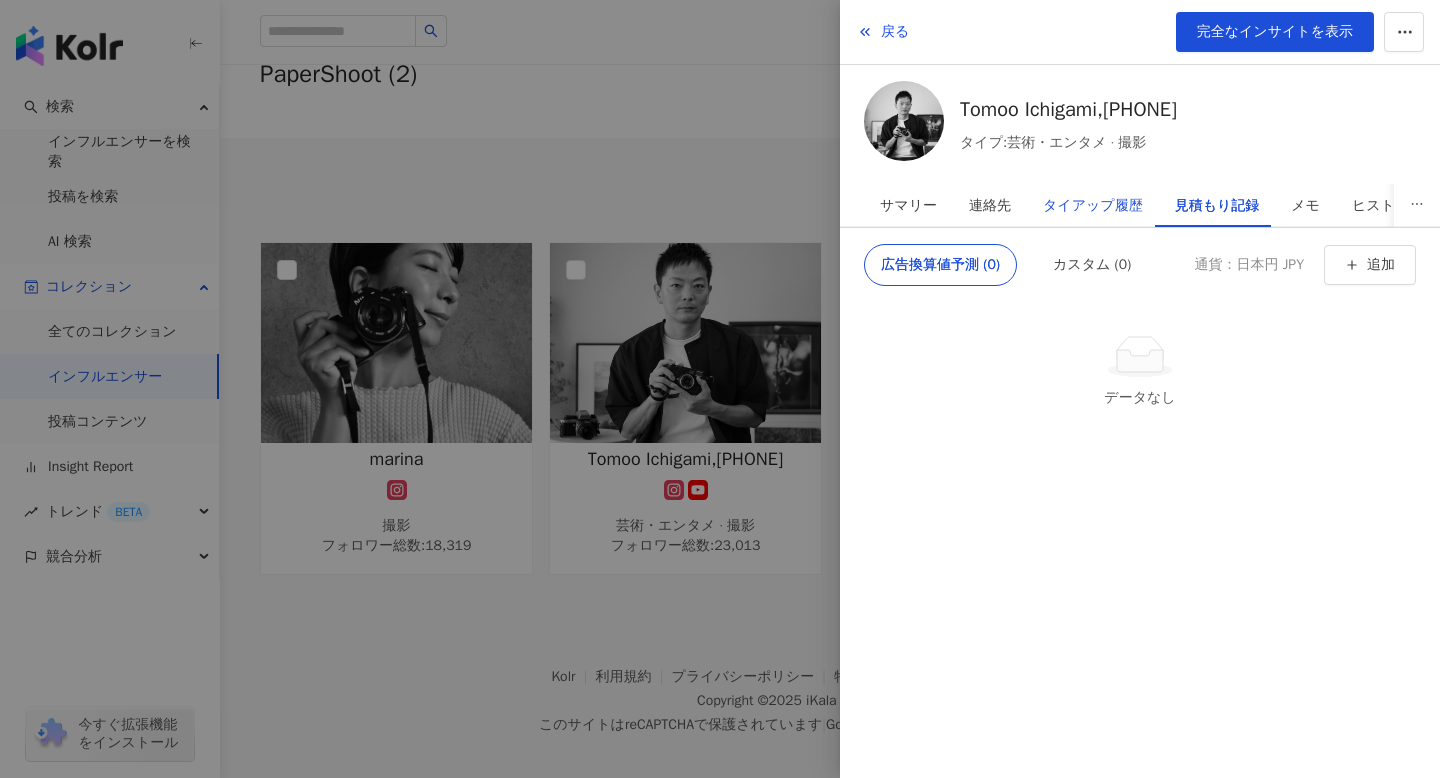click on "タイアップ履歴" at bounding box center (1093, 206) 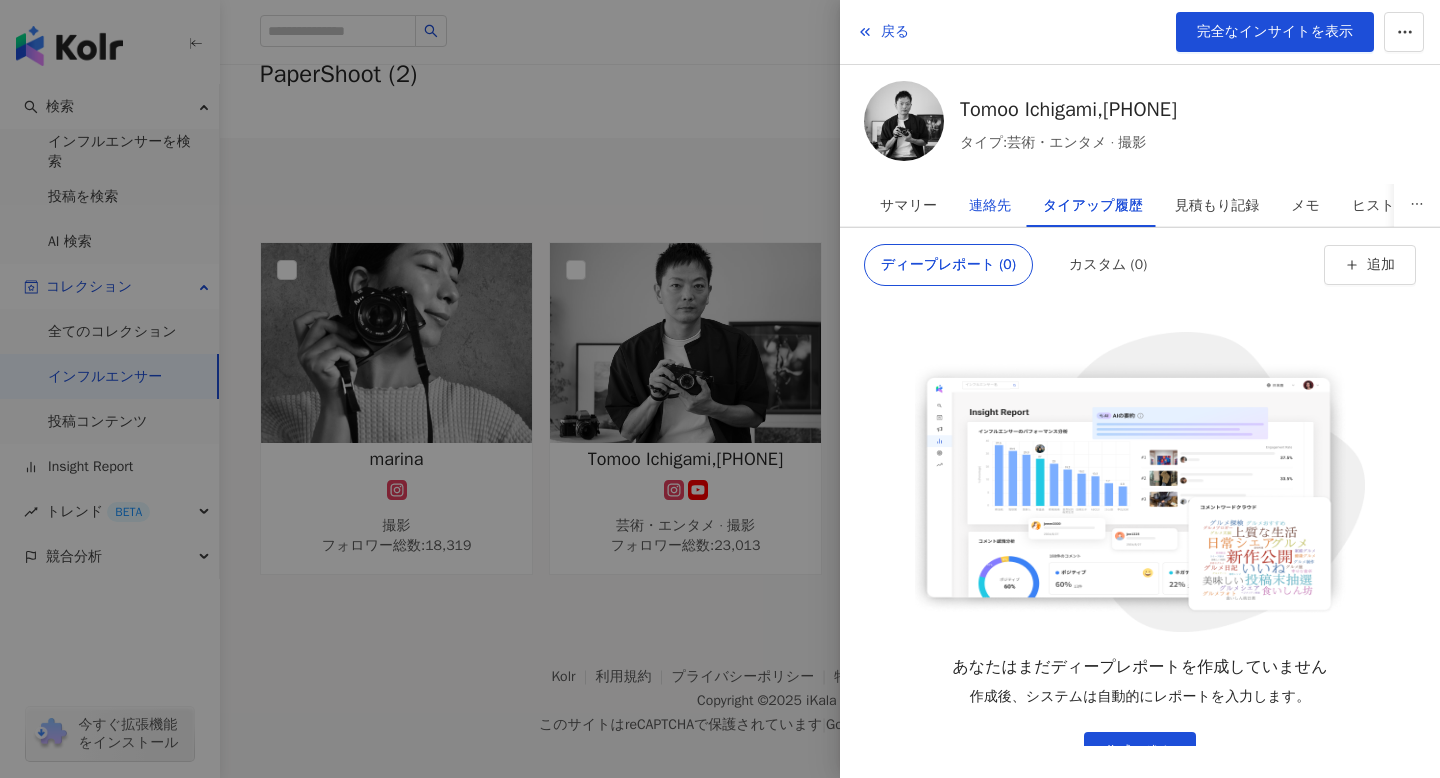 click on "連絡先" at bounding box center [990, 206] 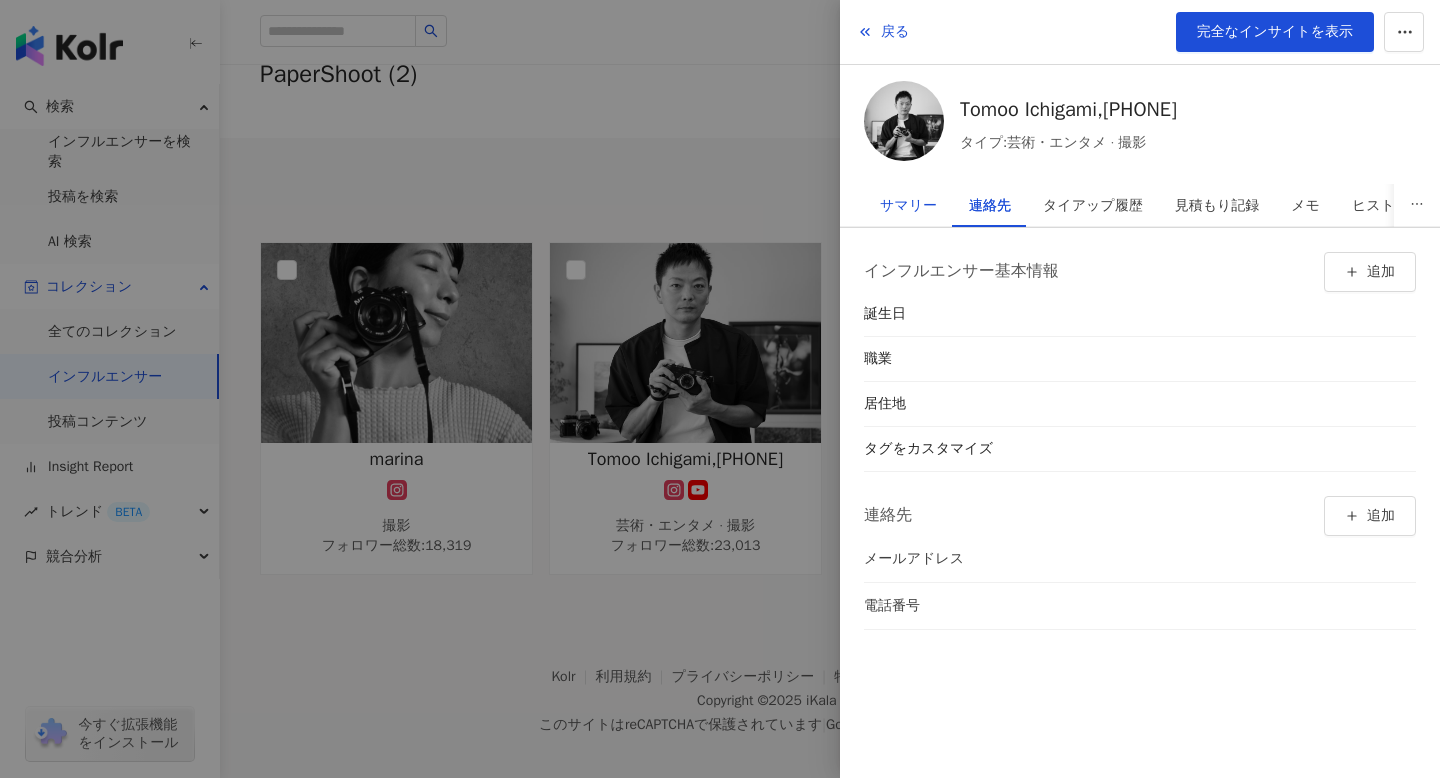 click on "サマリー" at bounding box center [908, 206] 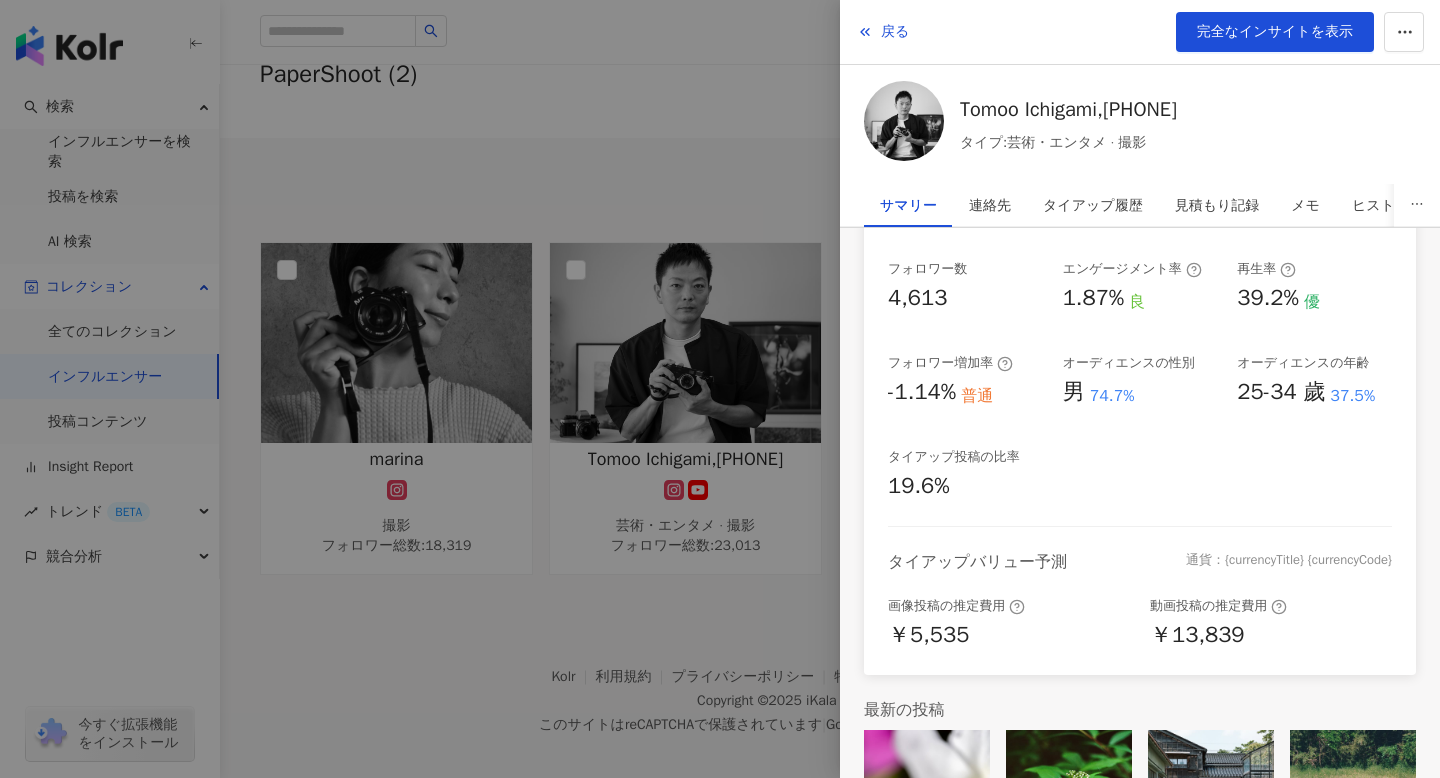 scroll, scrollTop: 392, scrollLeft: 0, axis: vertical 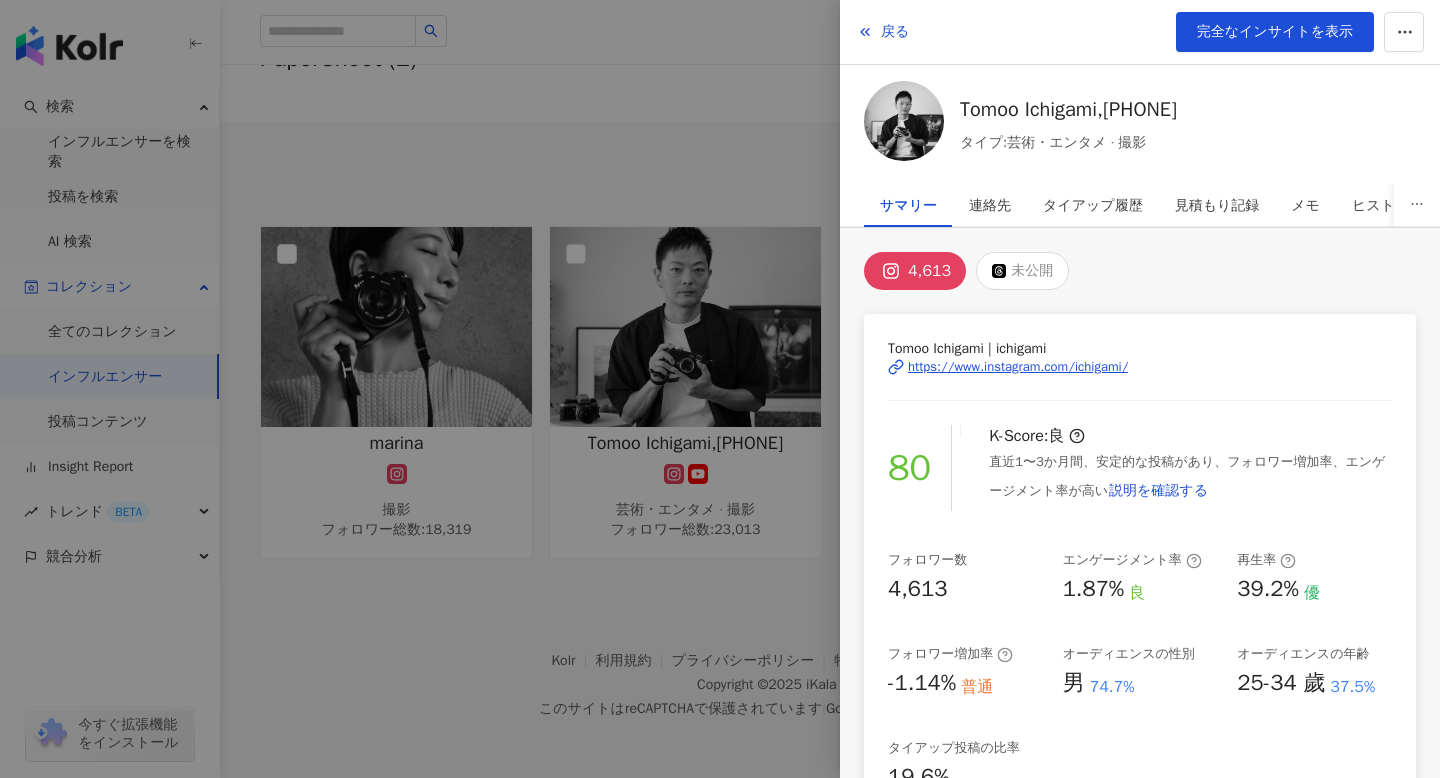 click at bounding box center (720, 389) 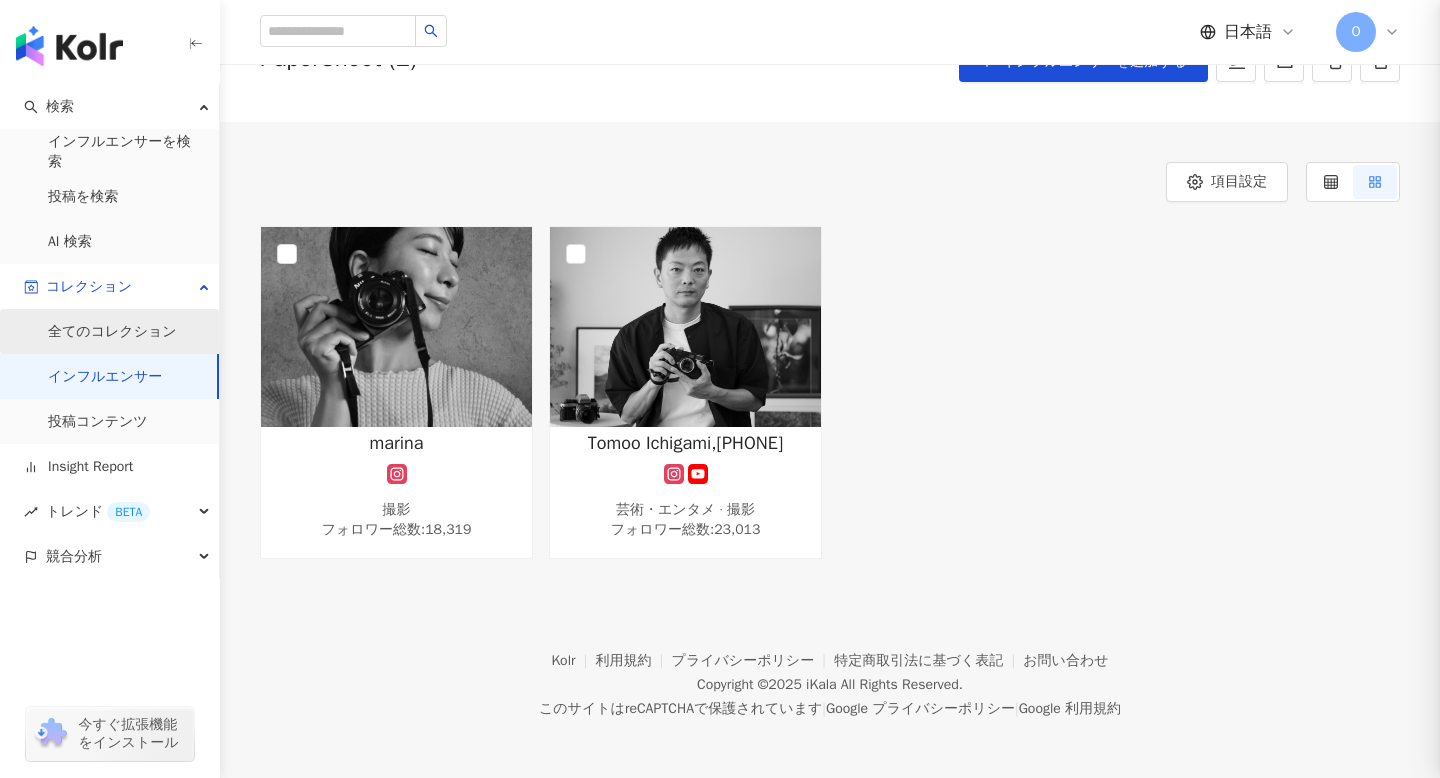 click on "全てのコレクション" at bounding box center (112, 332) 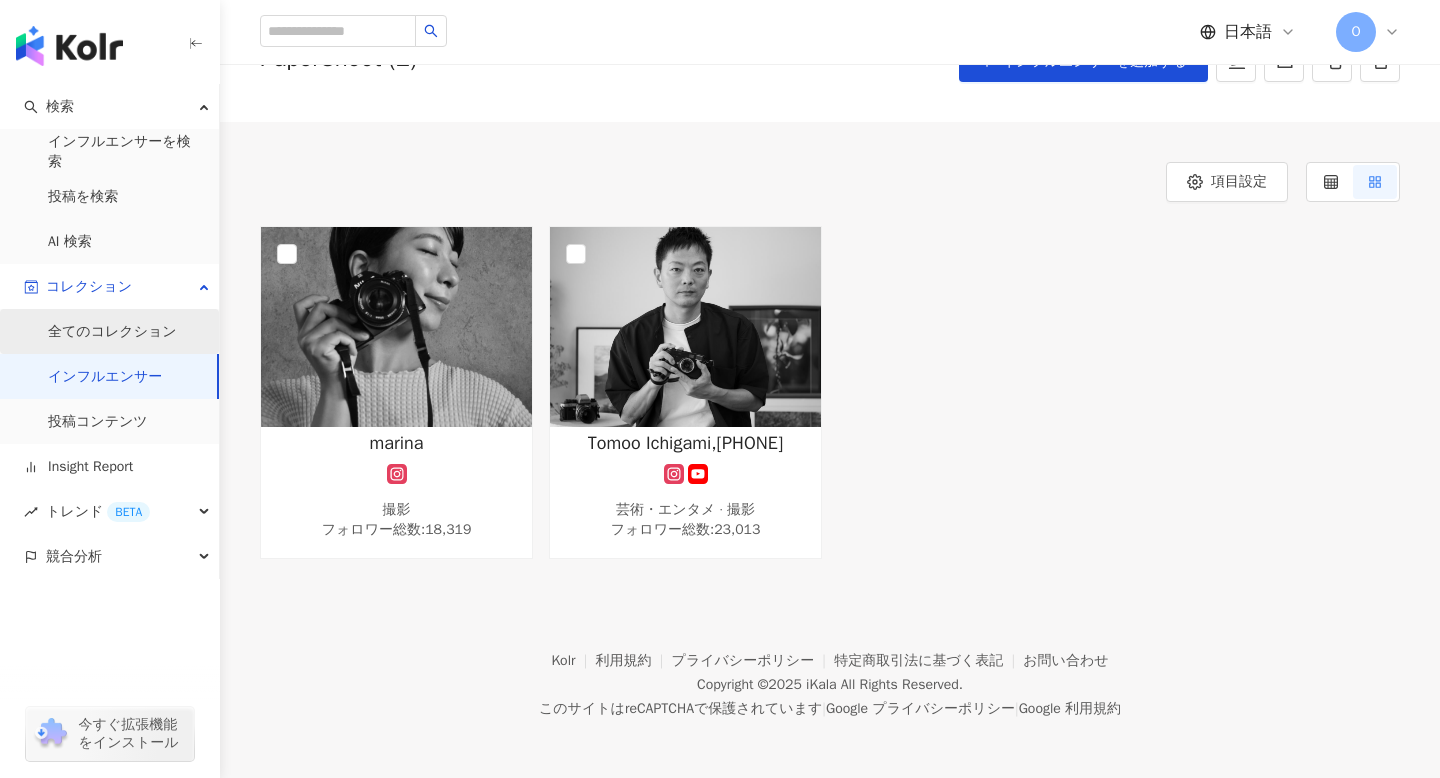 scroll, scrollTop: 0, scrollLeft: 0, axis: both 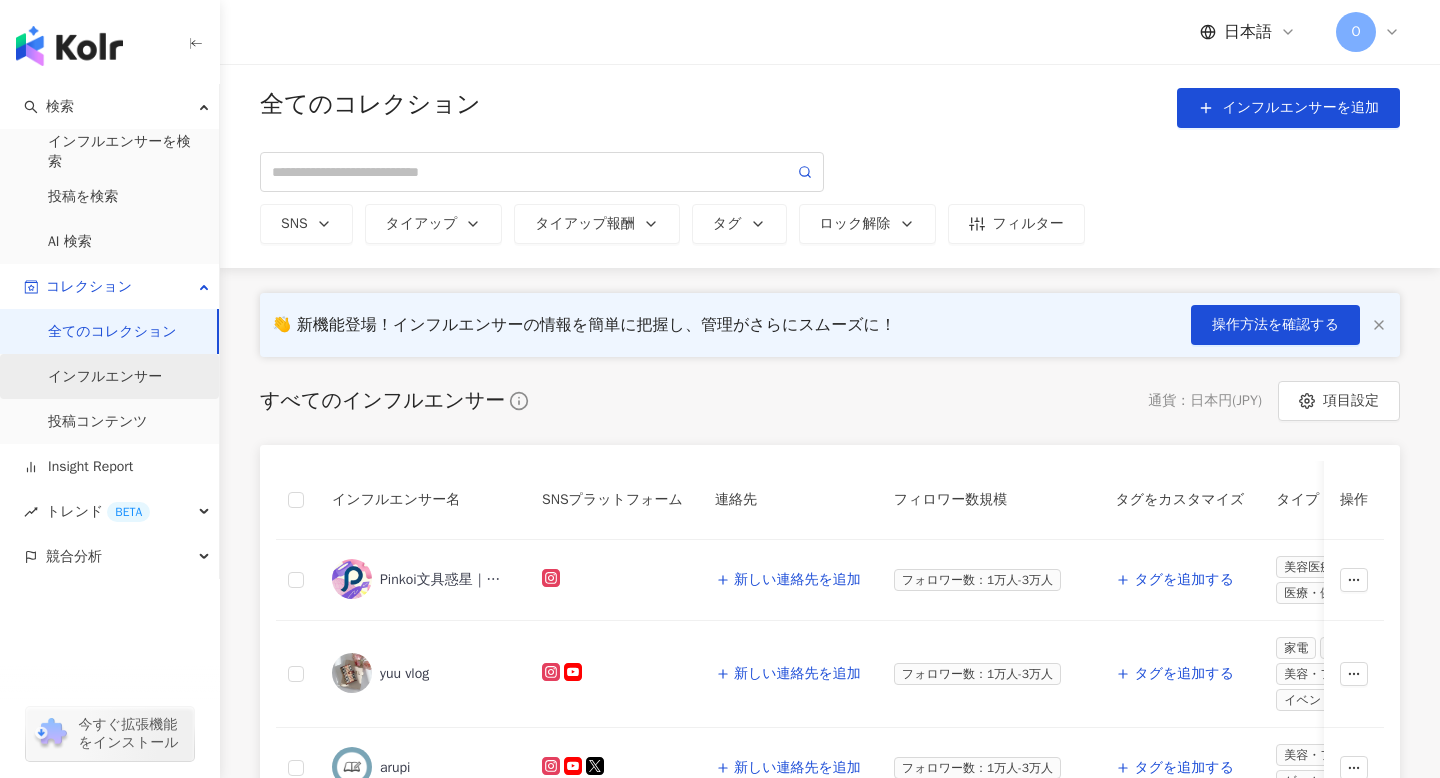 click on "インフルエンサー" at bounding box center (105, 377) 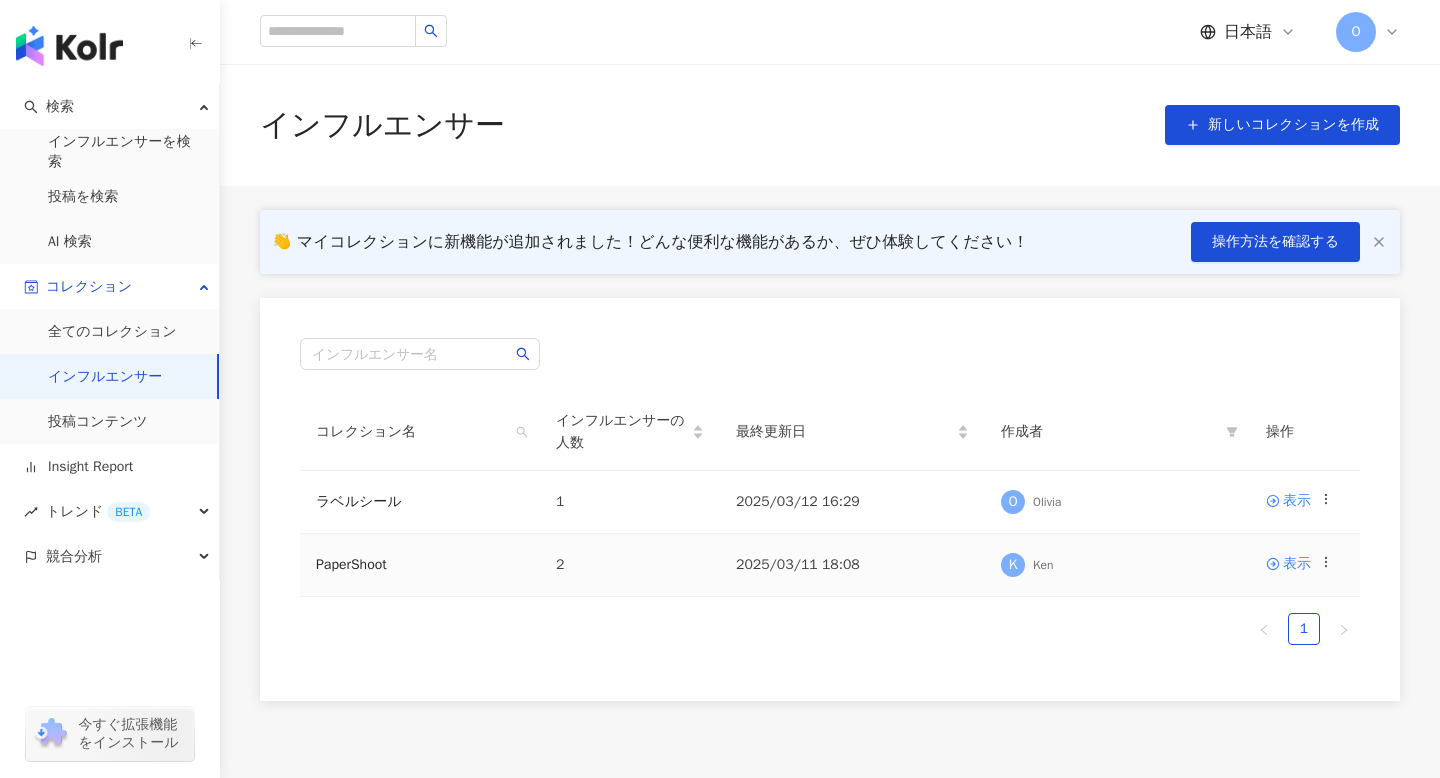 click on "2" at bounding box center [630, 565] 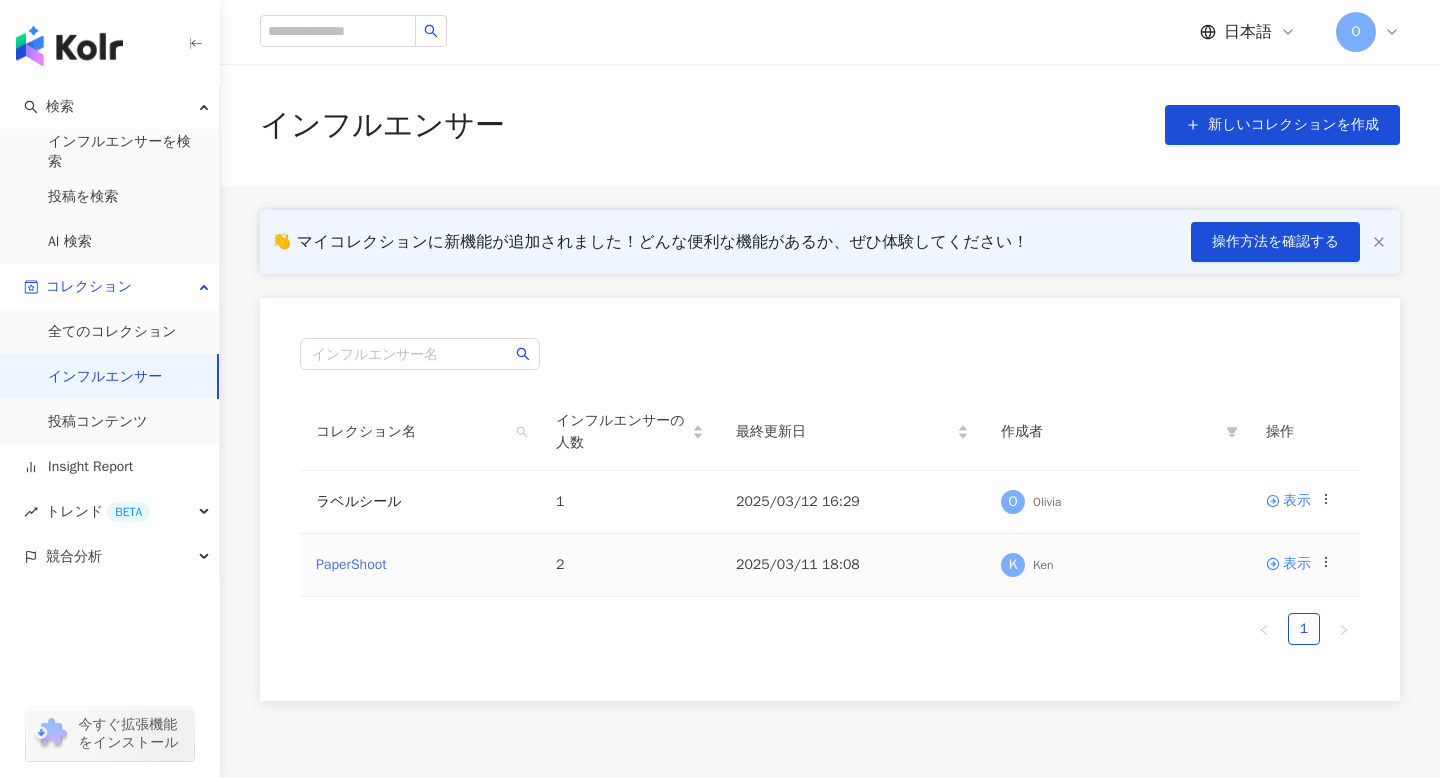 click on "PaperShoot" at bounding box center (351, 564) 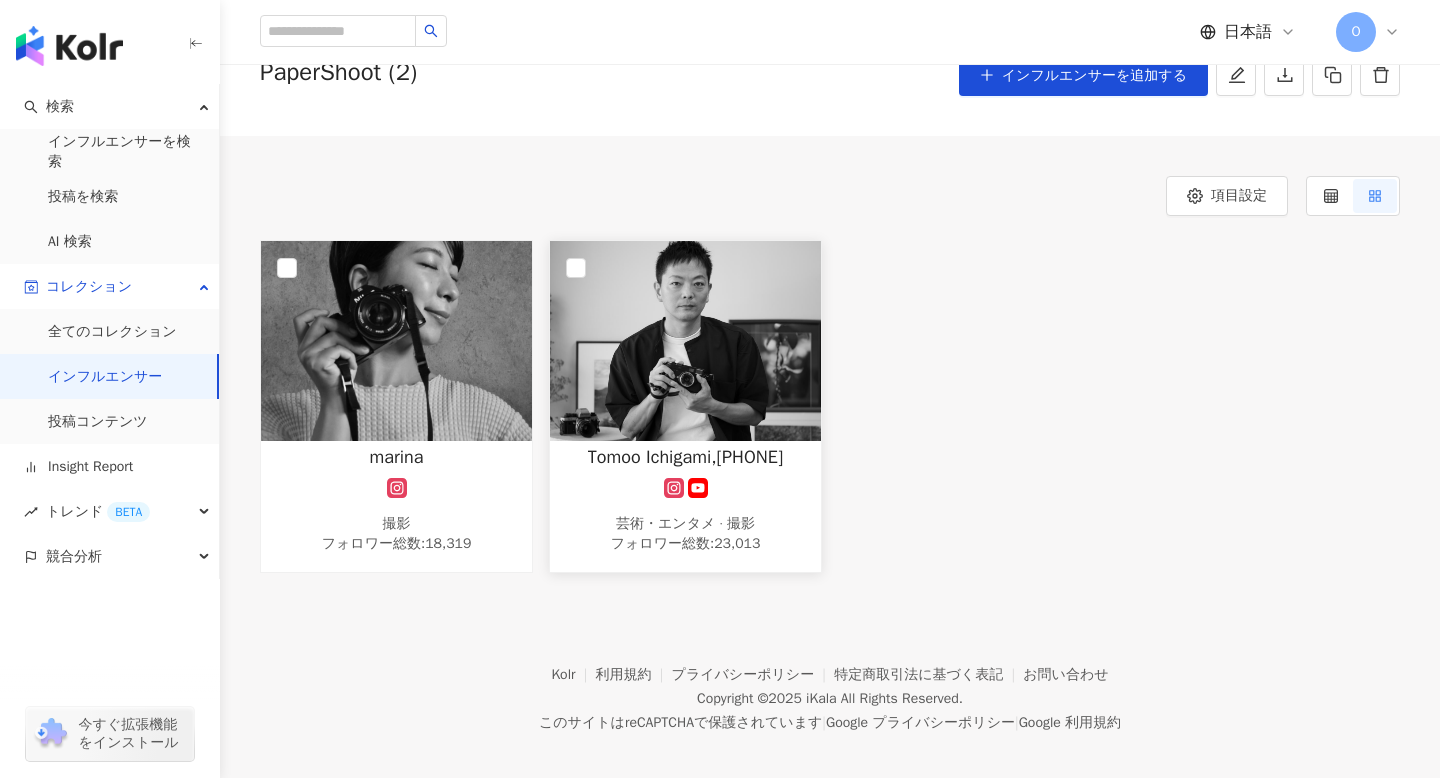 scroll, scrollTop: 108, scrollLeft: 0, axis: vertical 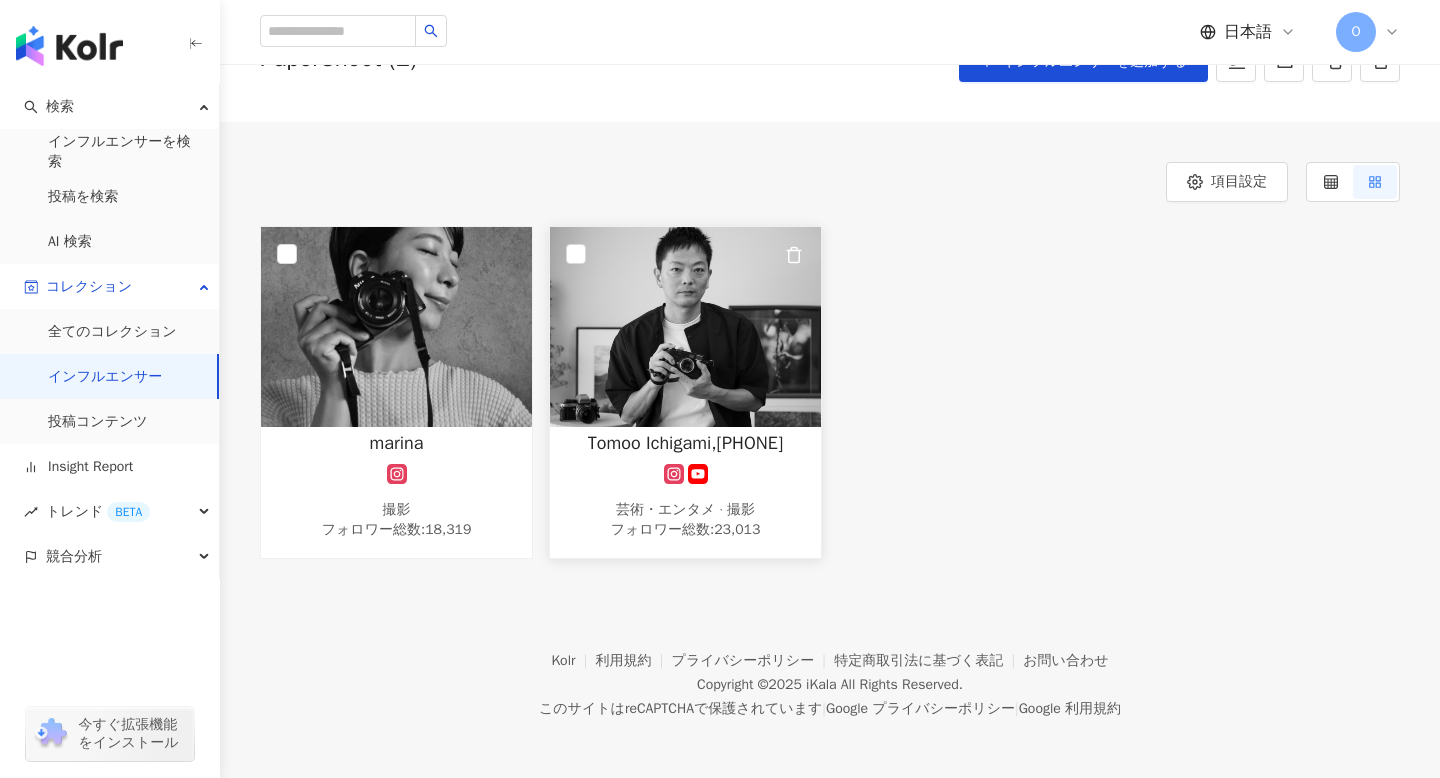 click at bounding box center [685, 474] 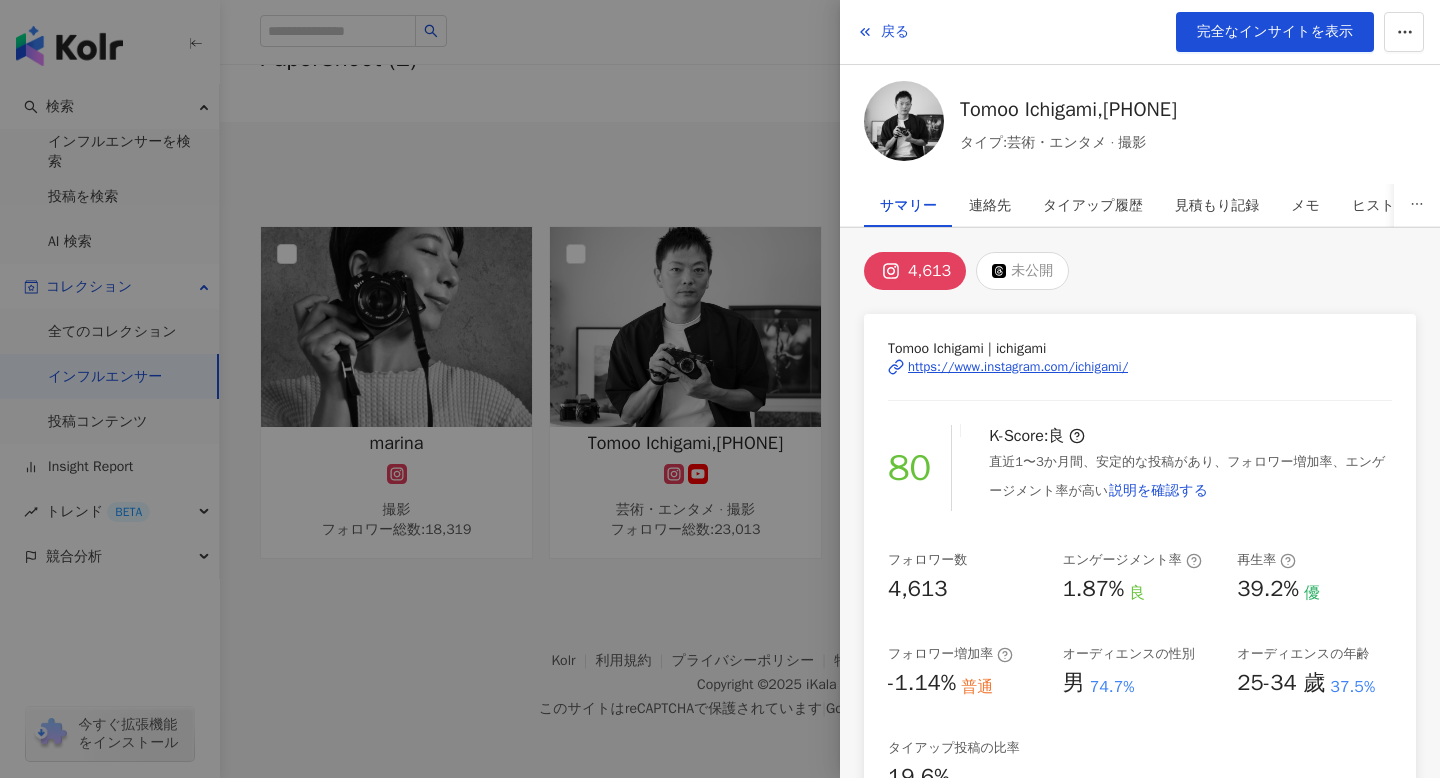 click at bounding box center [720, 389] 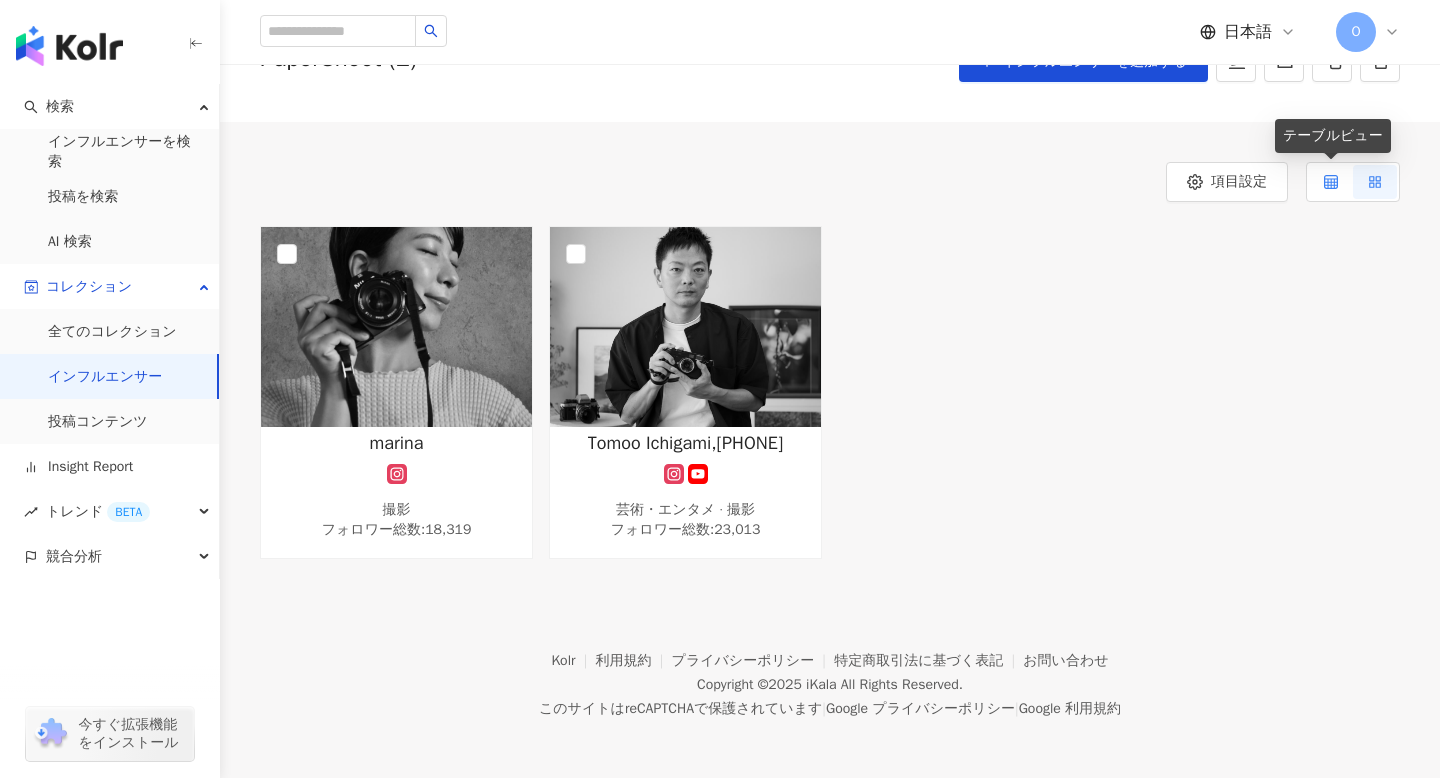 click at bounding box center [1331, 182] 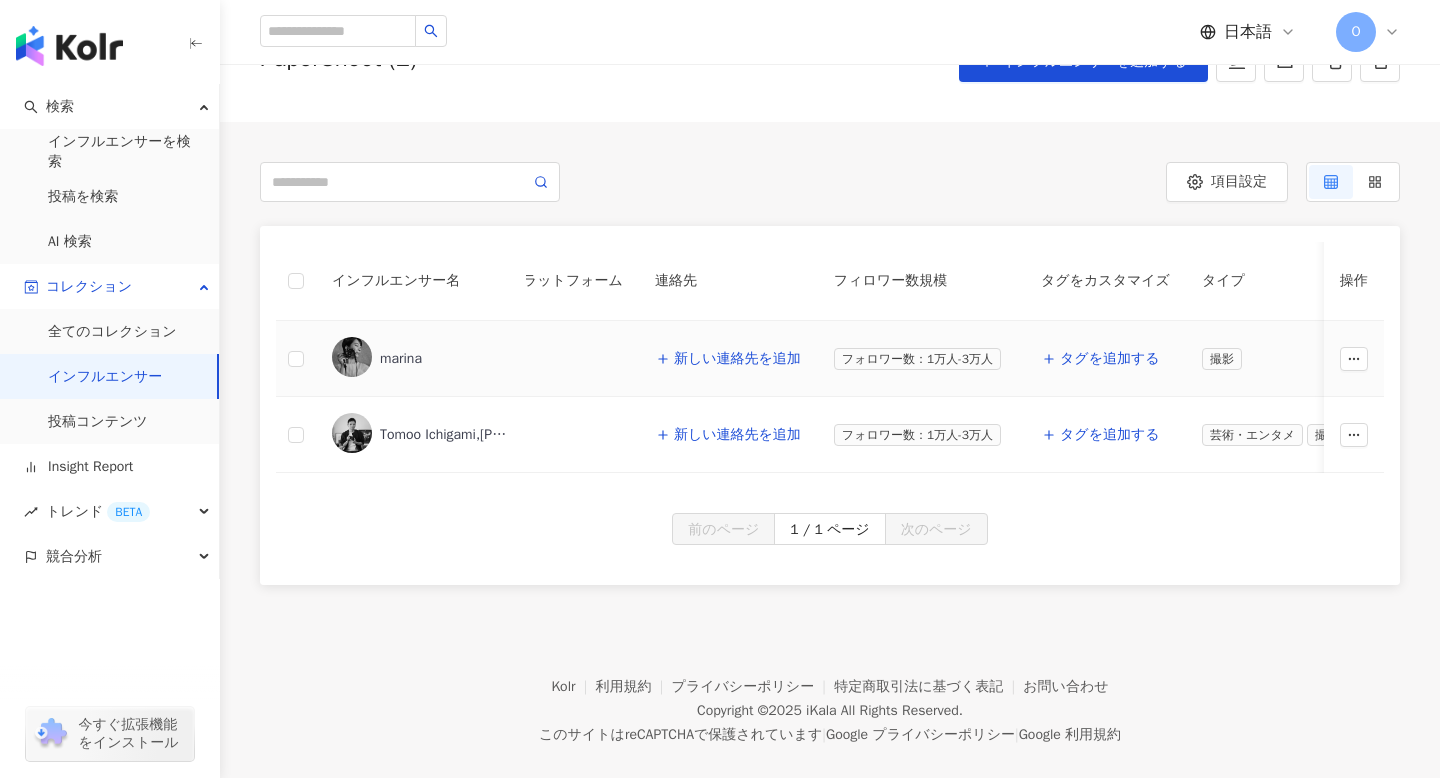 scroll, scrollTop: 0, scrollLeft: 0, axis: both 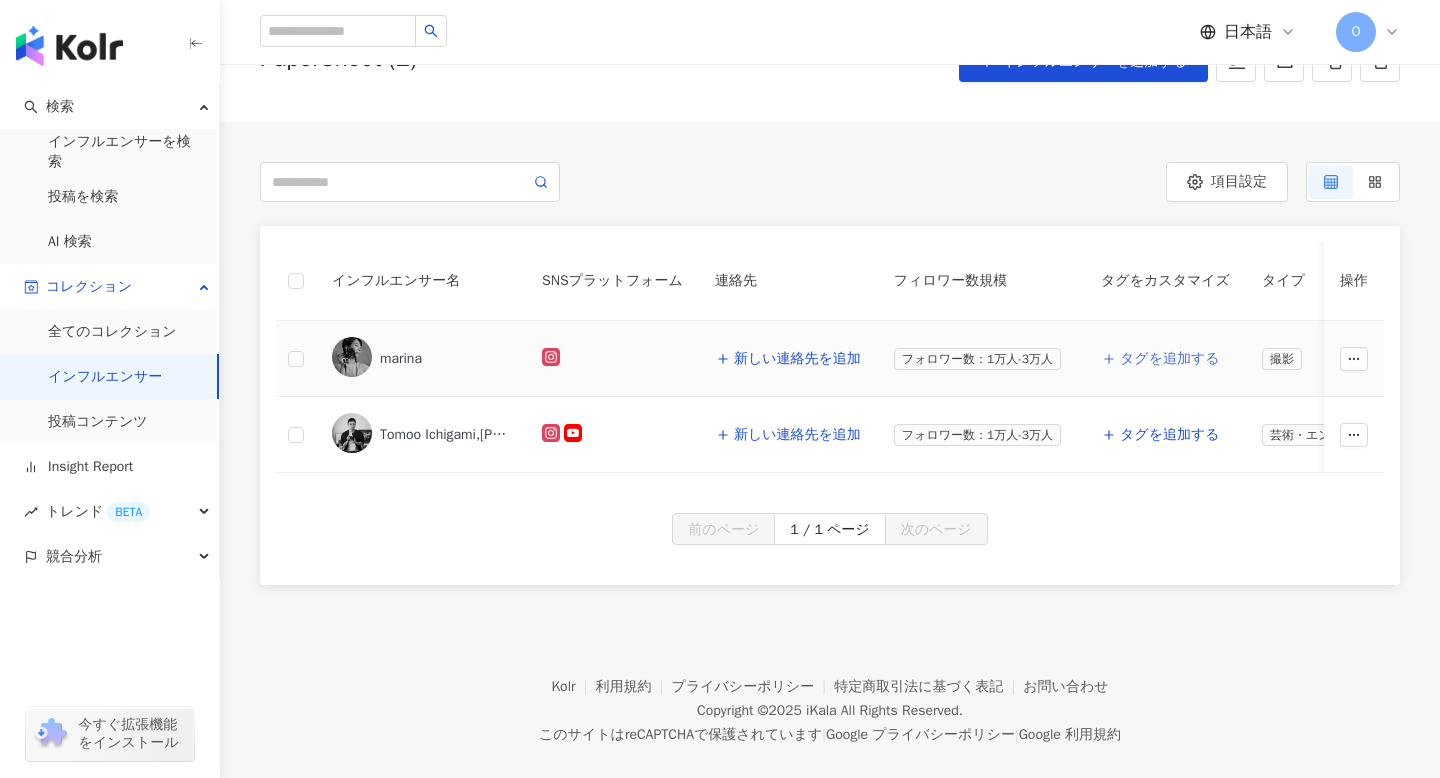 click on "タグを追加する" at bounding box center (1170, 359) 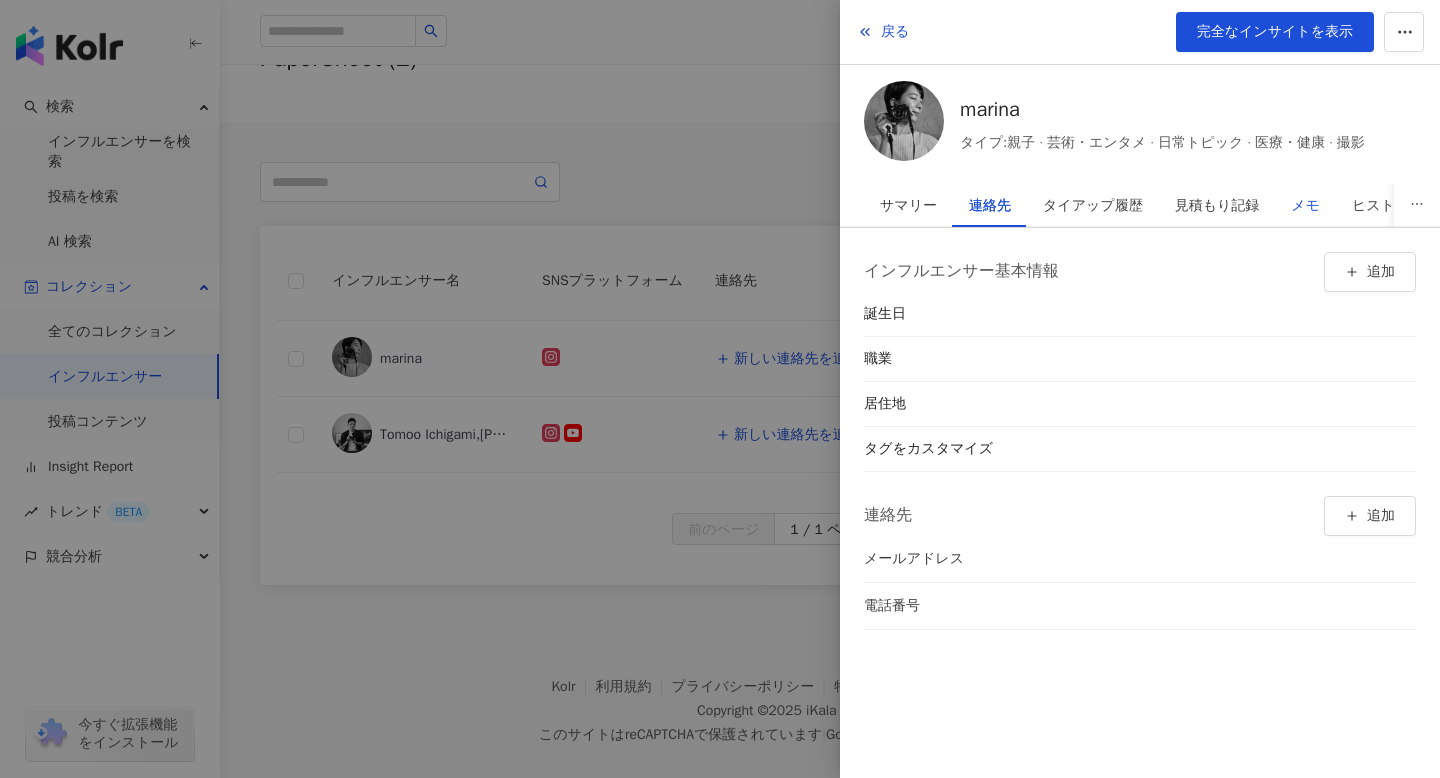 click on "メモ" at bounding box center [1305, 206] 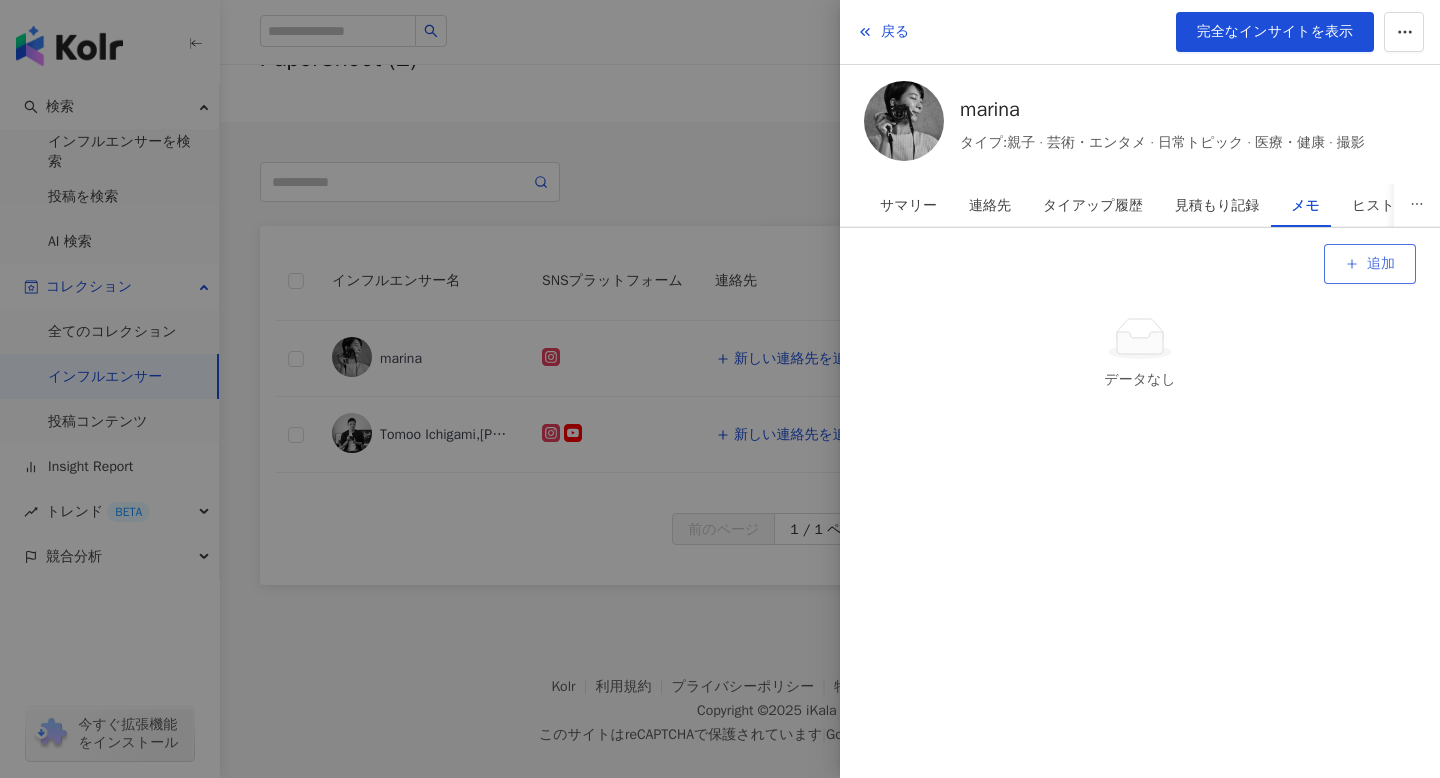click on "追加" at bounding box center [1381, 264] 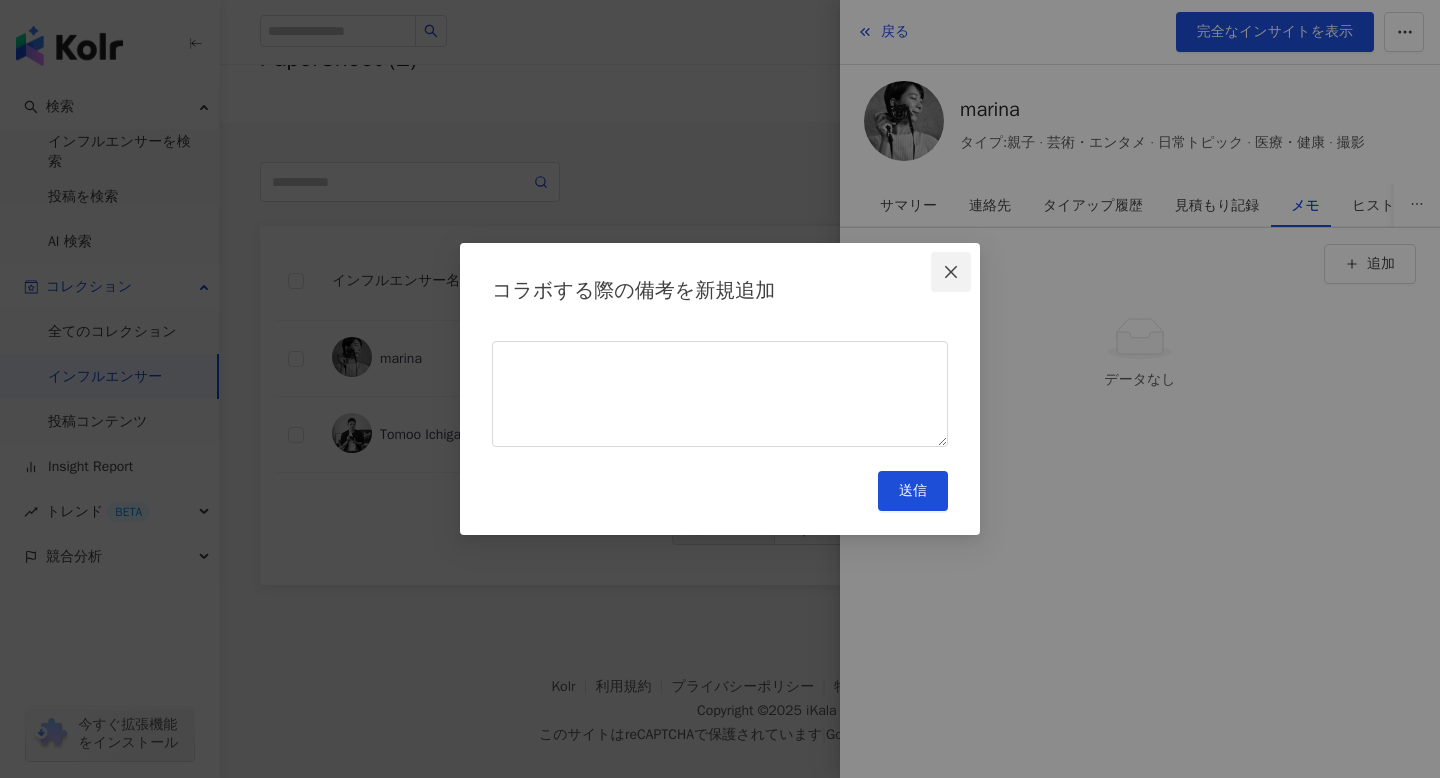 click 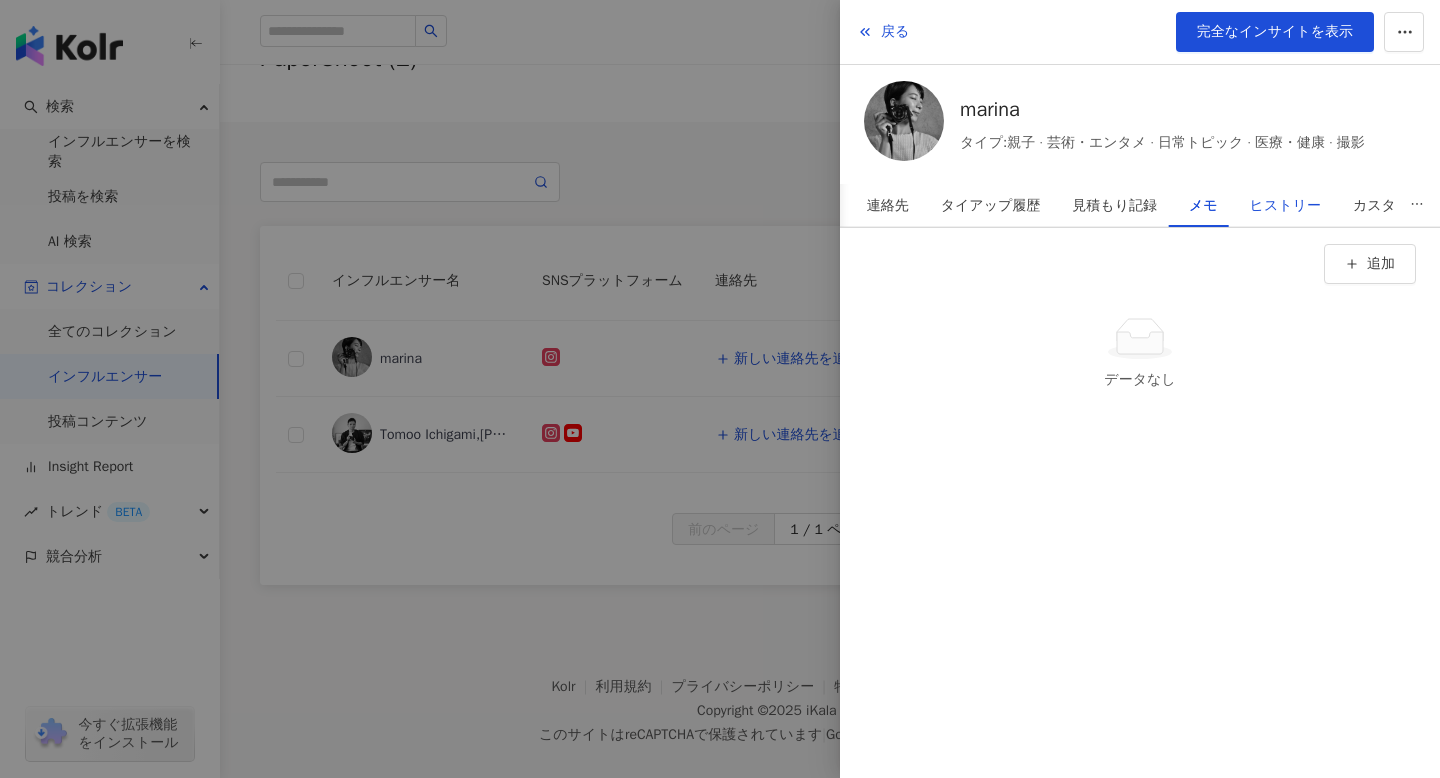 click on "ヒストリー" at bounding box center [1285, 206] 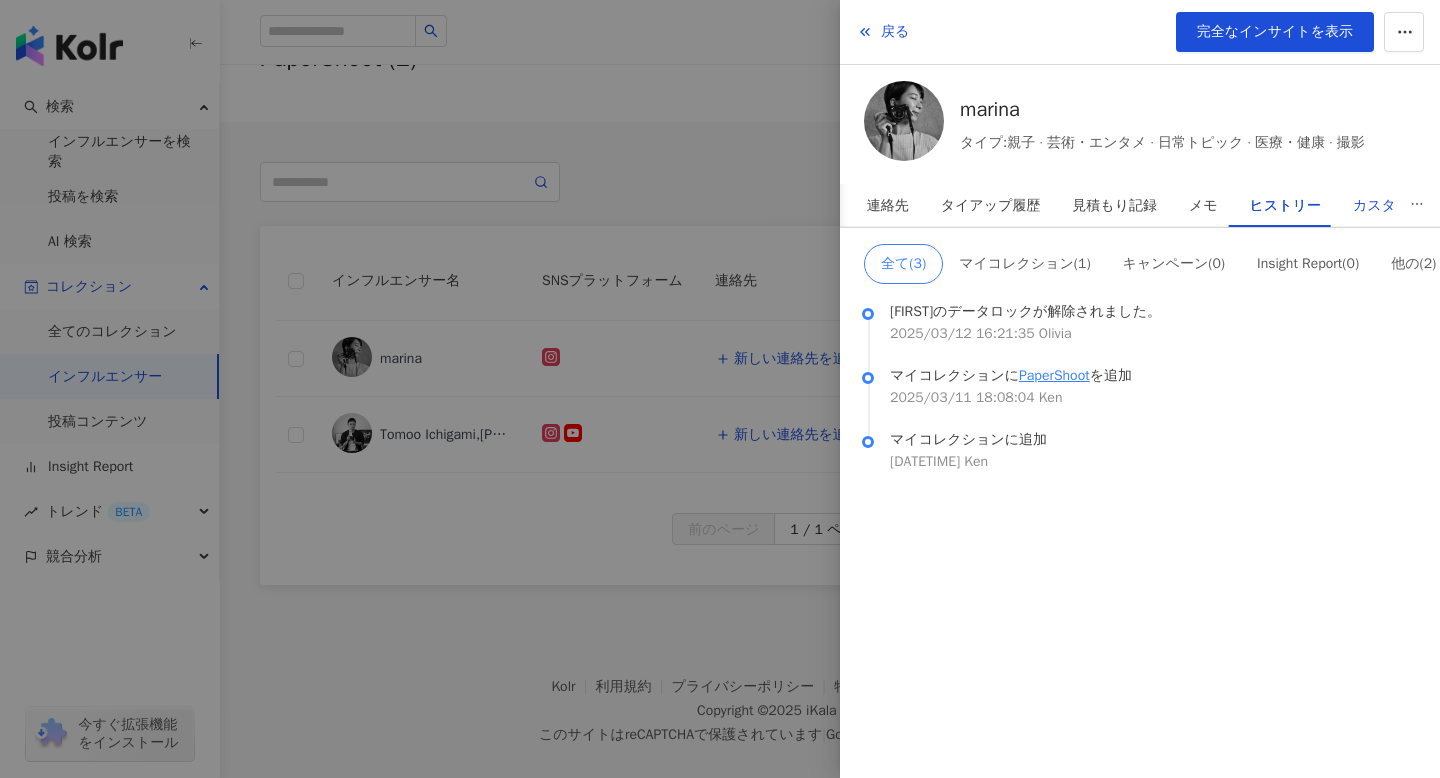 click on "カスタム" at bounding box center (1381, 206) 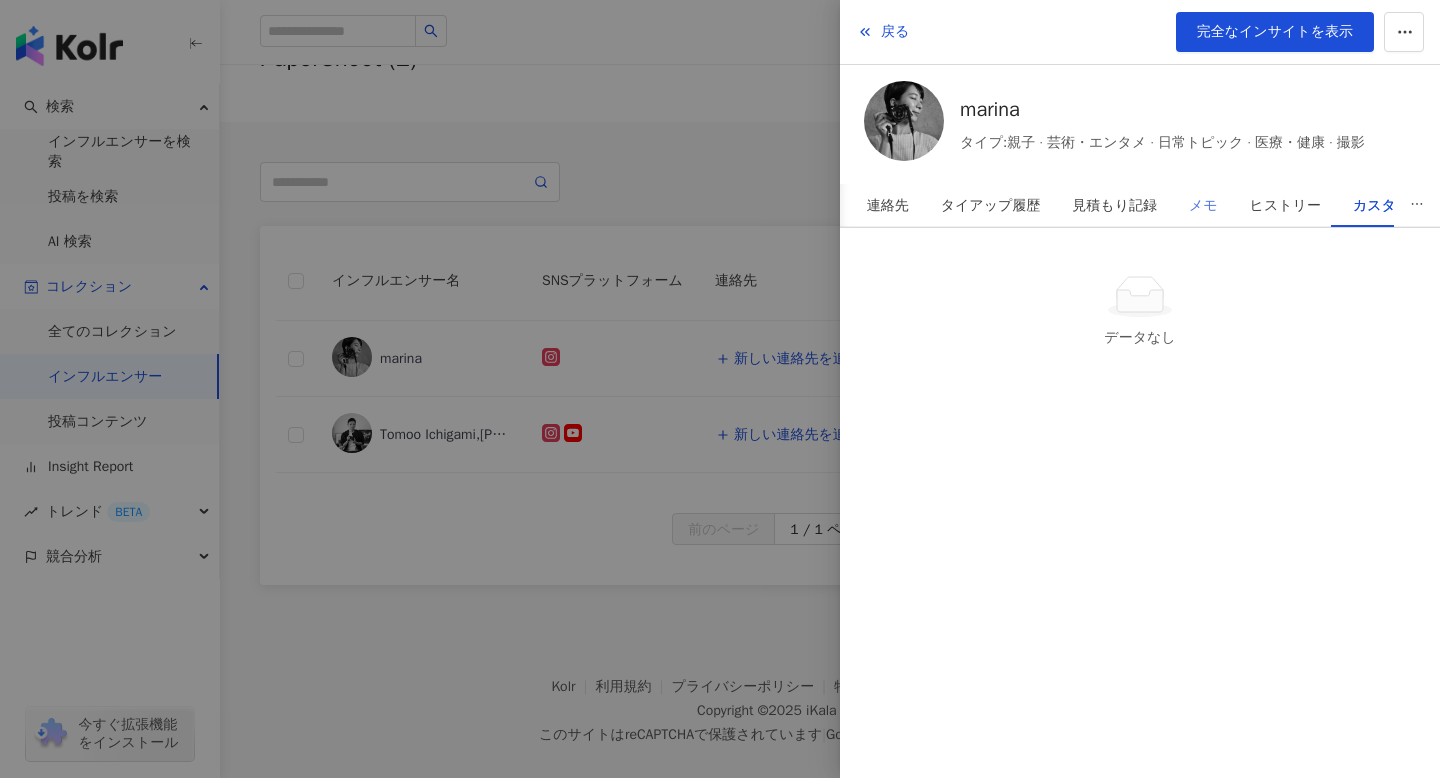 click on "メモ" at bounding box center [1203, 205] 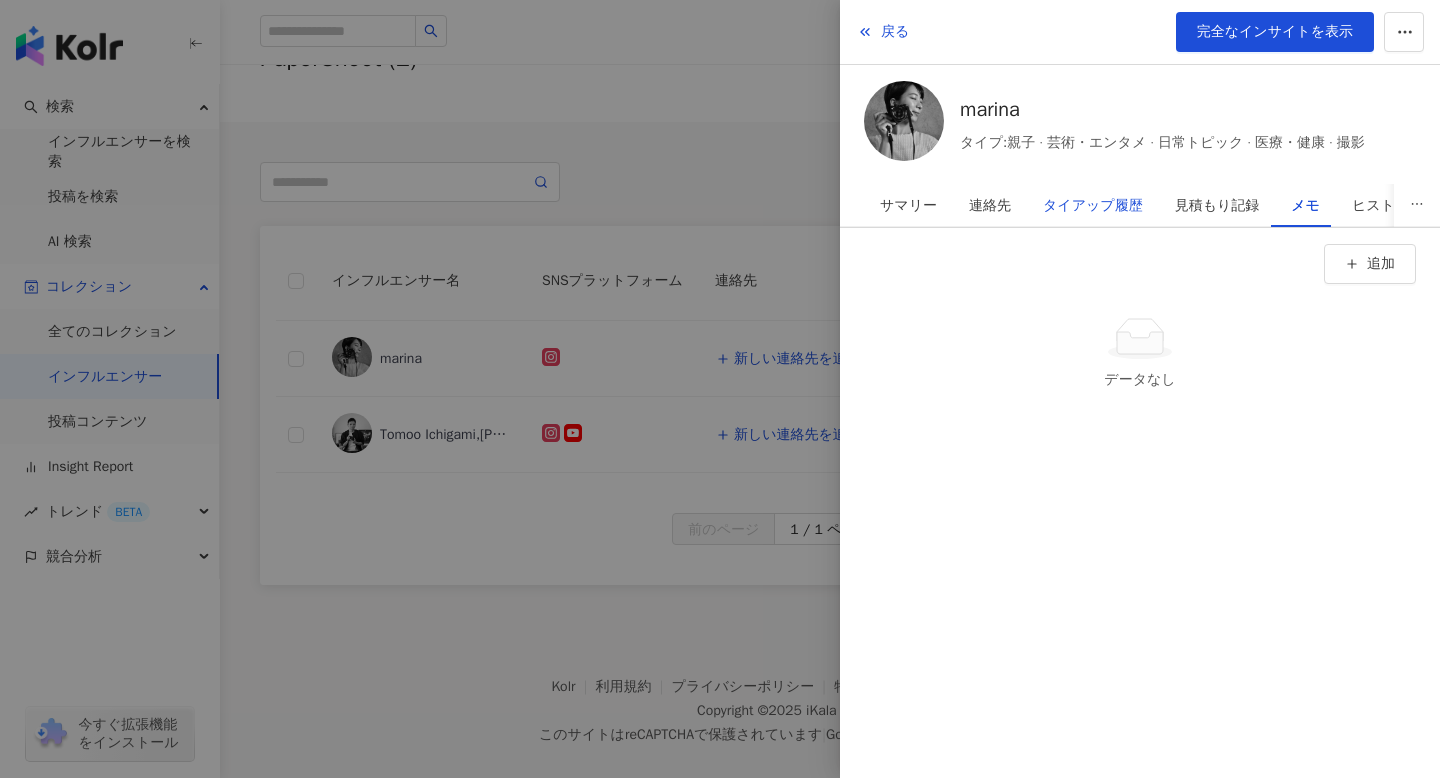 click on "タイアップ履歴" at bounding box center [1093, 206] 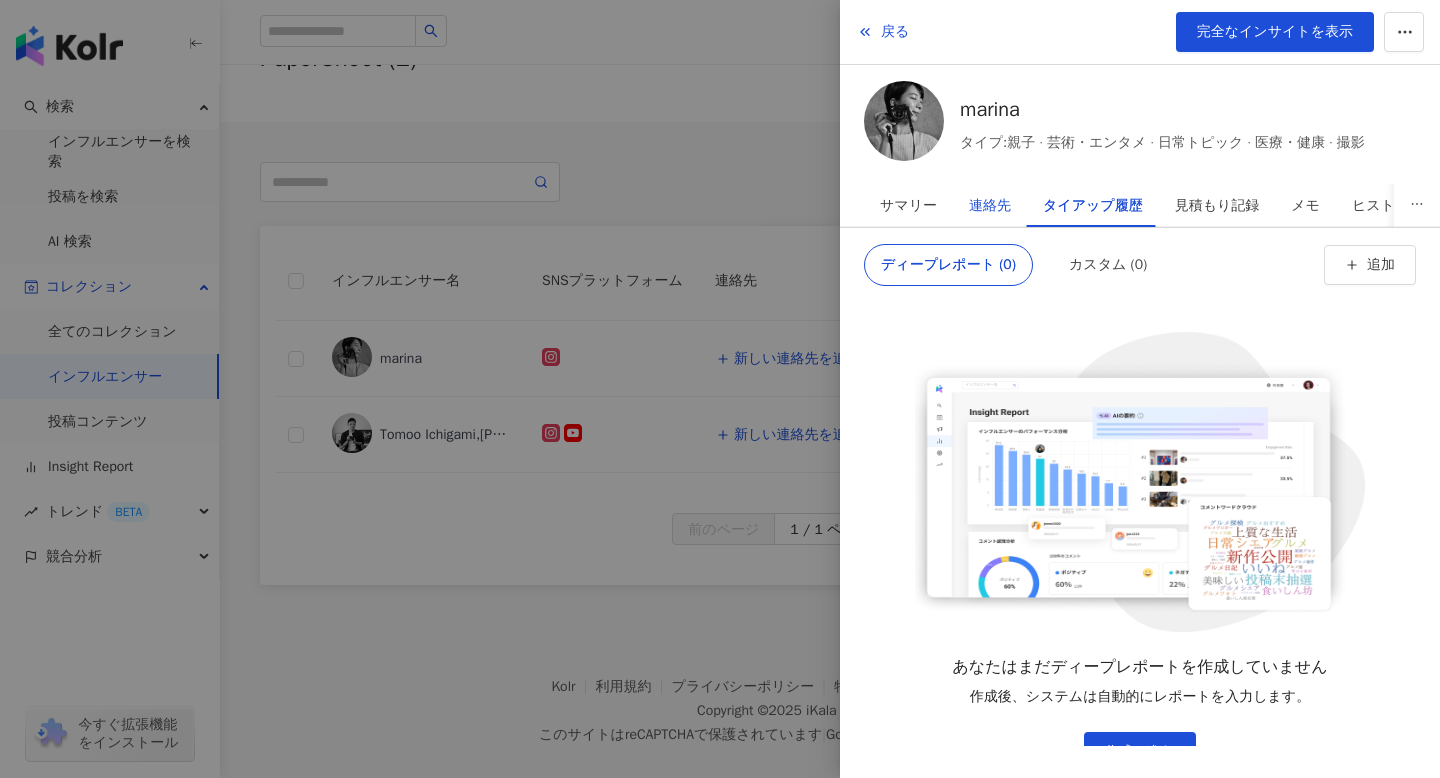 click on "連絡先" at bounding box center (990, 206) 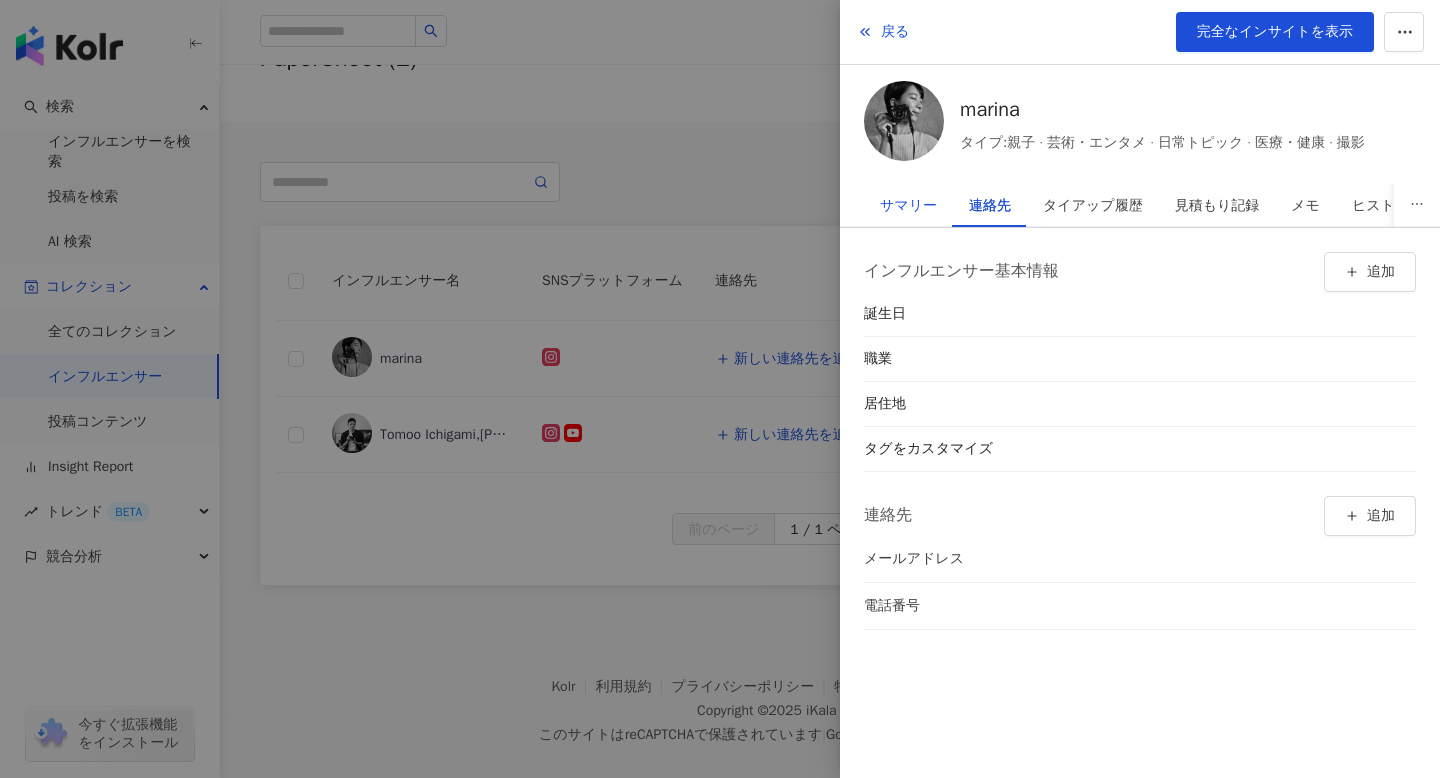 click on "サマリー" at bounding box center [908, 206] 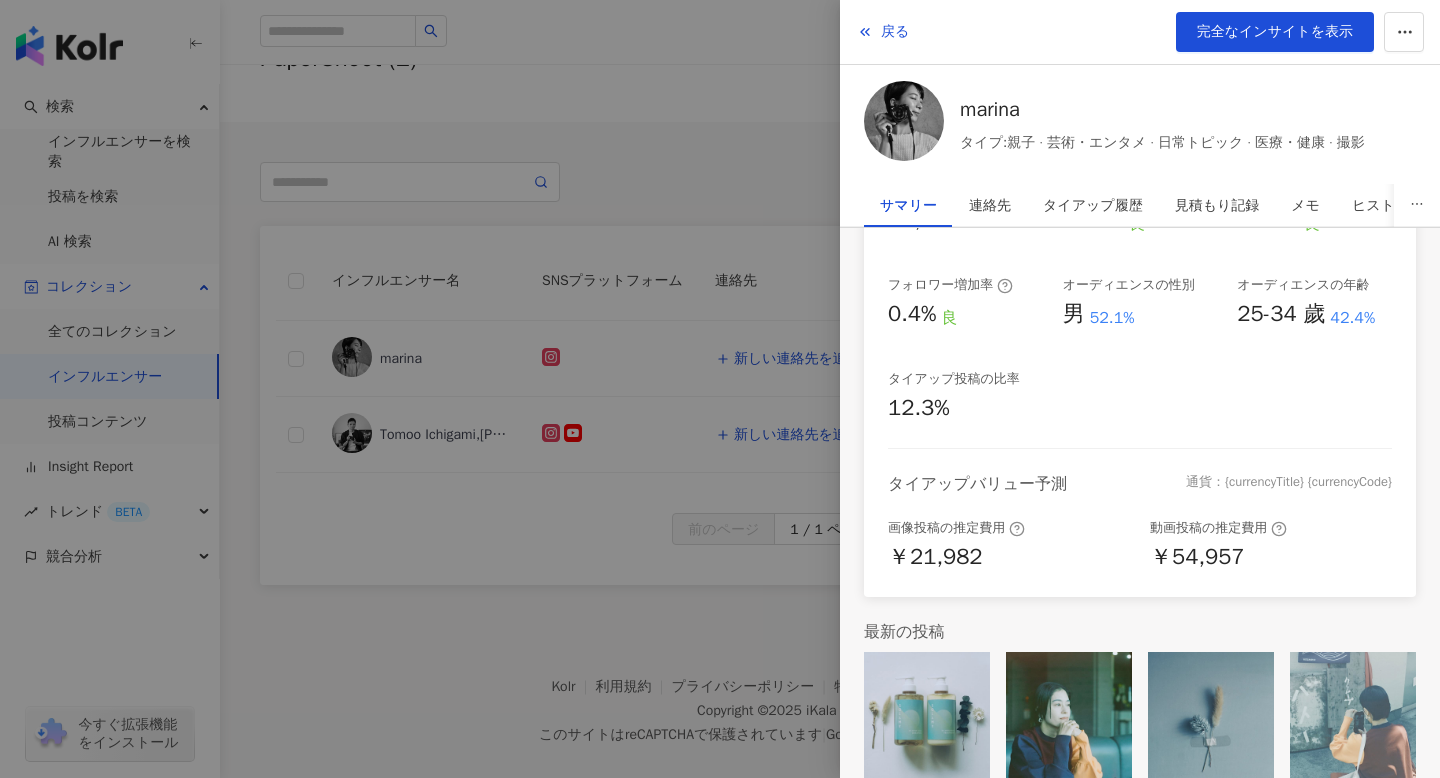 scroll, scrollTop: 392, scrollLeft: 0, axis: vertical 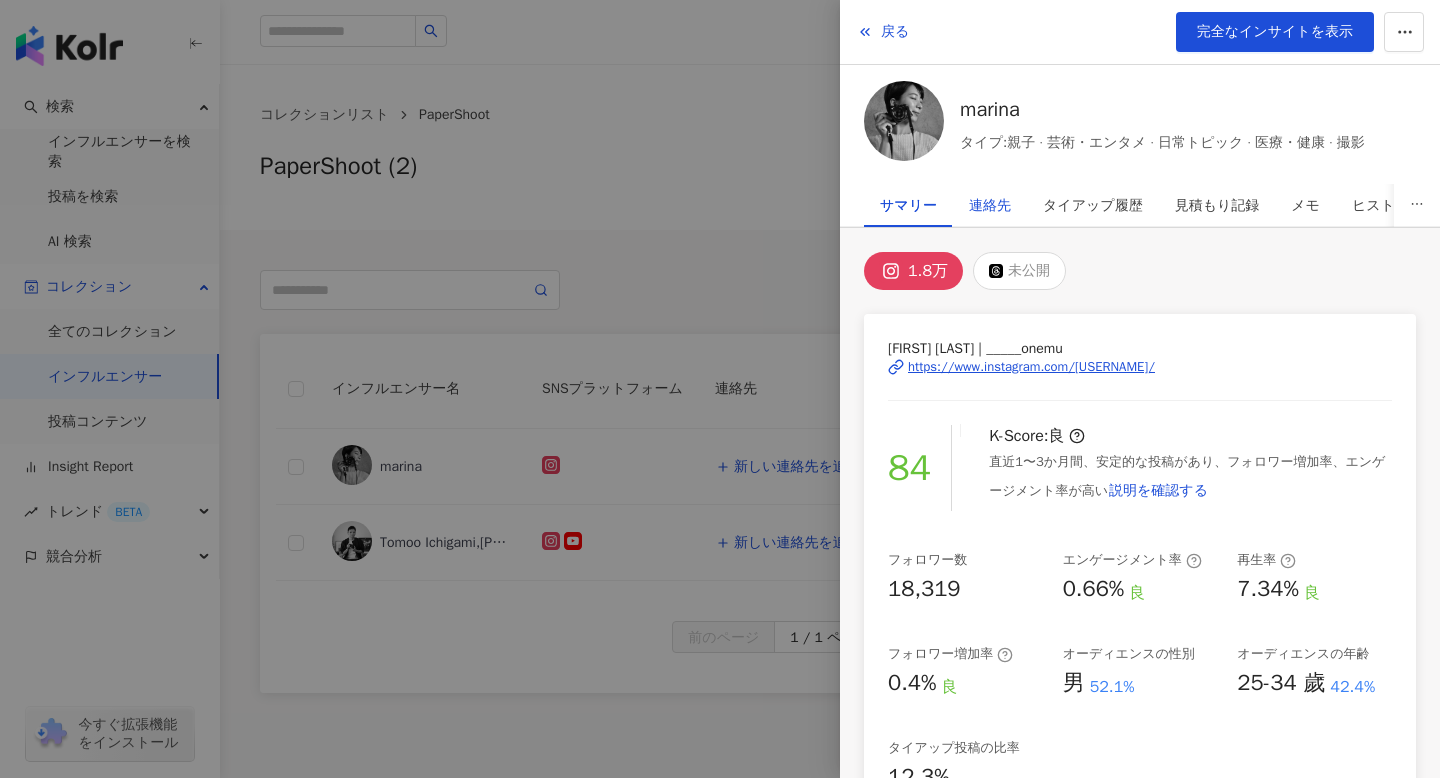 click on "連絡先" at bounding box center [990, 206] 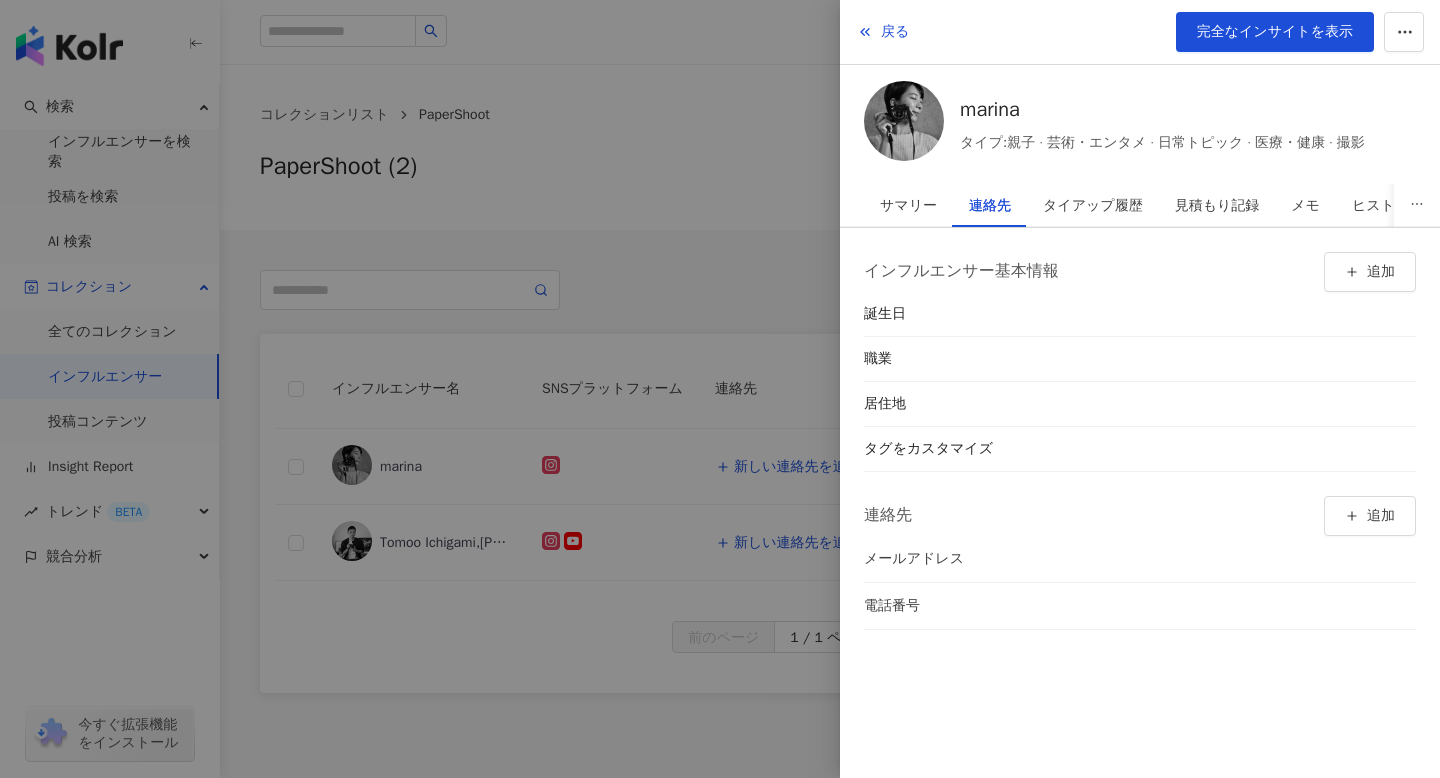 click at bounding box center (720, 389) 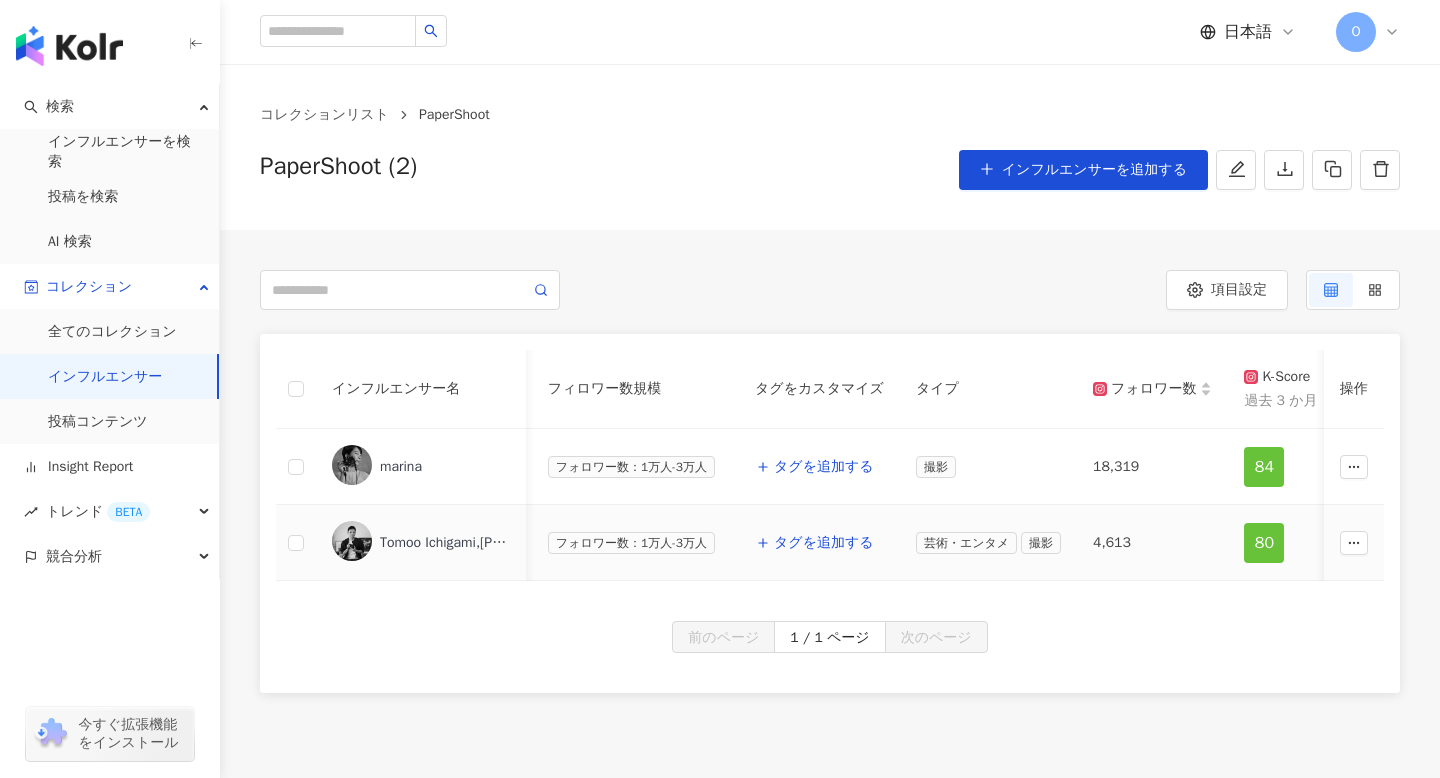 scroll, scrollTop: 0, scrollLeft: 479, axis: horizontal 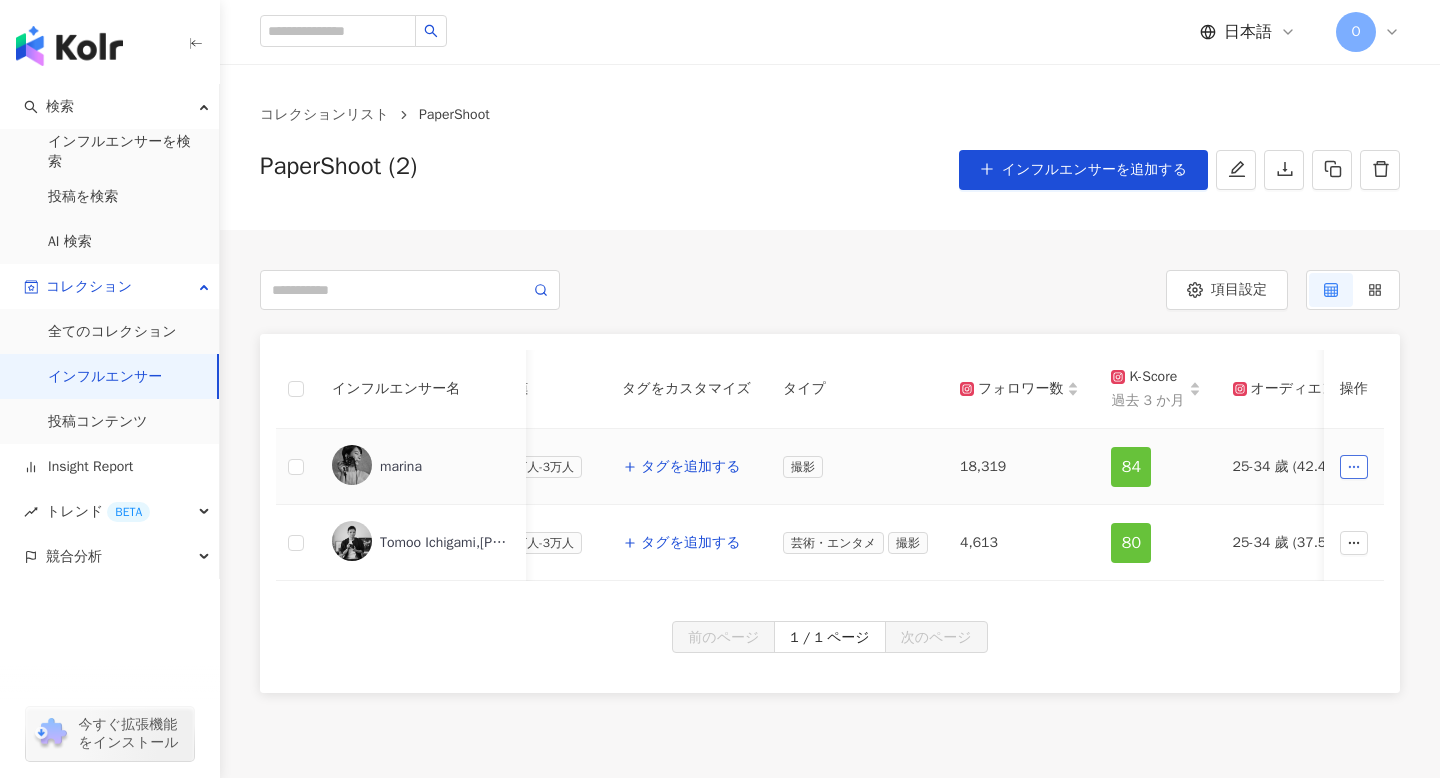 click 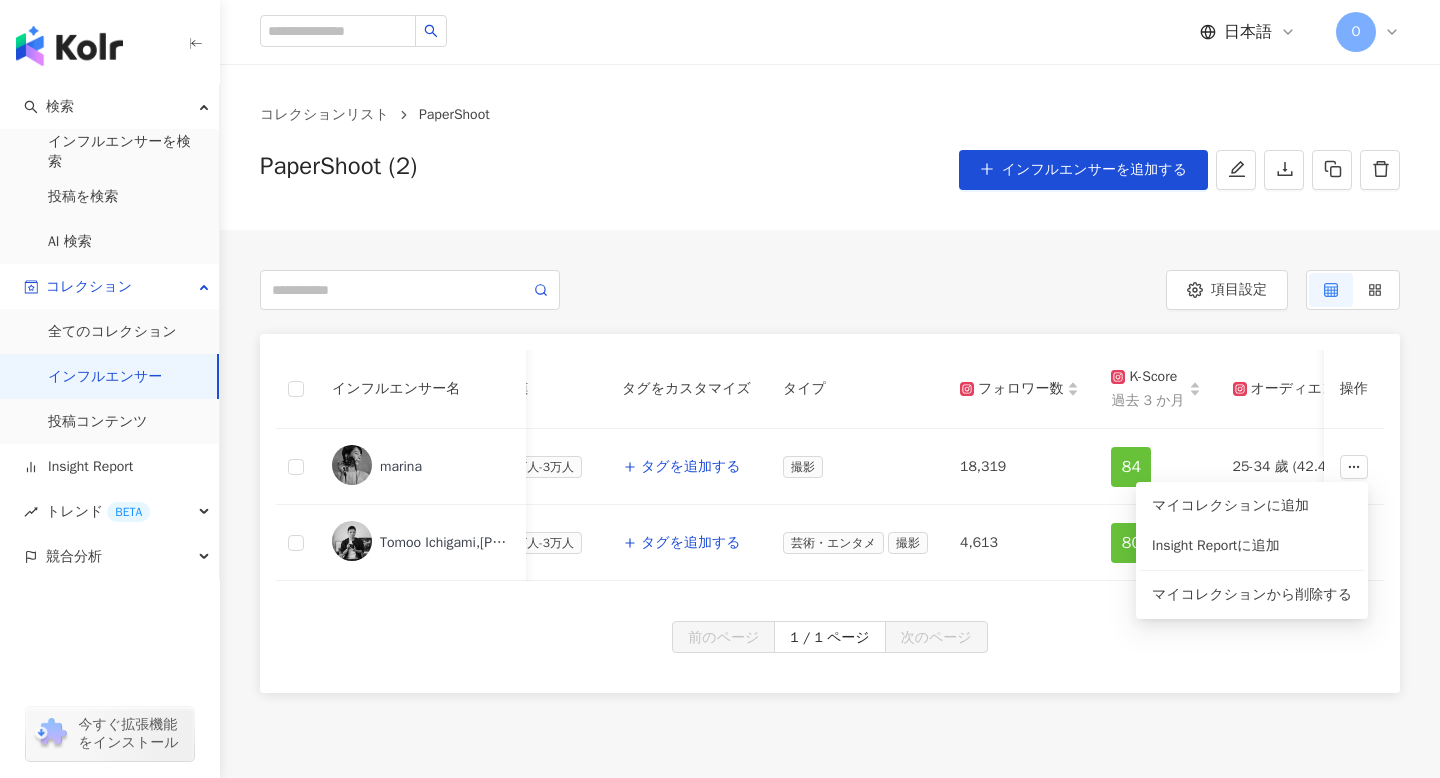click on "前のページ 1 / 1 ページ 次のページ" at bounding box center [830, 657] 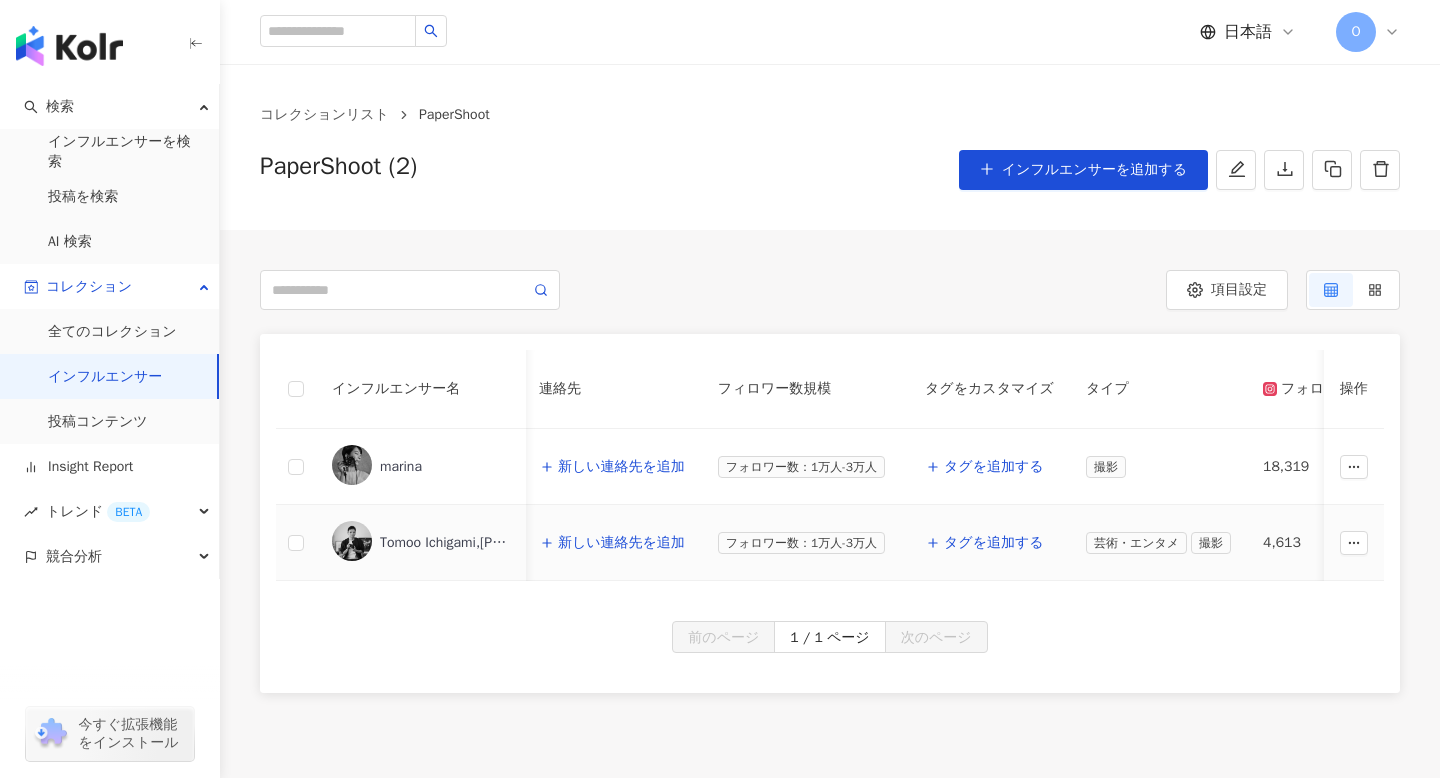 scroll, scrollTop: 0, scrollLeft: 0, axis: both 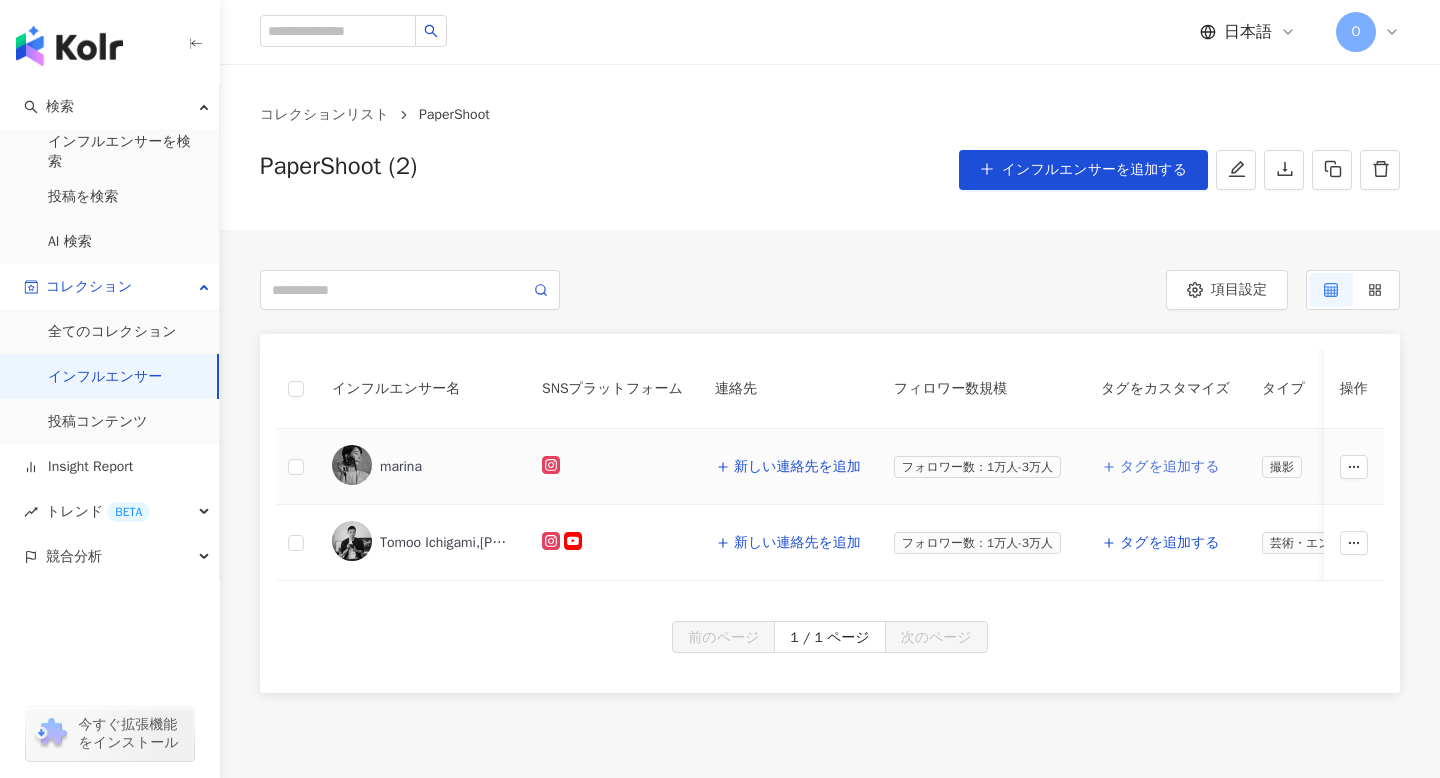 click on "タグを追加する" at bounding box center (1170, 467) 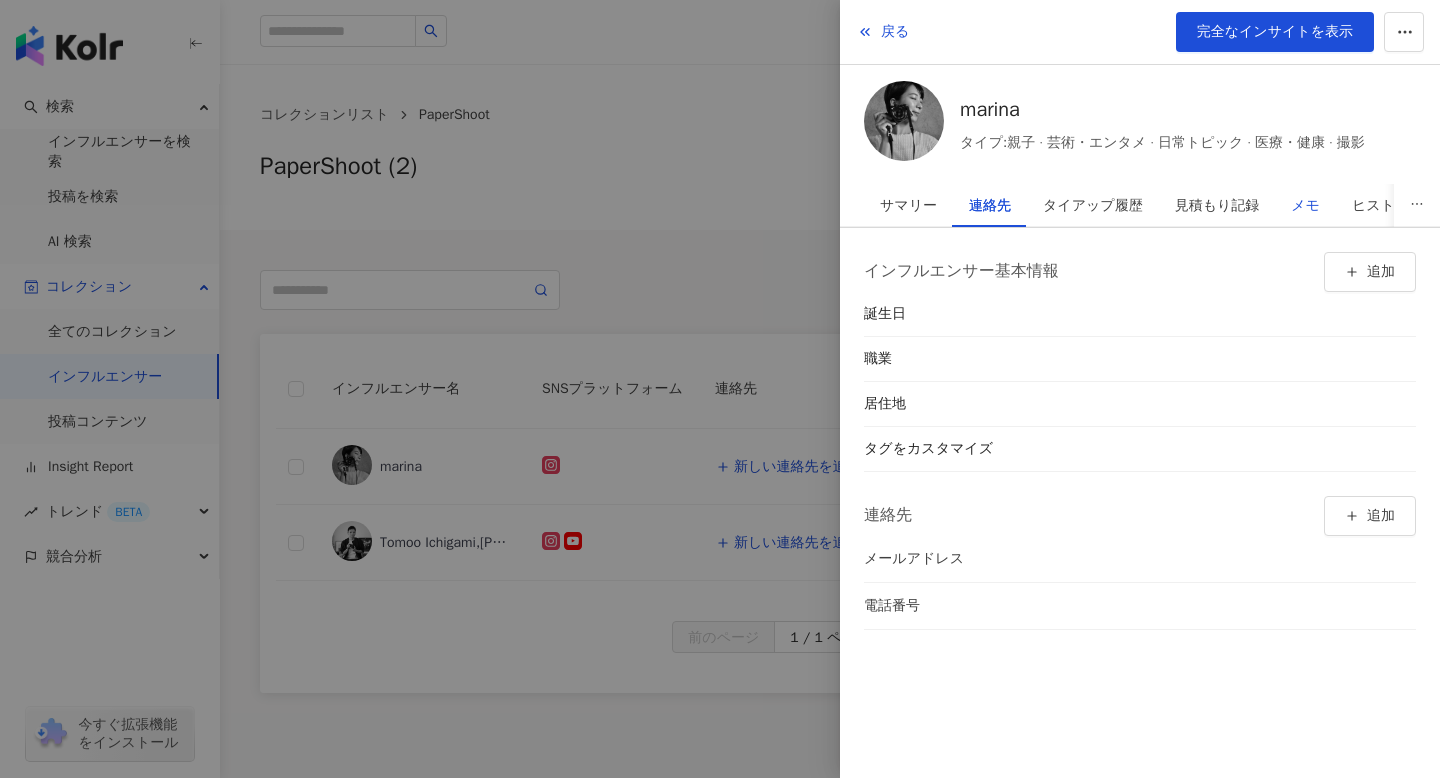 click on "メモ" at bounding box center [1305, 206] 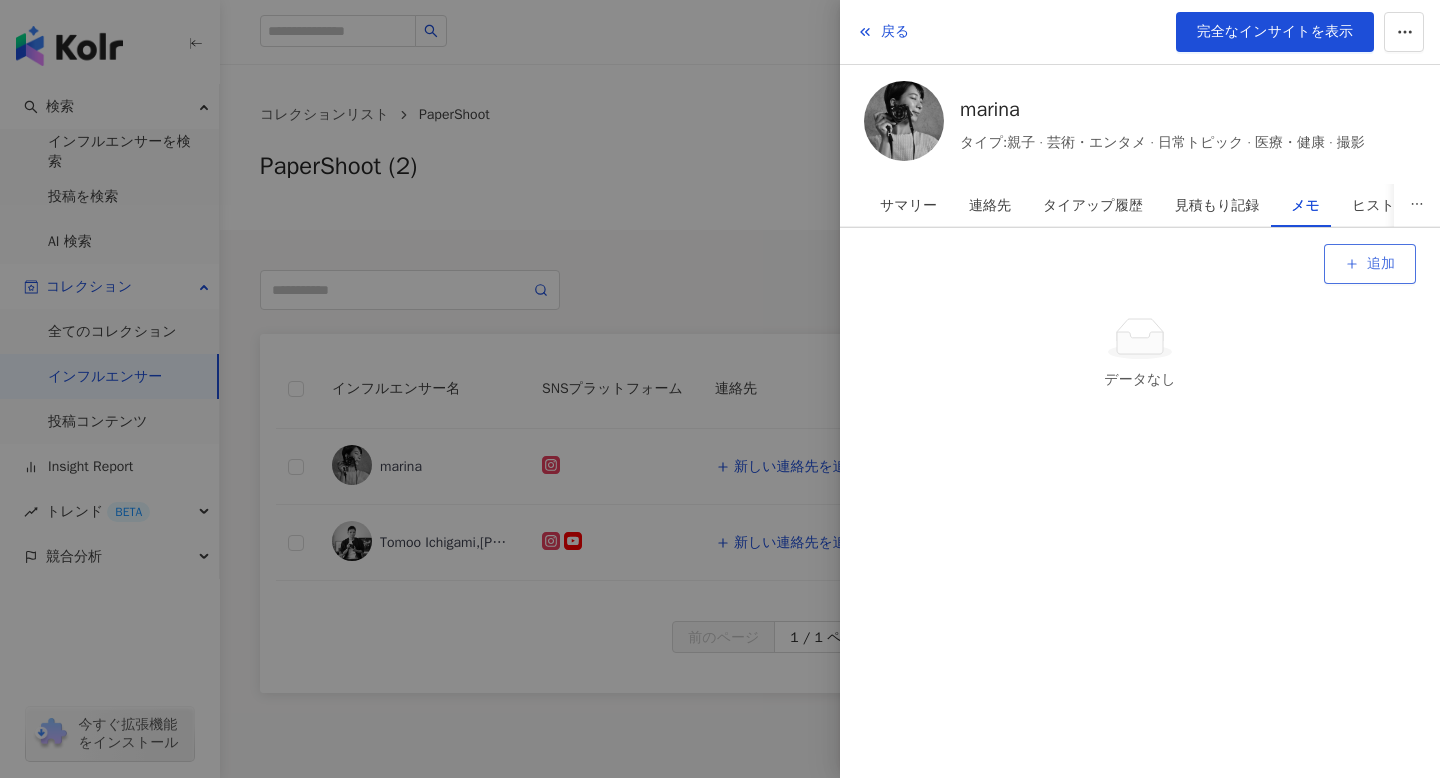 click on "追加" at bounding box center (1370, 264) 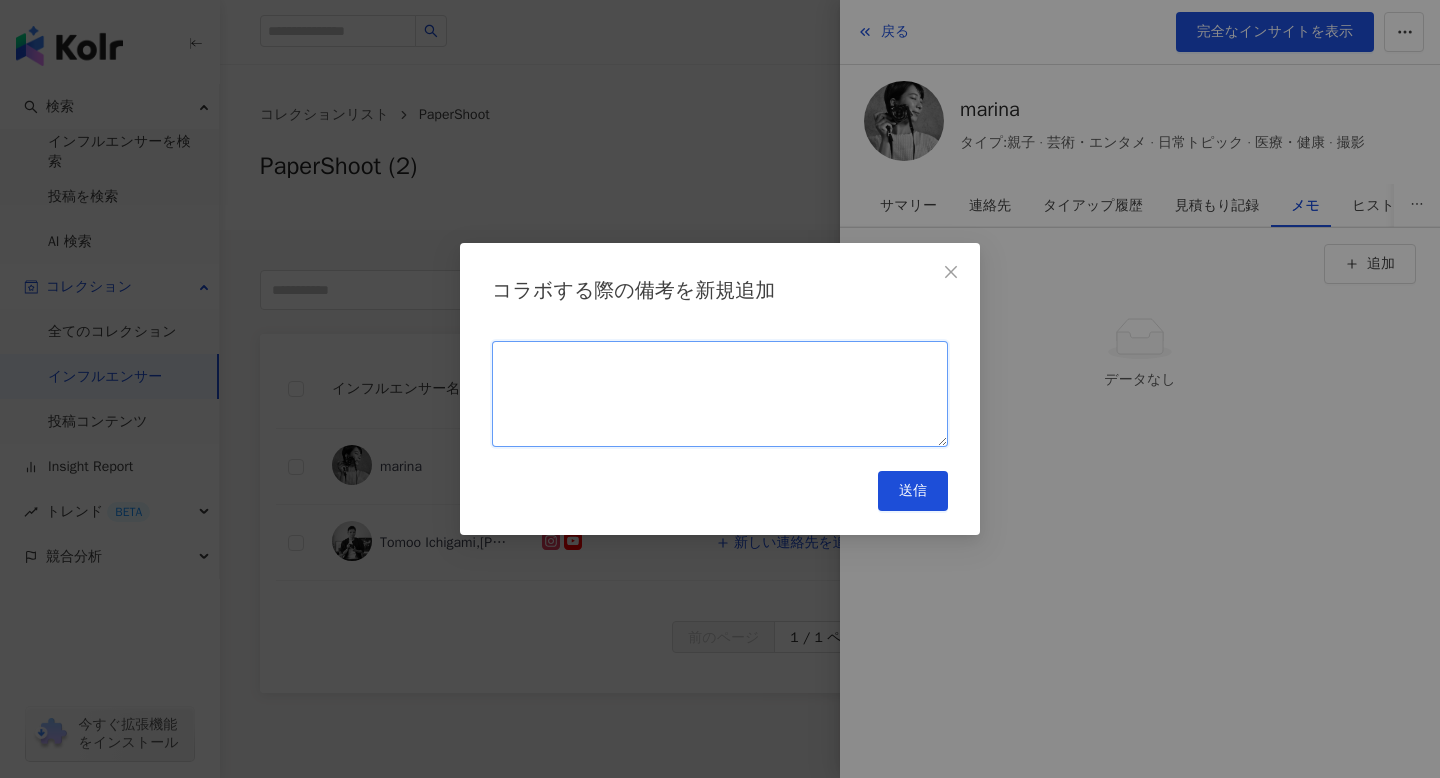 click at bounding box center [720, 394] 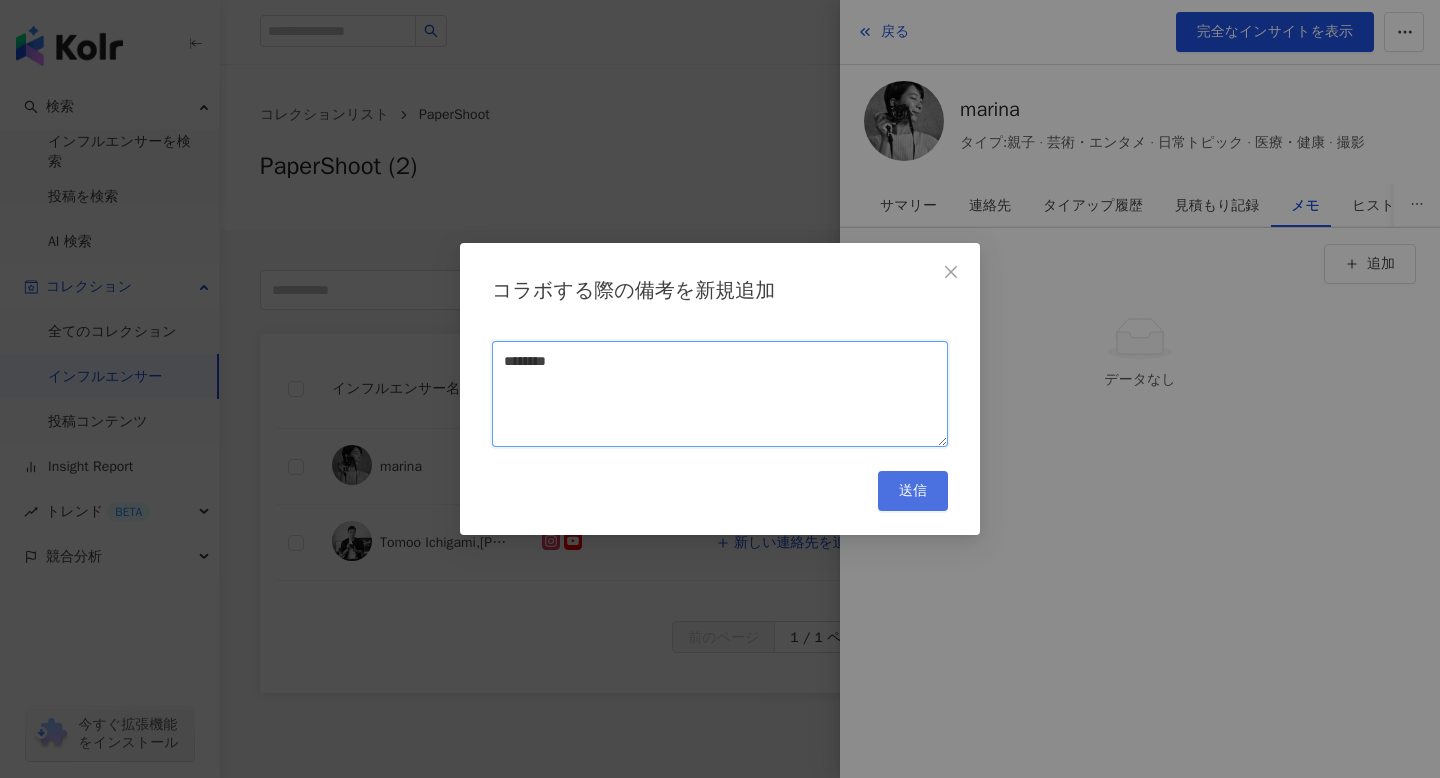 type on "********" 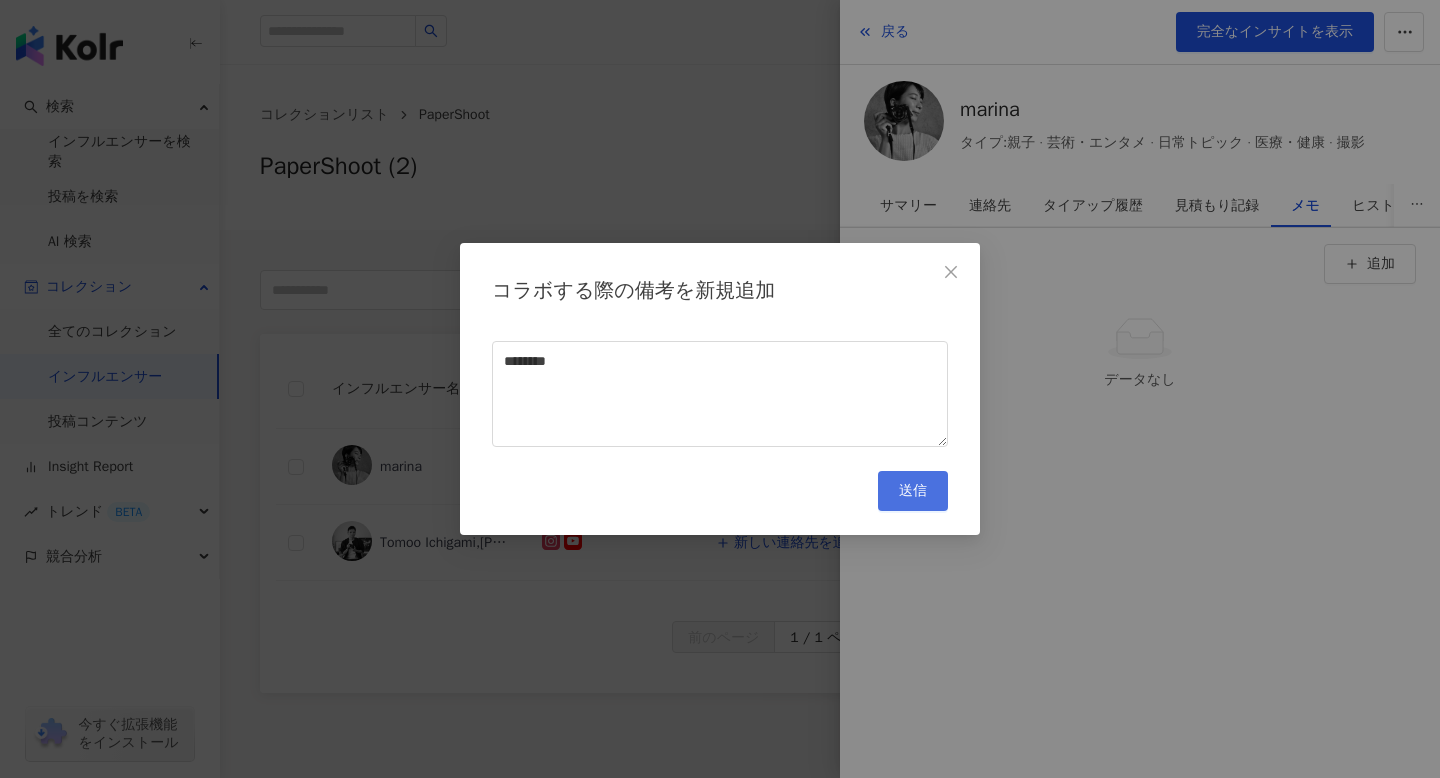 click on "送信" at bounding box center [913, 491] 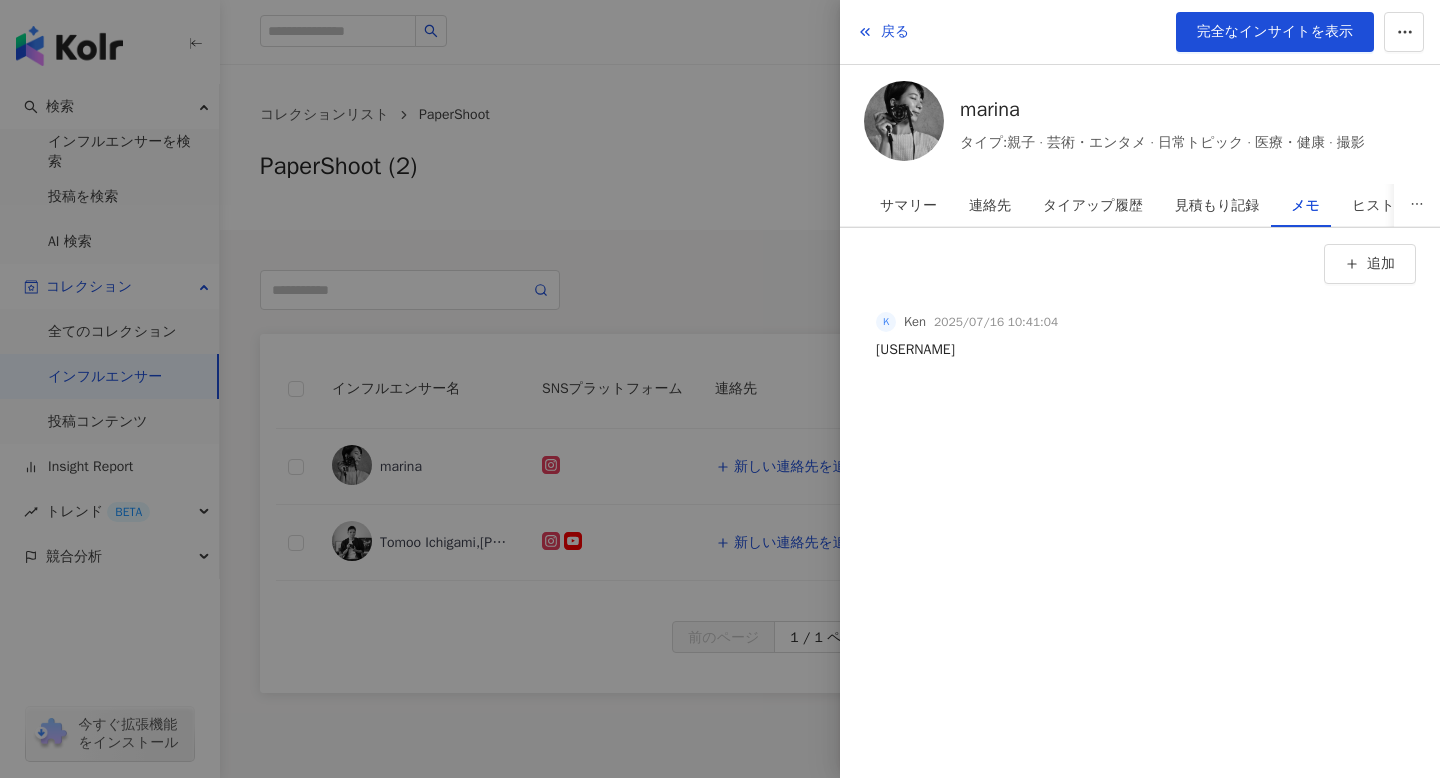 click at bounding box center [720, 389] 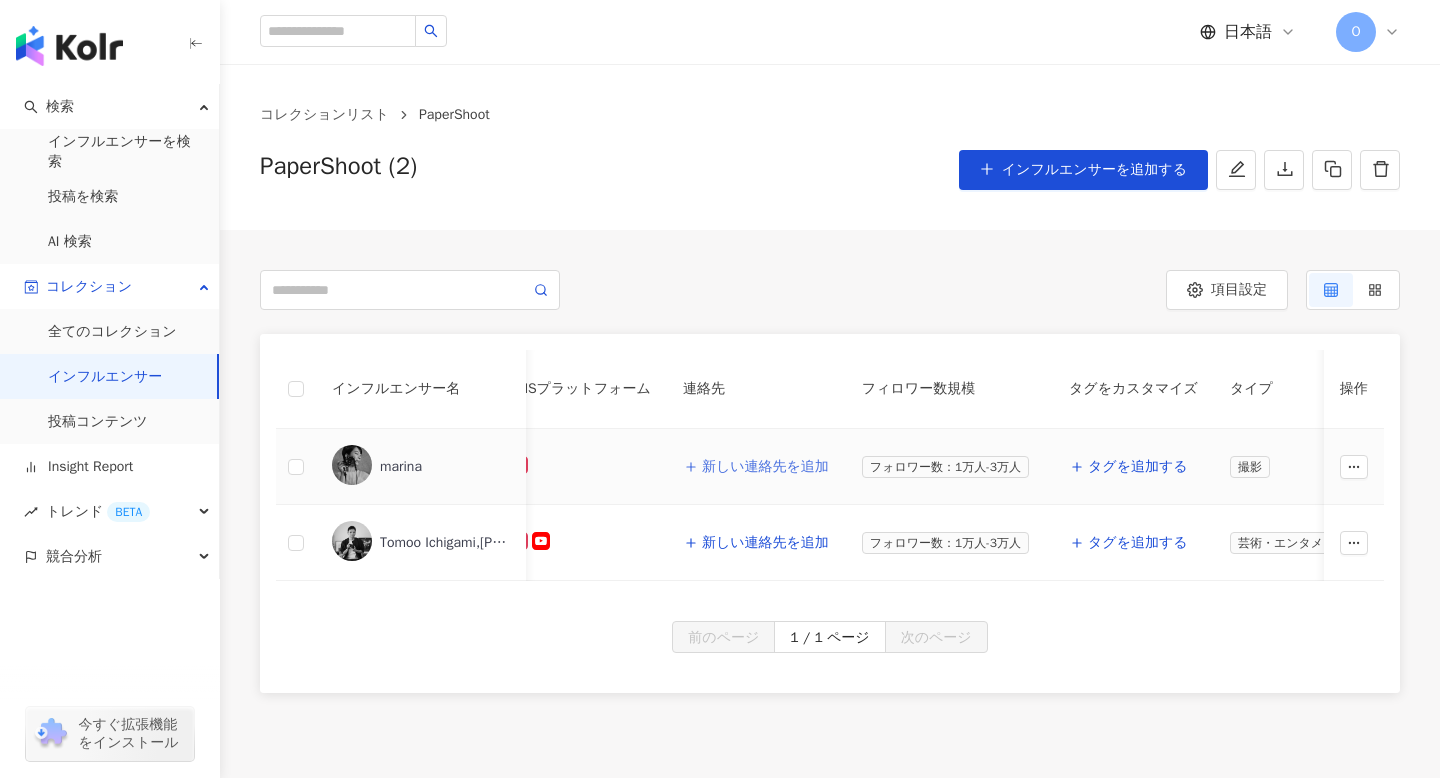 scroll, scrollTop: 0, scrollLeft: 0, axis: both 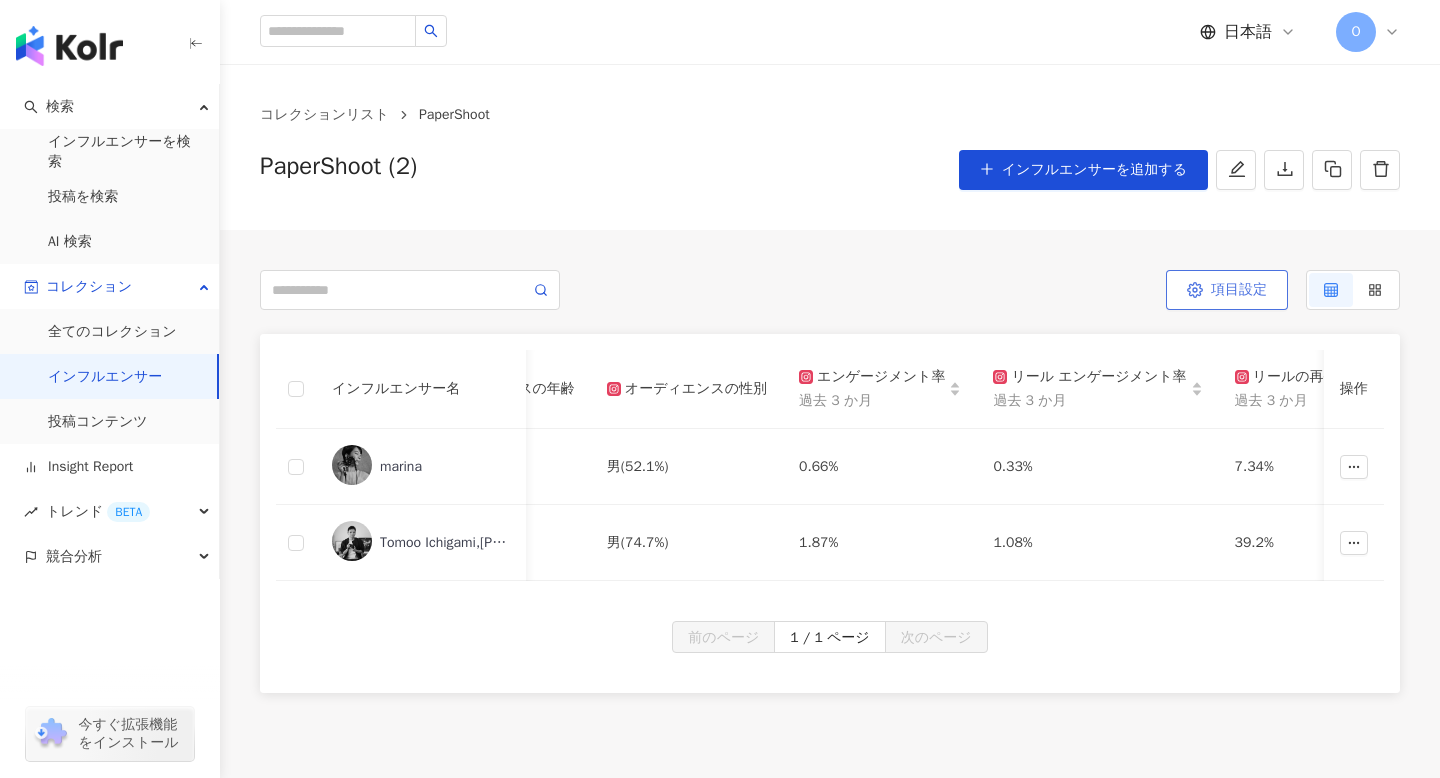 click on "項目設定" at bounding box center (1239, 290) 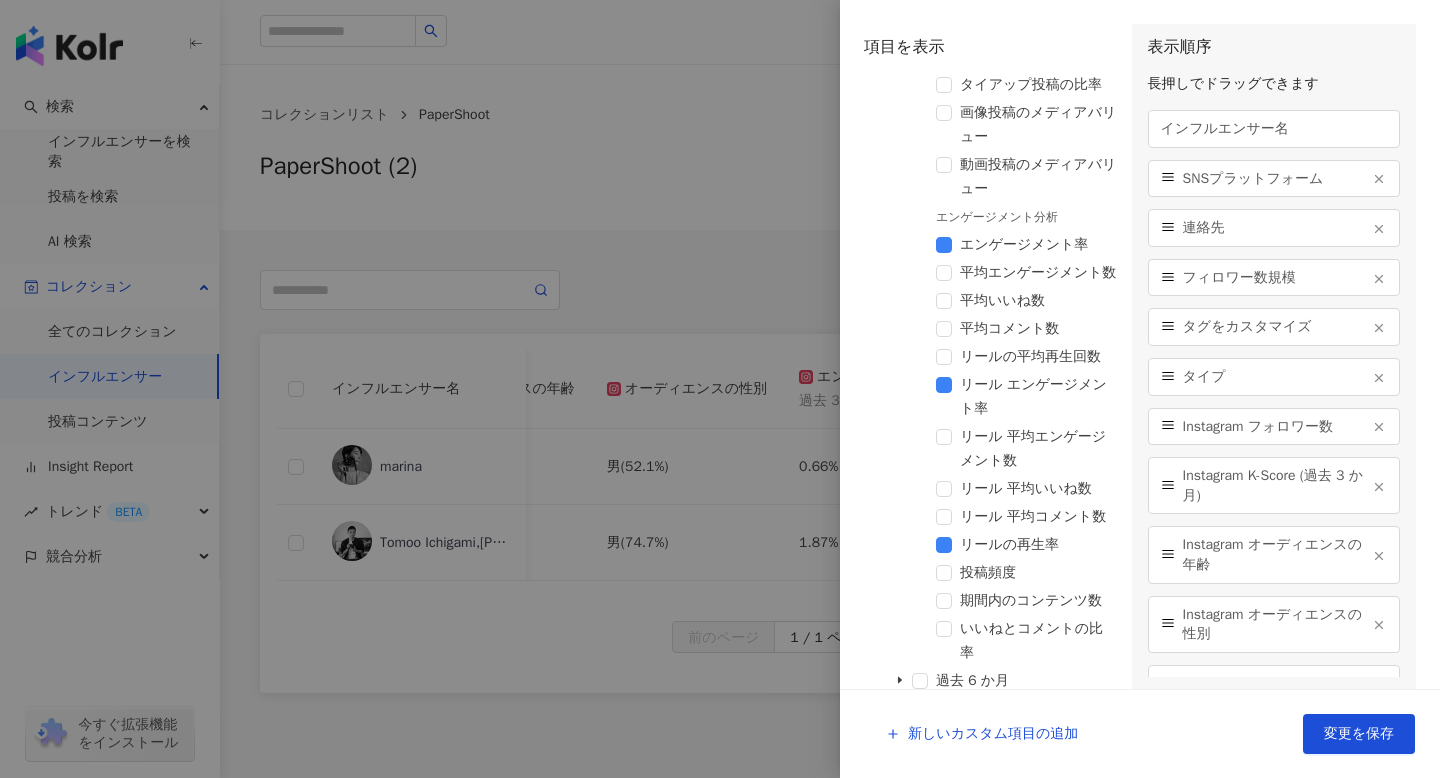 scroll, scrollTop: 1341, scrollLeft: 0, axis: vertical 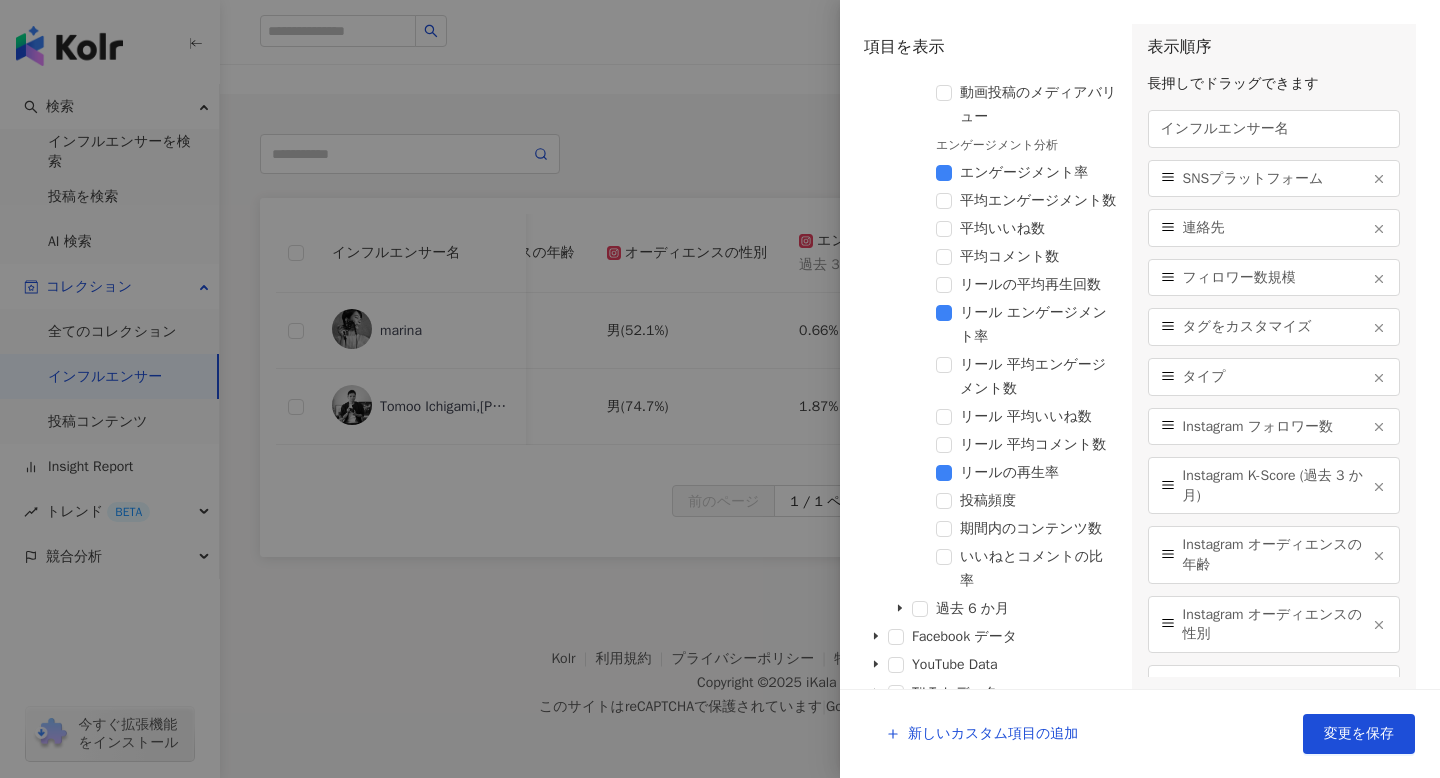 click at bounding box center [720, 389] 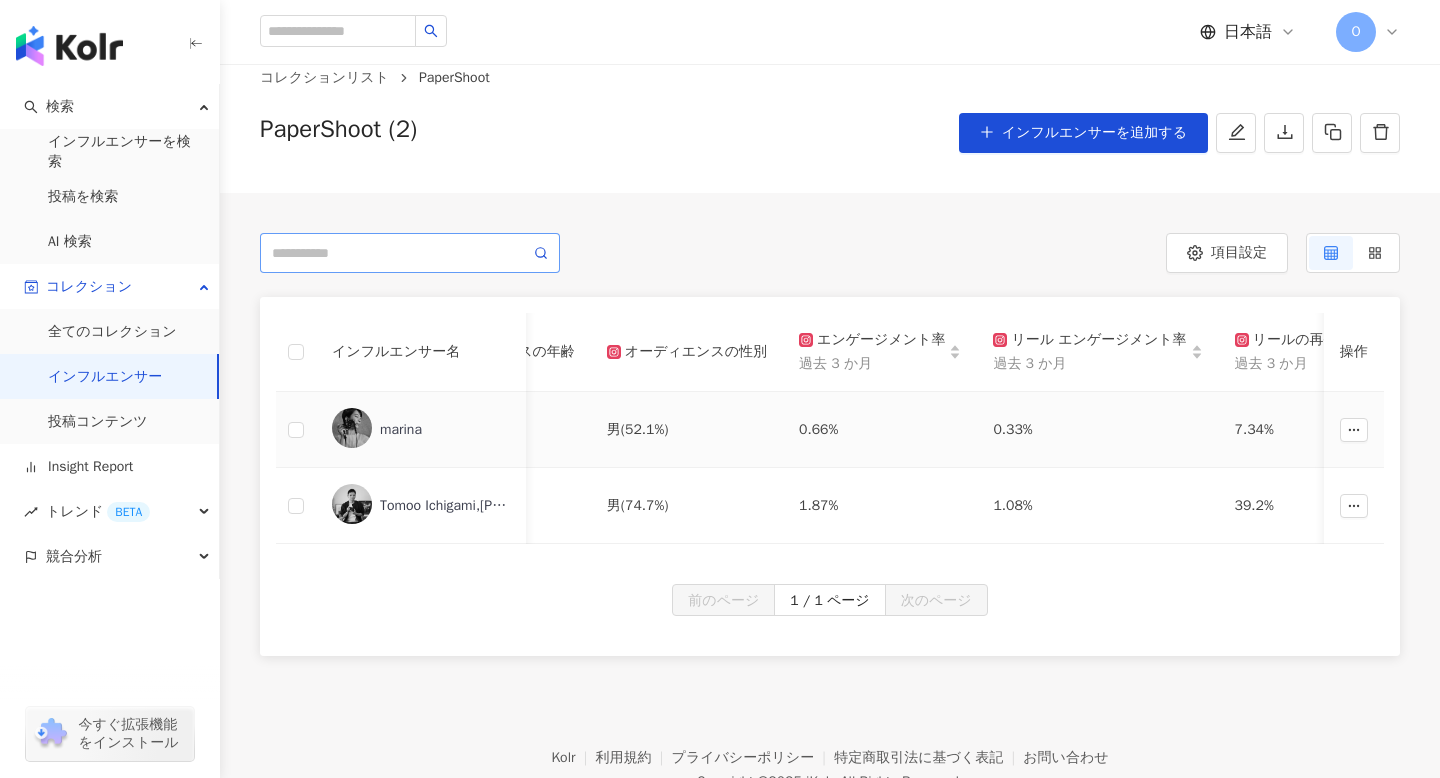 scroll, scrollTop: 22, scrollLeft: 0, axis: vertical 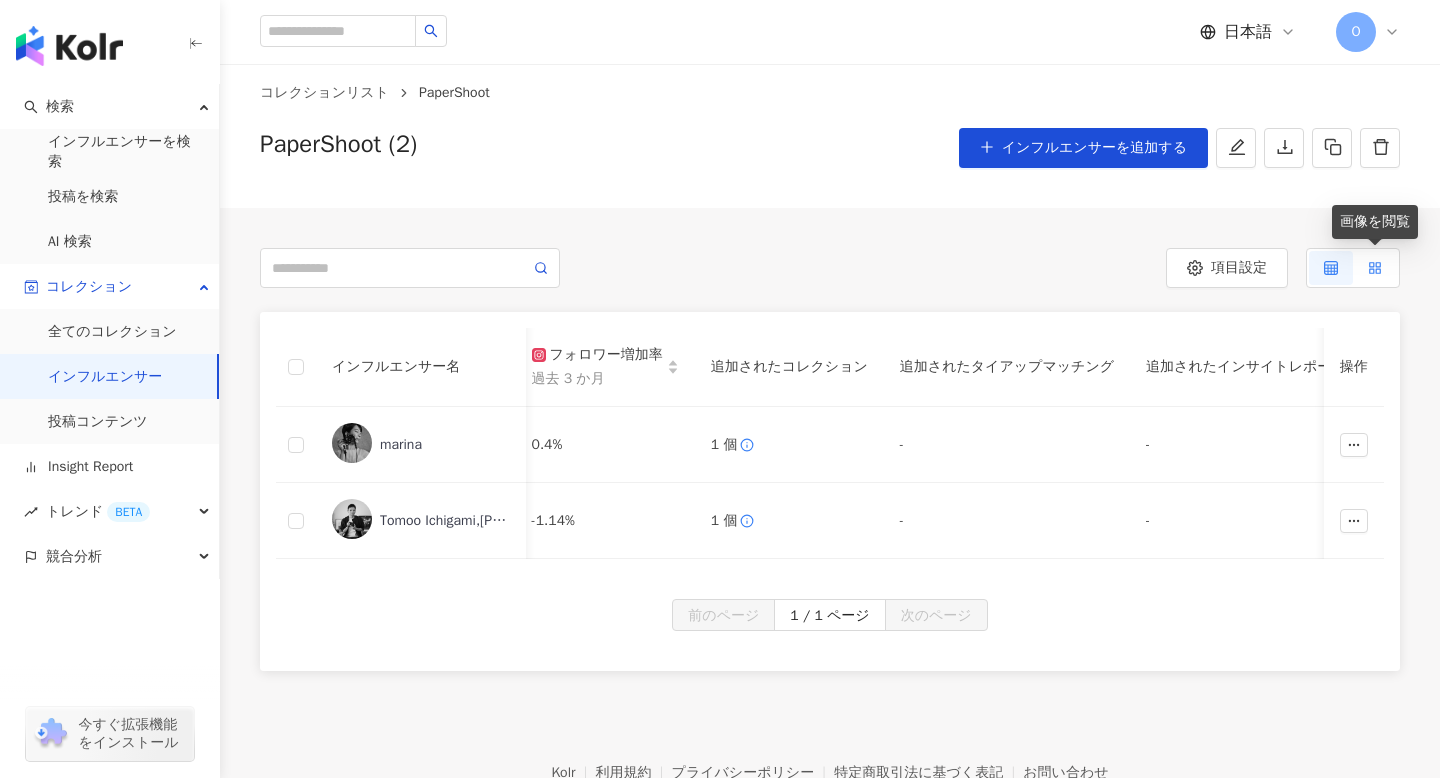 click 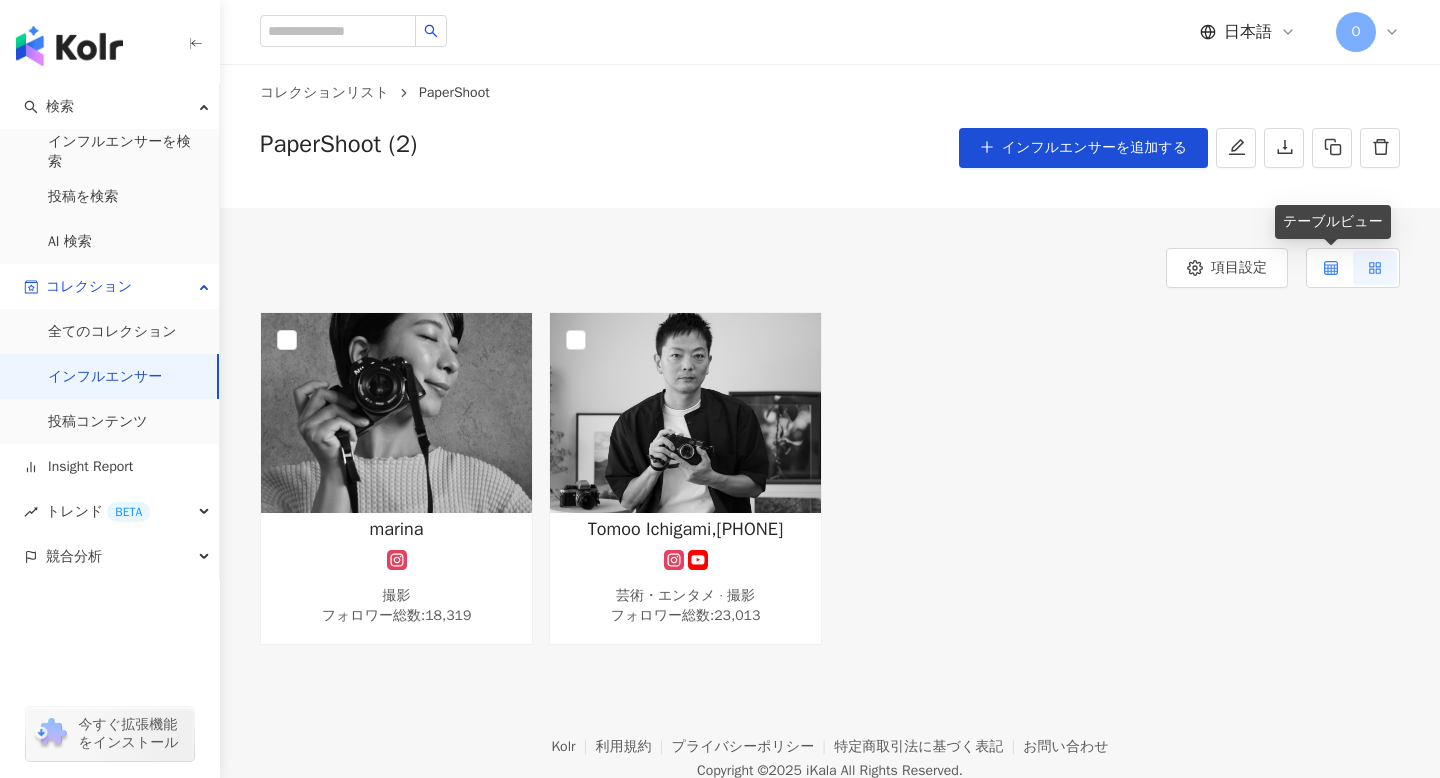 click at bounding box center [1331, 268] 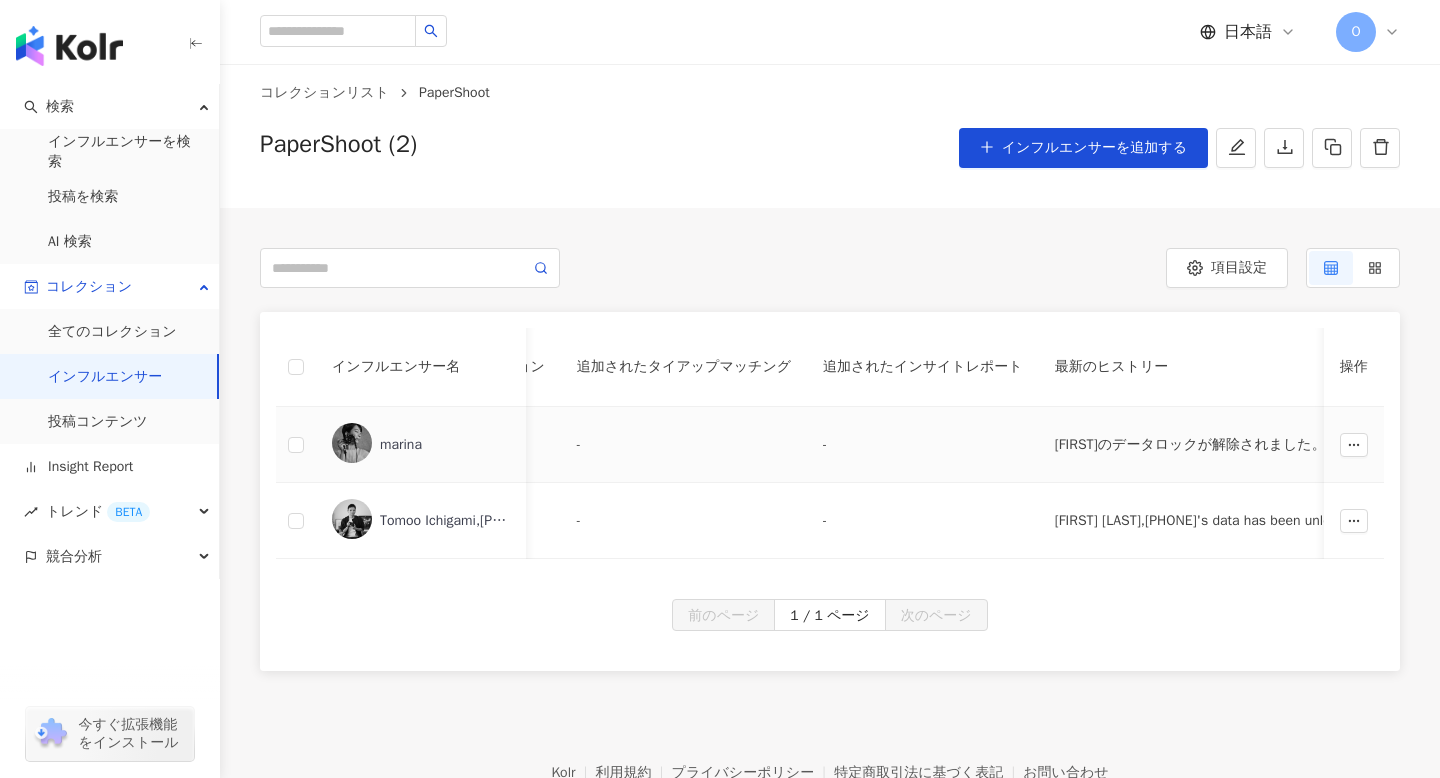 scroll, scrollTop: 0, scrollLeft: 2518, axis: horizontal 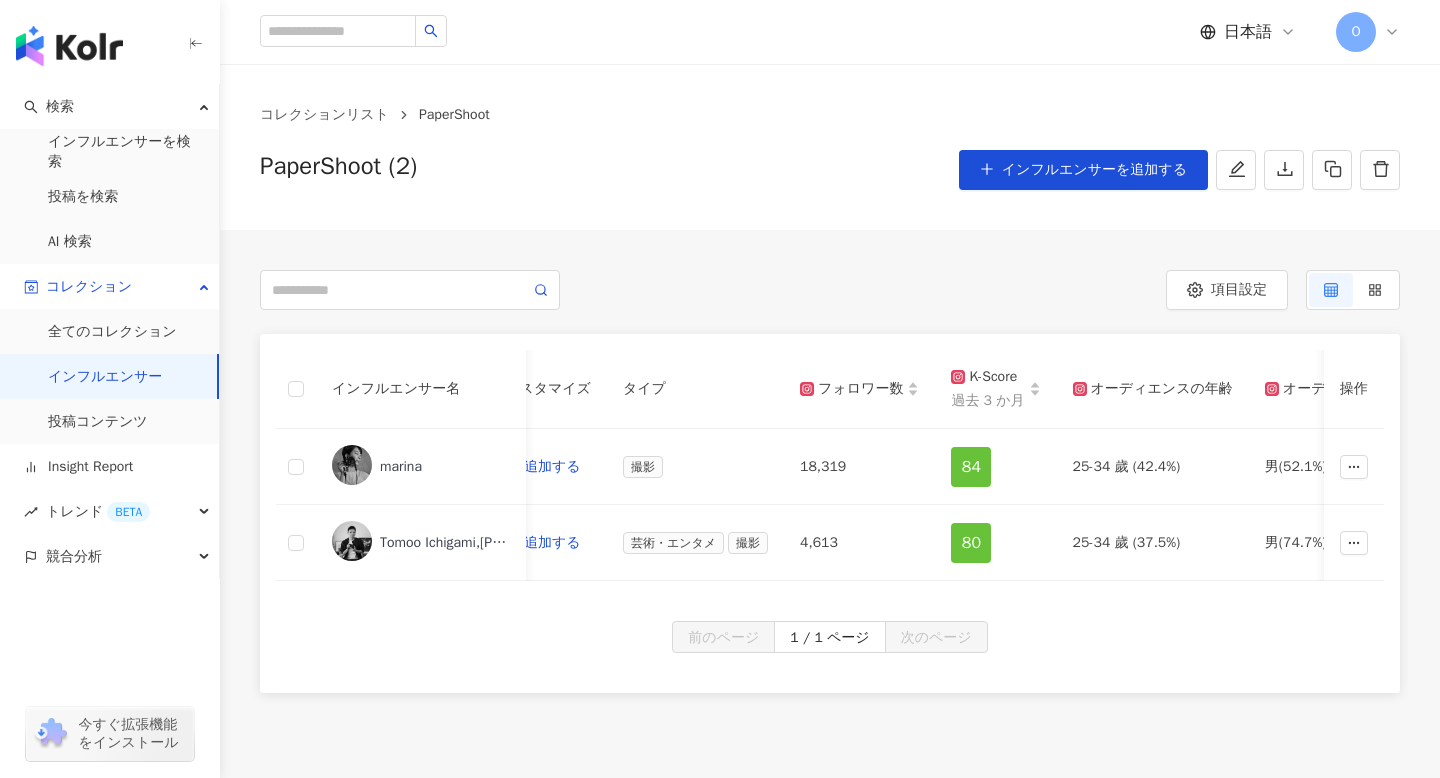 click on "項目設定 marina 撮影 フォロワー総数 : 18,319 Tomoo Ichigami,2868331 芸術・エンタメ · 撮影 フォロワー総数 : 23,013 インフルエンサー名 SNSプラットフォーム 連絡先 フィロワー数規模 タグをカスタマイズ タイプ フォロワー数 K-Score 過去 3 か月 オーディエンスの年齢 オーディエンスの性別 エンゲージメント率 過去 3 か月 リール エンゲージメント率 過去 3 か月 リールの再生率 過去 3 か月 フォロワー増加率 過去 3 か月 追加されたコレクション 追加されたタイアップマッチング 追加されたインサイトレポート 最新のヒストリー 操作                                         marina 新しい連絡先を追加 フォロワー数：1万人-3万人 タグを追加する 撮影 18,319 84 25-34 歲 (42.4%) 男 (52.1%) 0.66% 0.33% 7.34% 0.4% 1 個 - - marinaのデータロックが解除されました。 Tomoo Ichigami,2868331 80" at bounding box center (830, 461) 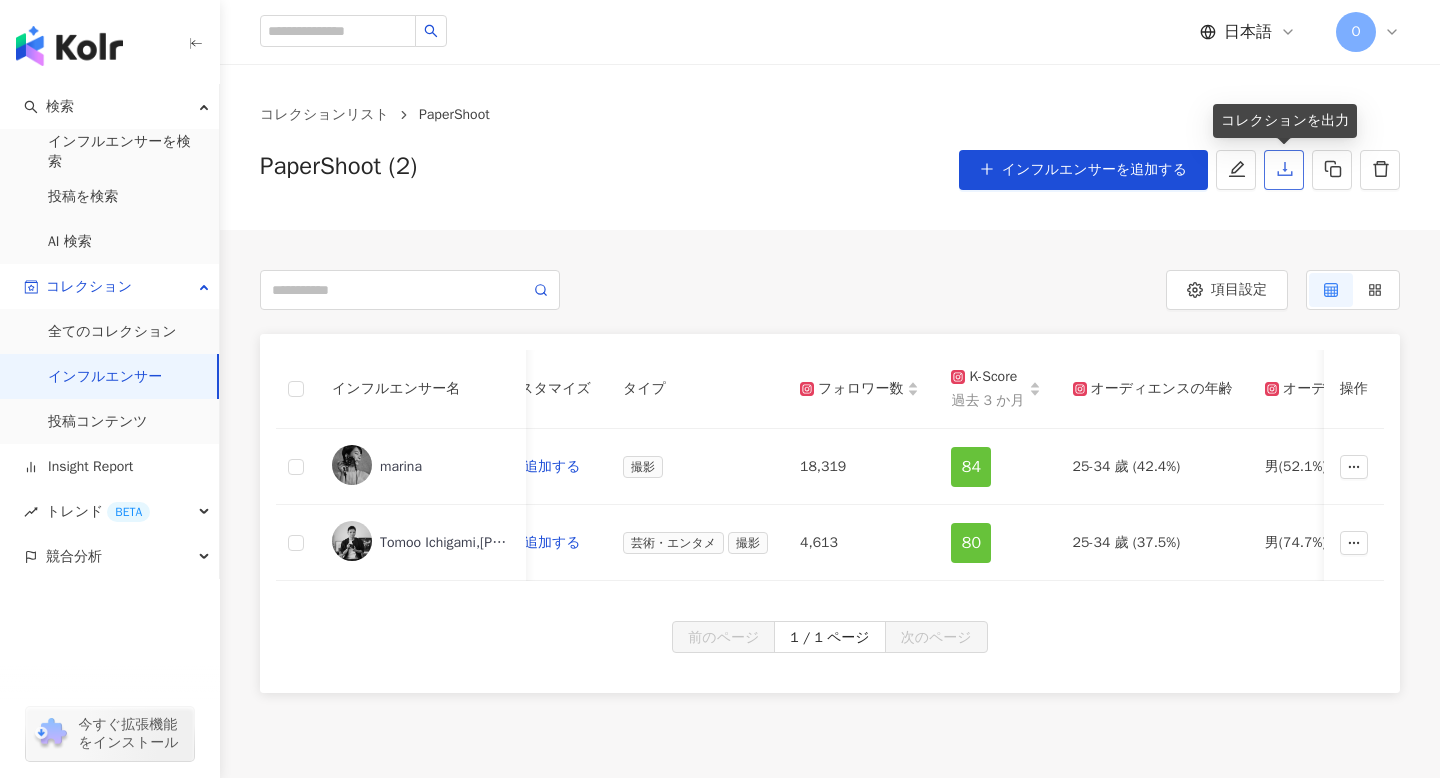 click 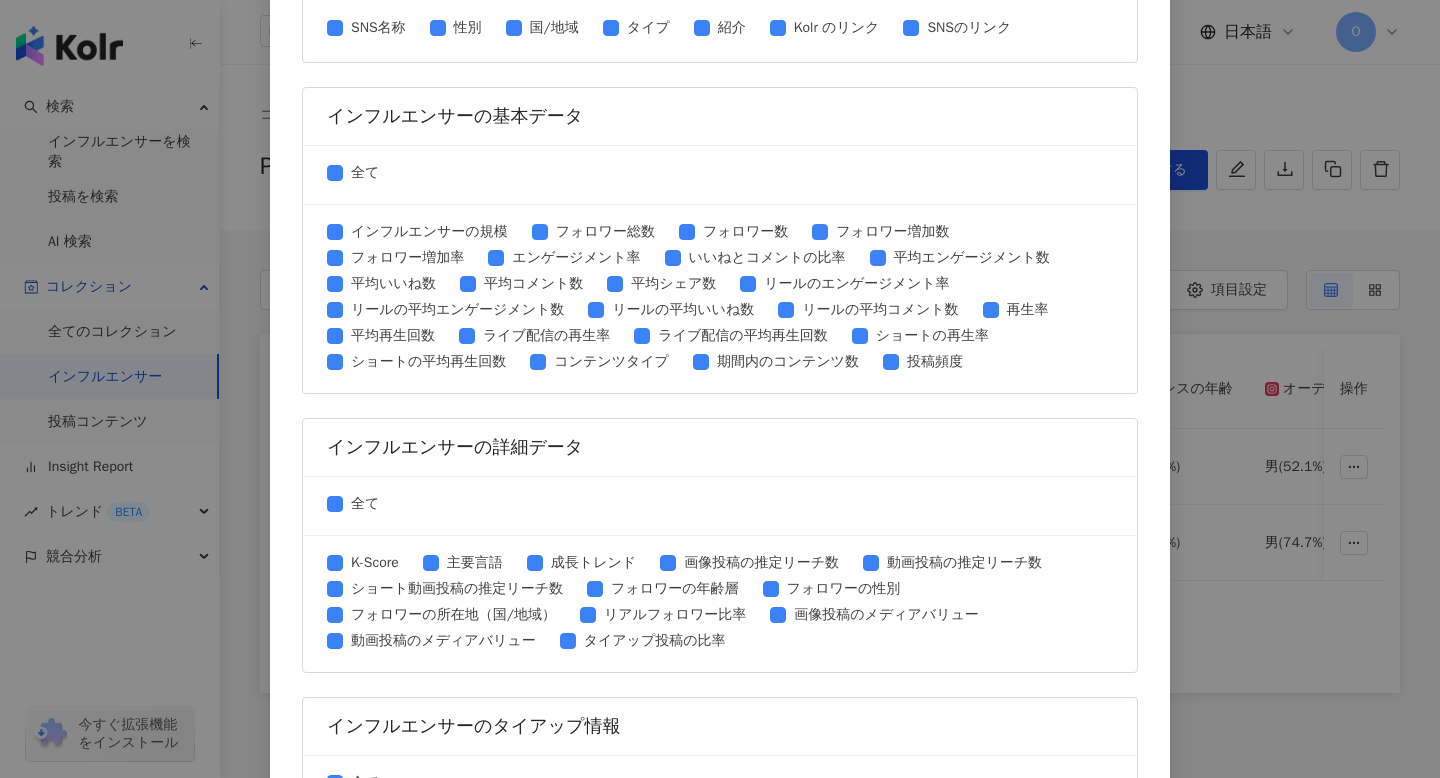 scroll, scrollTop: 853, scrollLeft: 0, axis: vertical 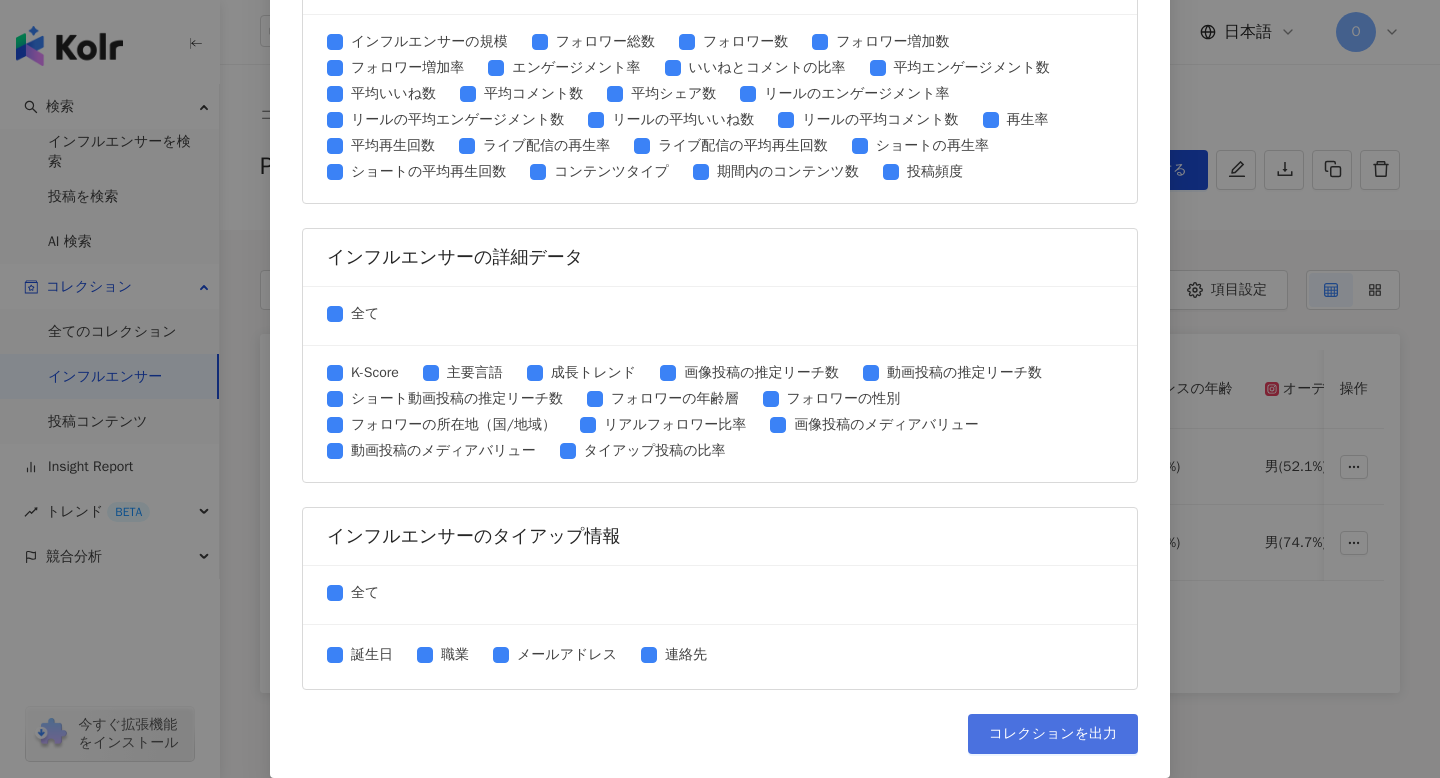 click on "コレクションを出力" at bounding box center (1053, 734) 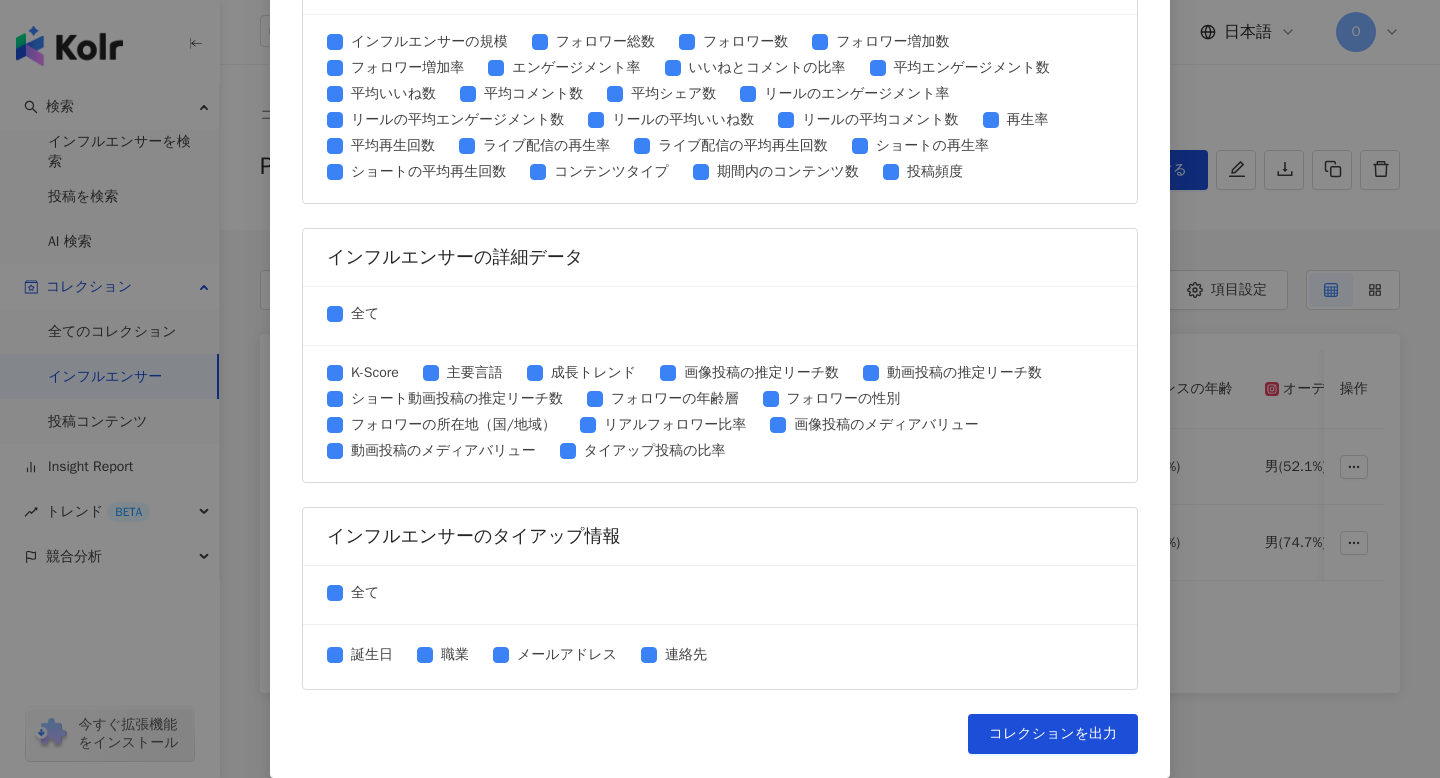 click on "コレクションを出力 ファイルに書き出す項目を選択してください SNSプラットフォーム 全て Facebook Instagram YouTube TikTok X データの期間 全て 過去 3 か月 過去 6 か月 インフルエンサーの基本情報 全て SNS名称 性別 国/地域 タイプ 紹介 Kolr のリンク SNSのリンク インフルエンサーの基本データ 全て インフルエンサーの規模 フォロワー総数 フォロワー数 フォロワー増加数 フォロワー増加率 エンゲージメント率 いいねとコメントの比率 平均エンゲージメント数 平均いいね数 平均コメント数 平均シェア数 リールのエンゲージメント率 リールの平均エンゲージメント数 リールの平均いいね数 リールの平均コメント数 再生率 平均再生回数 ライブ配信の再生率 ライブ配信の平均再生回数 ショートの再生率 ショートの平均再生回数 コンテンツタイプ 投稿頻度 全て" at bounding box center (720, 389) 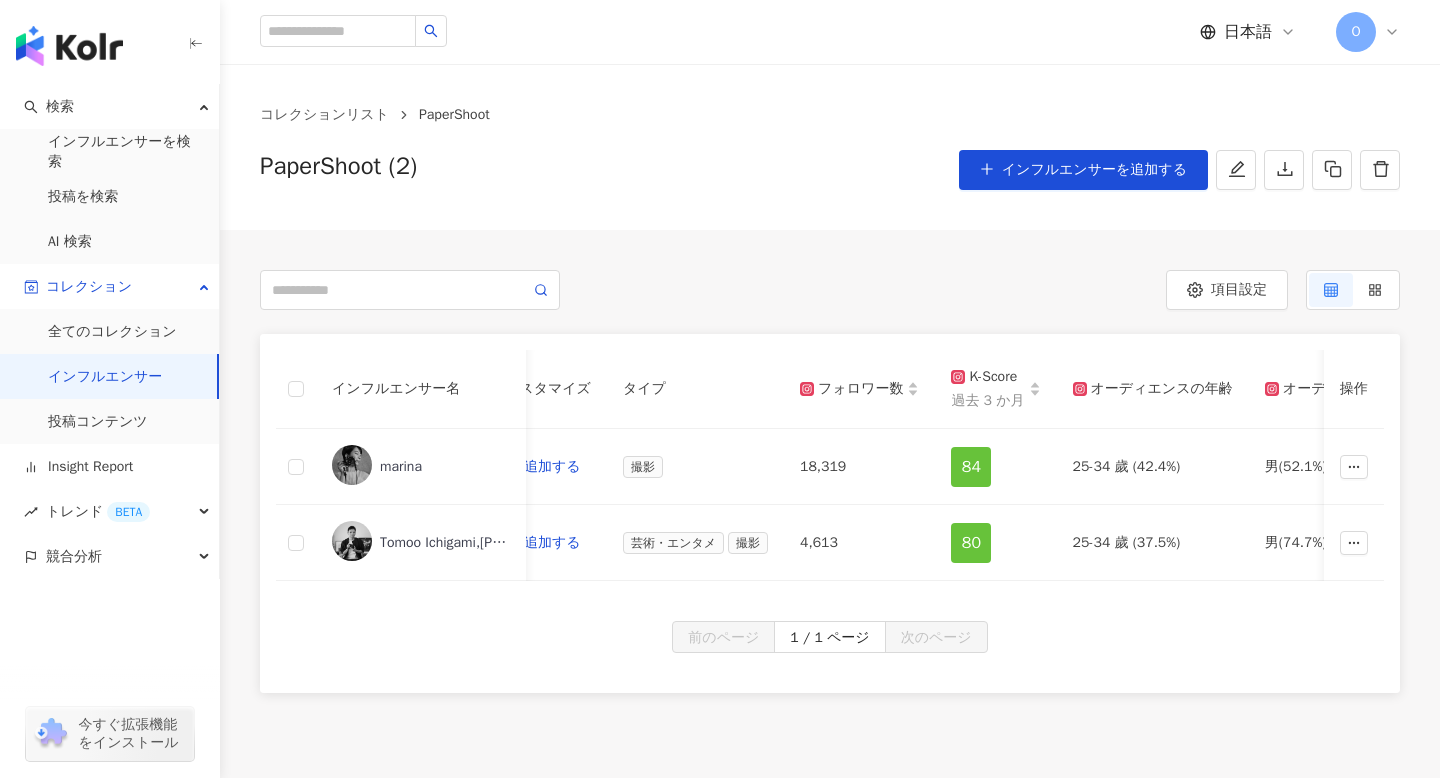 scroll, scrollTop: 0, scrollLeft: 0, axis: both 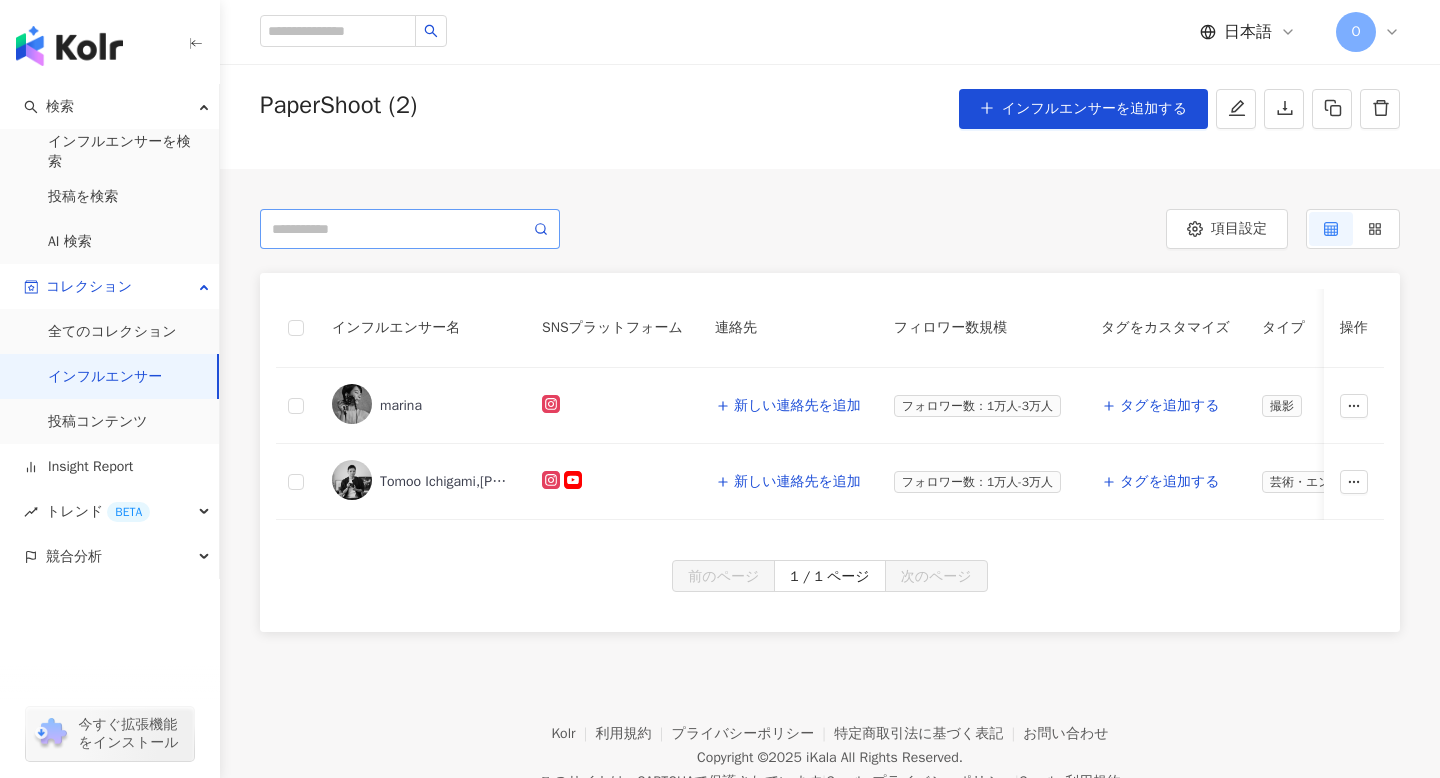 click on "インフルエンサーを検索" at bounding box center [125, 151] 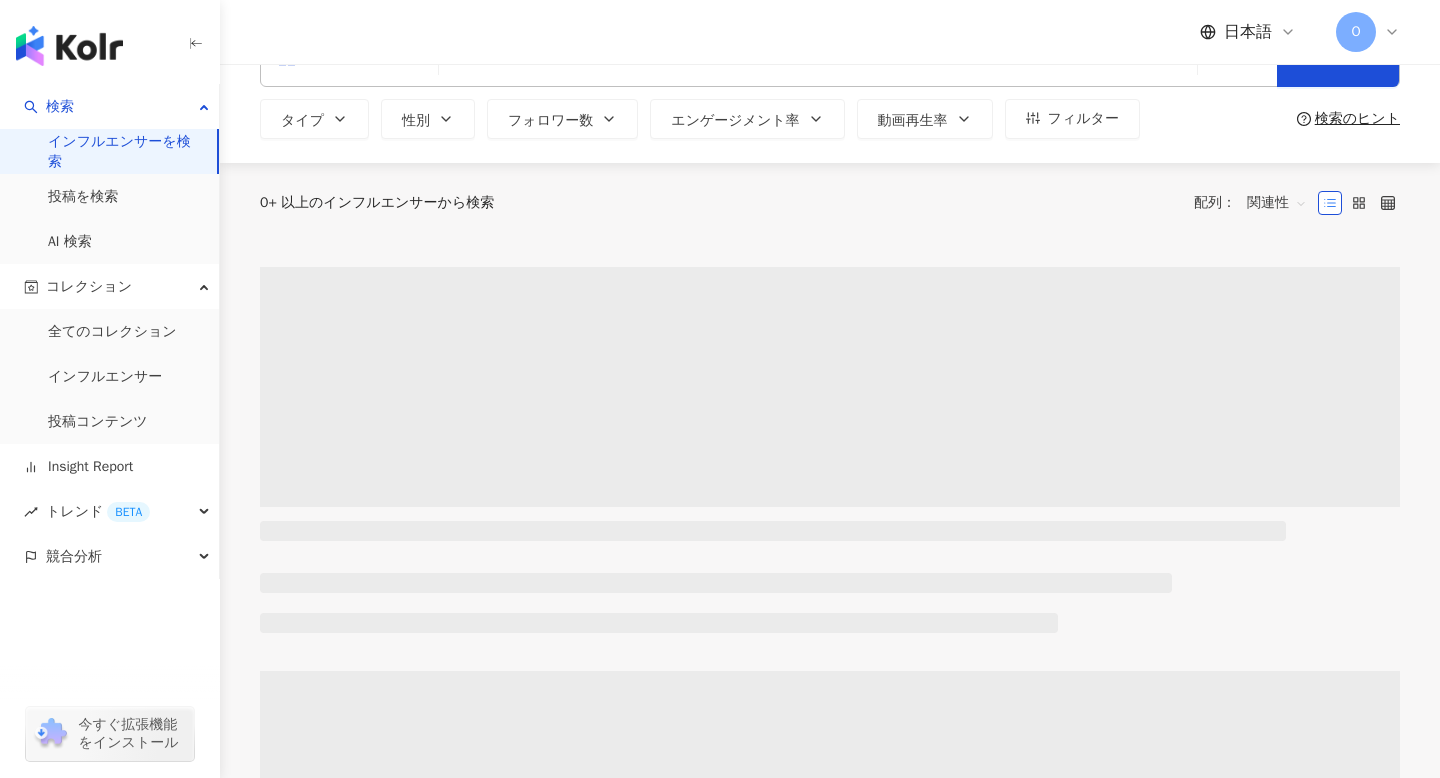 scroll, scrollTop: 0, scrollLeft: 0, axis: both 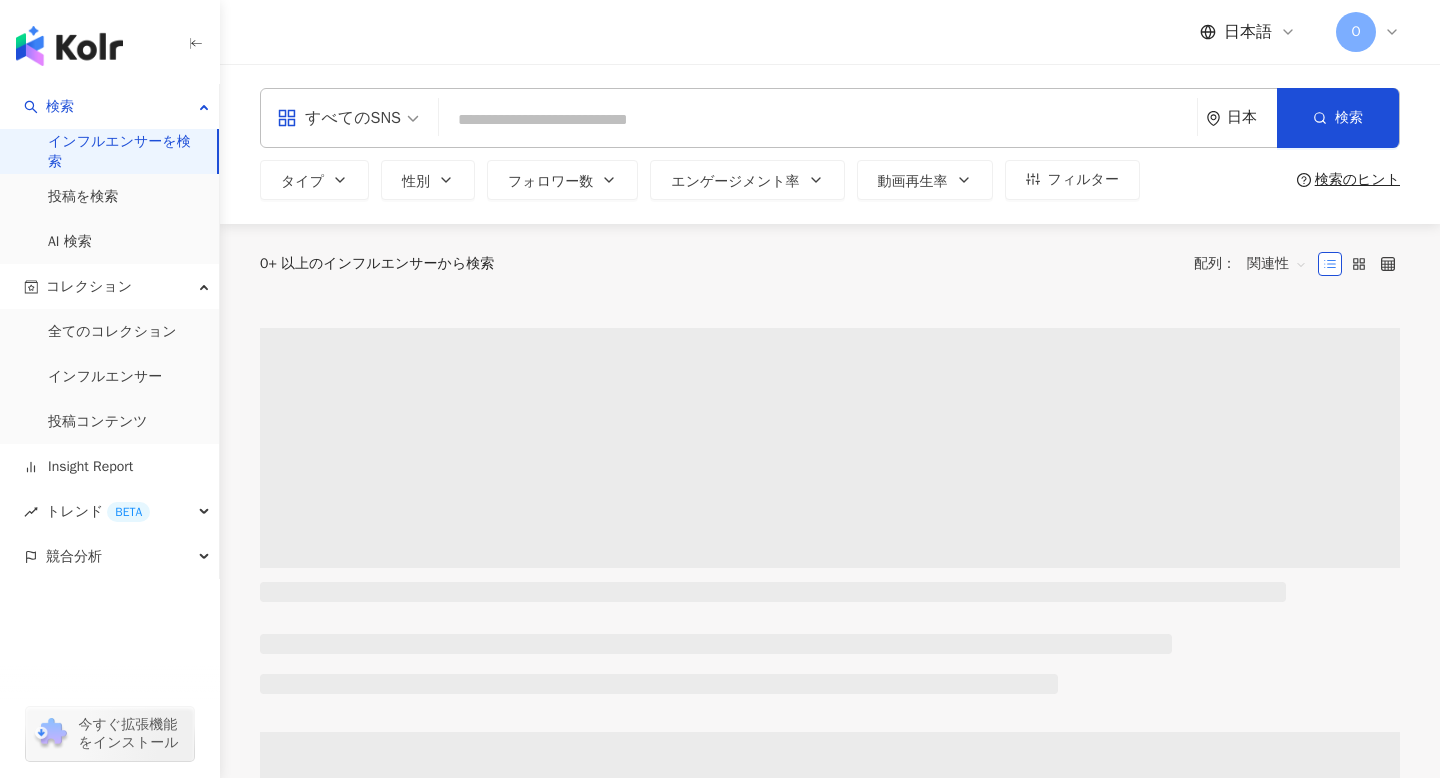 click on "すべてのSNS" at bounding box center [339, 118] 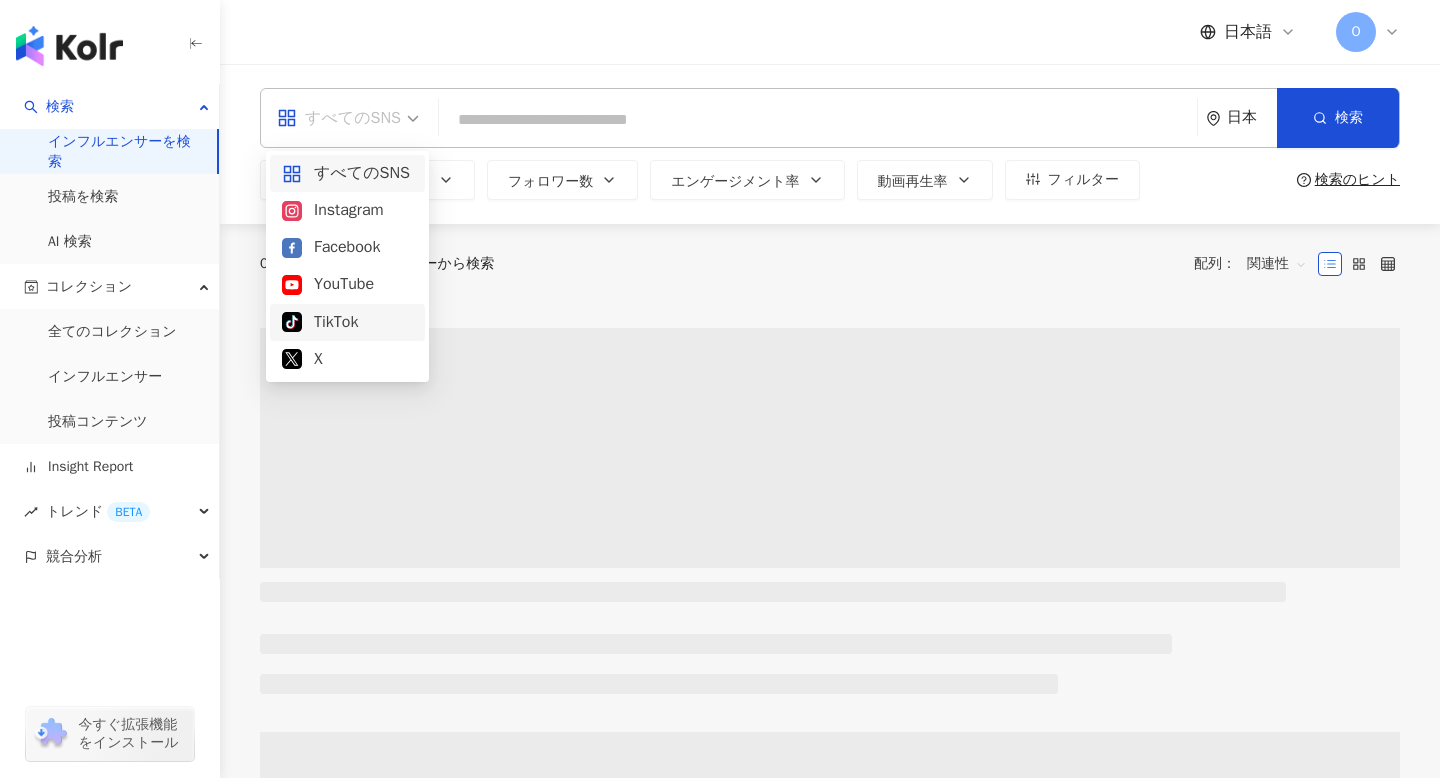 click on "TikTok" at bounding box center (347, 322) 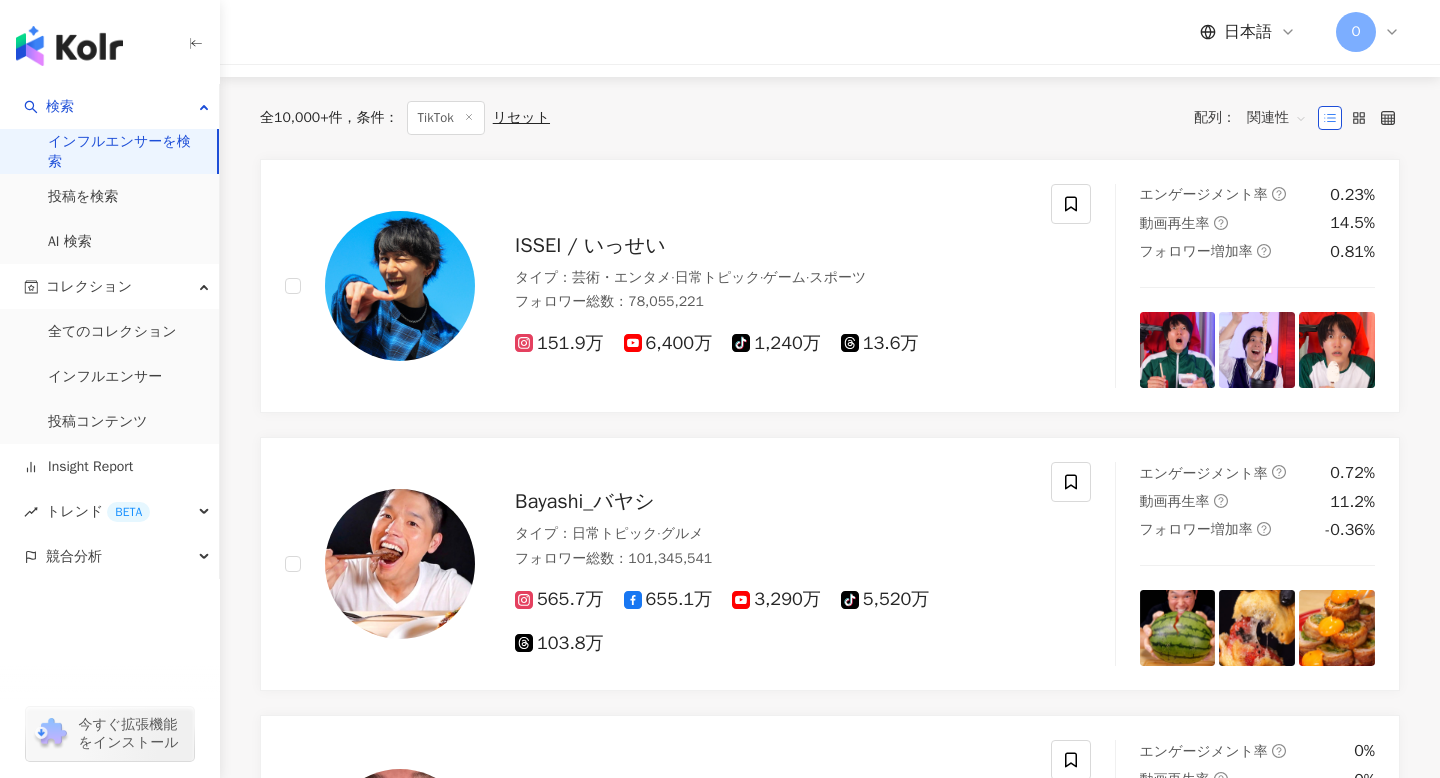 scroll, scrollTop: 0, scrollLeft: 0, axis: both 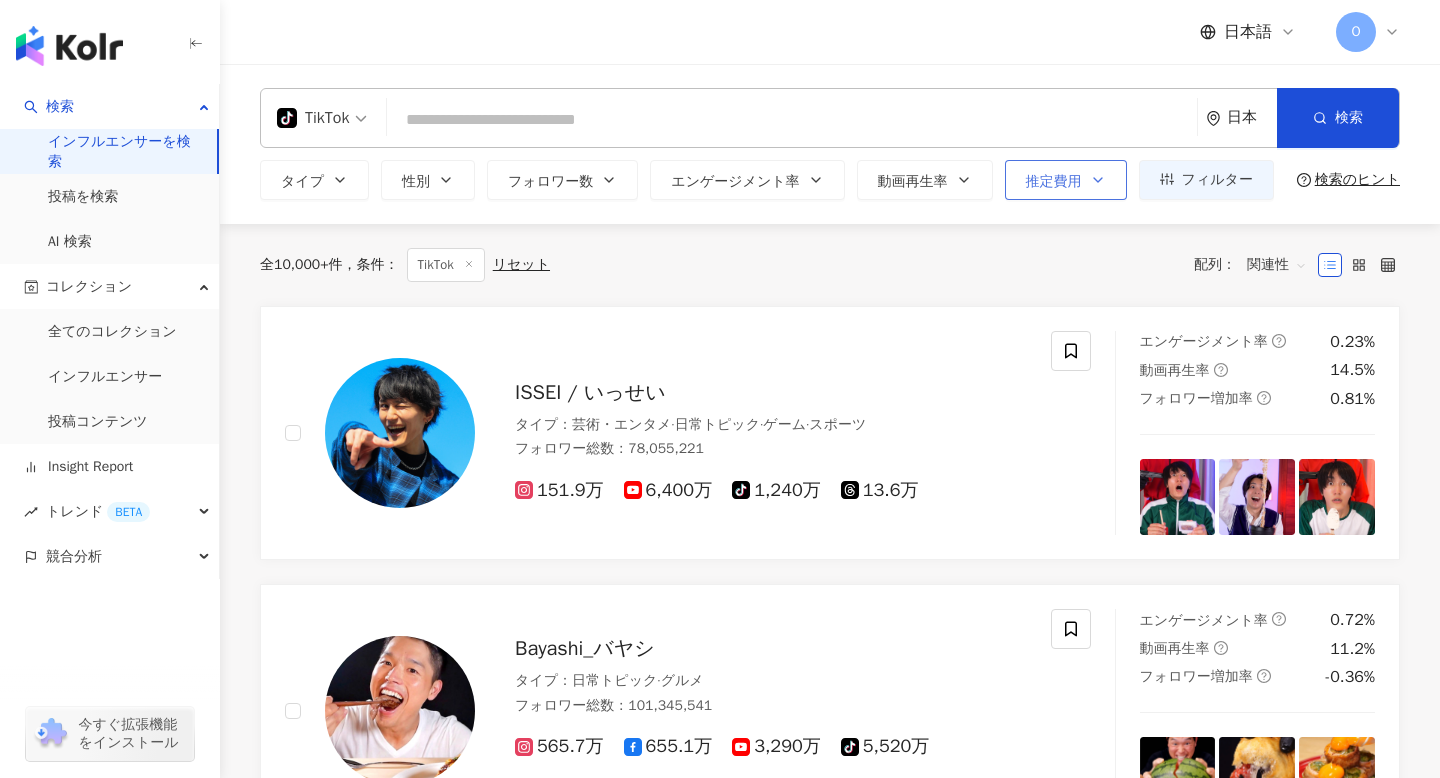 click 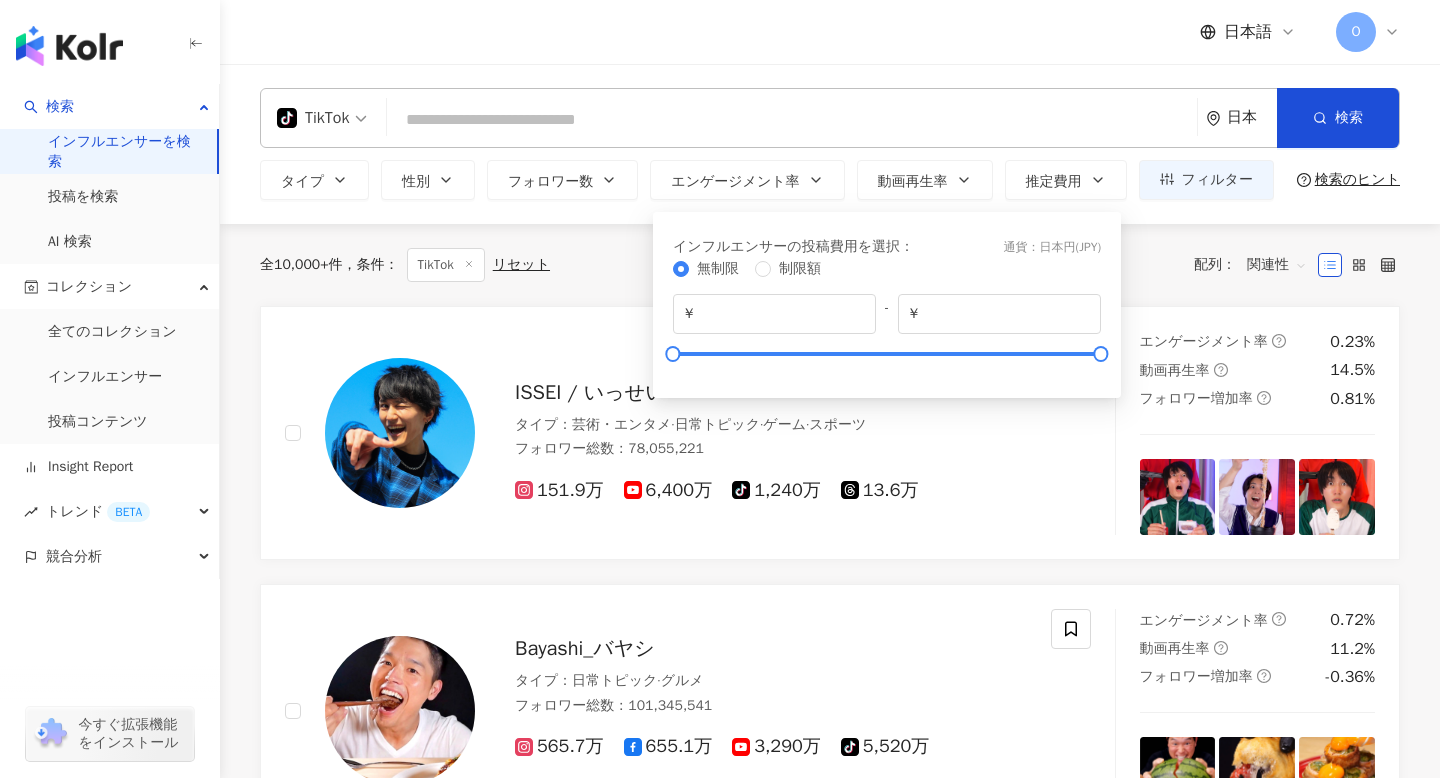 click on "全  10,000+  件 条件 ： TikTok リセット 配列： 関連性" at bounding box center [830, 265] 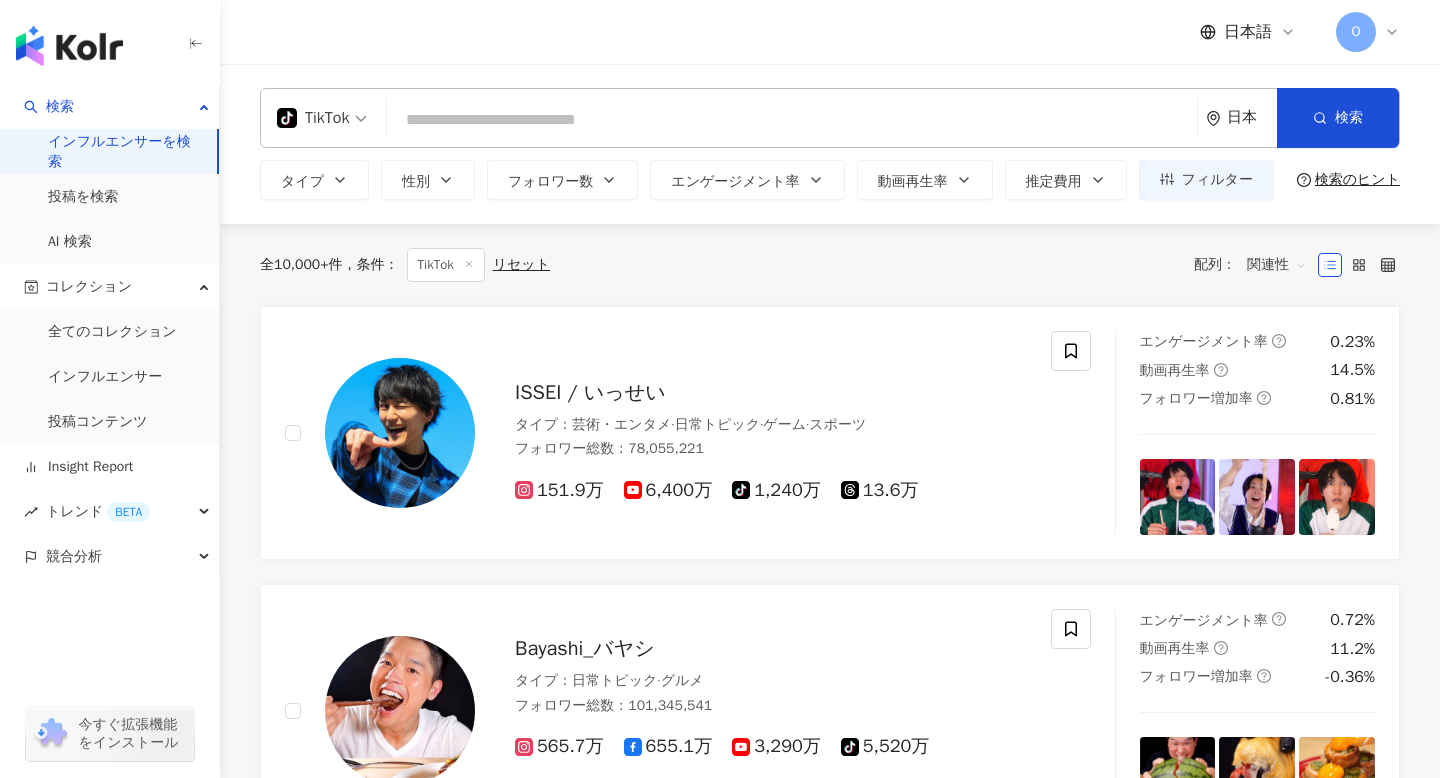 click on "インフルエンサーを検索" at bounding box center (124, 151) 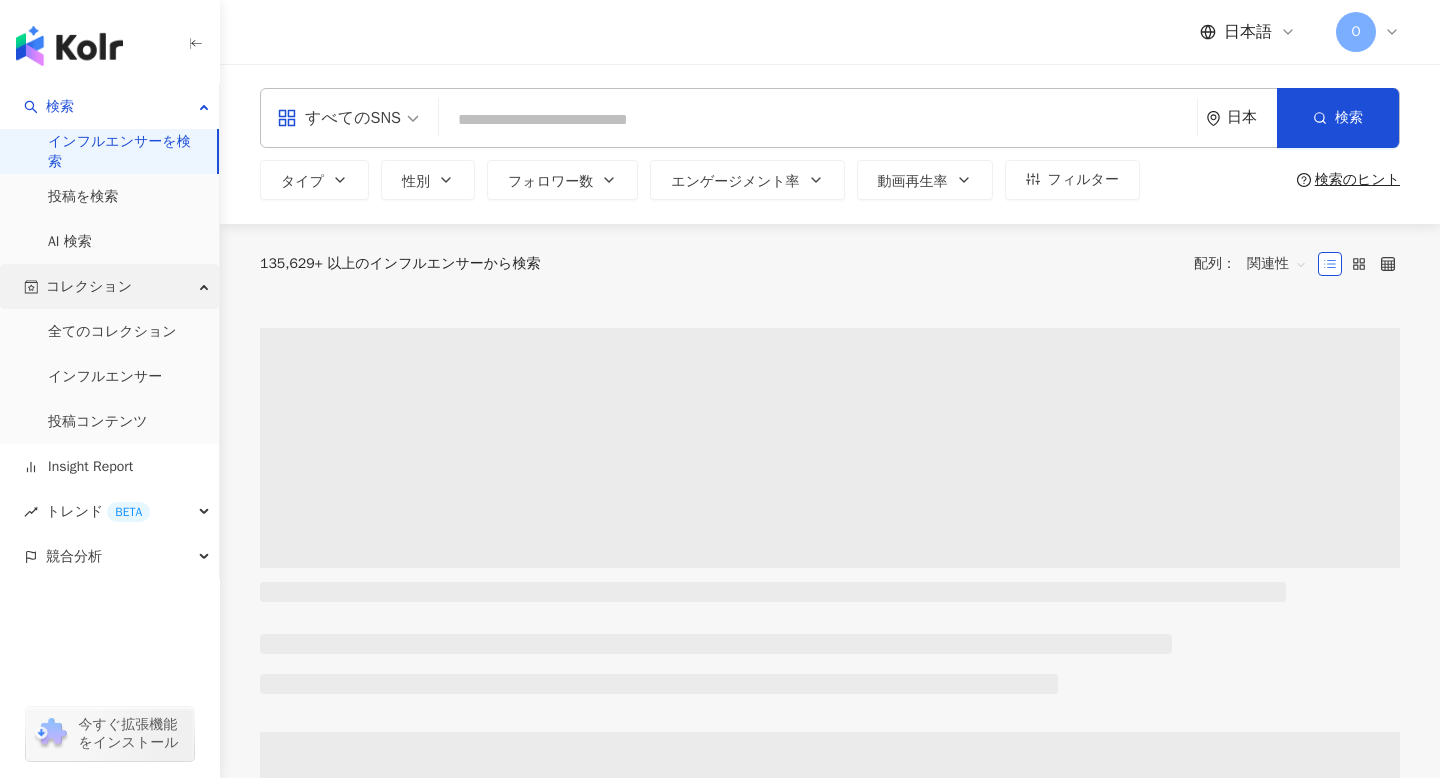 click on "コレクション" at bounding box center (89, 286) 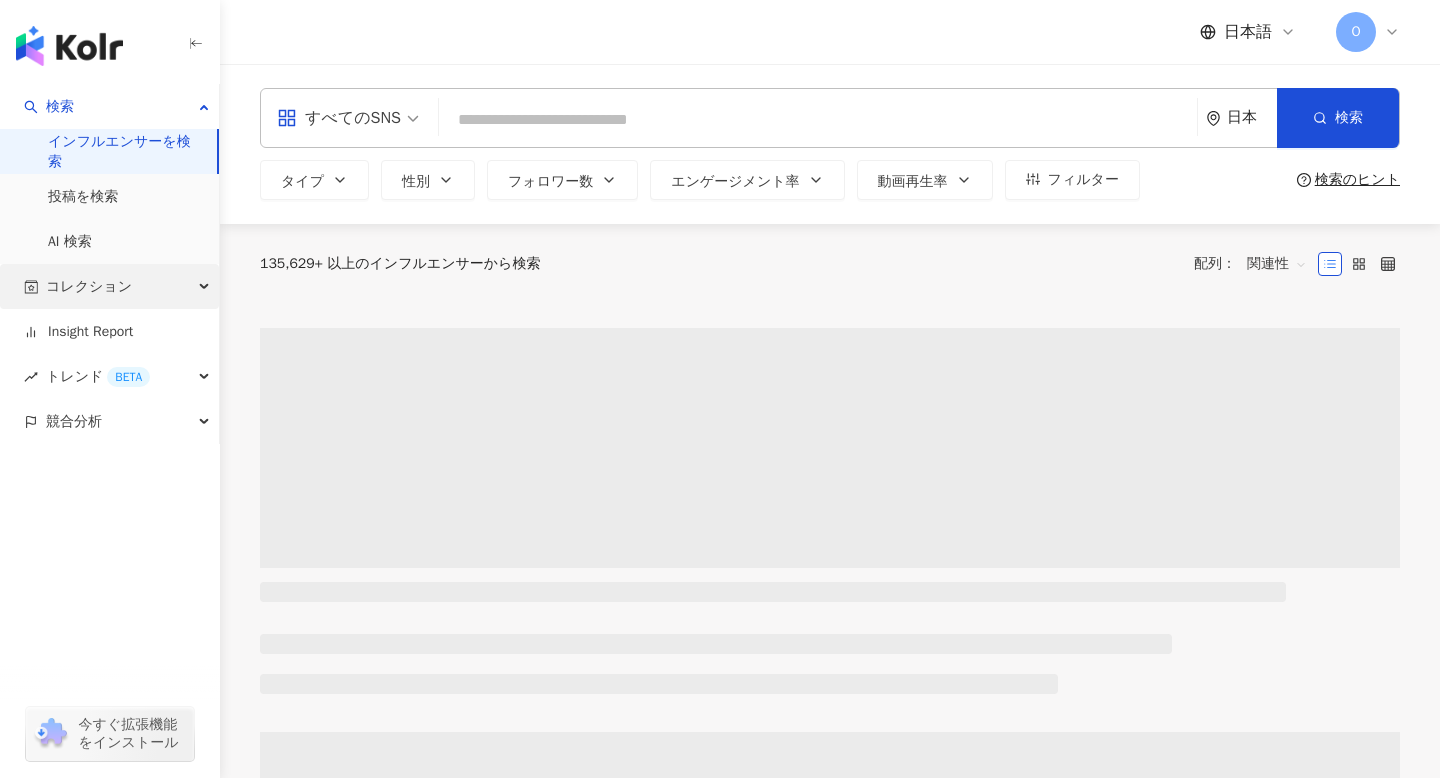 click on "コレクション" at bounding box center [89, 286] 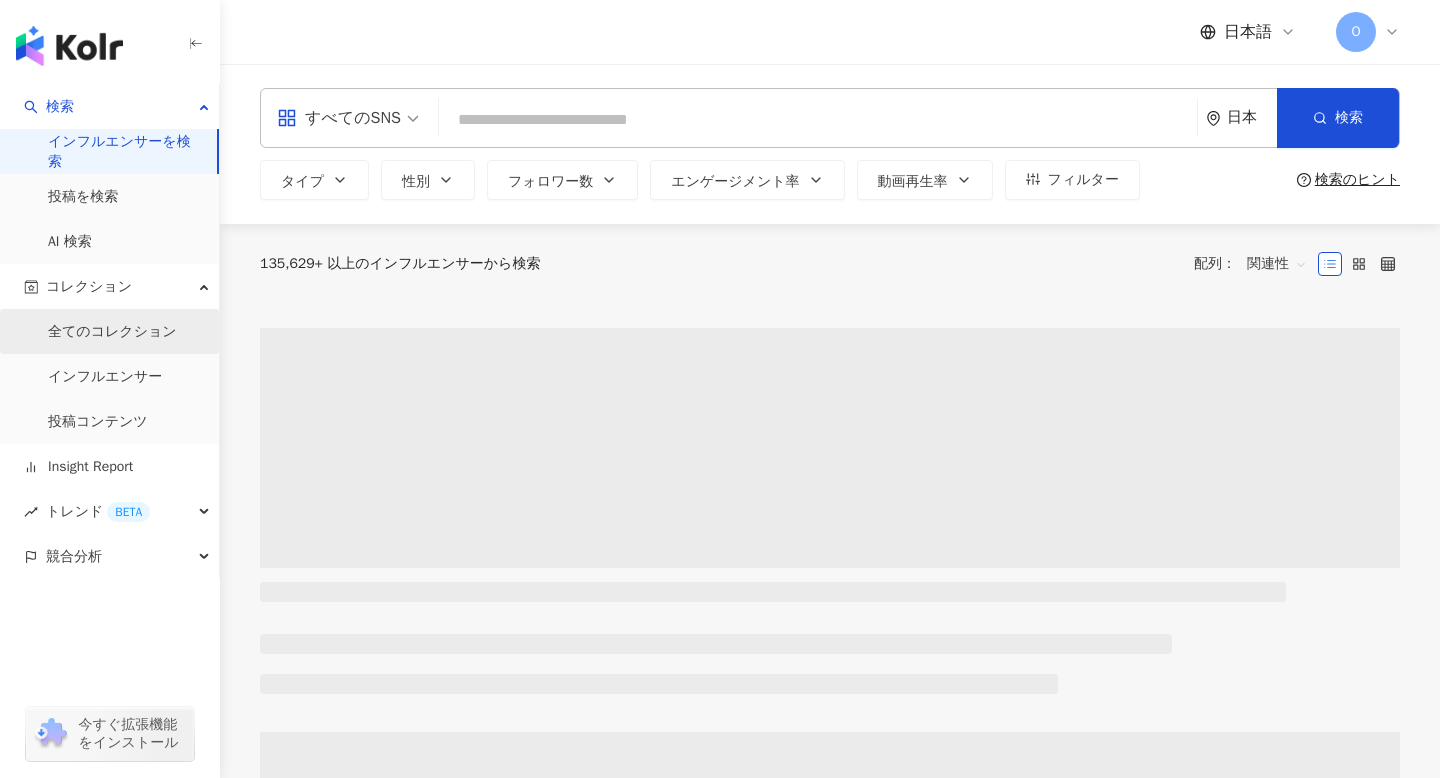 click on "全てのコレクション" at bounding box center [112, 332] 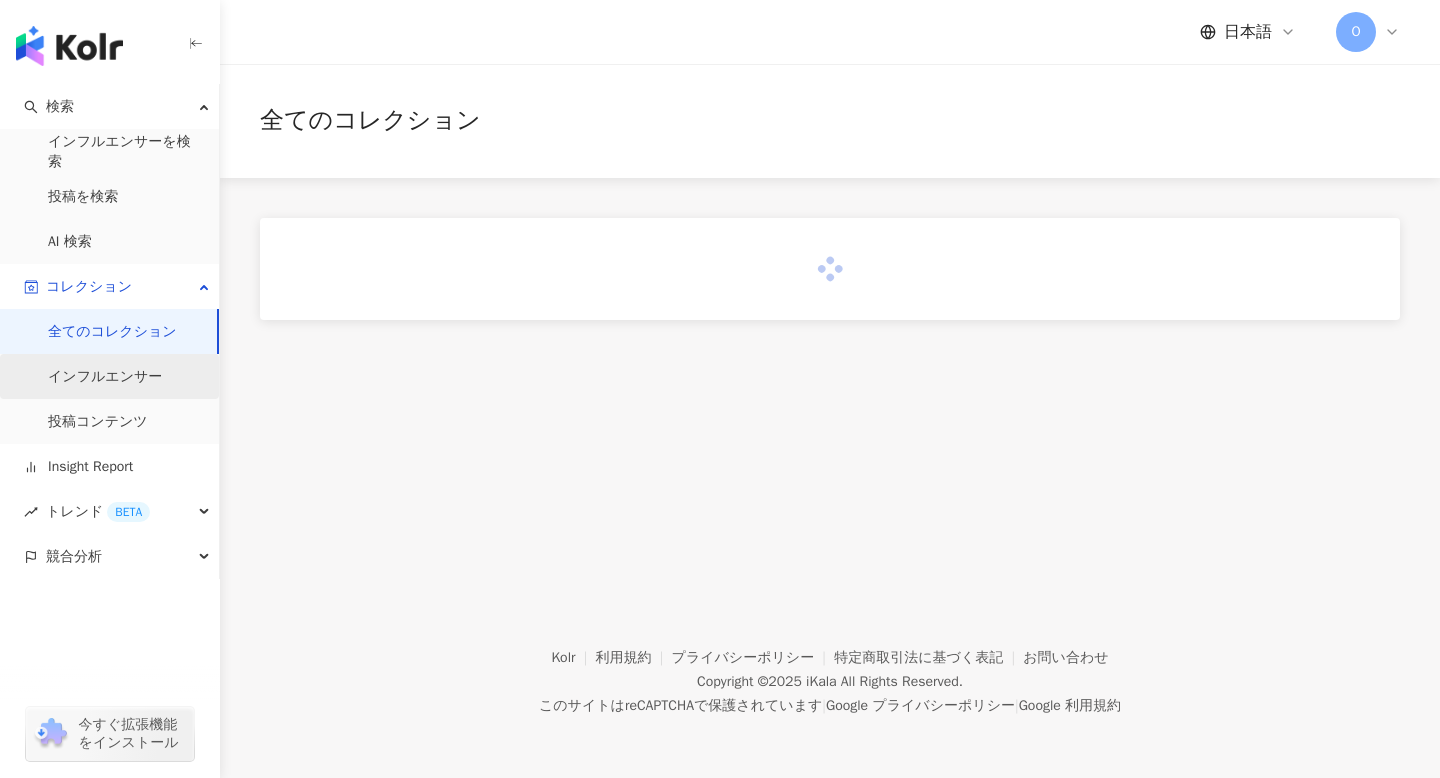 click on "インフルエンサー" at bounding box center (105, 377) 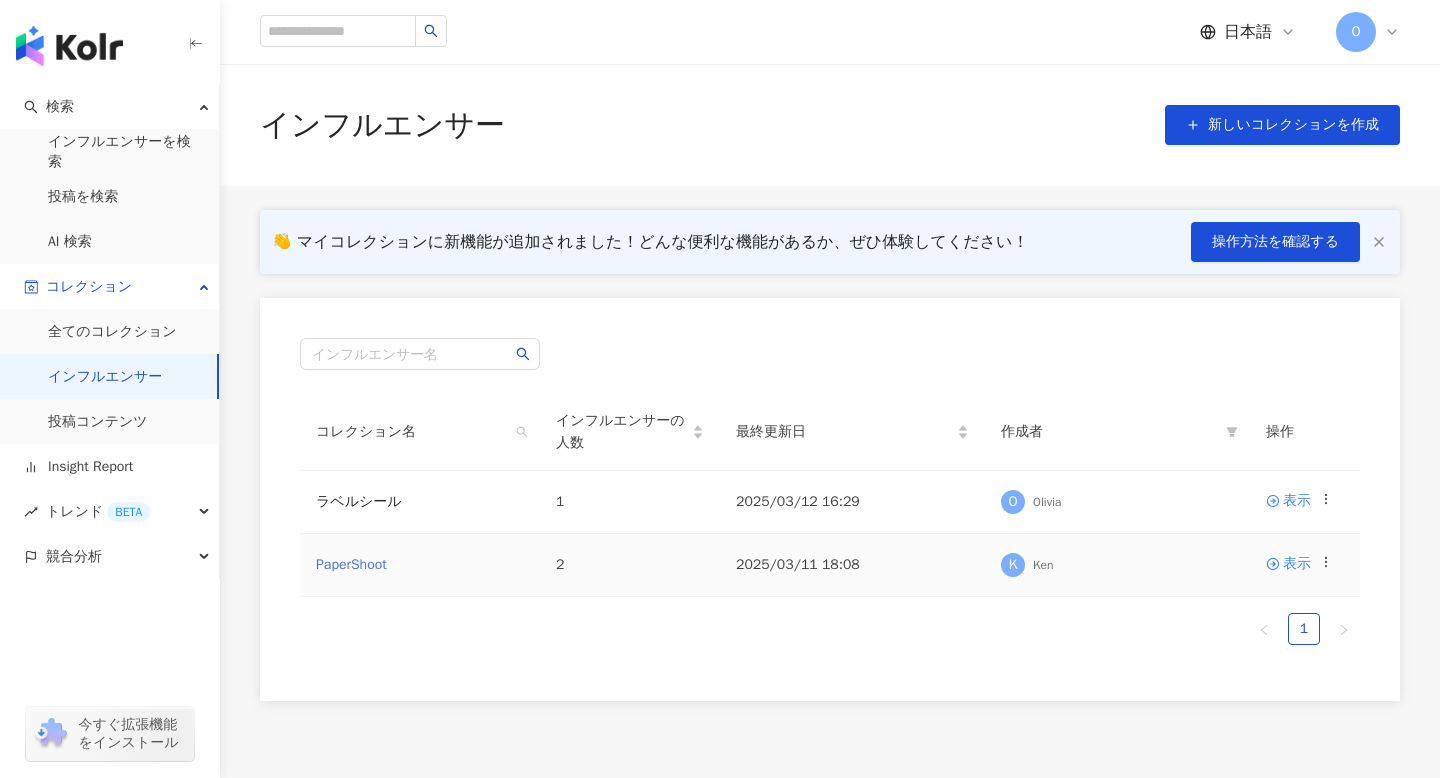 click on "PaperShoot" at bounding box center (351, 564) 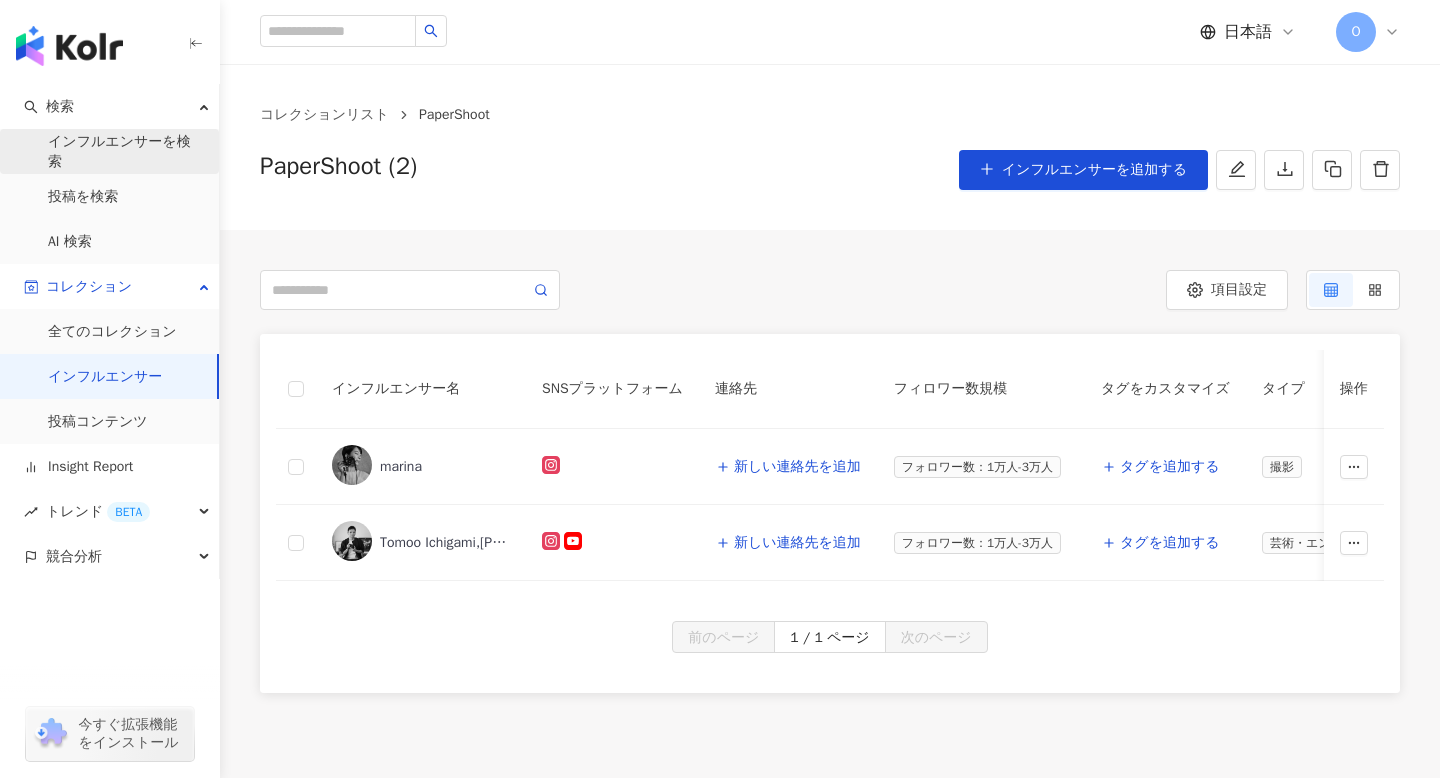 click on "インフルエンサーを検索" at bounding box center (125, 151) 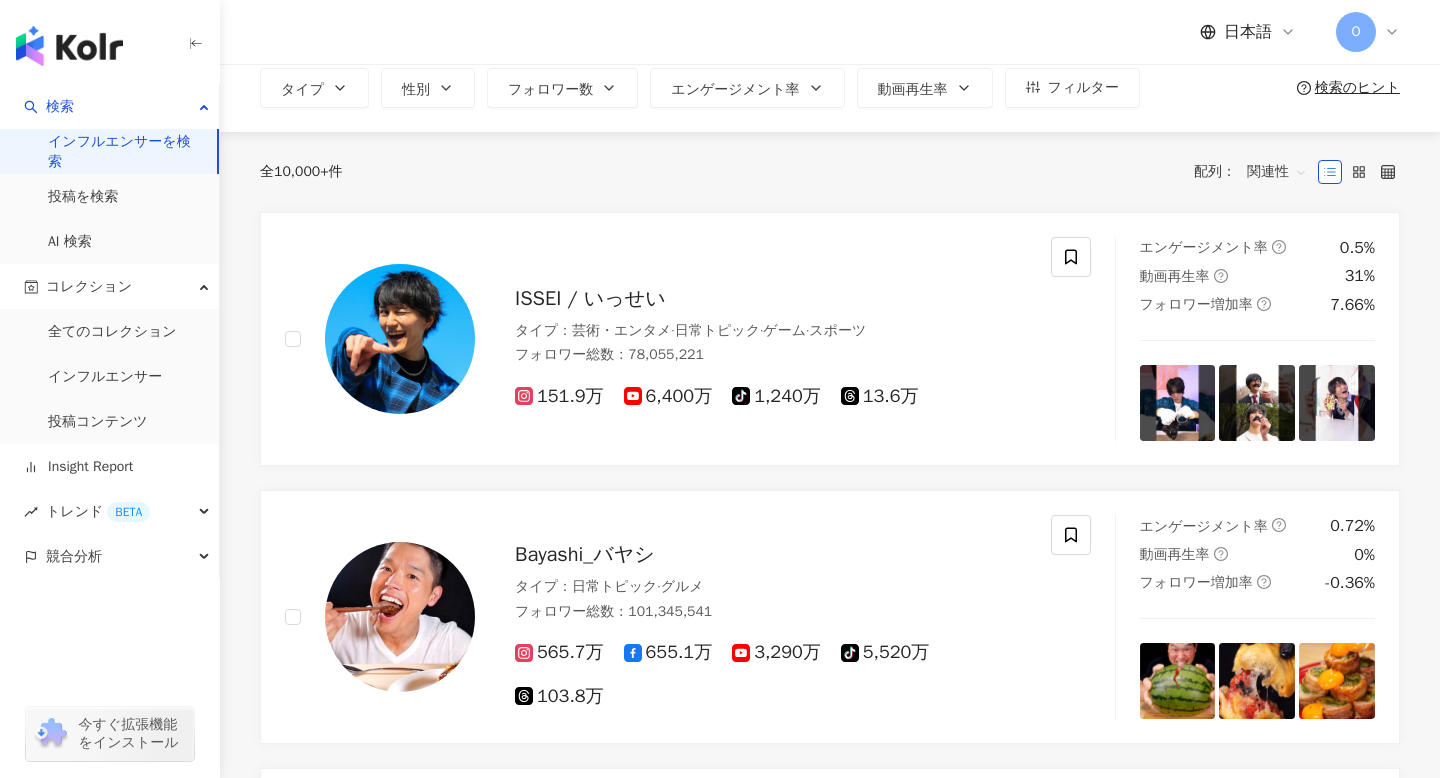 scroll, scrollTop: 93, scrollLeft: 0, axis: vertical 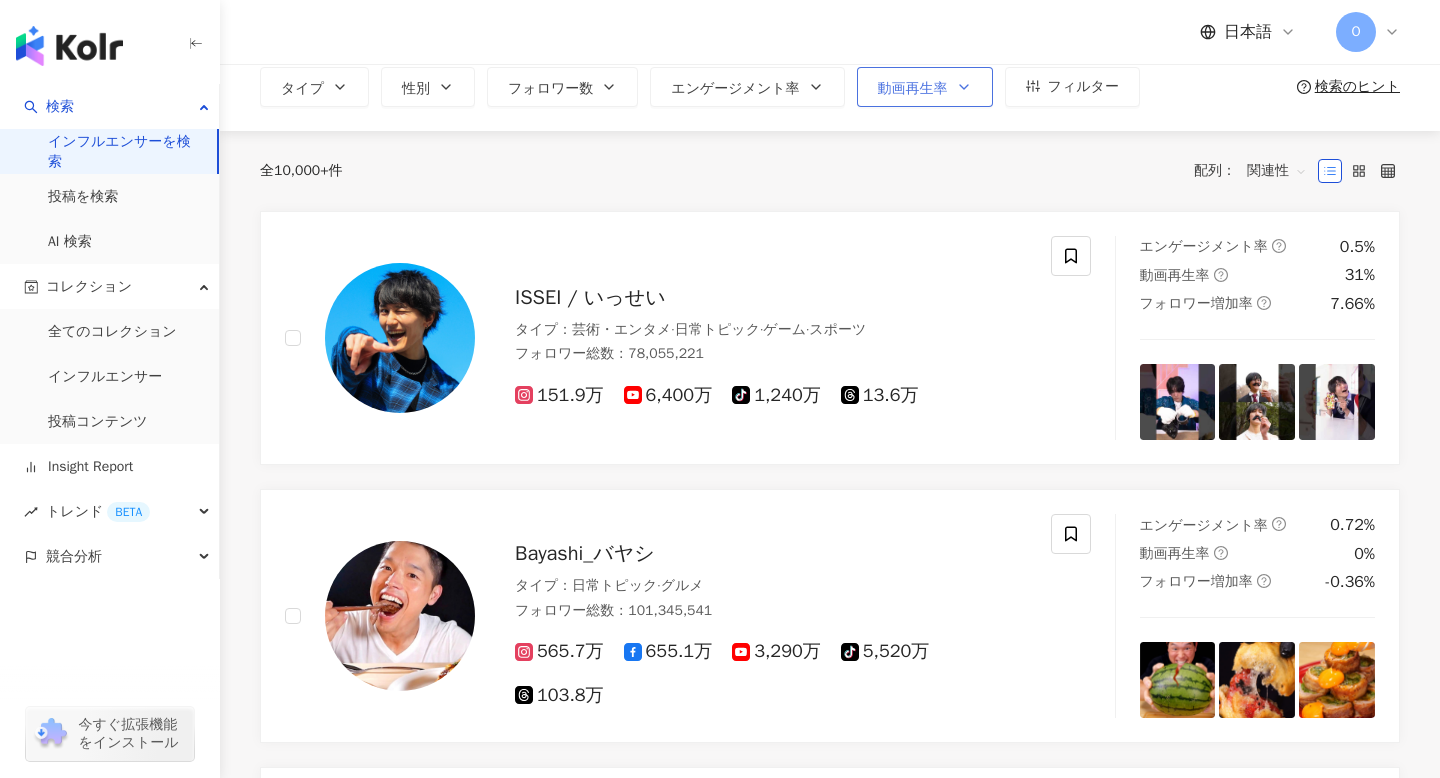 click 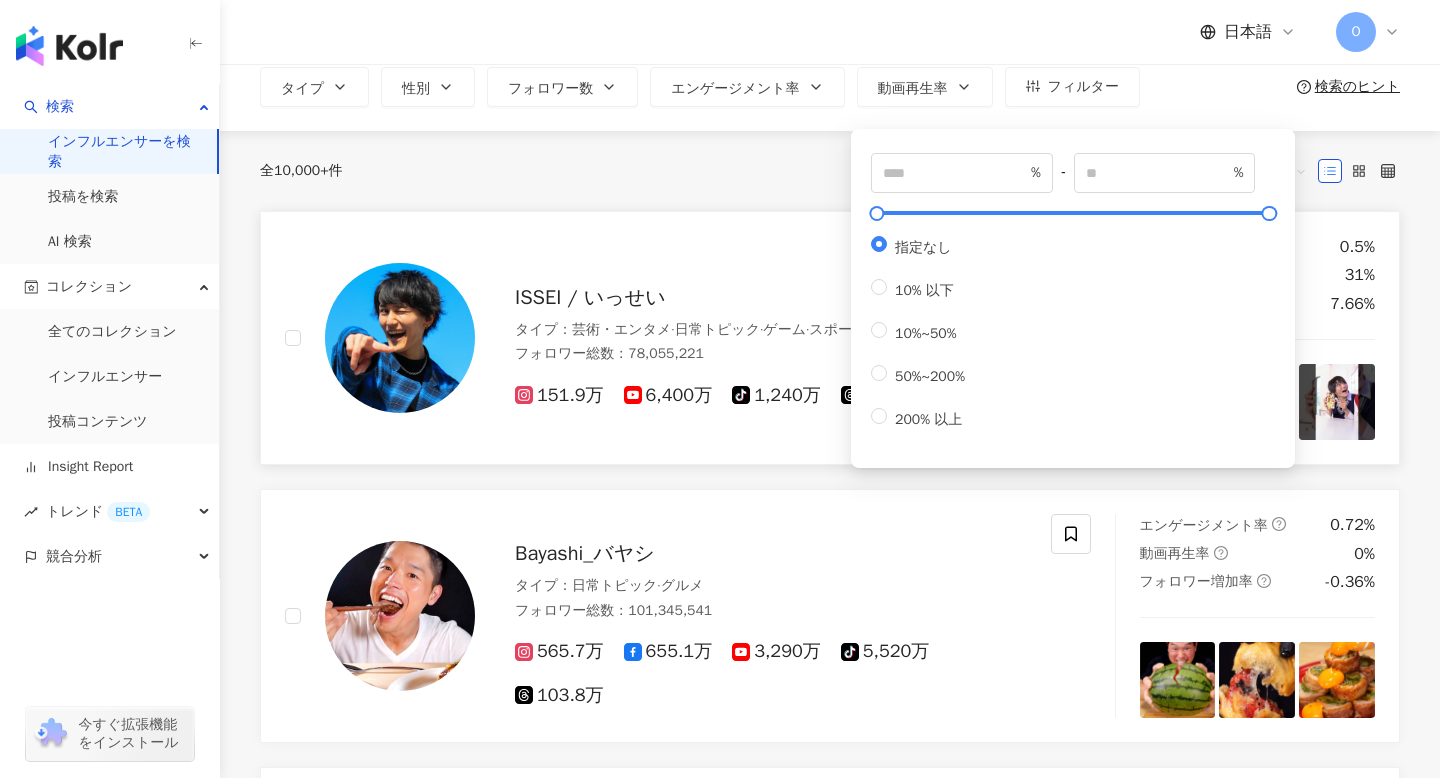 click on "ISSEI / いっせい" at bounding box center (771, 298) 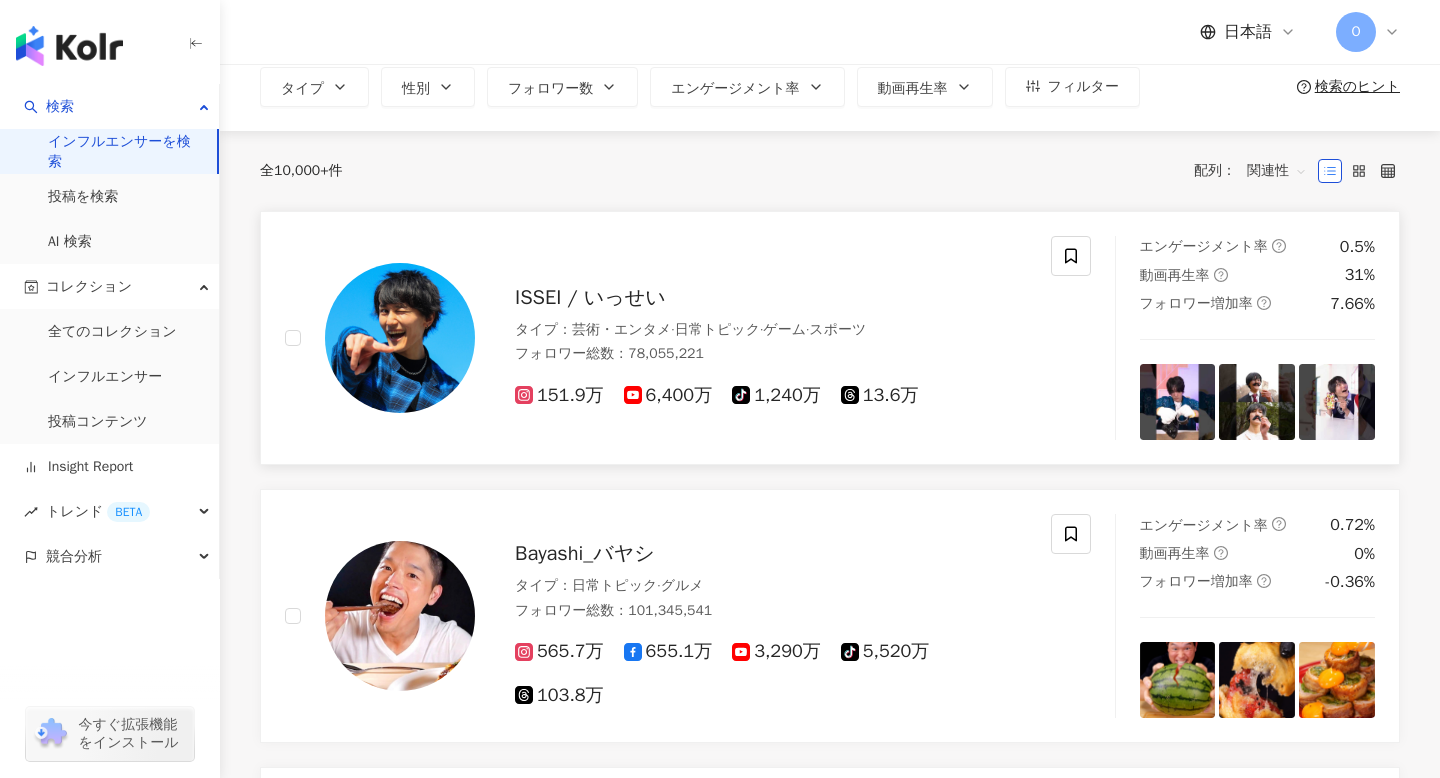 scroll, scrollTop: 0, scrollLeft: 0, axis: both 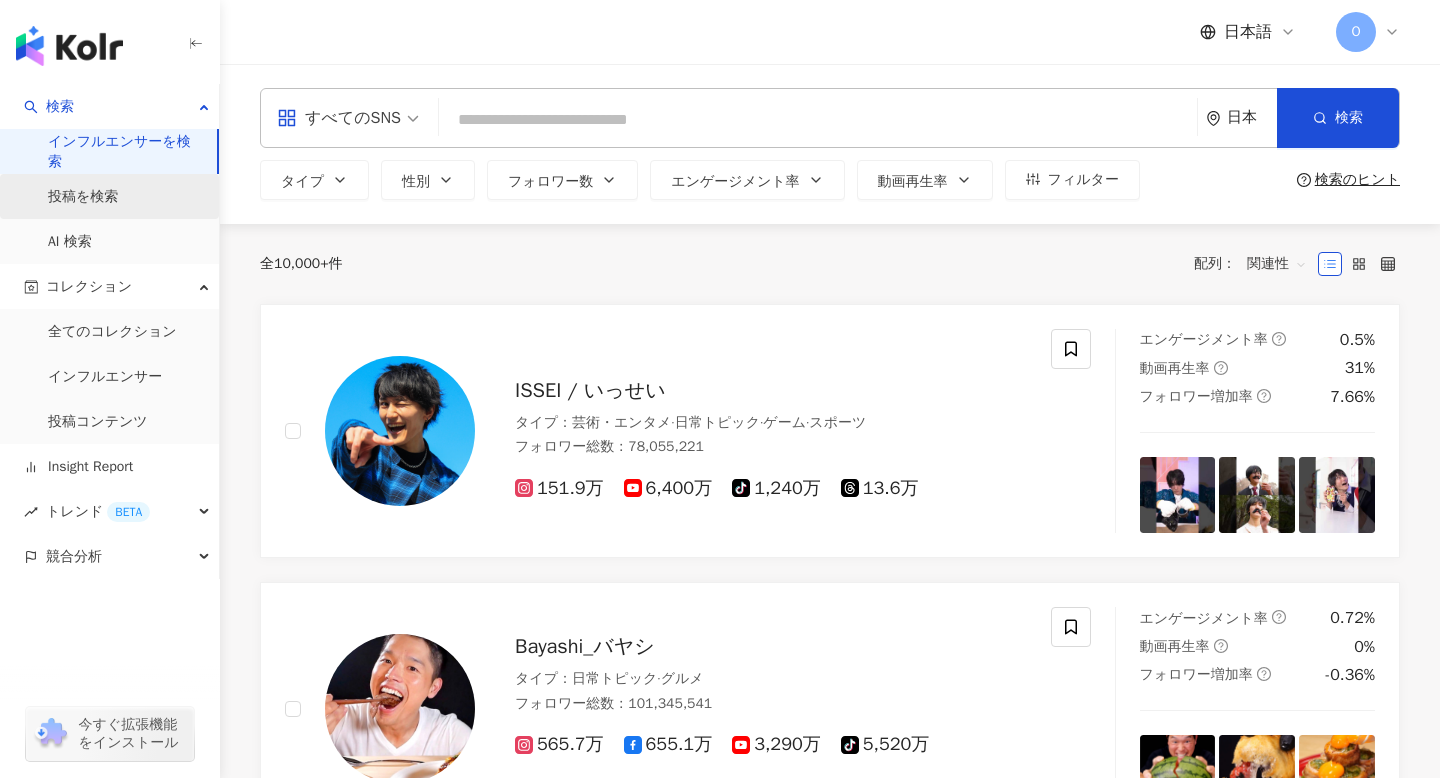 click on "投稿を検索" at bounding box center (83, 197) 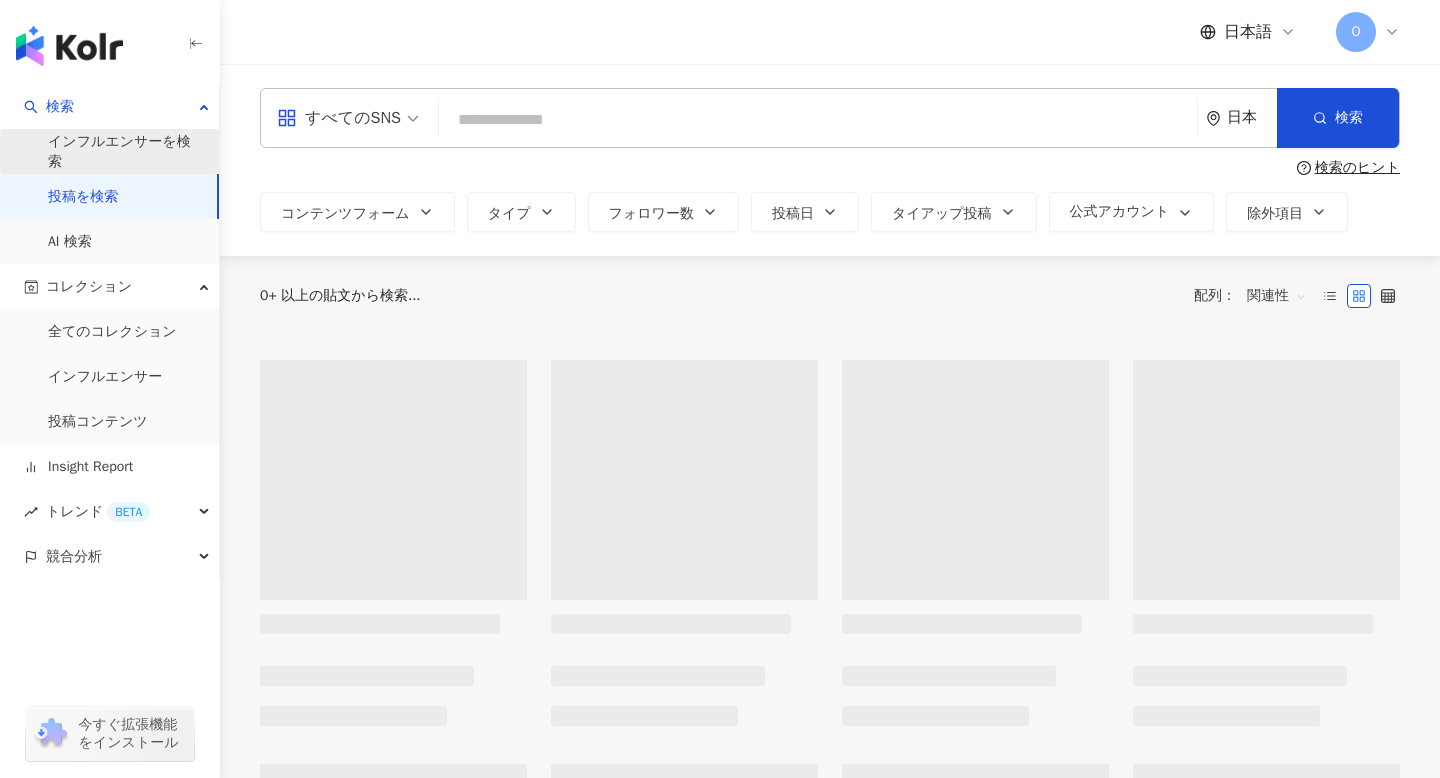 click on "インフルエンサーを検索" at bounding box center [125, 151] 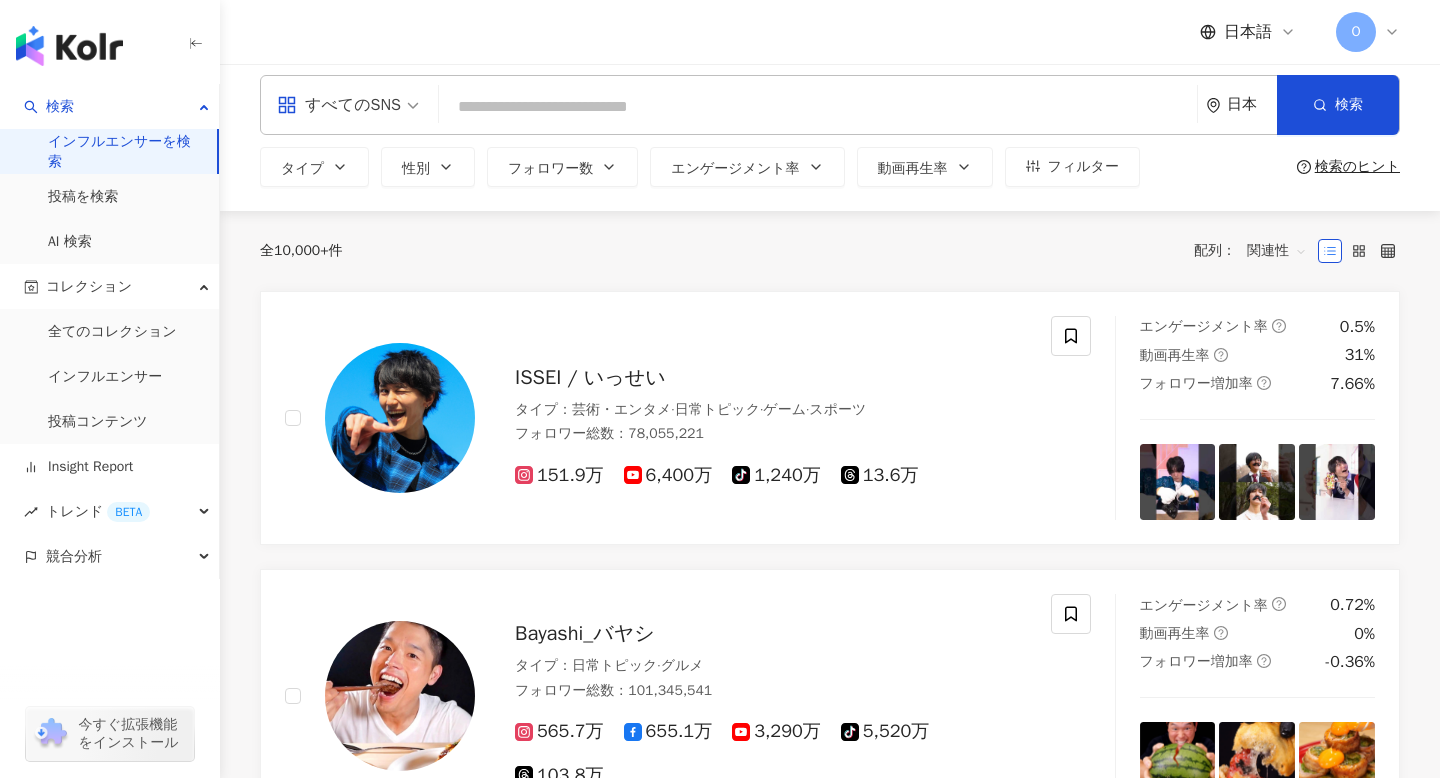 scroll, scrollTop: 27, scrollLeft: 0, axis: vertical 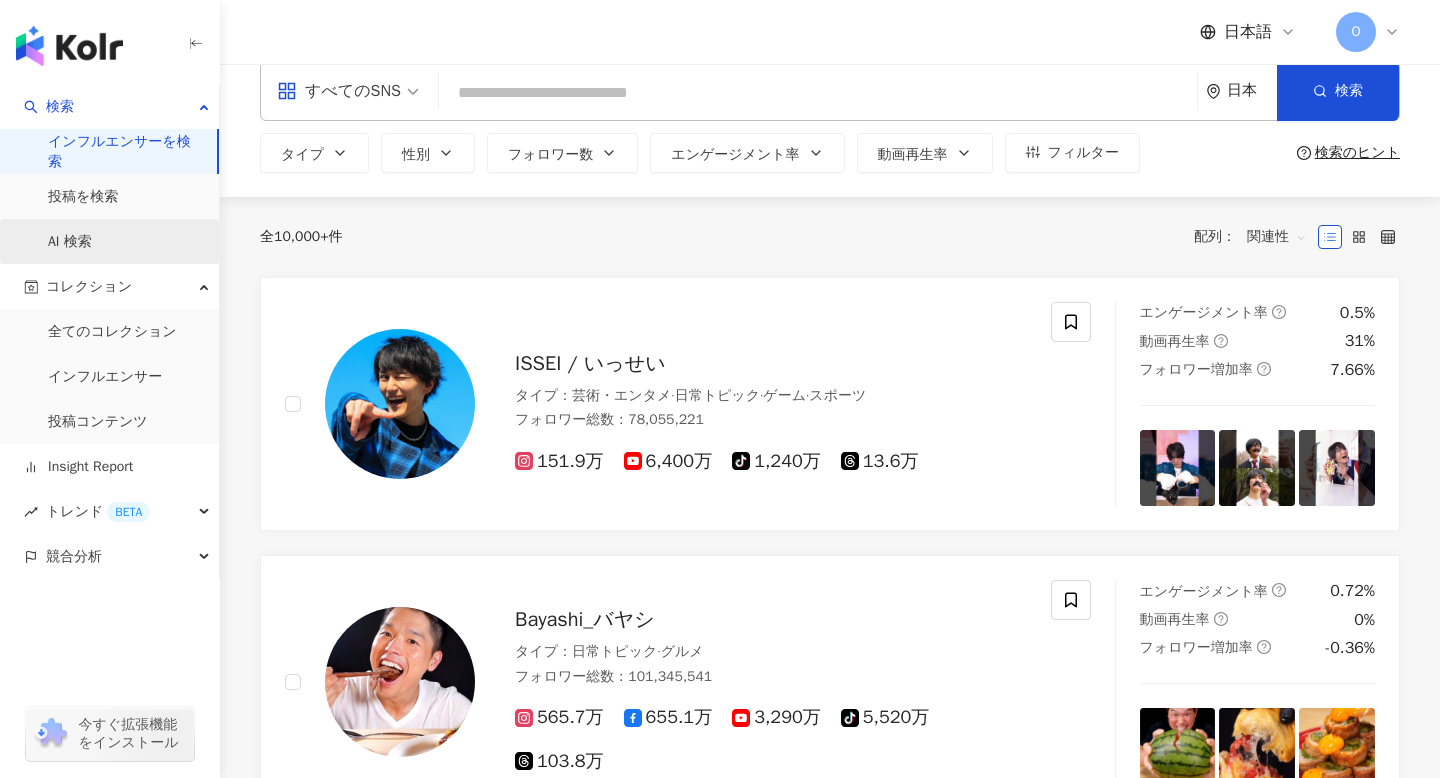 click on "AI 検索" at bounding box center [70, 242] 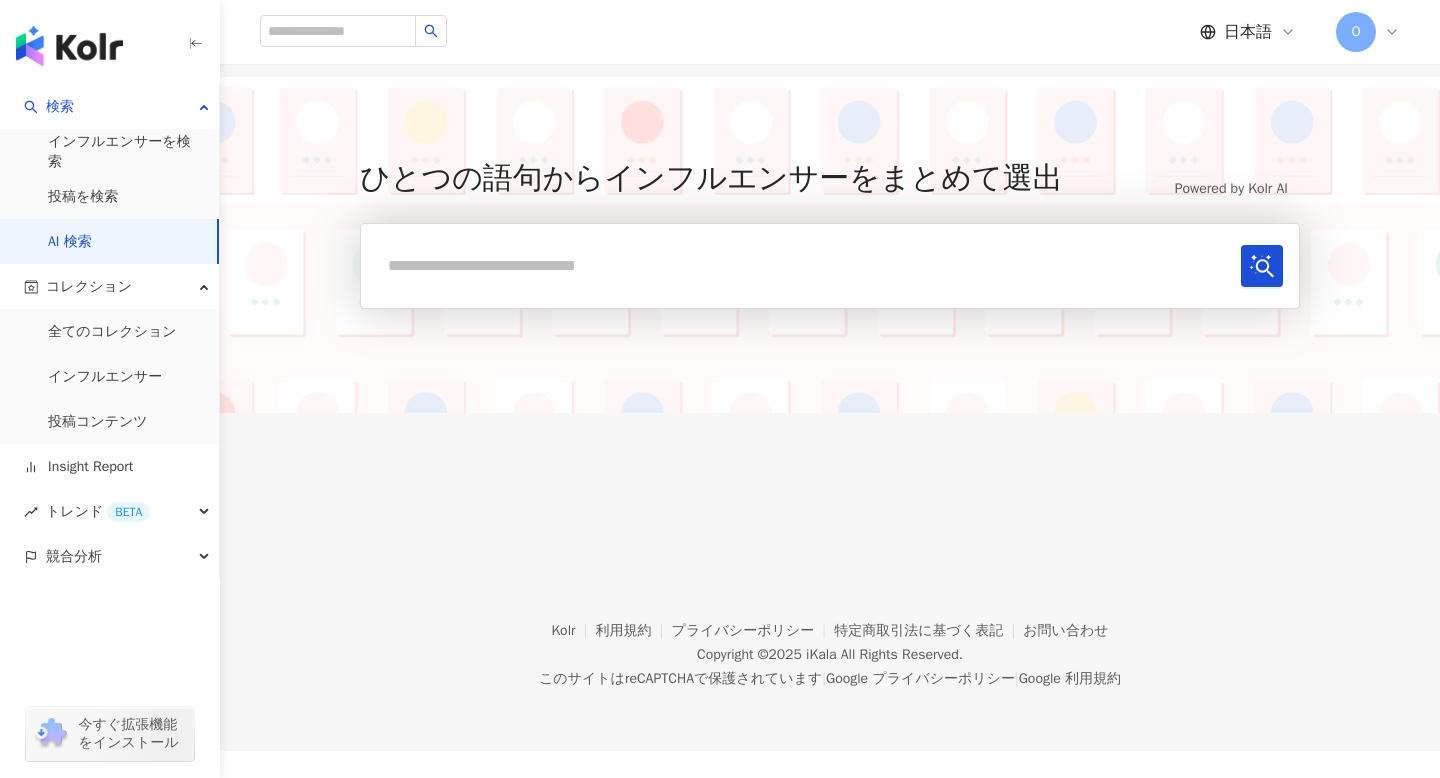 scroll, scrollTop: 0, scrollLeft: 0, axis: both 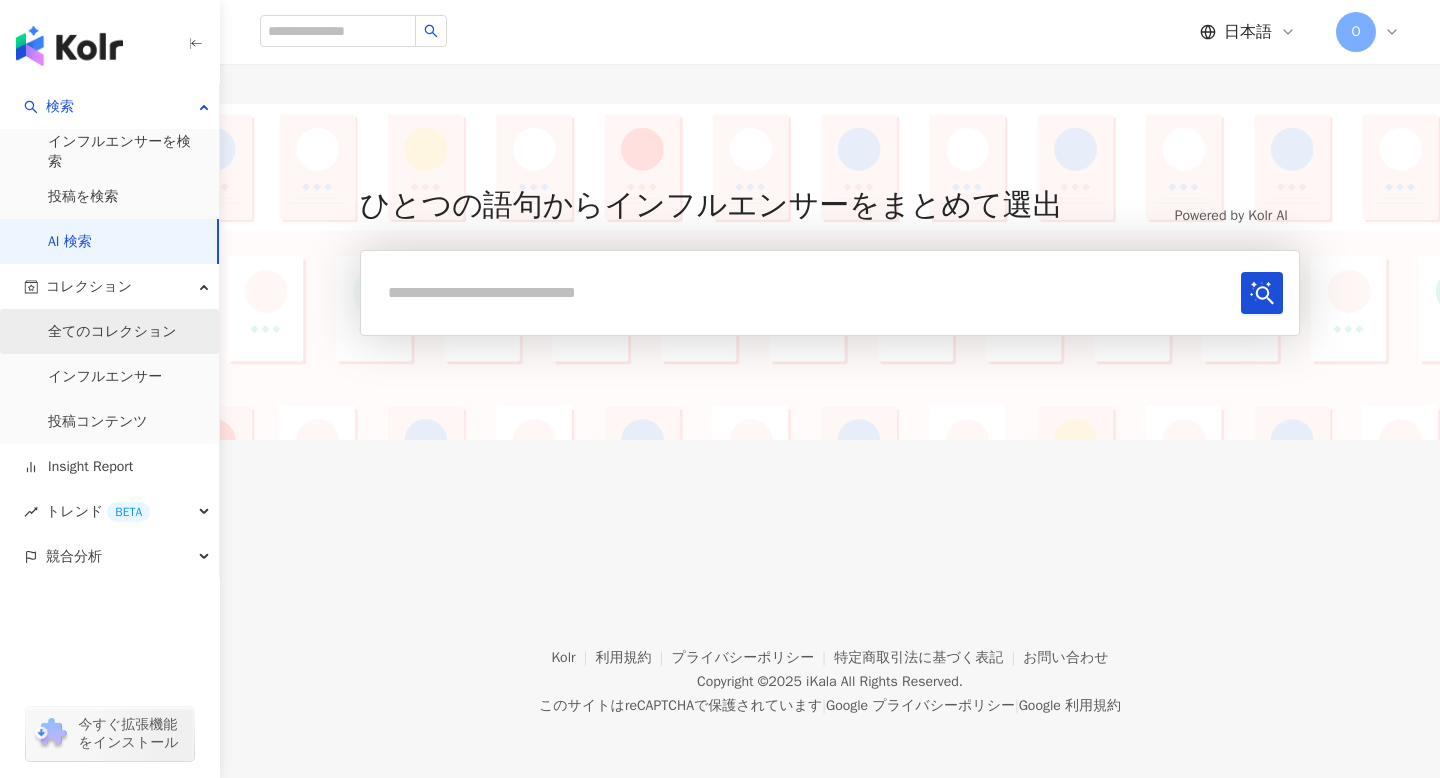 click on "全てのコレクション" at bounding box center [112, 332] 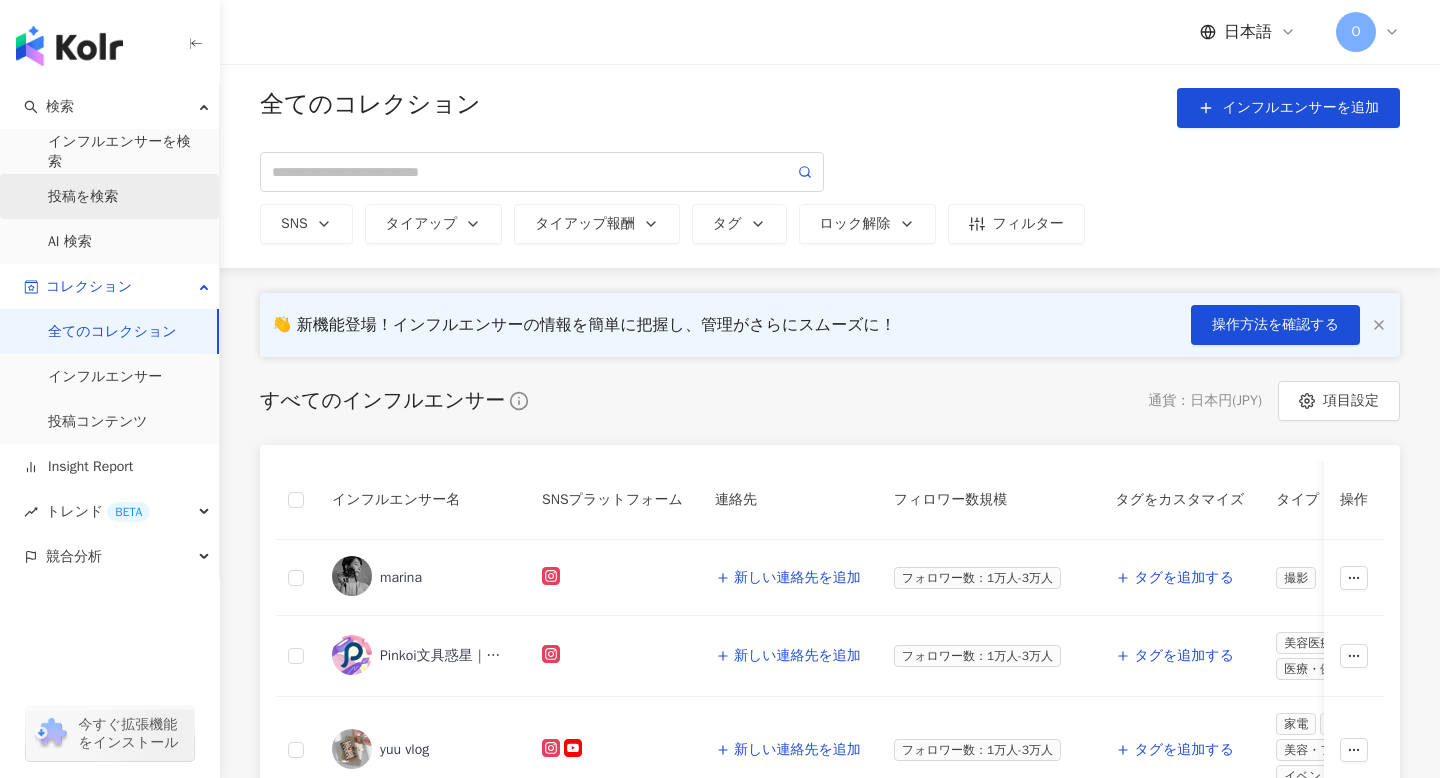click on "投稿を検索" at bounding box center (83, 197) 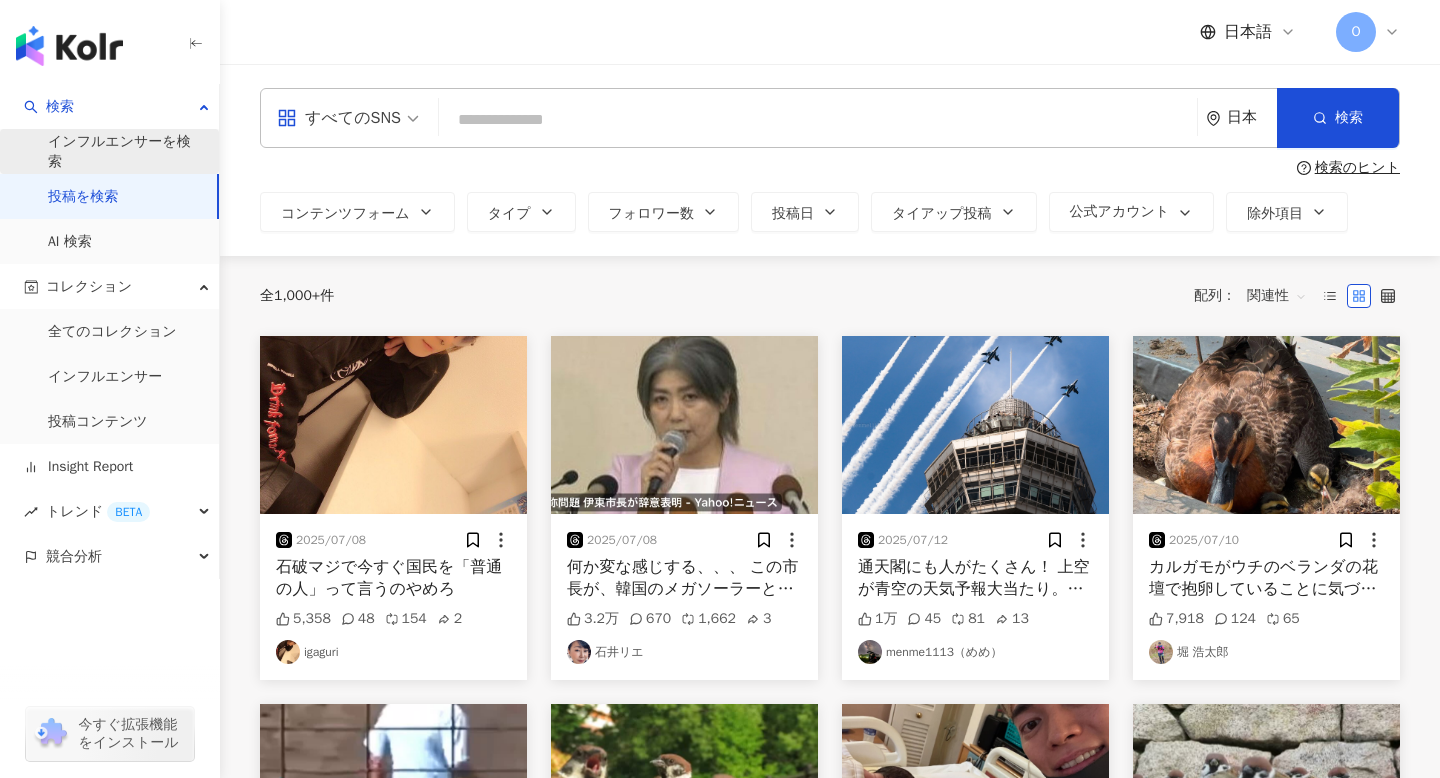 click on "インフルエンサーを検索" at bounding box center (125, 151) 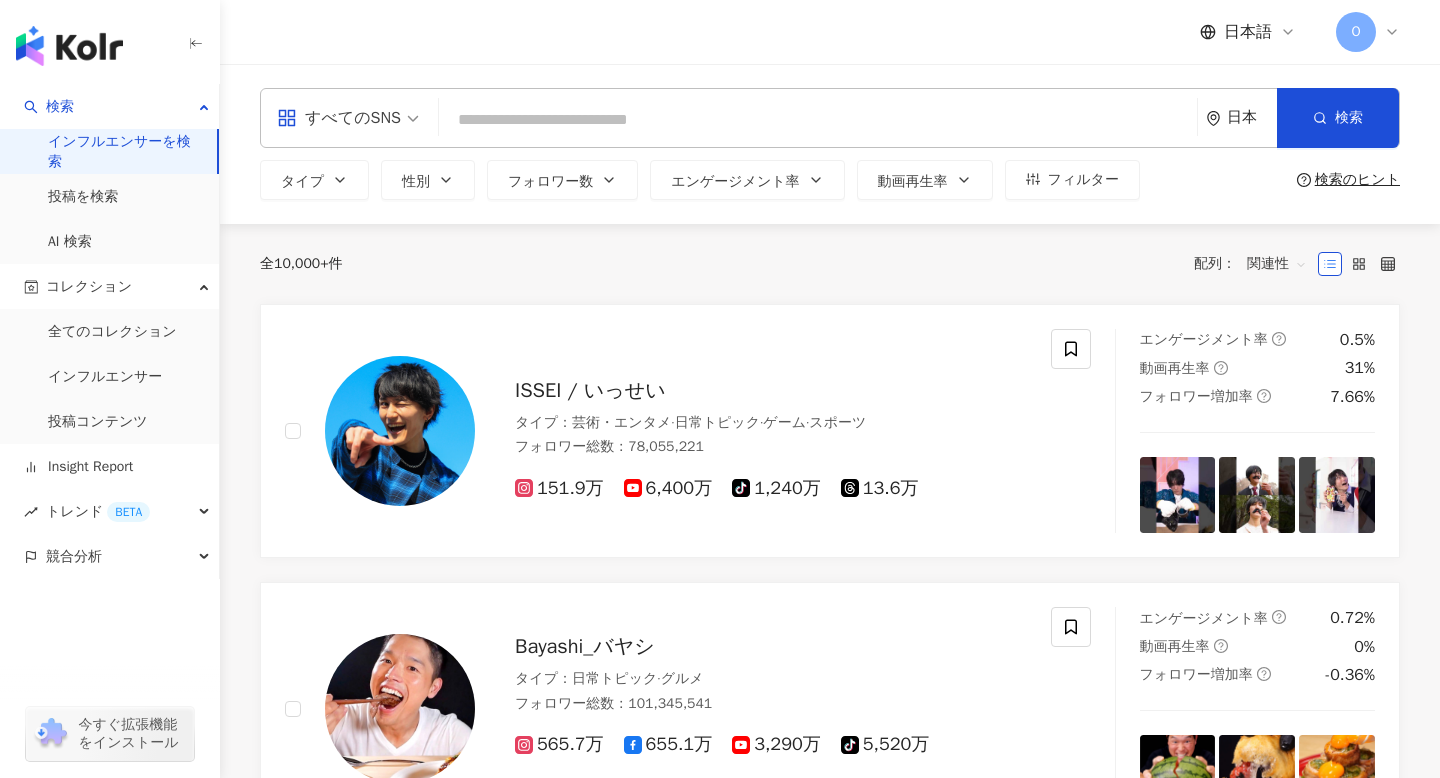 click on "タイプ 性別 フォロワー数 エンゲージメント率 動画再生率 フィルター 検索のヒント" at bounding box center [830, 180] 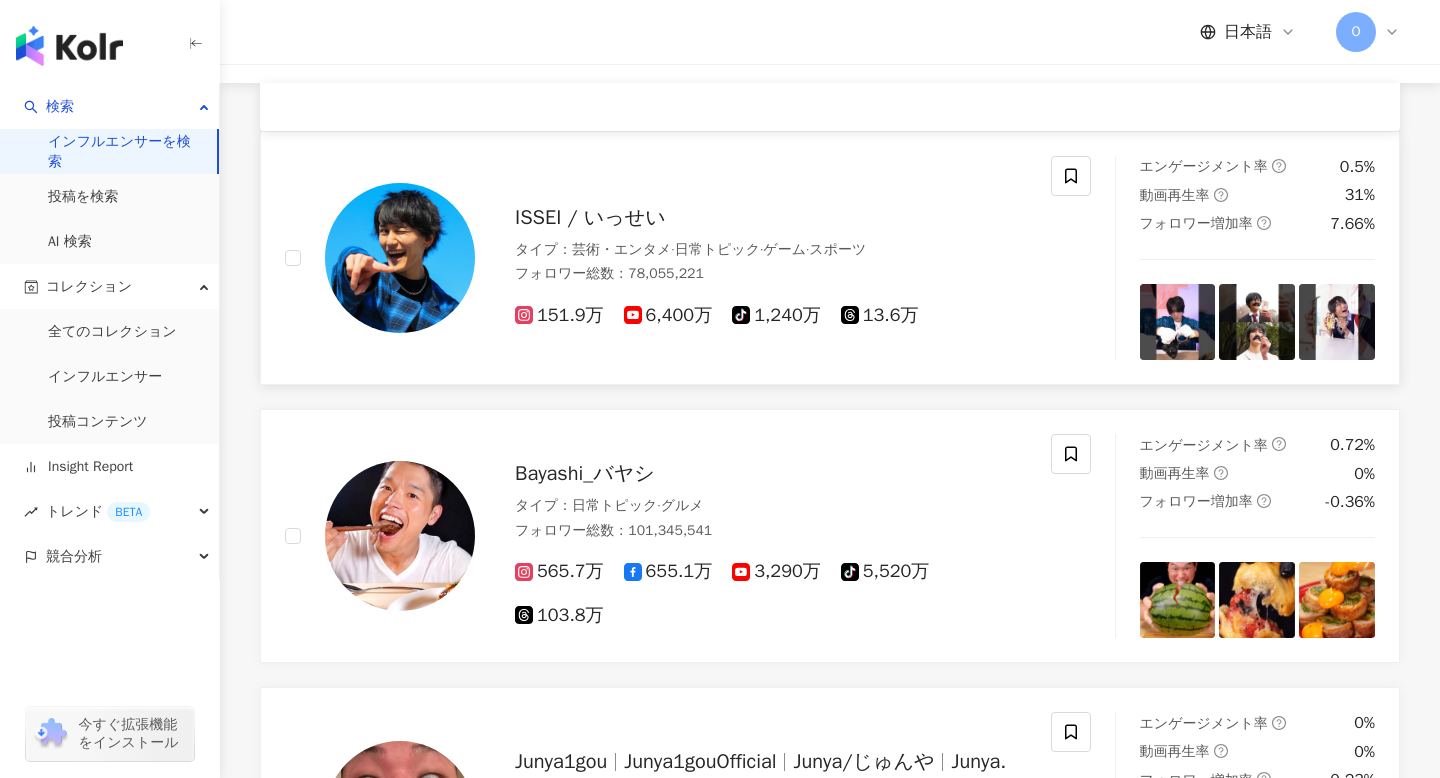 scroll, scrollTop: 170, scrollLeft: 0, axis: vertical 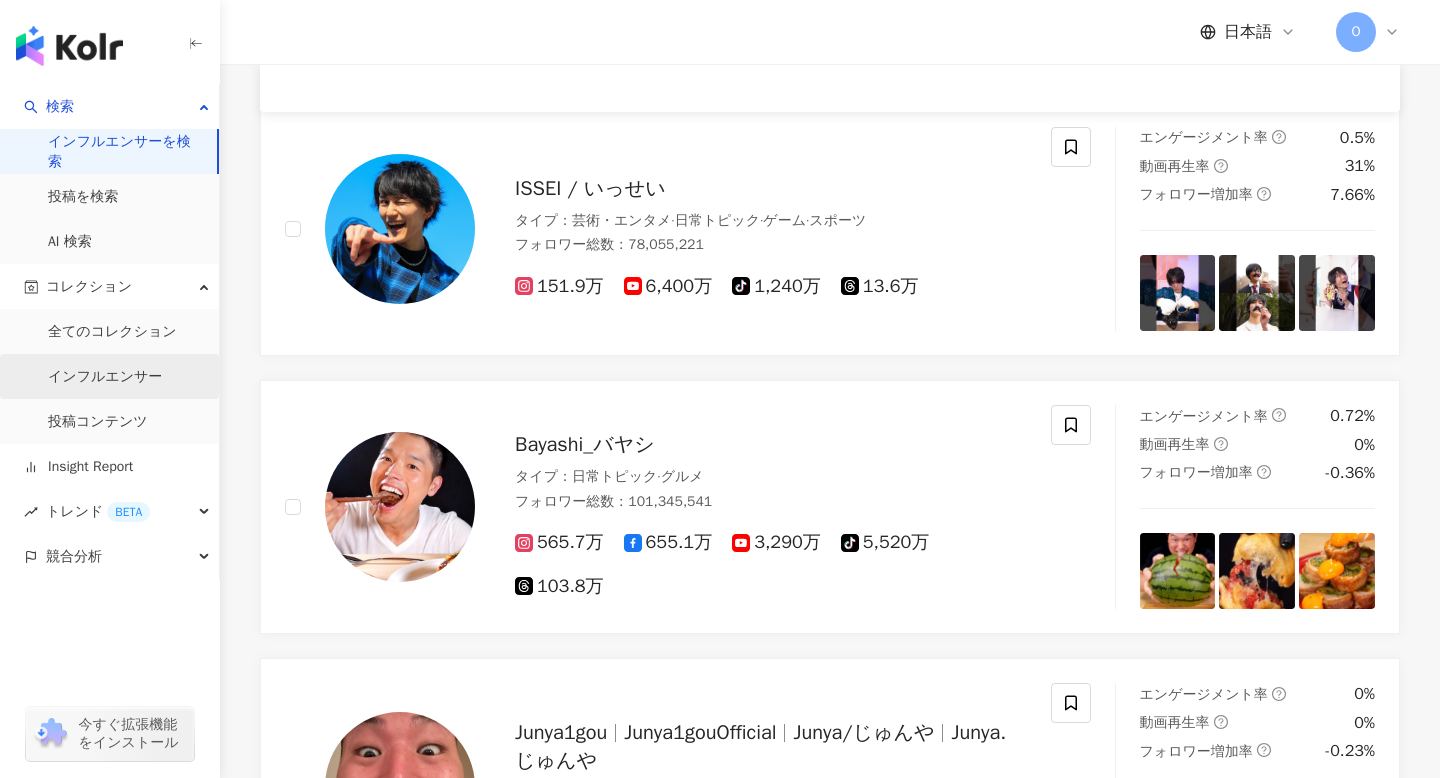 click on "インフルエンサー" at bounding box center [105, 377] 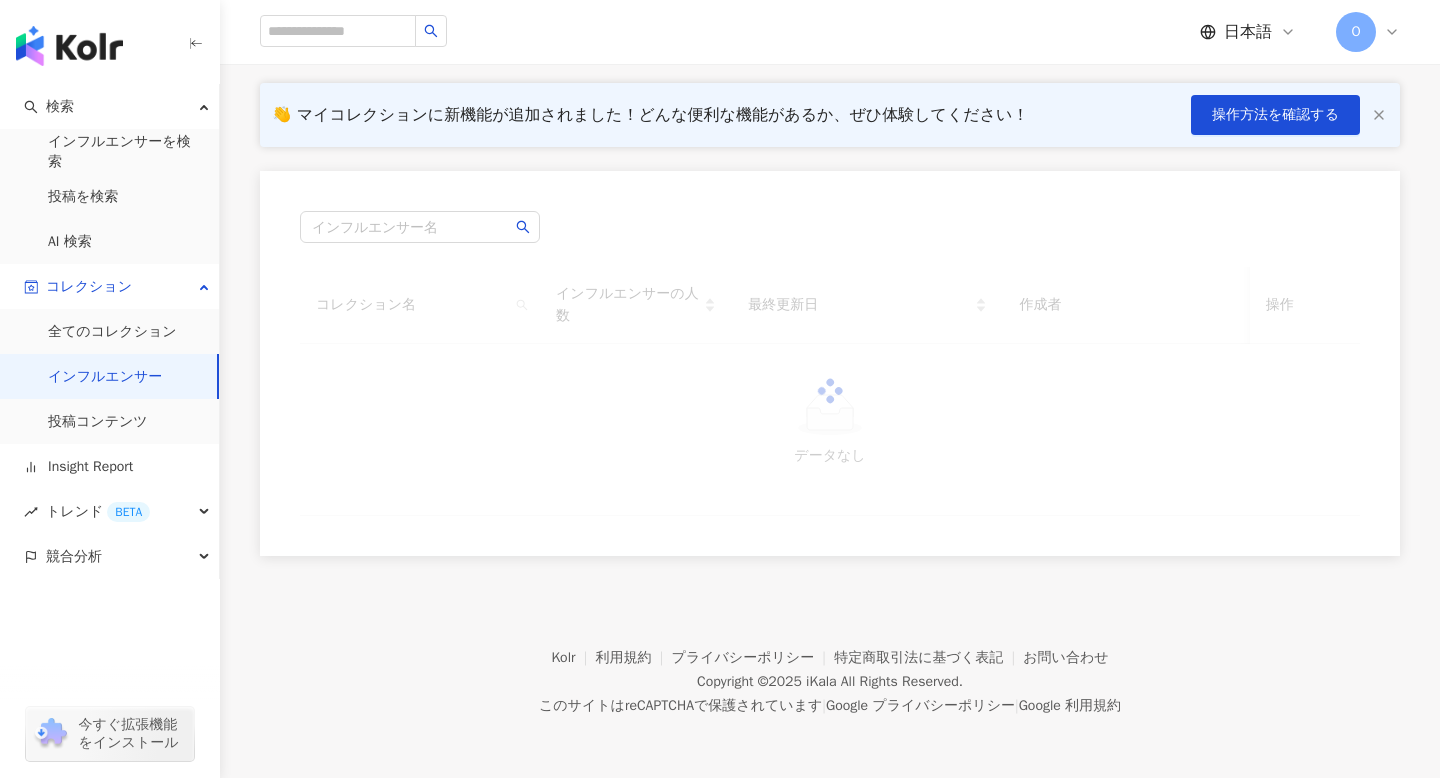 scroll, scrollTop: 0, scrollLeft: 0, axis: both 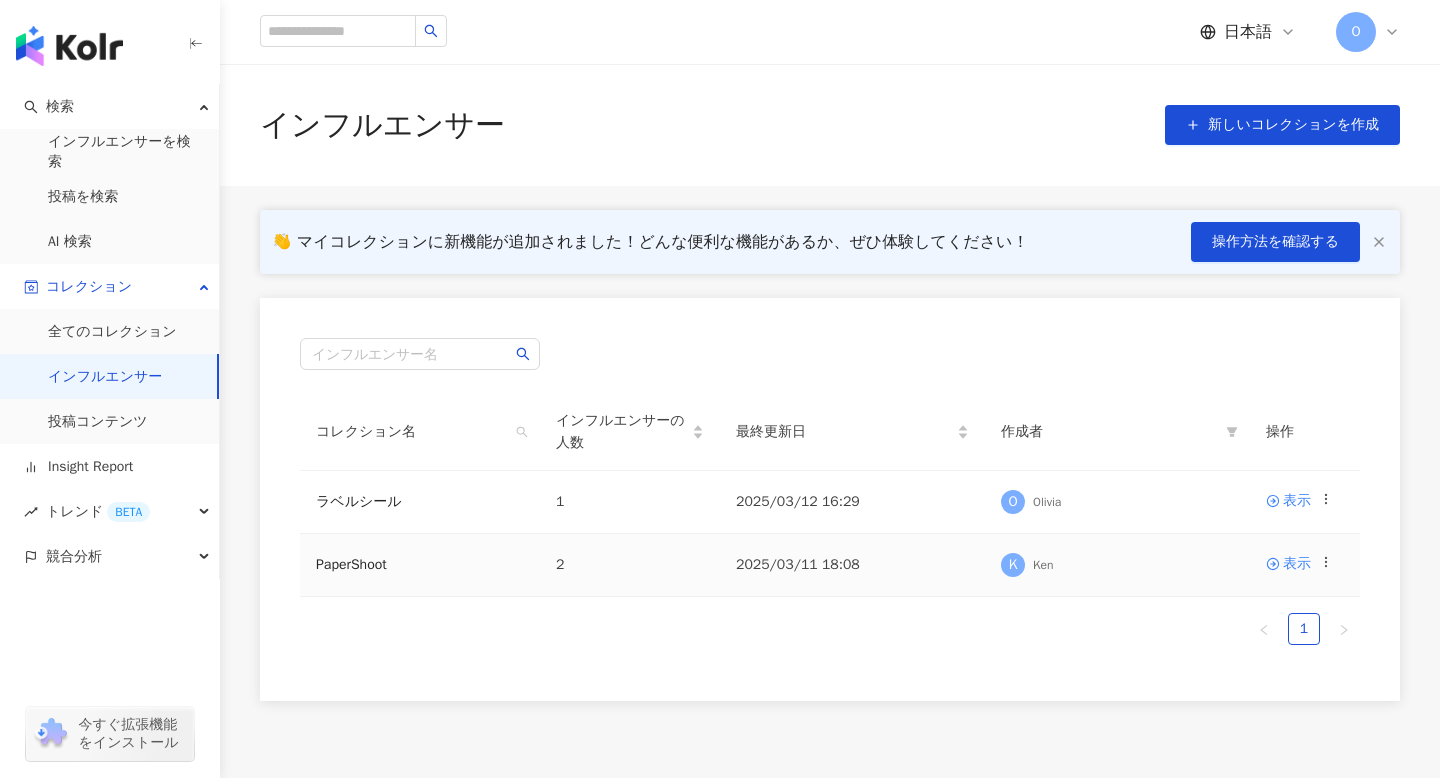 click on "PaperShoot" at bounding box center (420, 565) 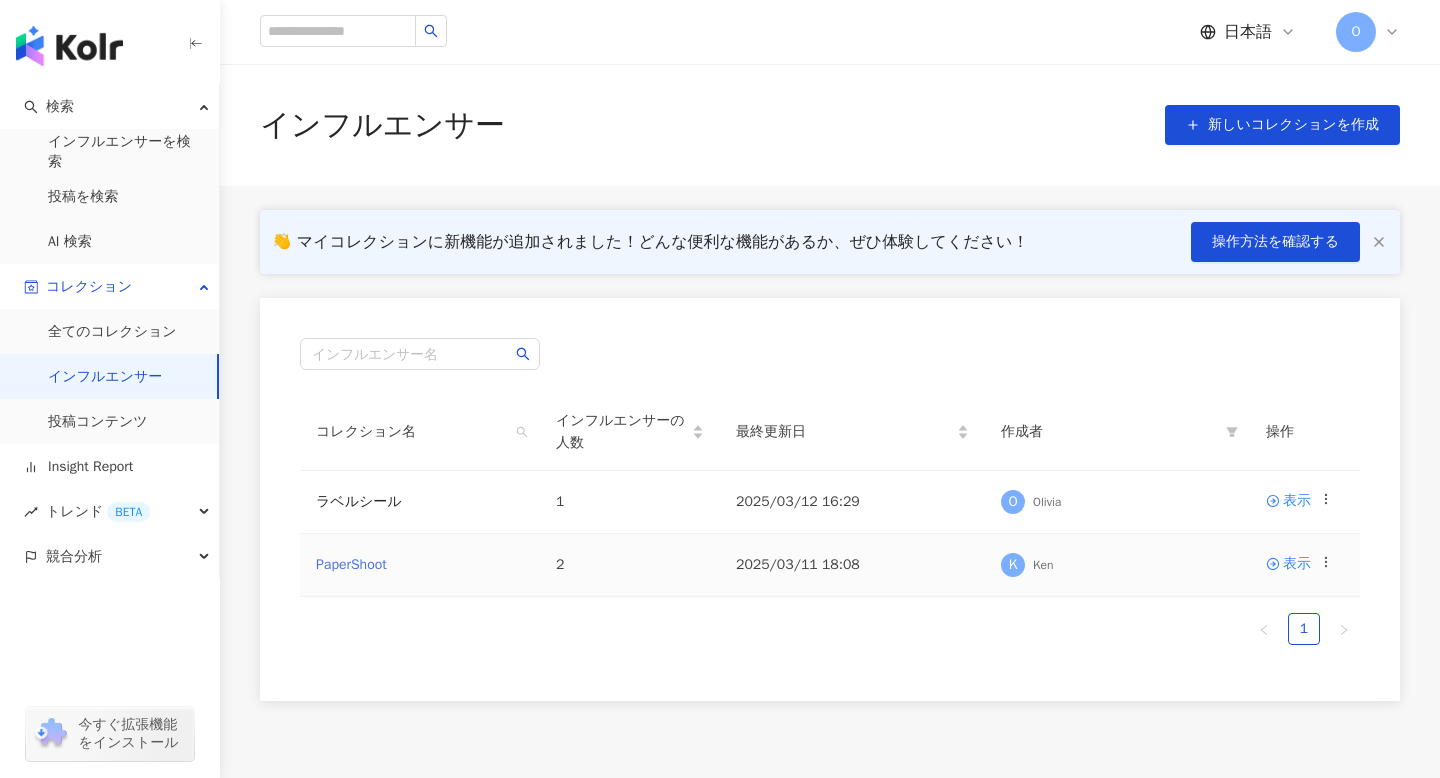 click on "PaperShoot" at bounding box center [351, 564] 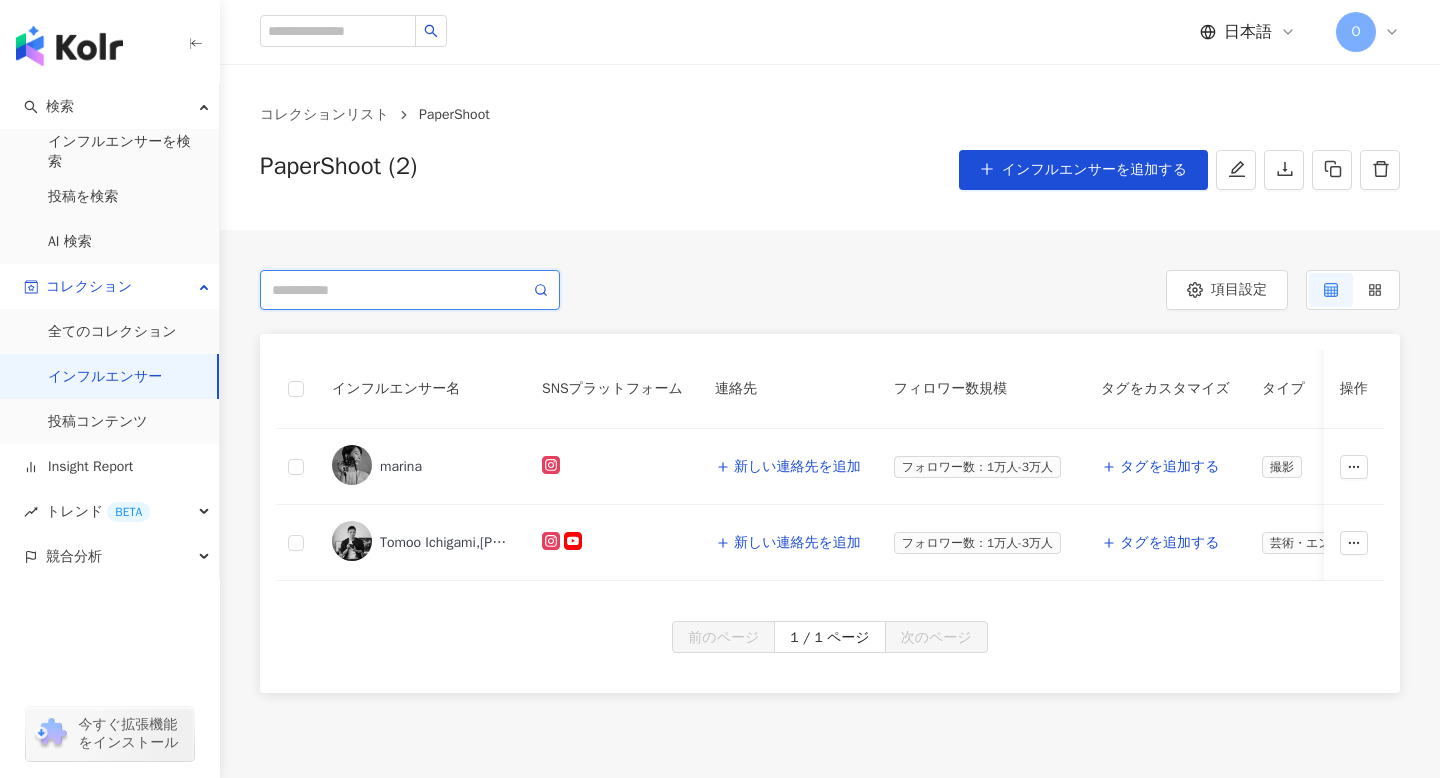 click at bounding box center (401, 290) 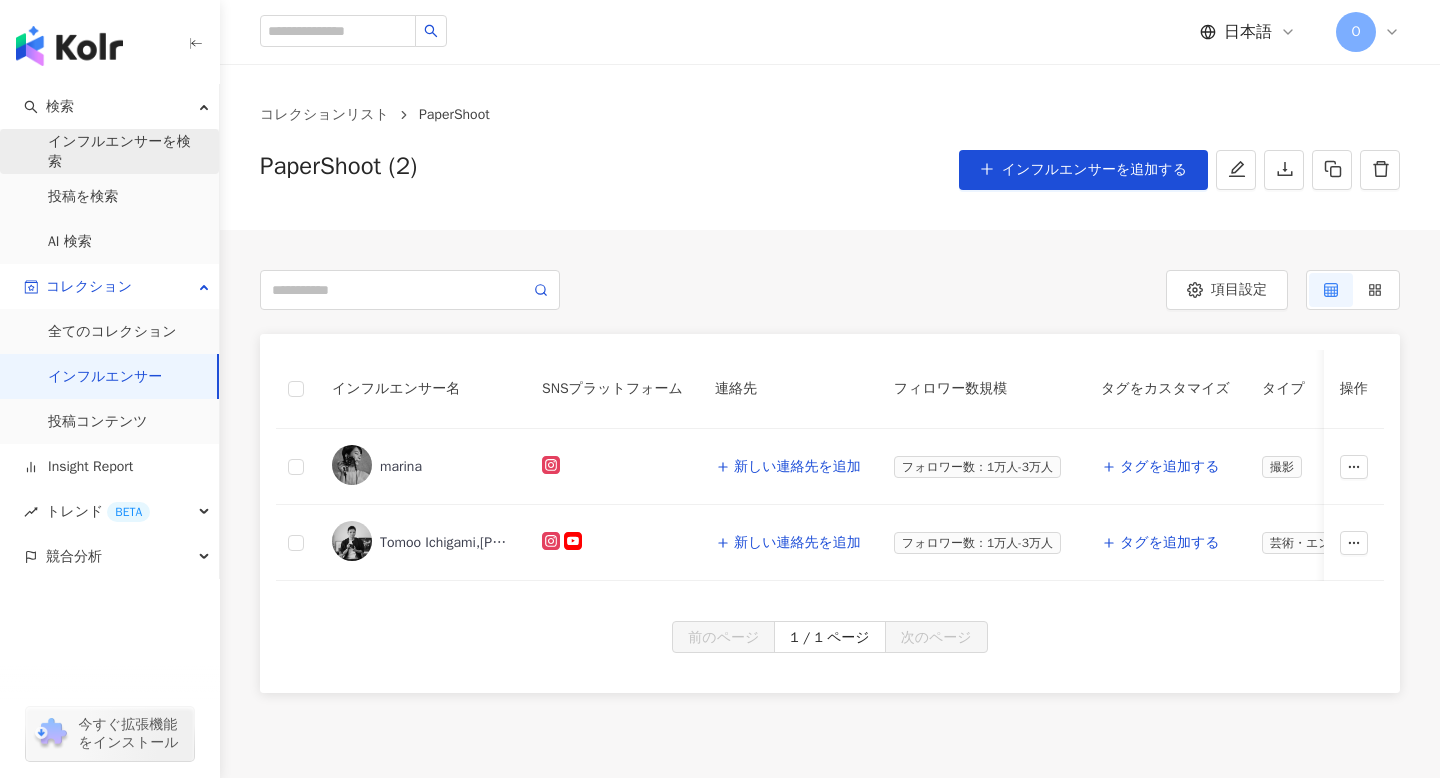 click on "インフルエンサーを検索" at bounding box center (125, 151) 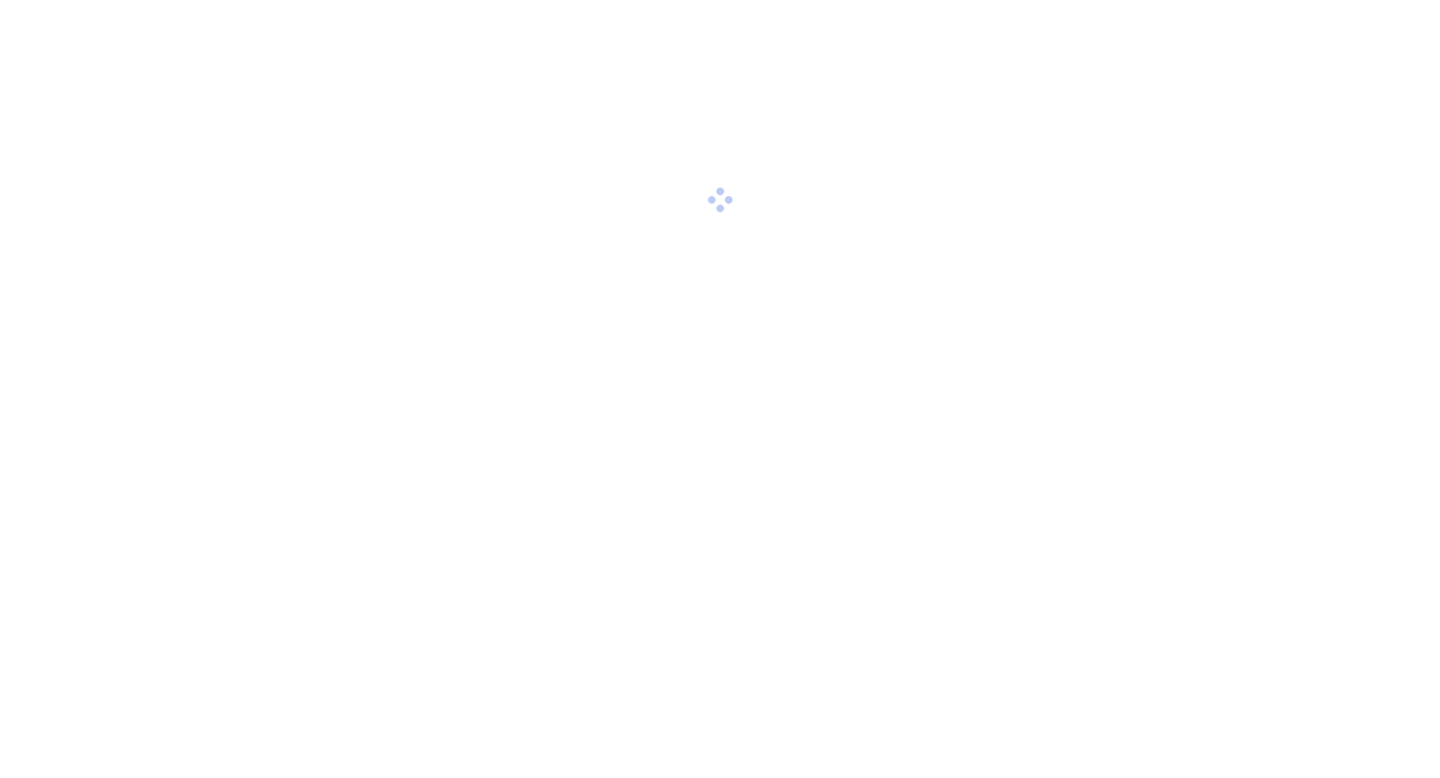 scroll, scrollTop: 0, scrollLeft: 0, axis: both 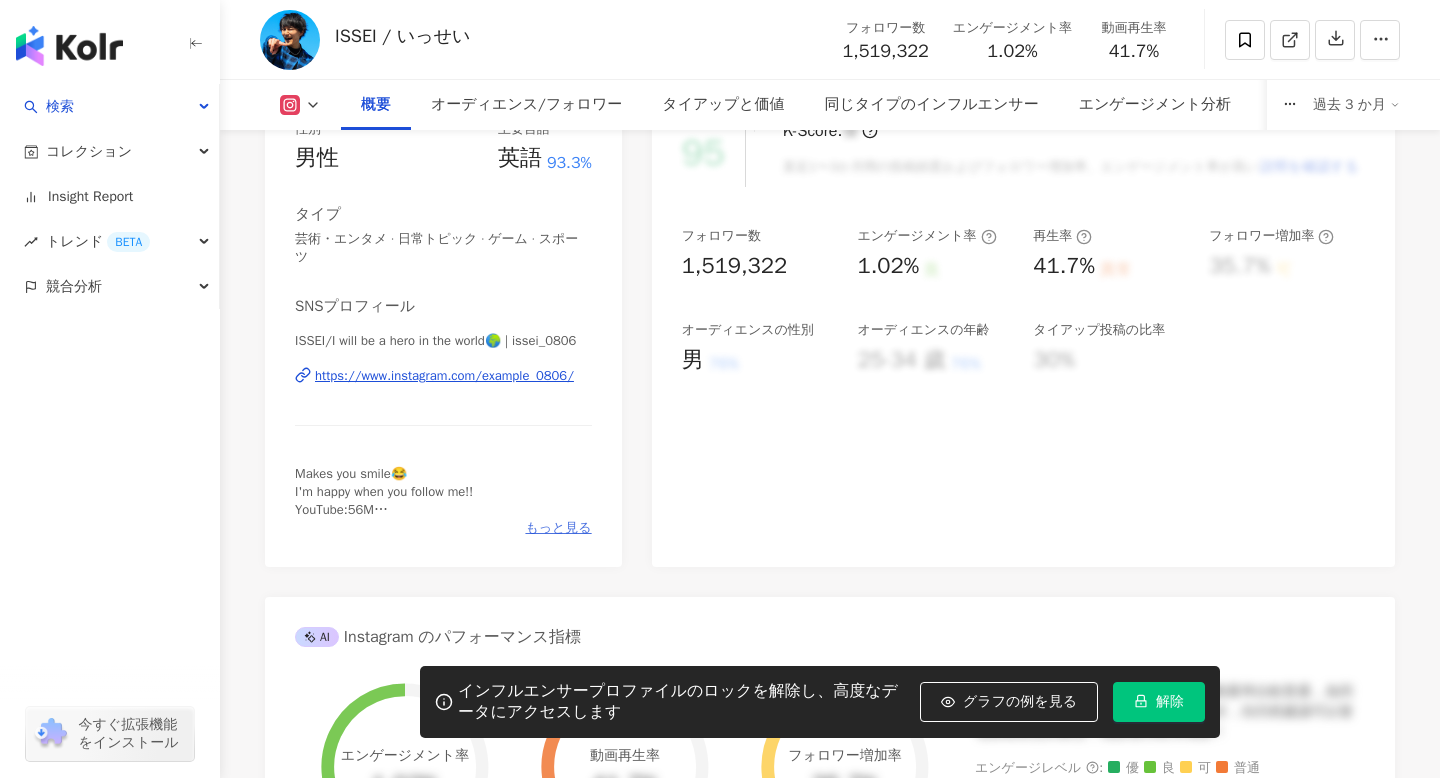 click on "もっと見る" at bounding box center [558, 528] 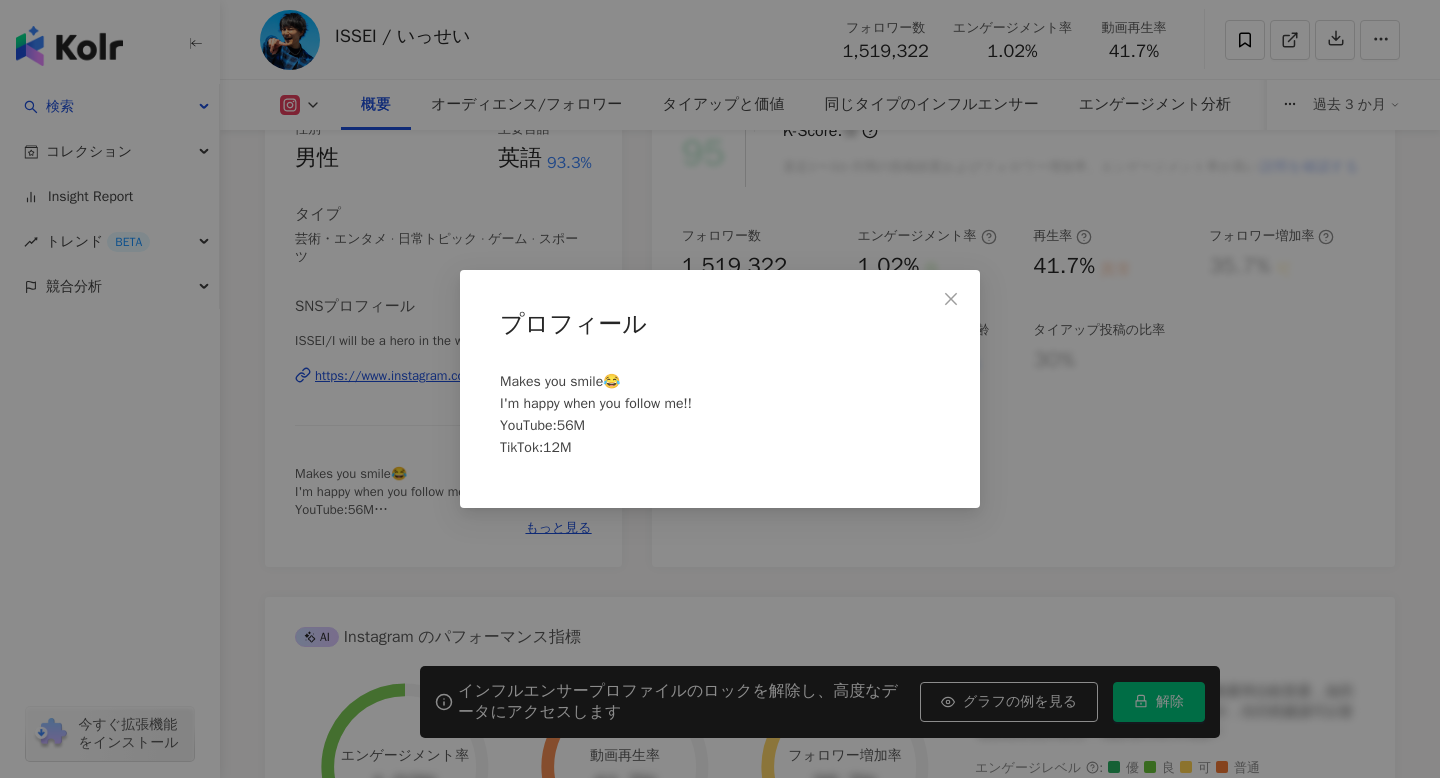 click on "プロフィール Makes you smile😂
I'm happy when you follow me!!
YouTube:56M
TikTok:12M" at bounding box center [720, 389] 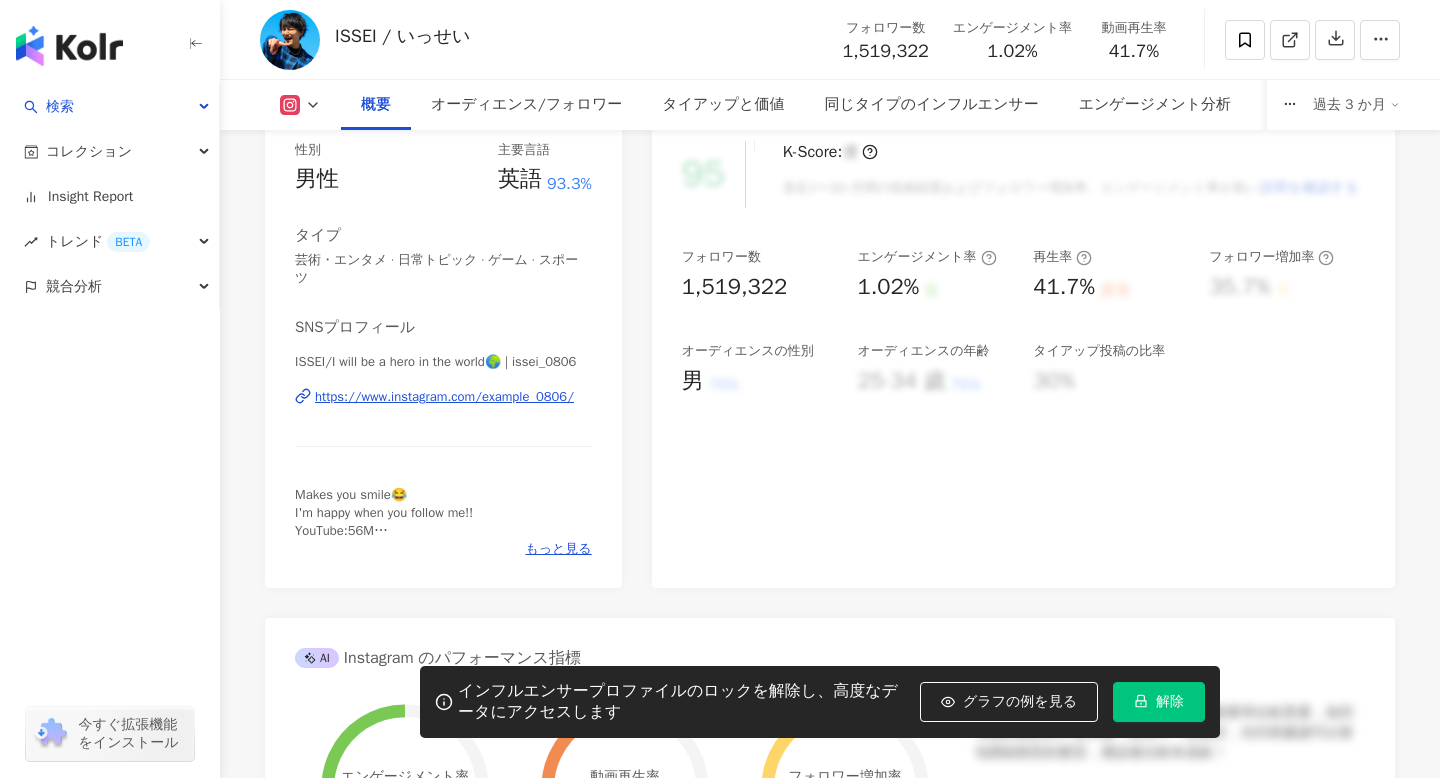 scroll, scrollTop: 268, scrollLeft: 0, axis: vertical 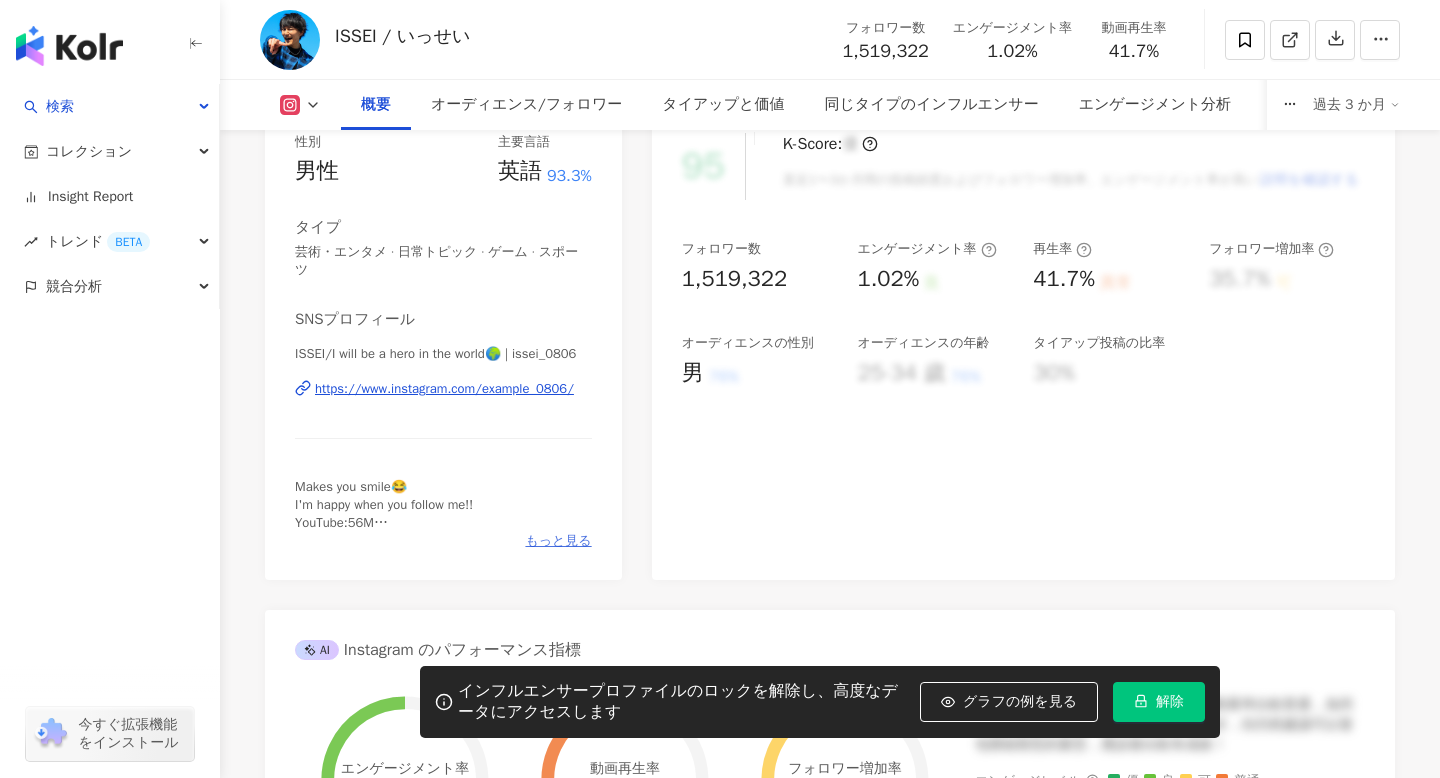 click on "もっと見る" at bounding box center (558, 541) 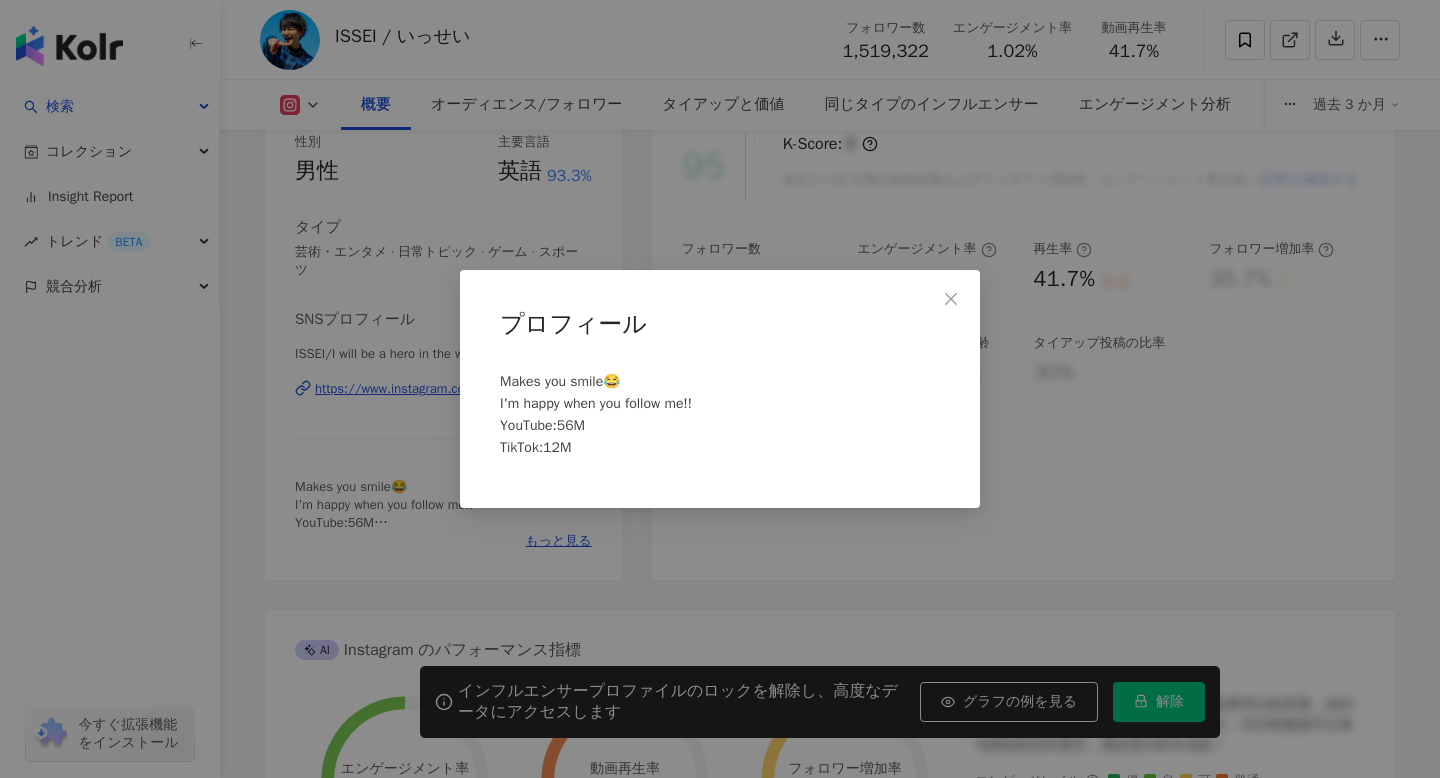 click on "プロフィール Makes you smile😂
I'm happy when you follow me!!
YouTube:56M
TikTok:12M" at bounding box center [720, 389] 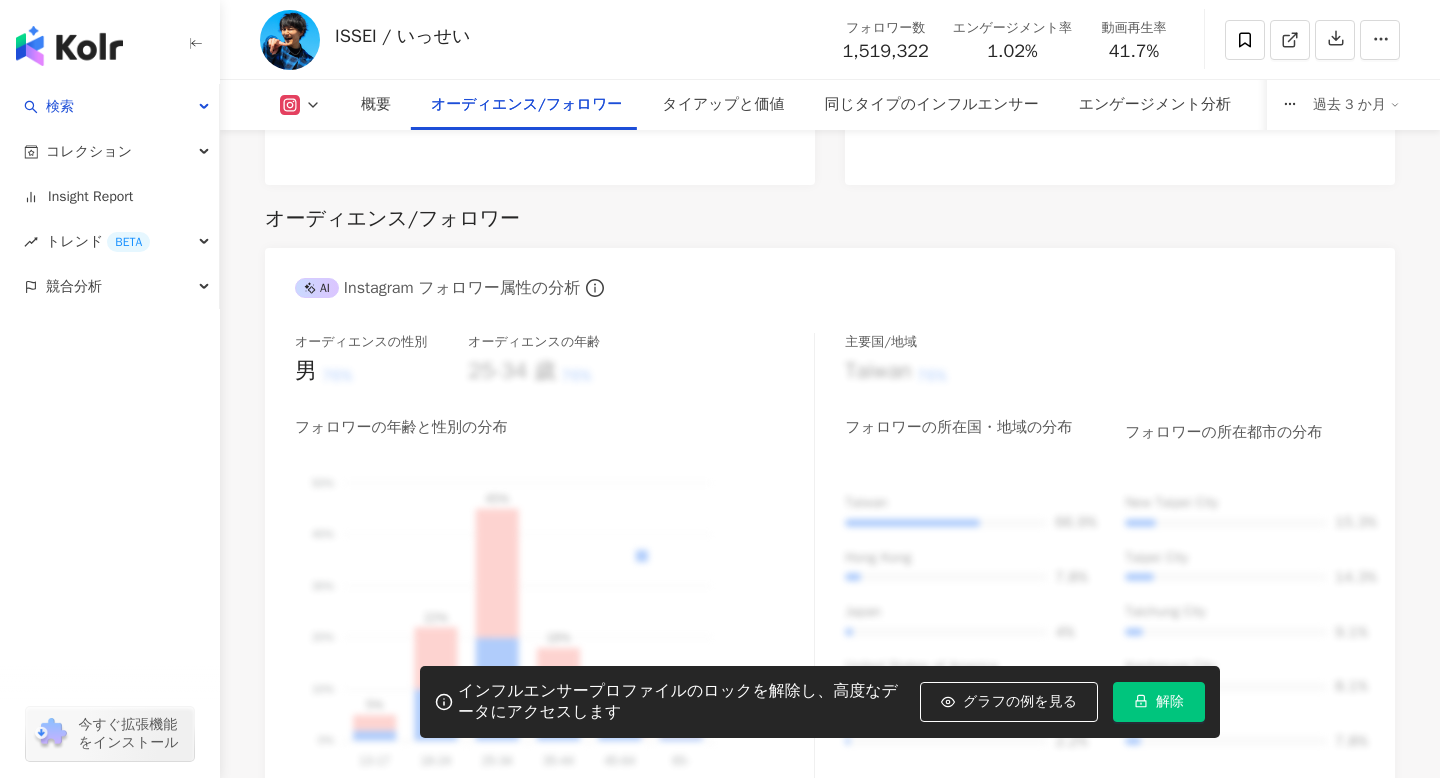 scroll, scrollTop: 1713, scrollLeft: 0, axis: vertical 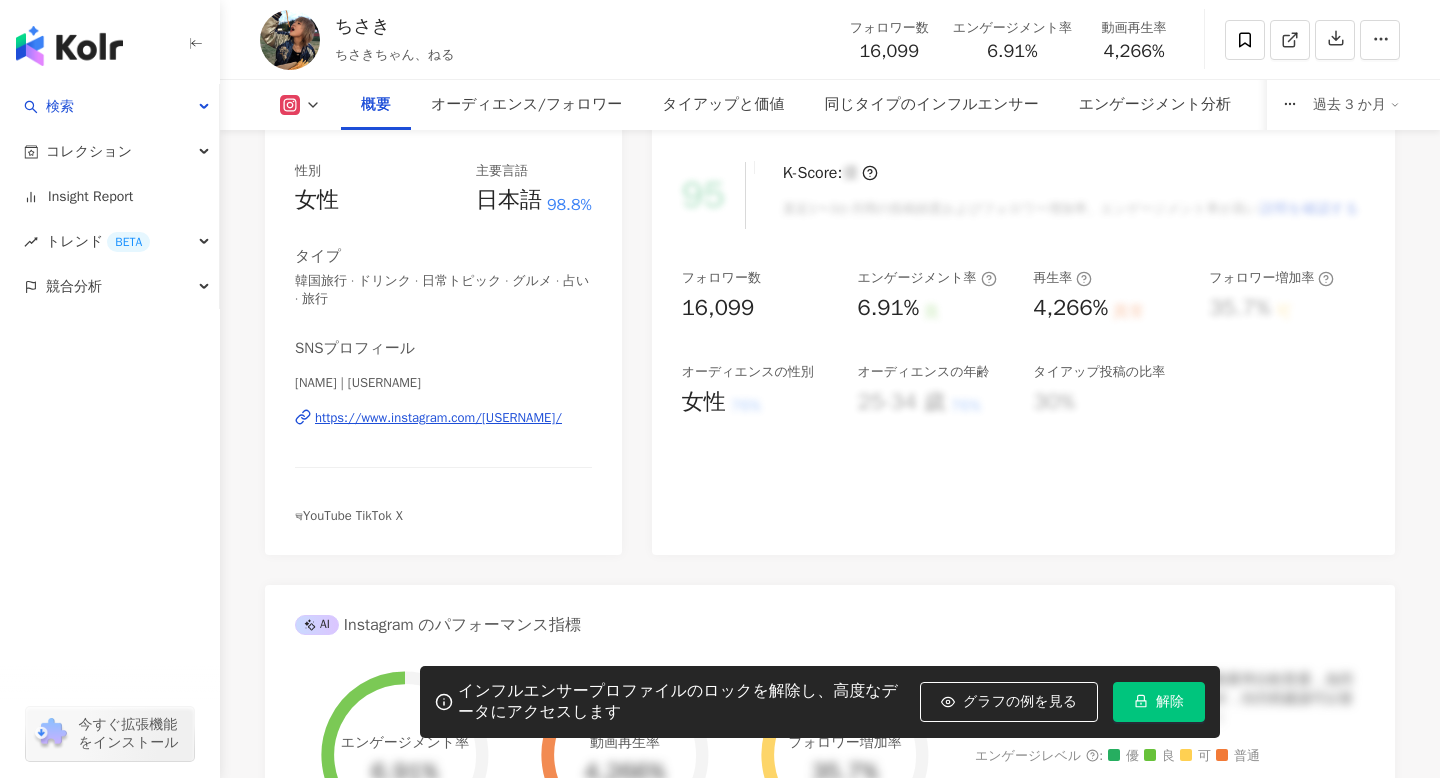 click on "https://www.instagram.com/chiiisakiii619/" at bounding box center [438, 418] 